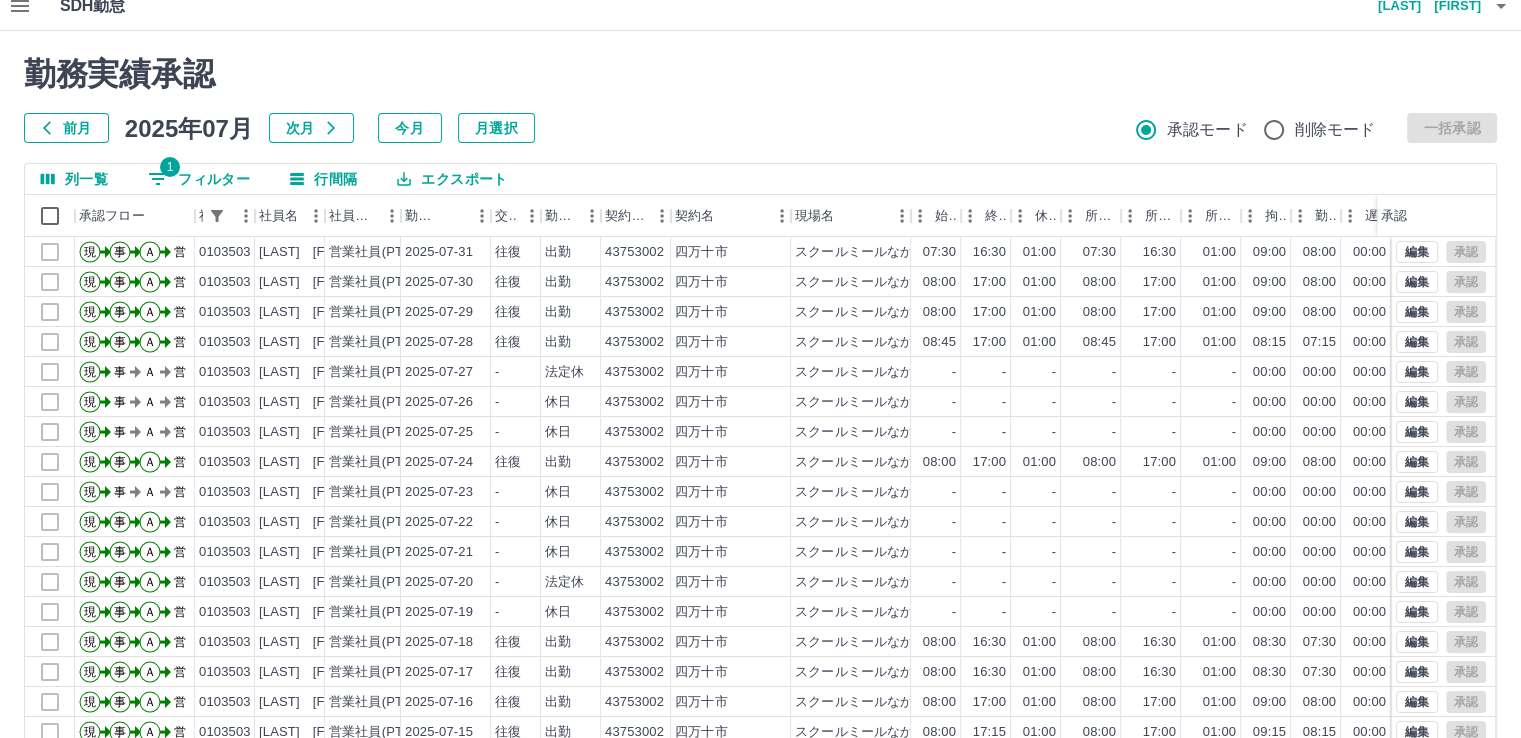 scroll, scrollTop: 0, scrollLeft: 0, axis: both 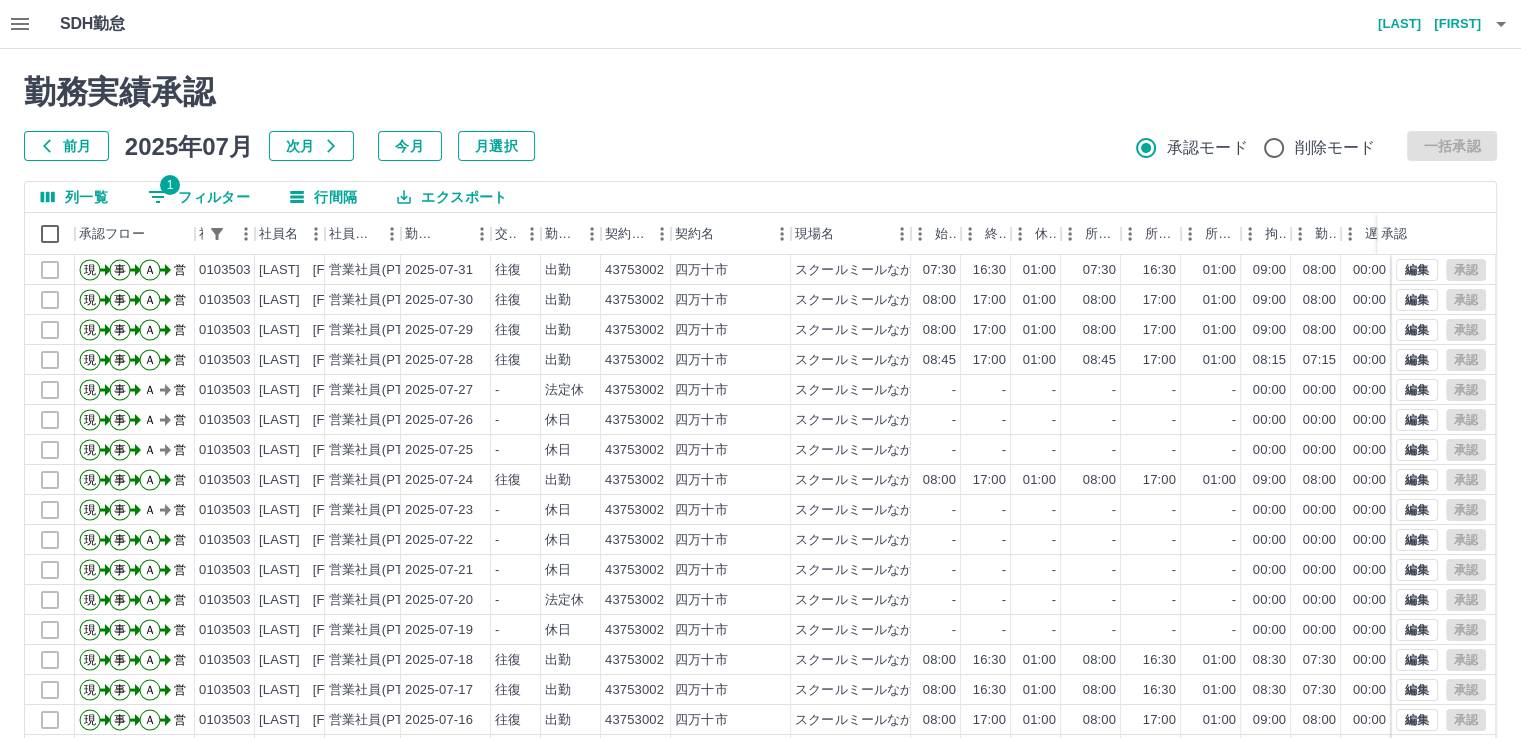 click on "前月 2025年07月 次月 今月 月選択 承認モード 削除モード 一括承認" at bounding box center [760, 146] 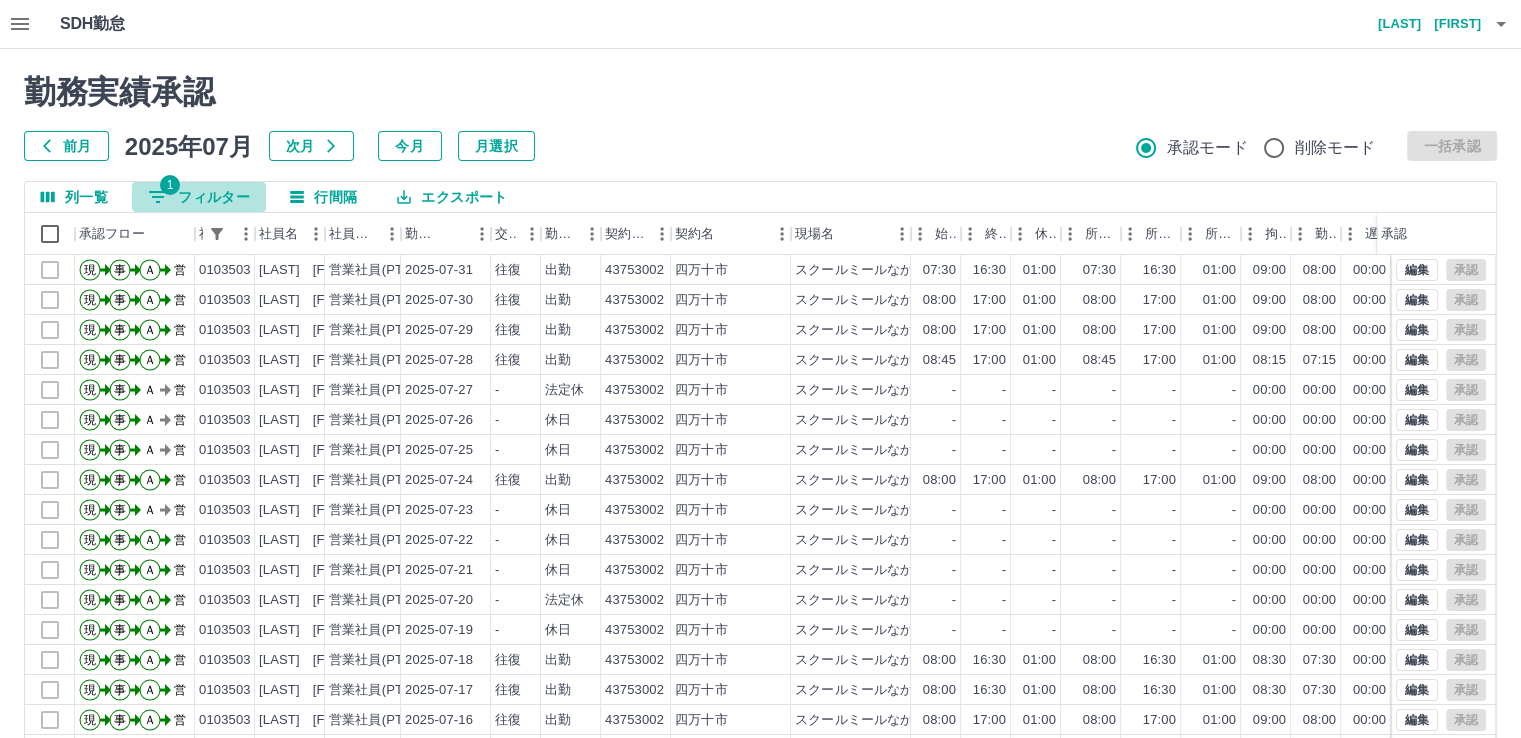 click on "1 フィルター" at bounding box center (199, 197) 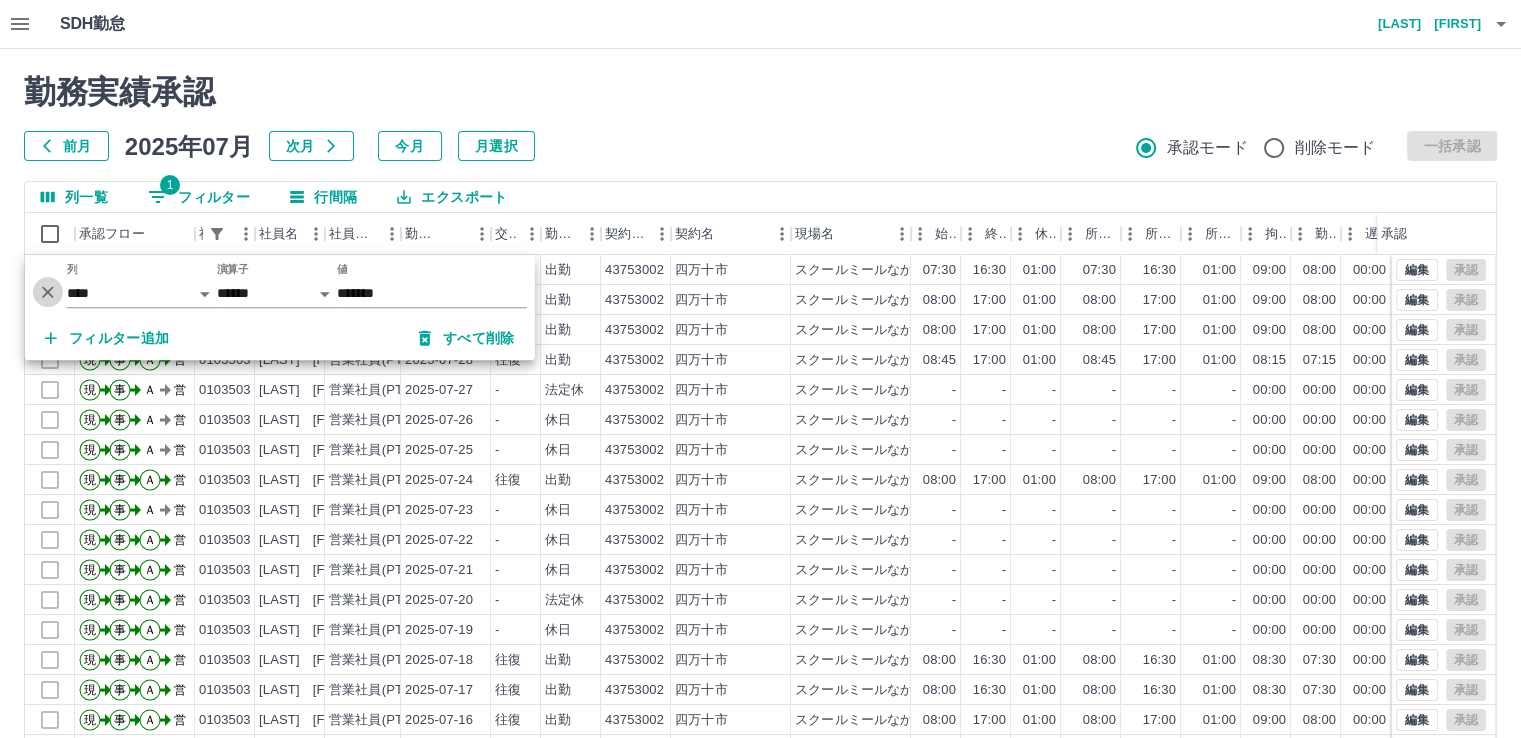 click 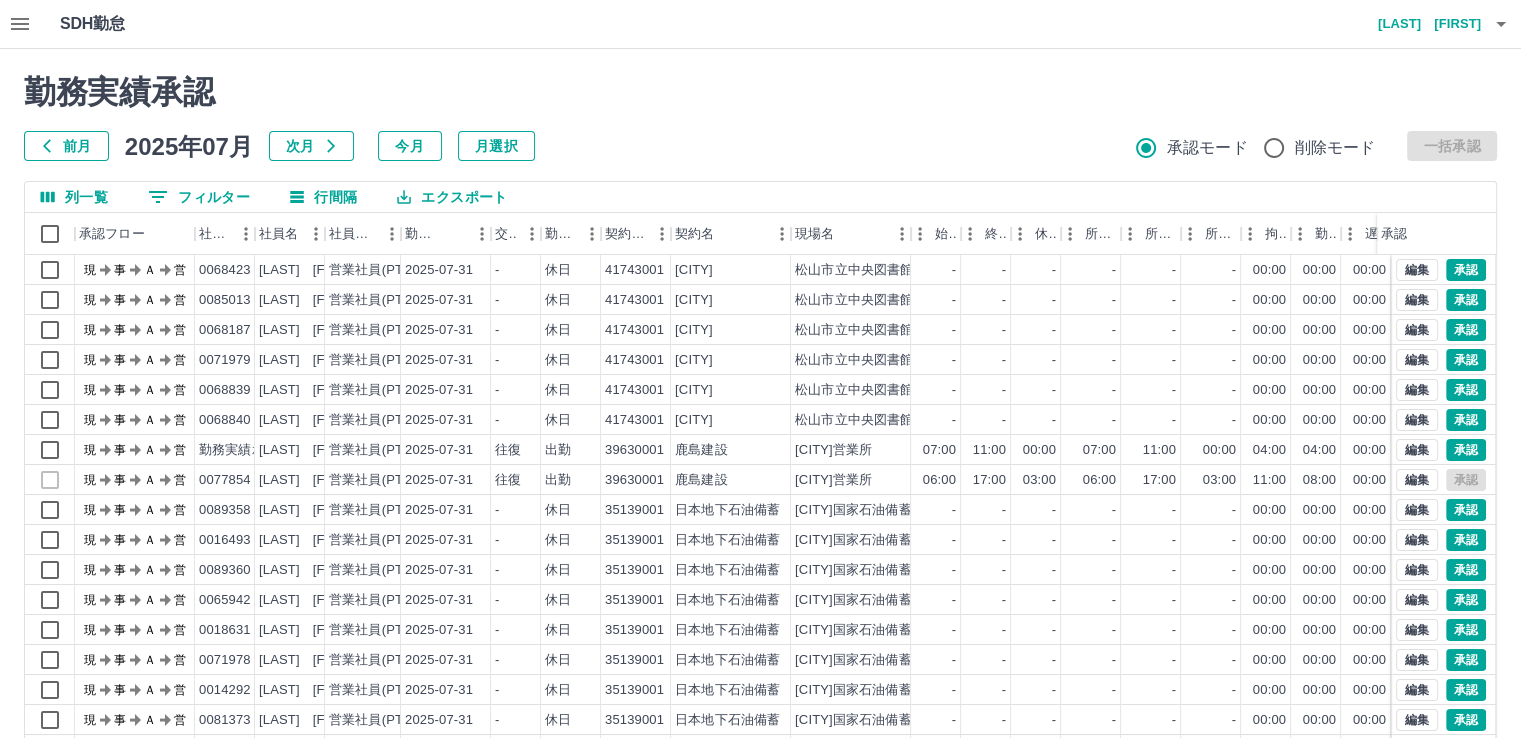 scroll, scrollTop: 0, scrollLeft: 0, axis: both 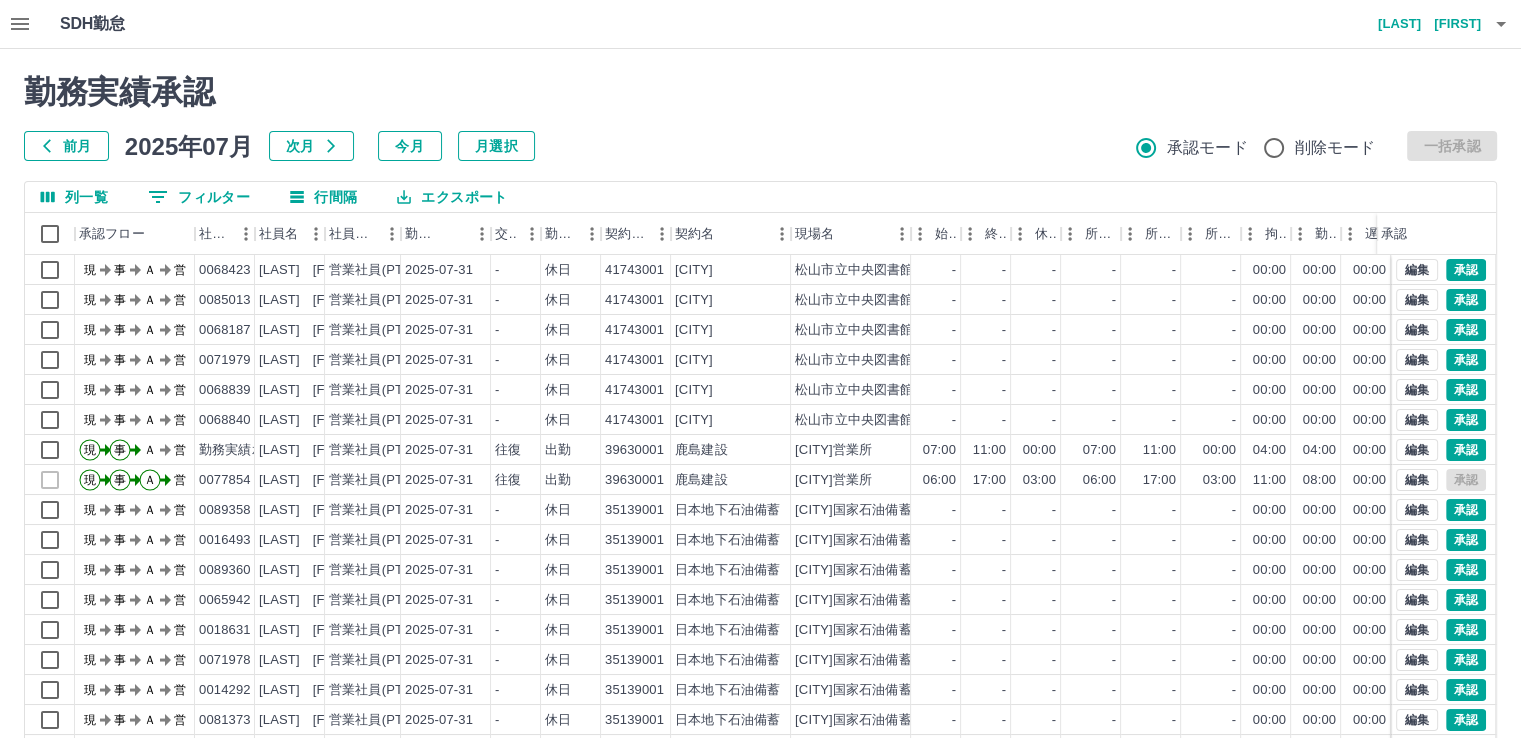 click on "0 フィルター" at bounding box center (199, 197) 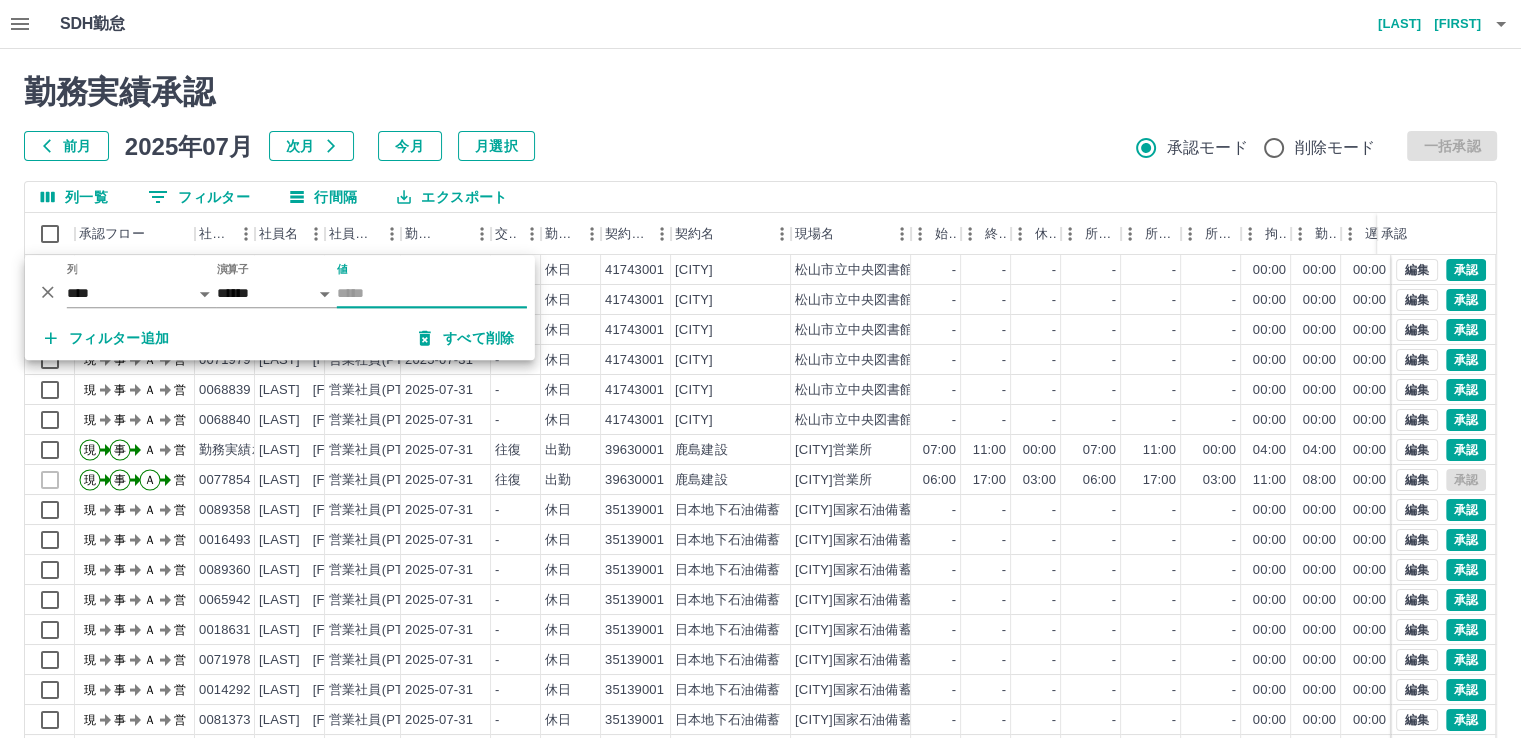 click on "値" at bounding box center [432, 293] 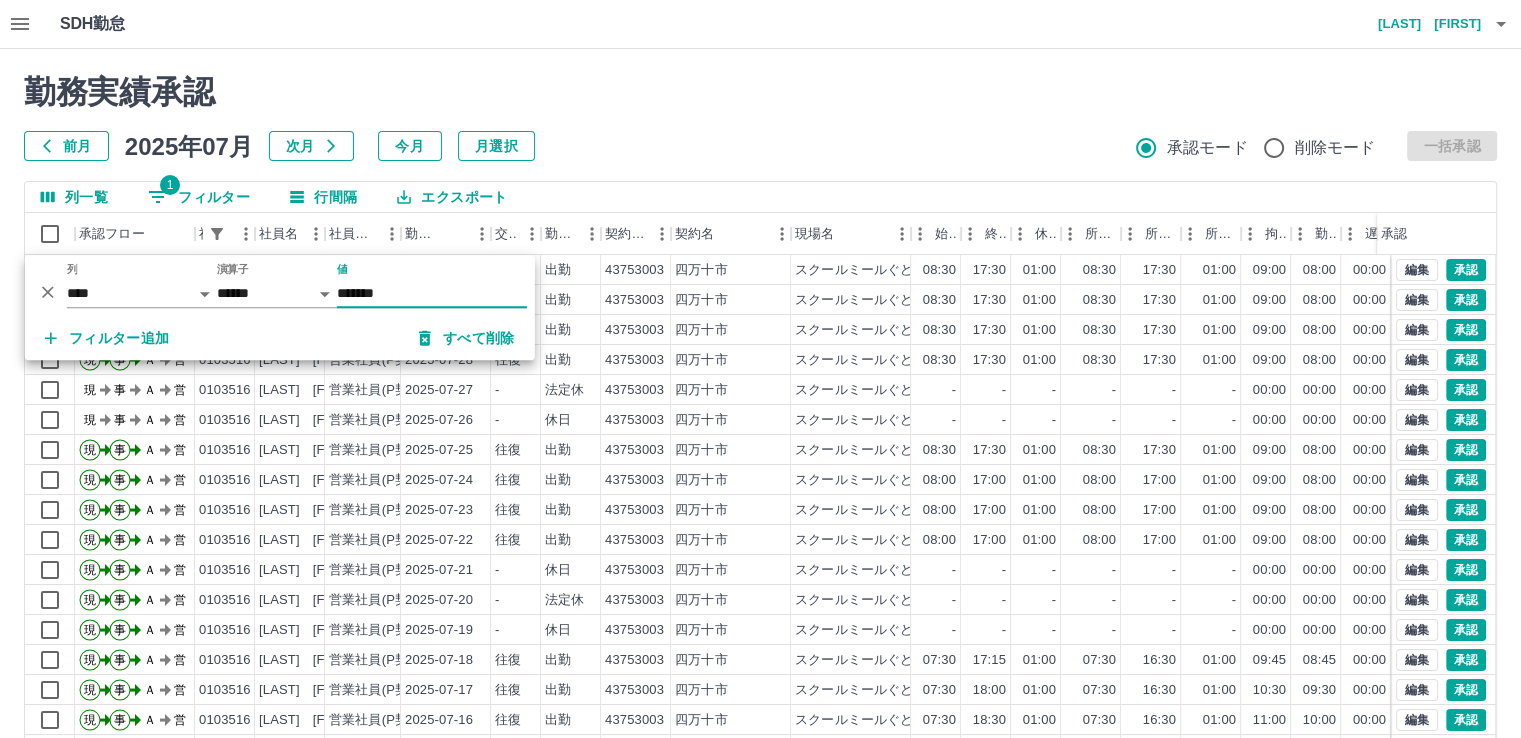 type on "*******" 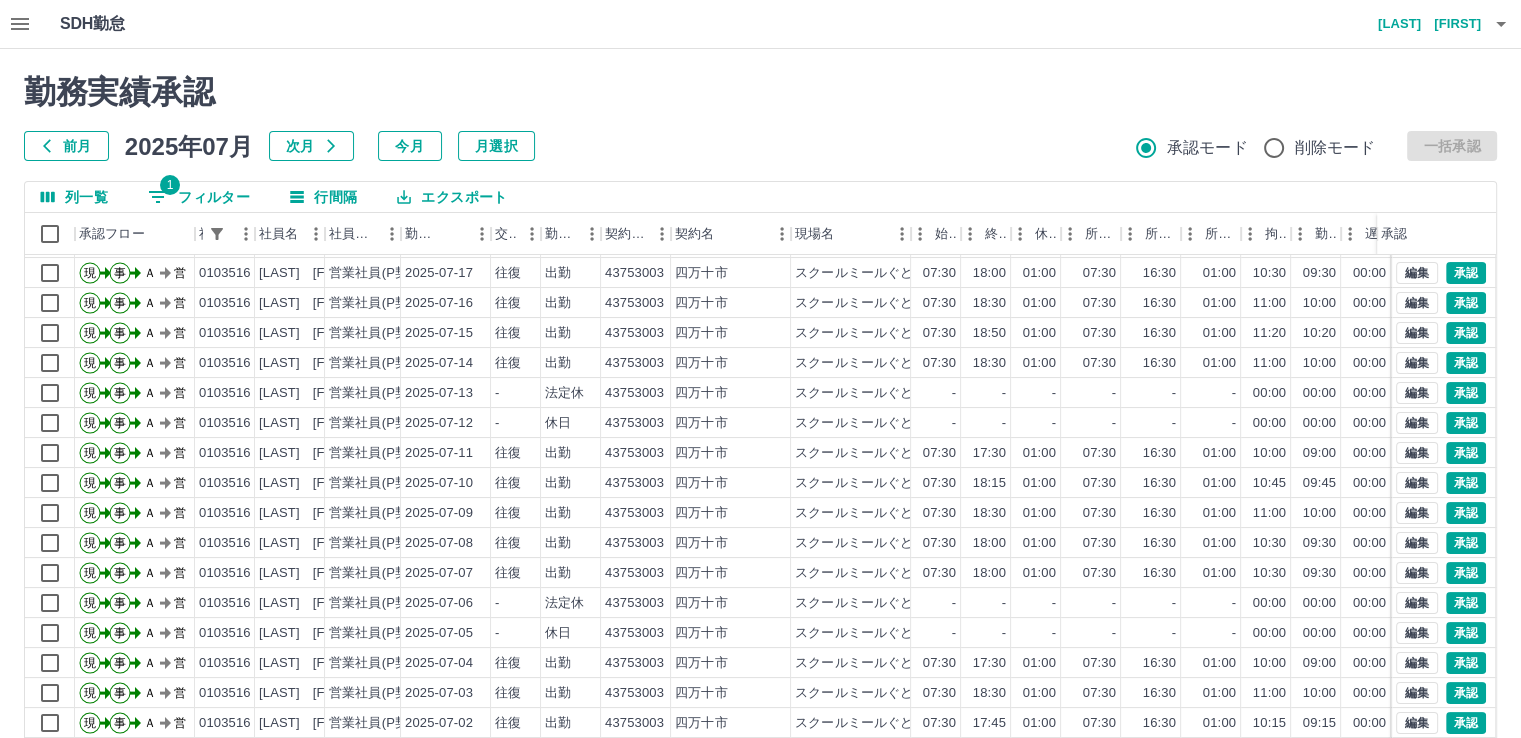 scroll, scrollTop: 431, scrollLeft: 0, axis: vertical 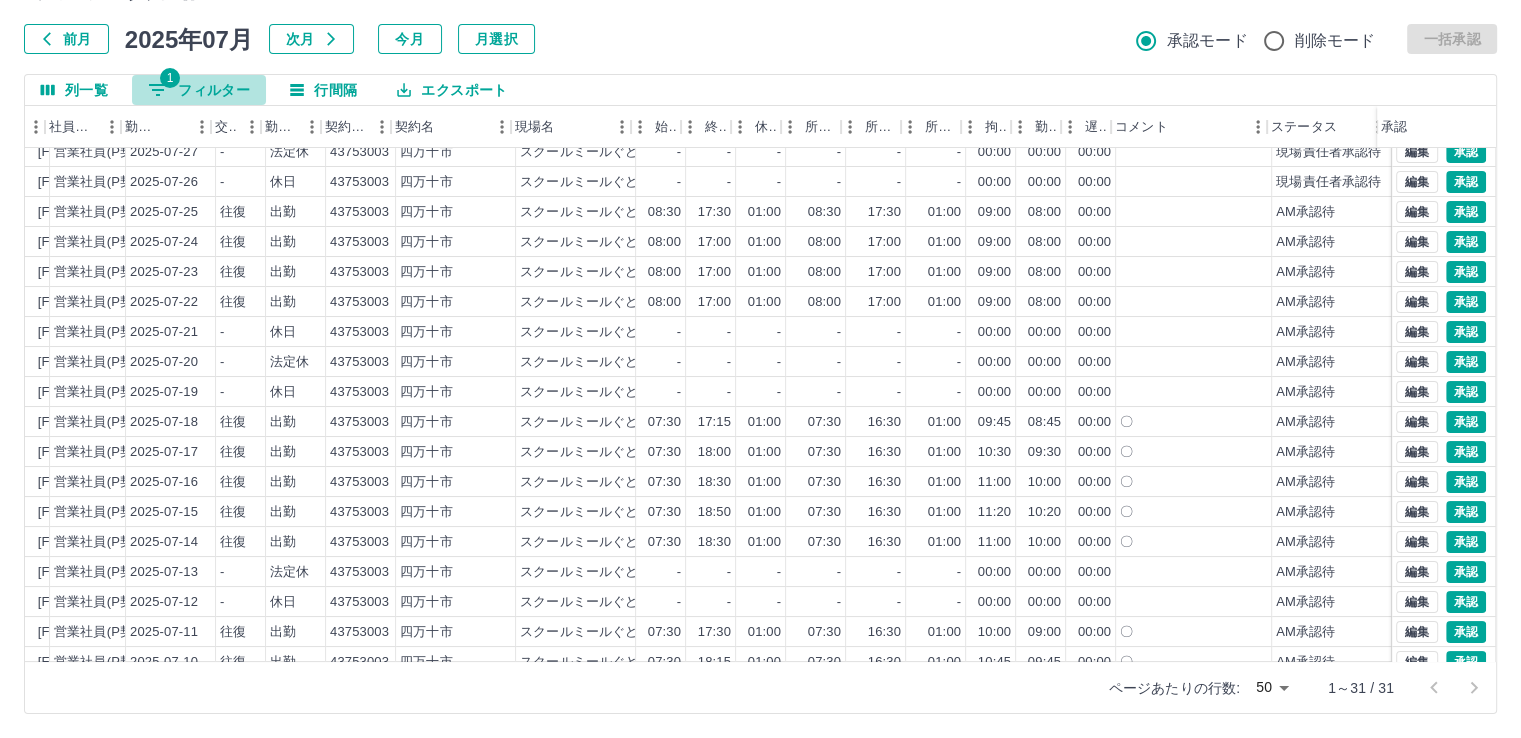click on "1 フィルター" at bounding box center [199, 90] 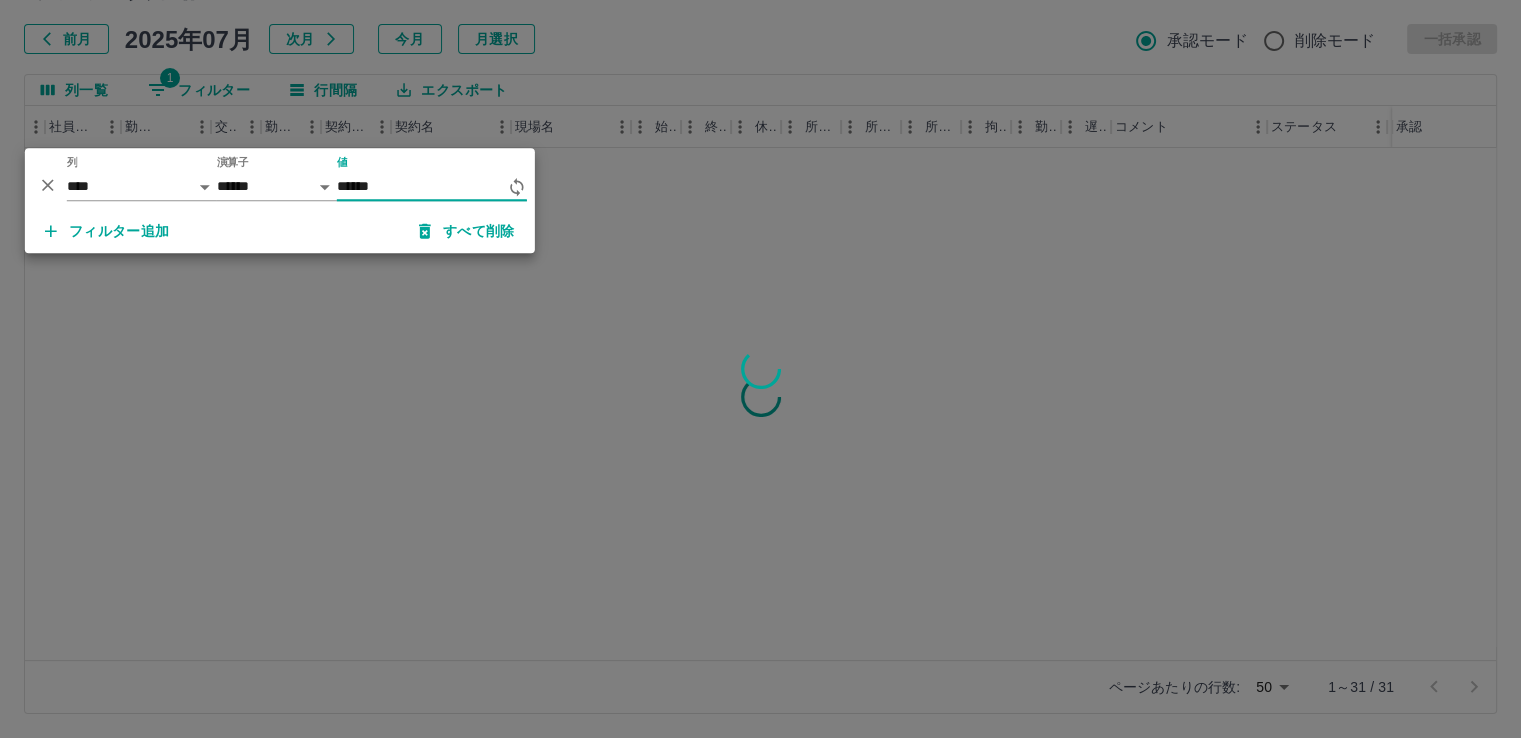 type on "*******" 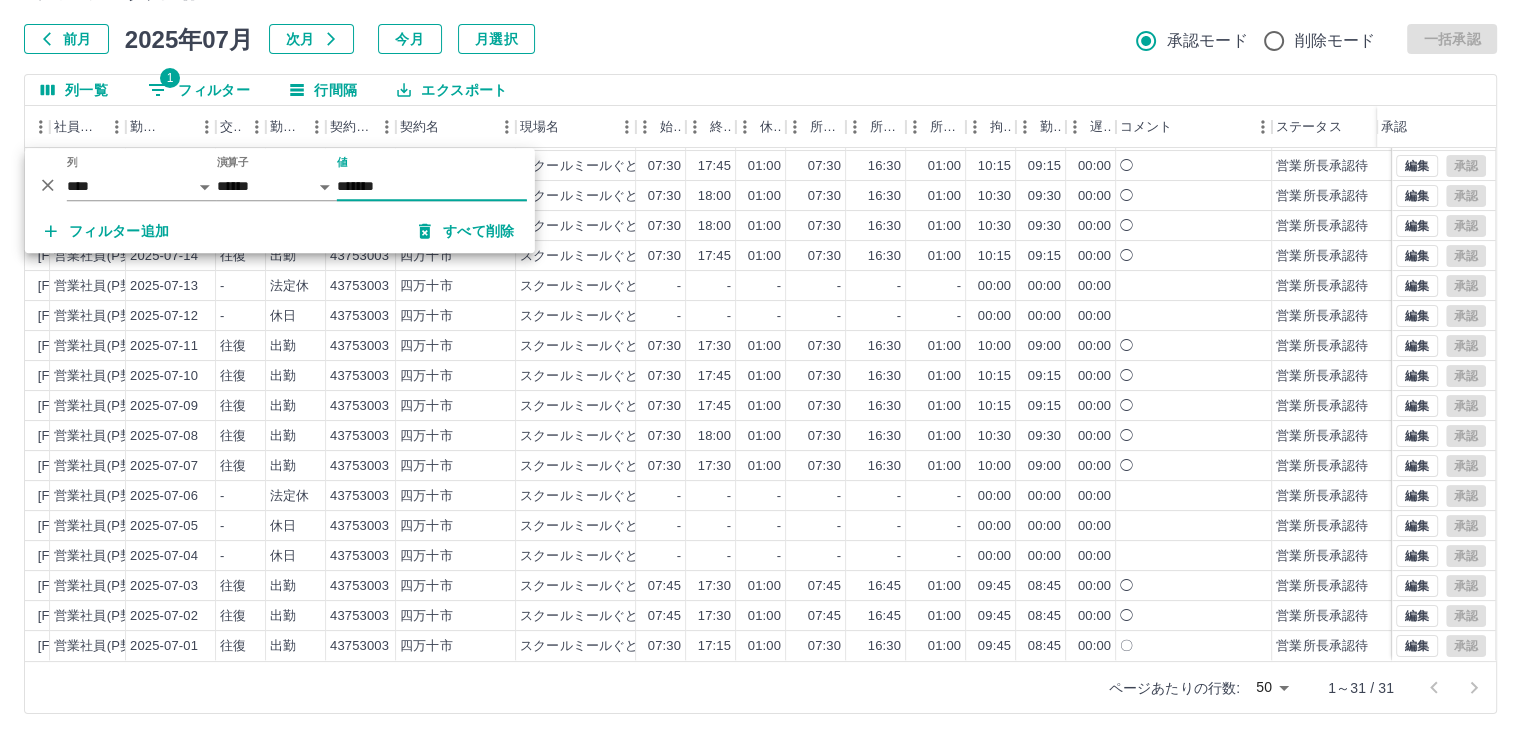 scroll, scrollTop: 431, scrollLeft: 275, axis: both 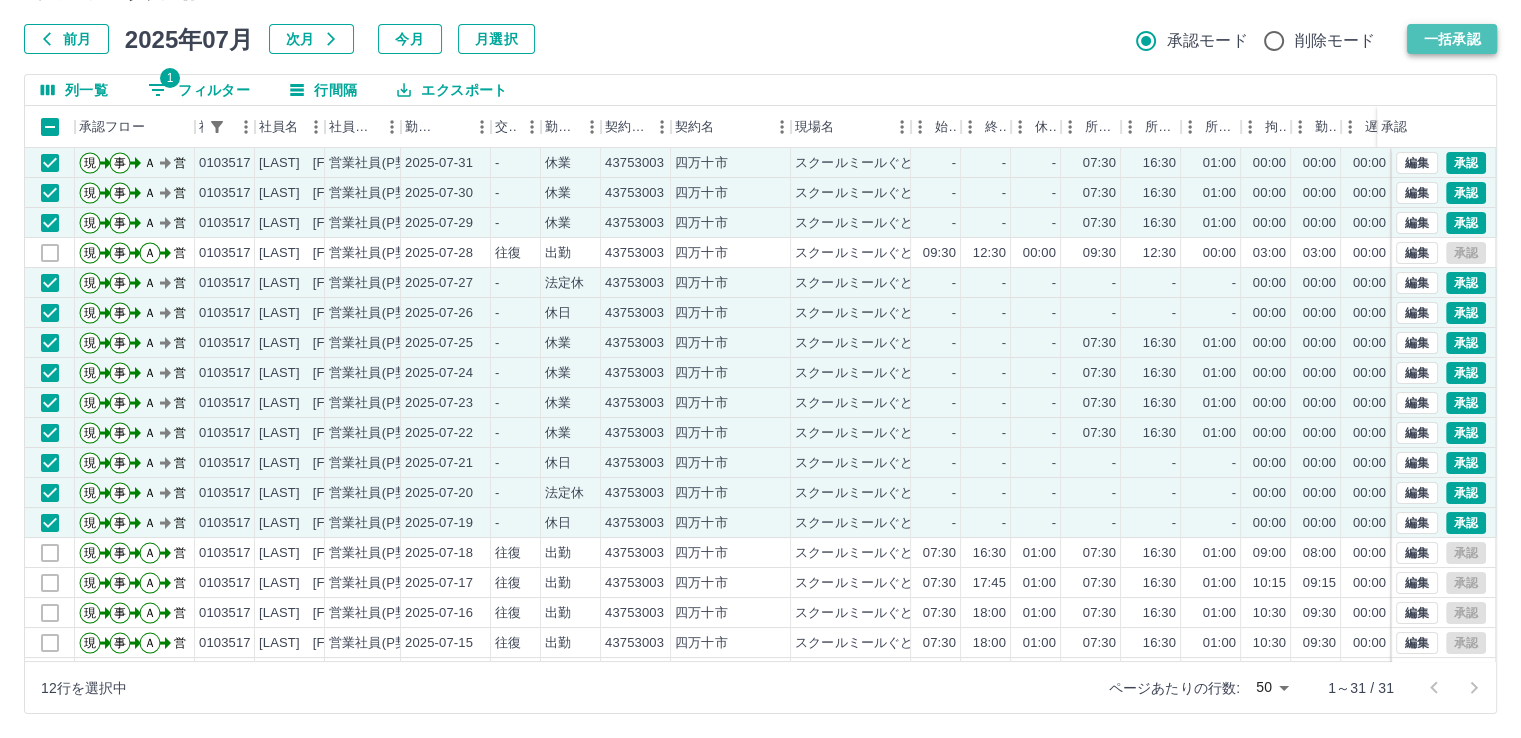 click on "一括承認" at bounding box center (1452, 39) 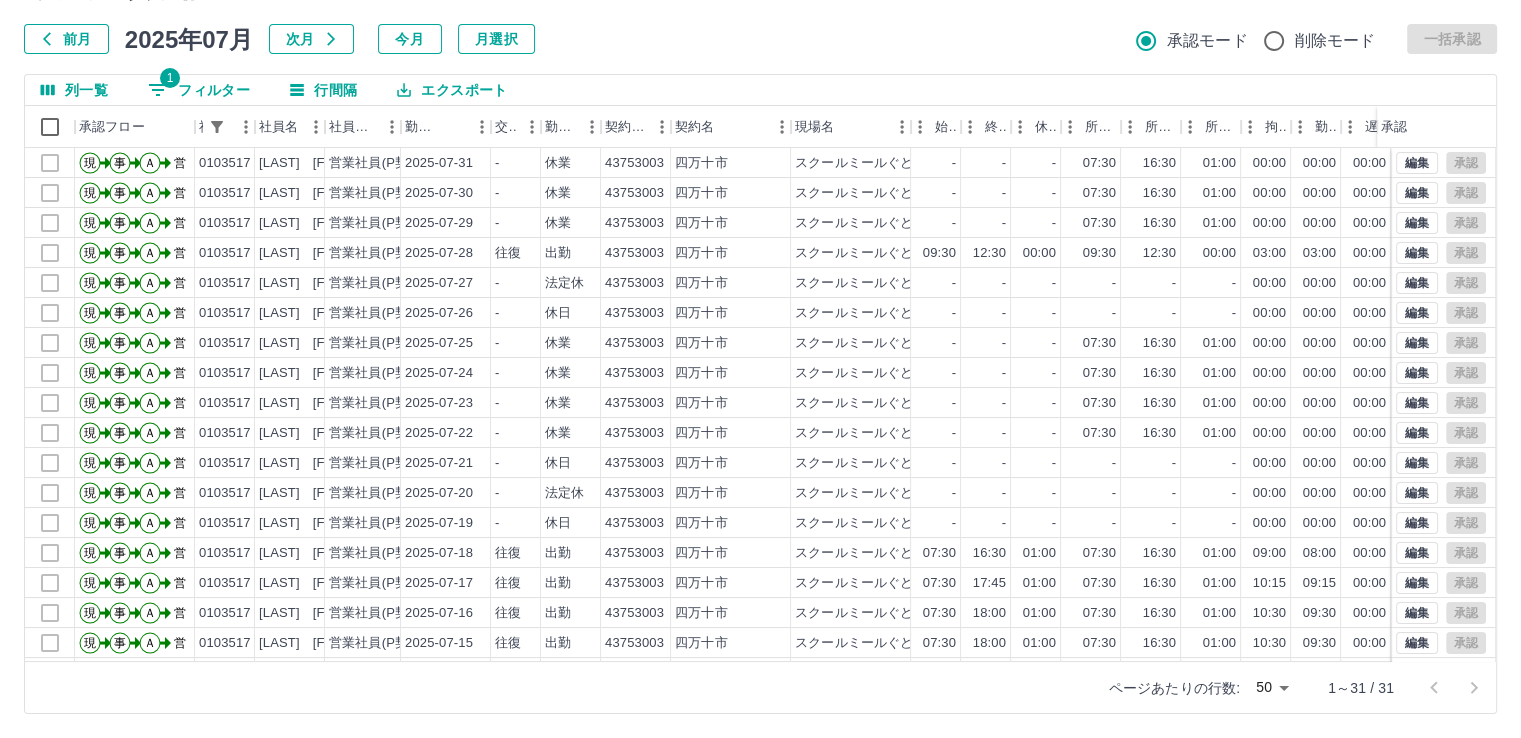 click on "1 フィルター" at bounding box center (199, 90) 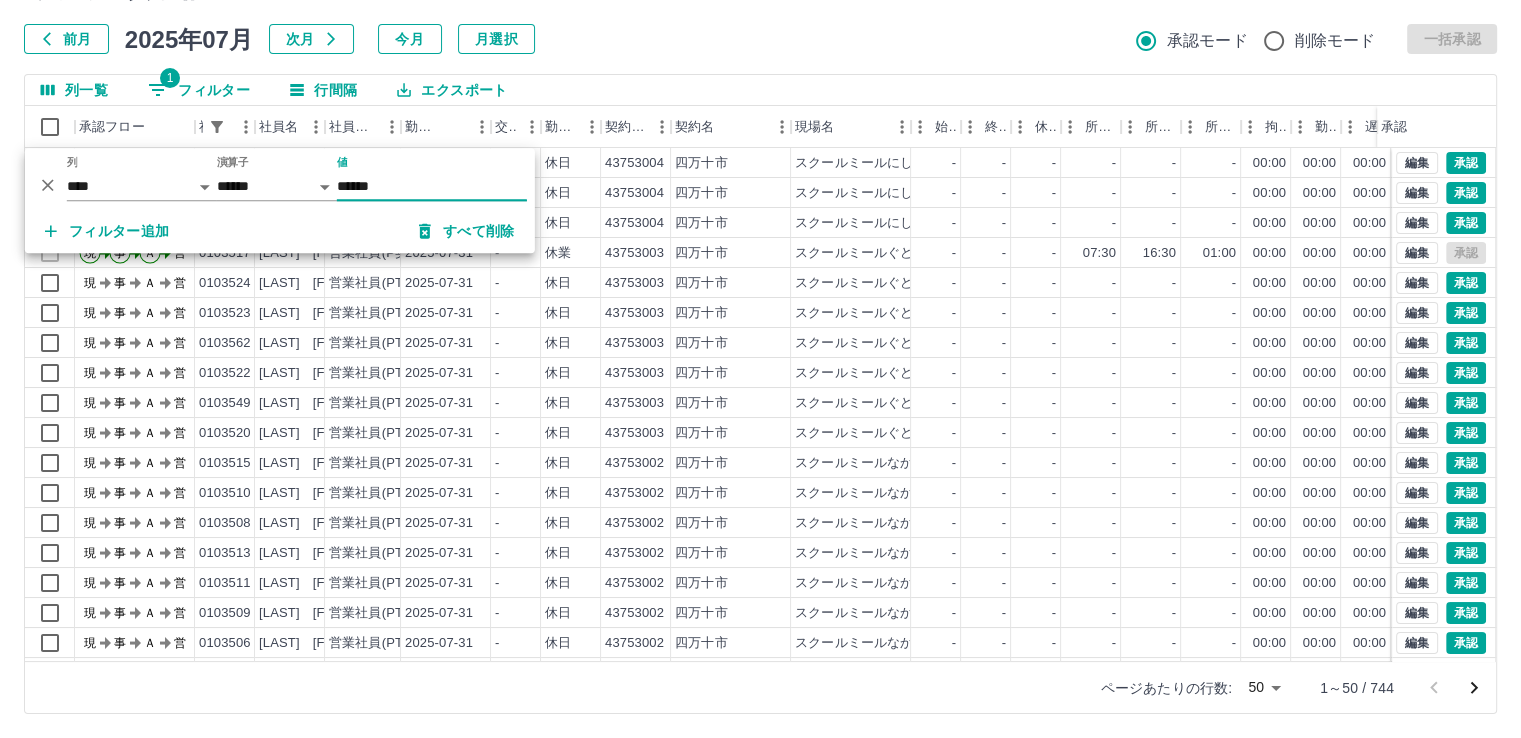 type on "*******" 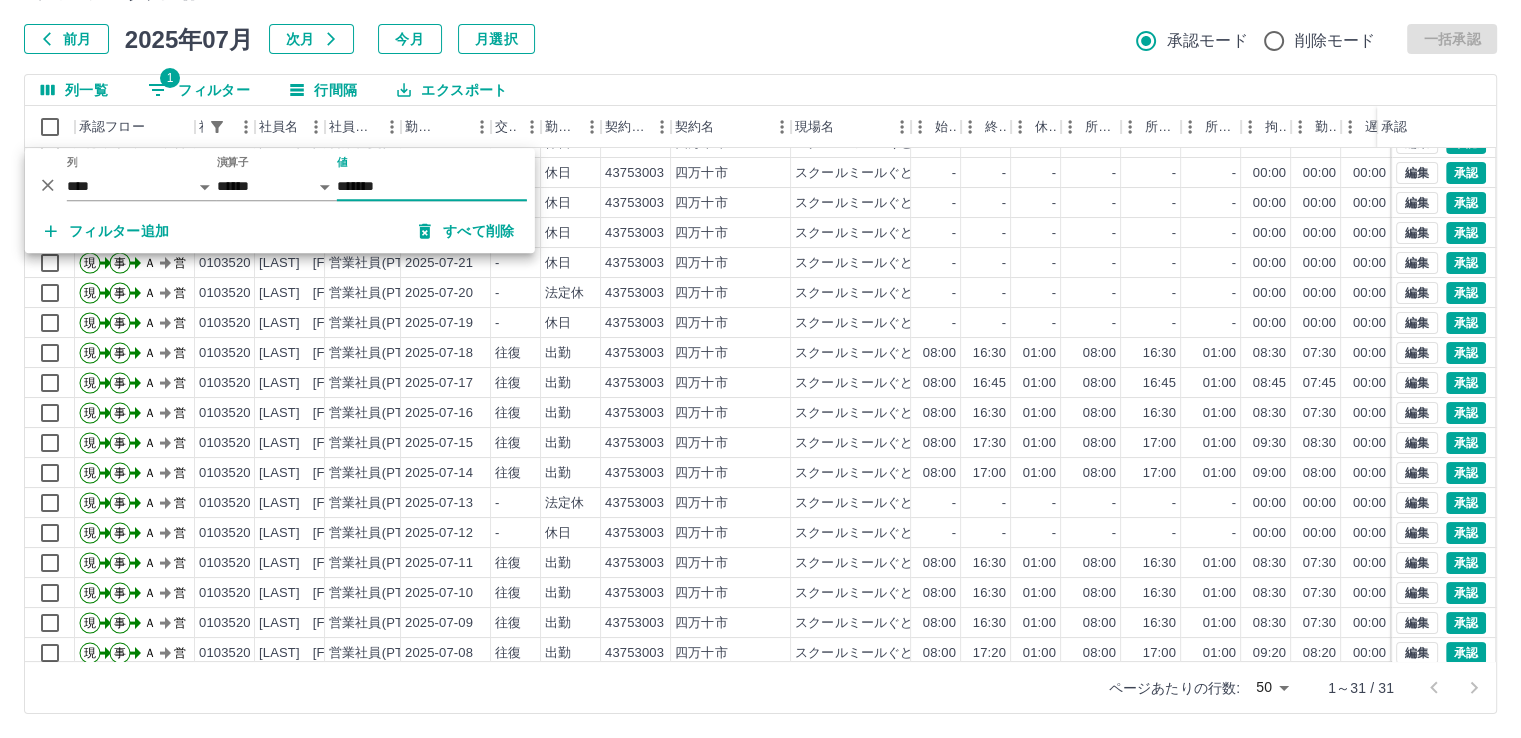 scroll, scrollTop: 431, scrollLeft: 0, axis: vertical 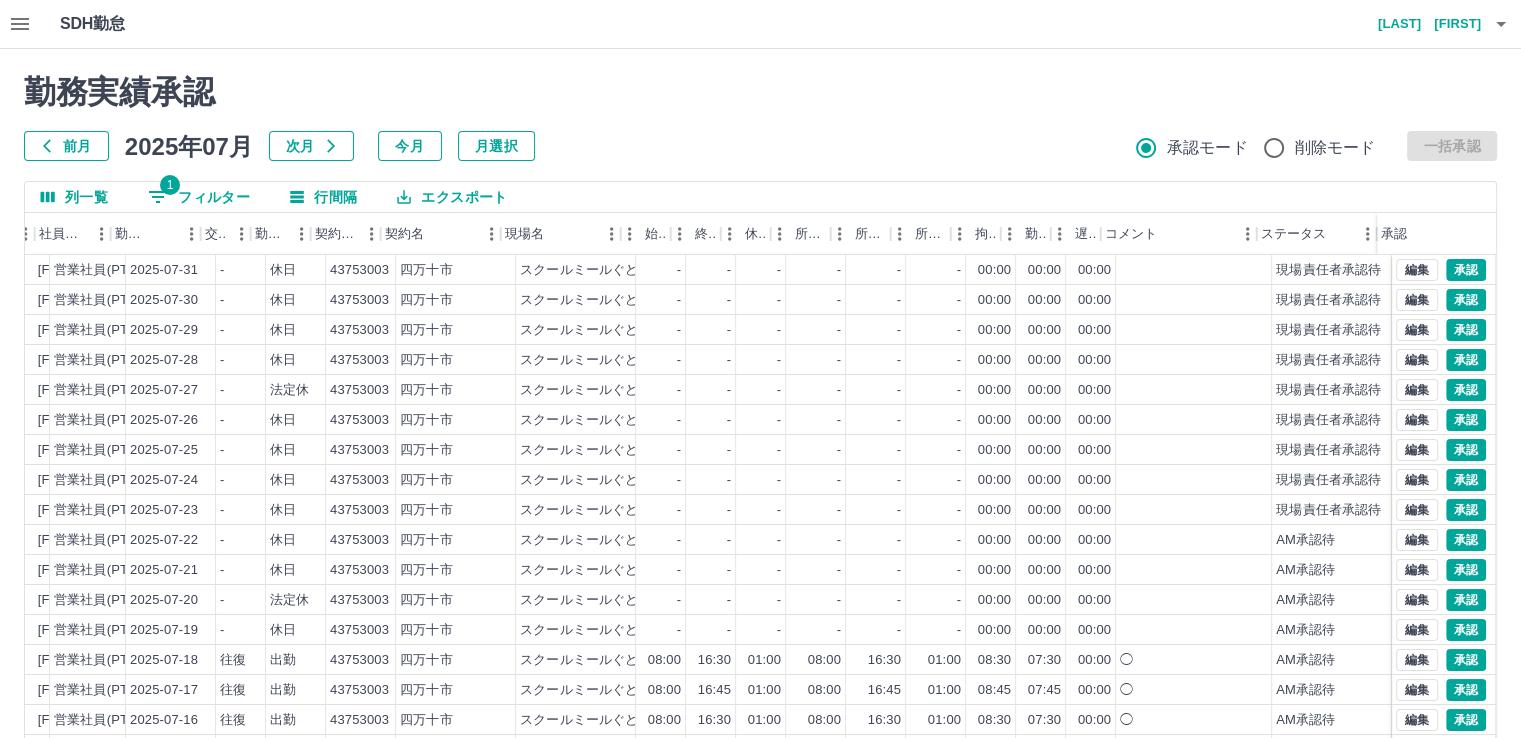 click on "1 フィルター" at bounding box center (199, 197) 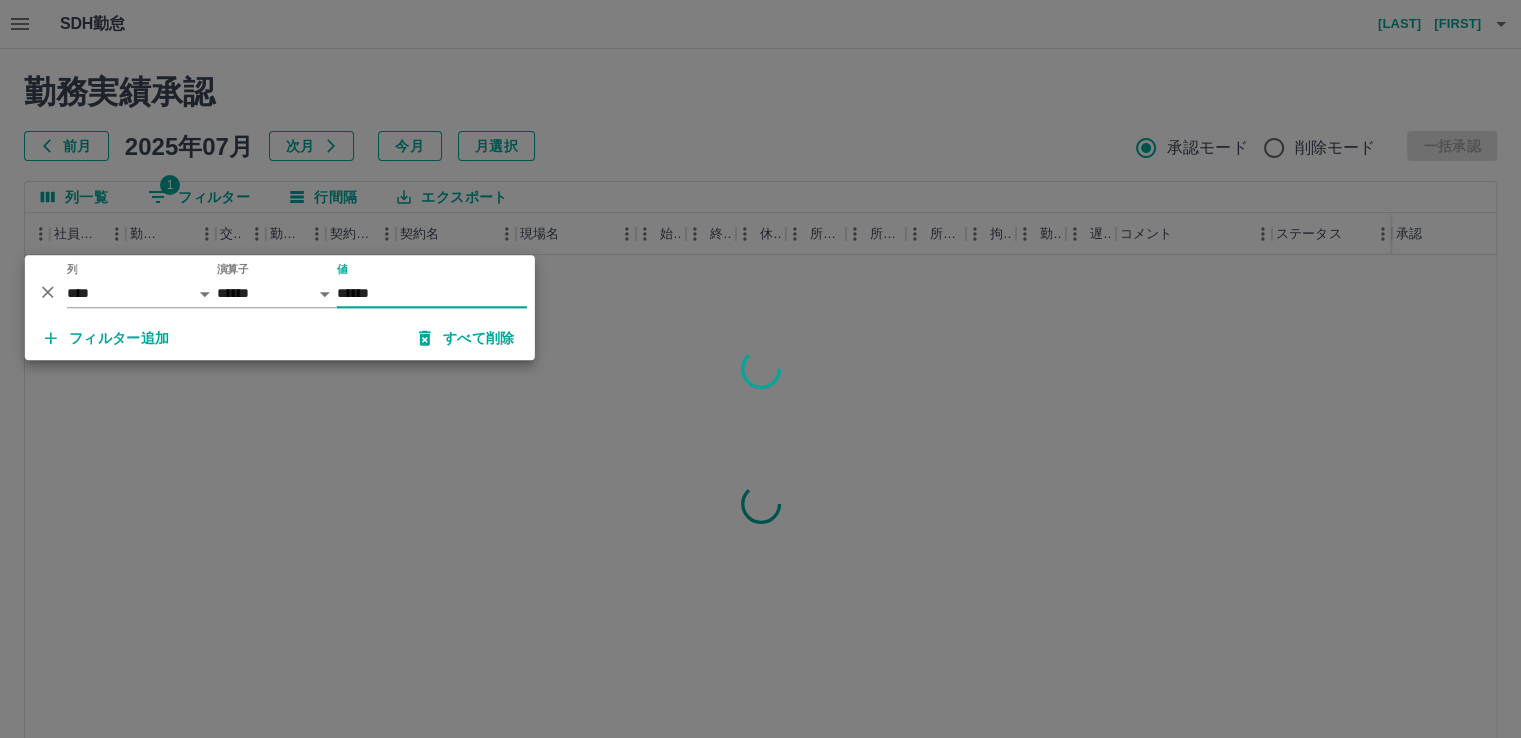 type on "*******" 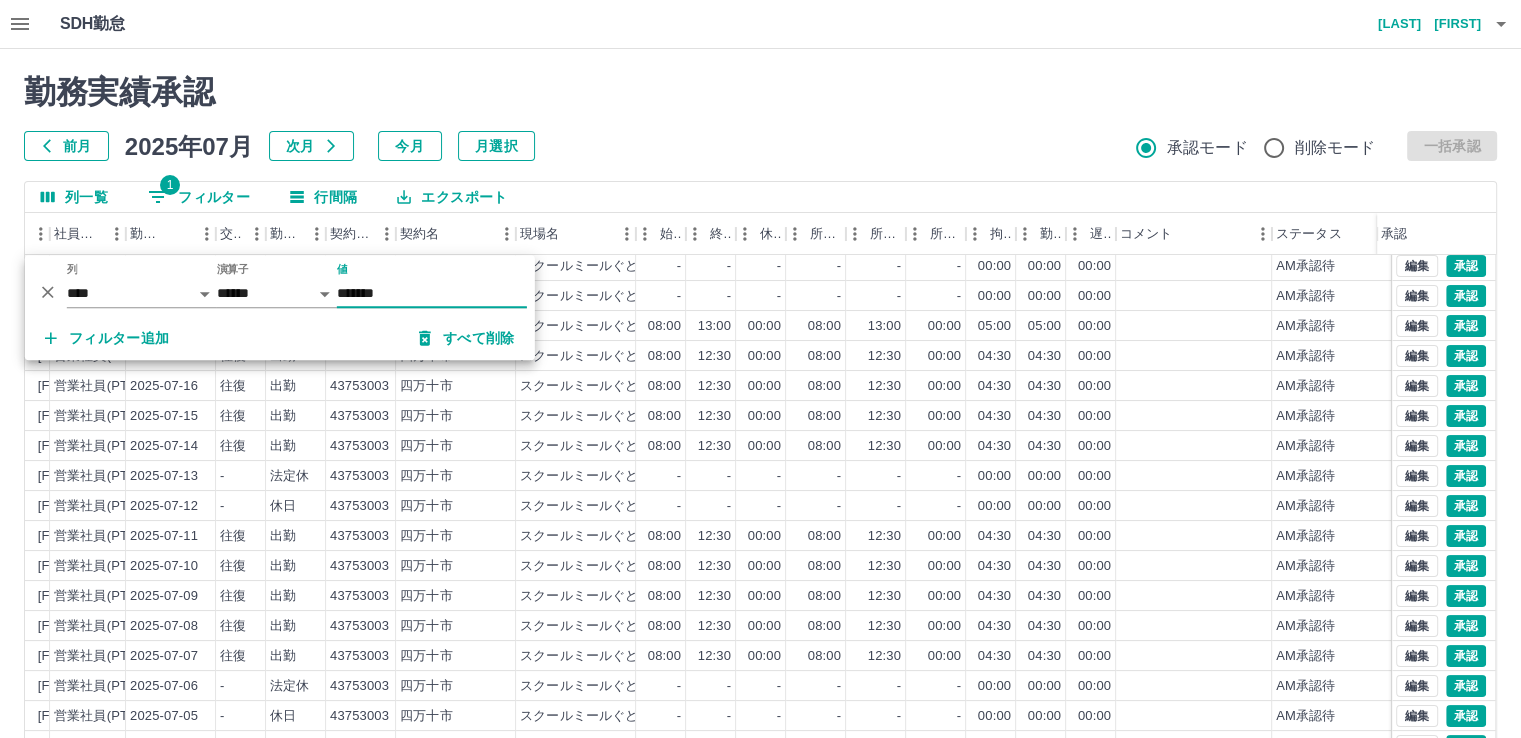 scroll, scrollTop: 431, scrollLeft: 275, axis: both 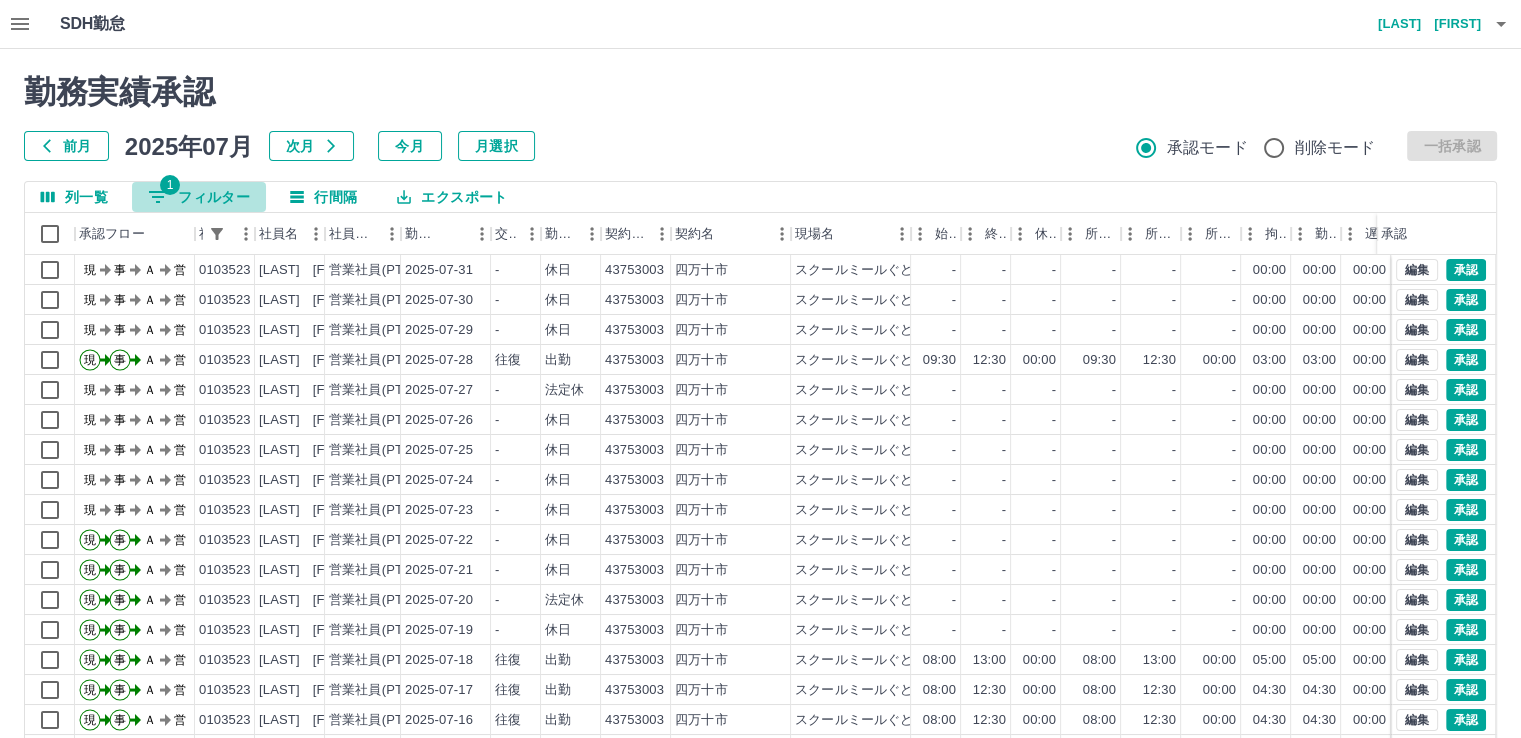 click on "1 フィルター" at bounding box center [199, 197] 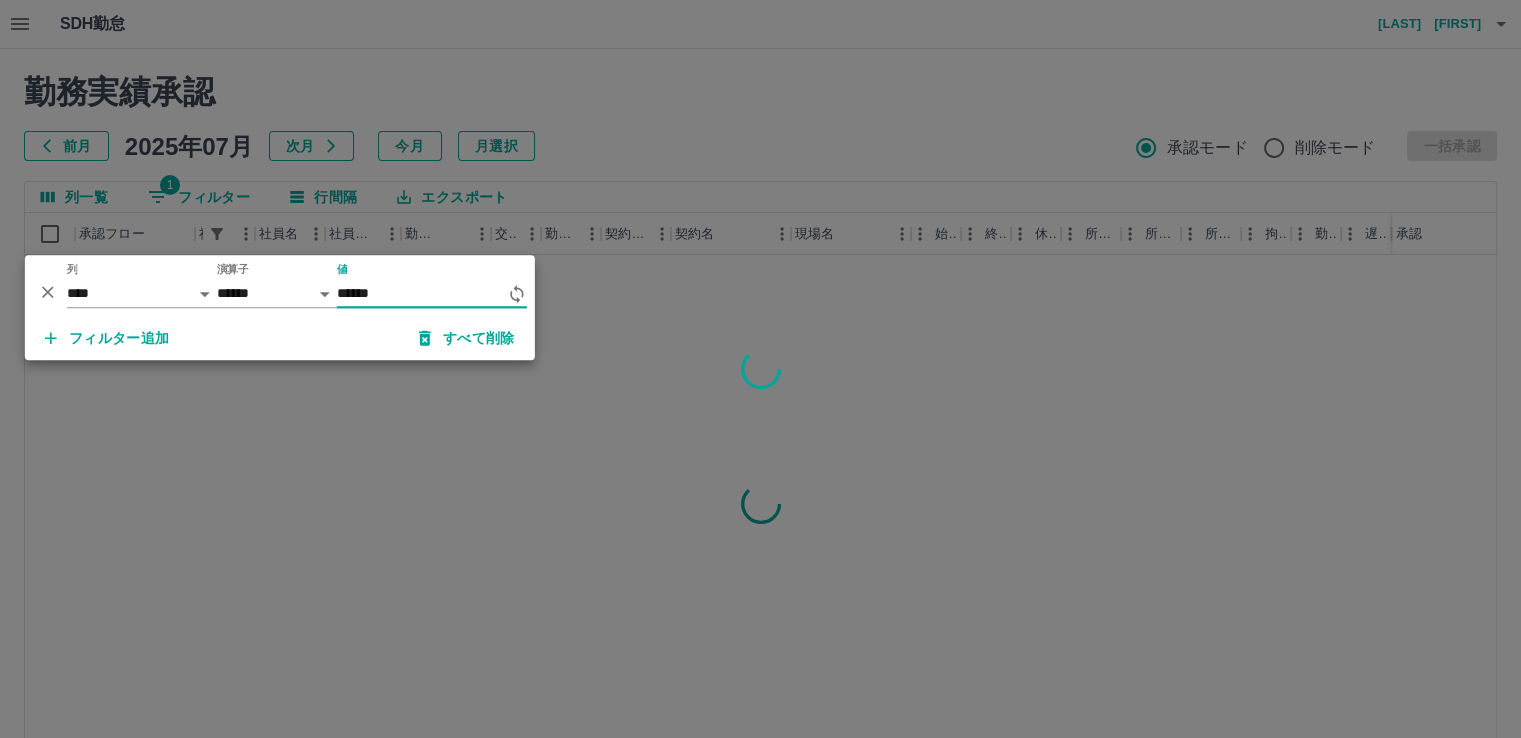 type on "*******" 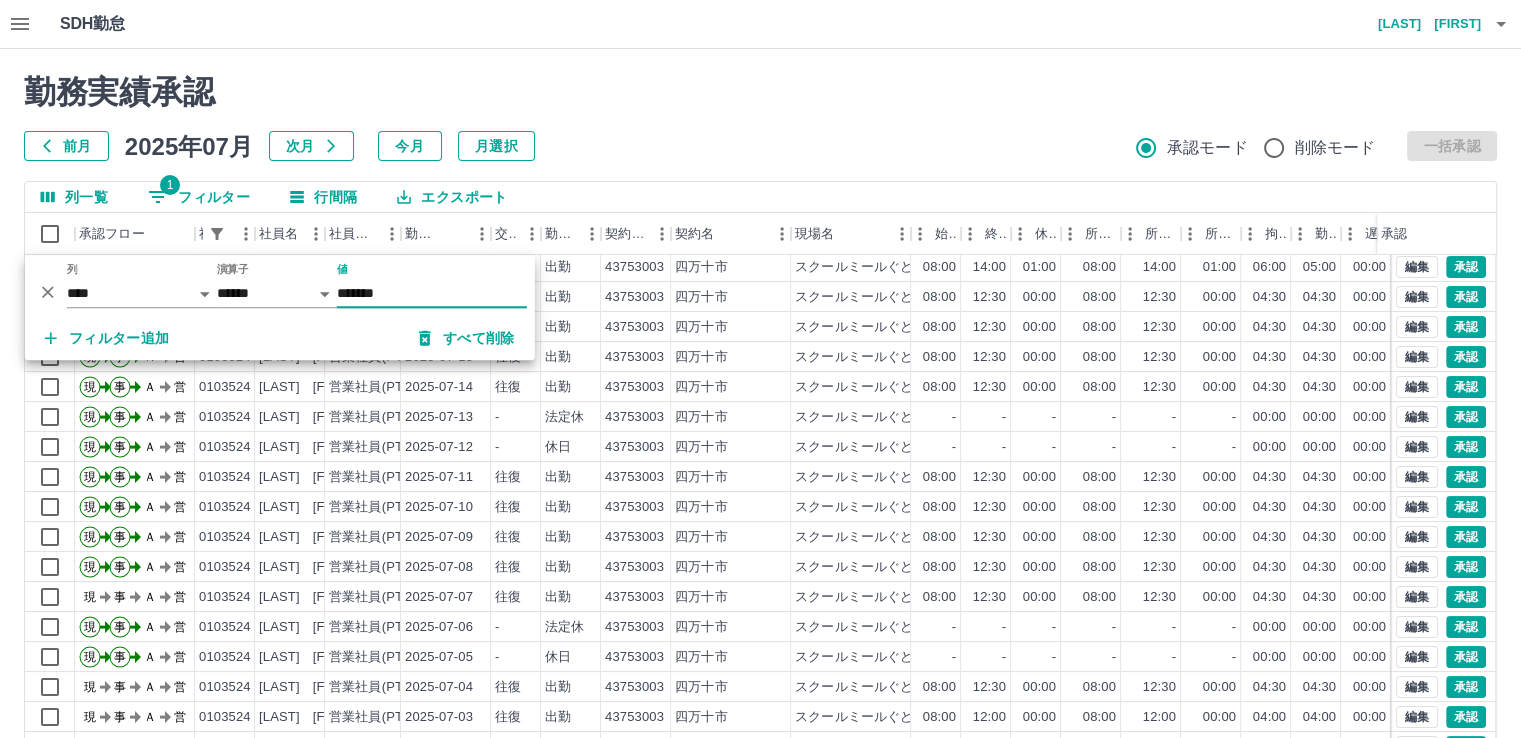 scroll, scrollTop: 431, scrollLeft: 0, axis: vertical 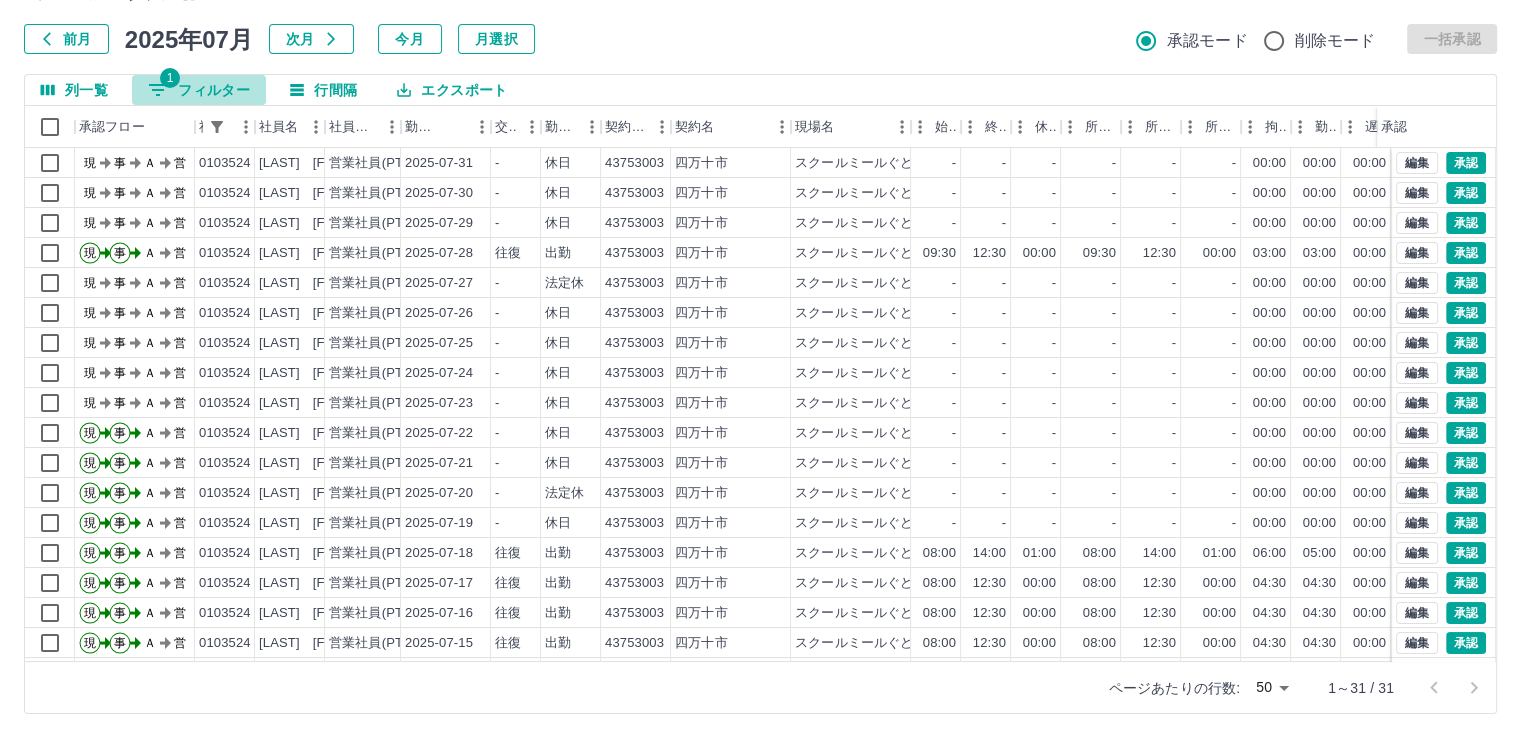 click on "1 フィルター" at bounding box center [199, 90] 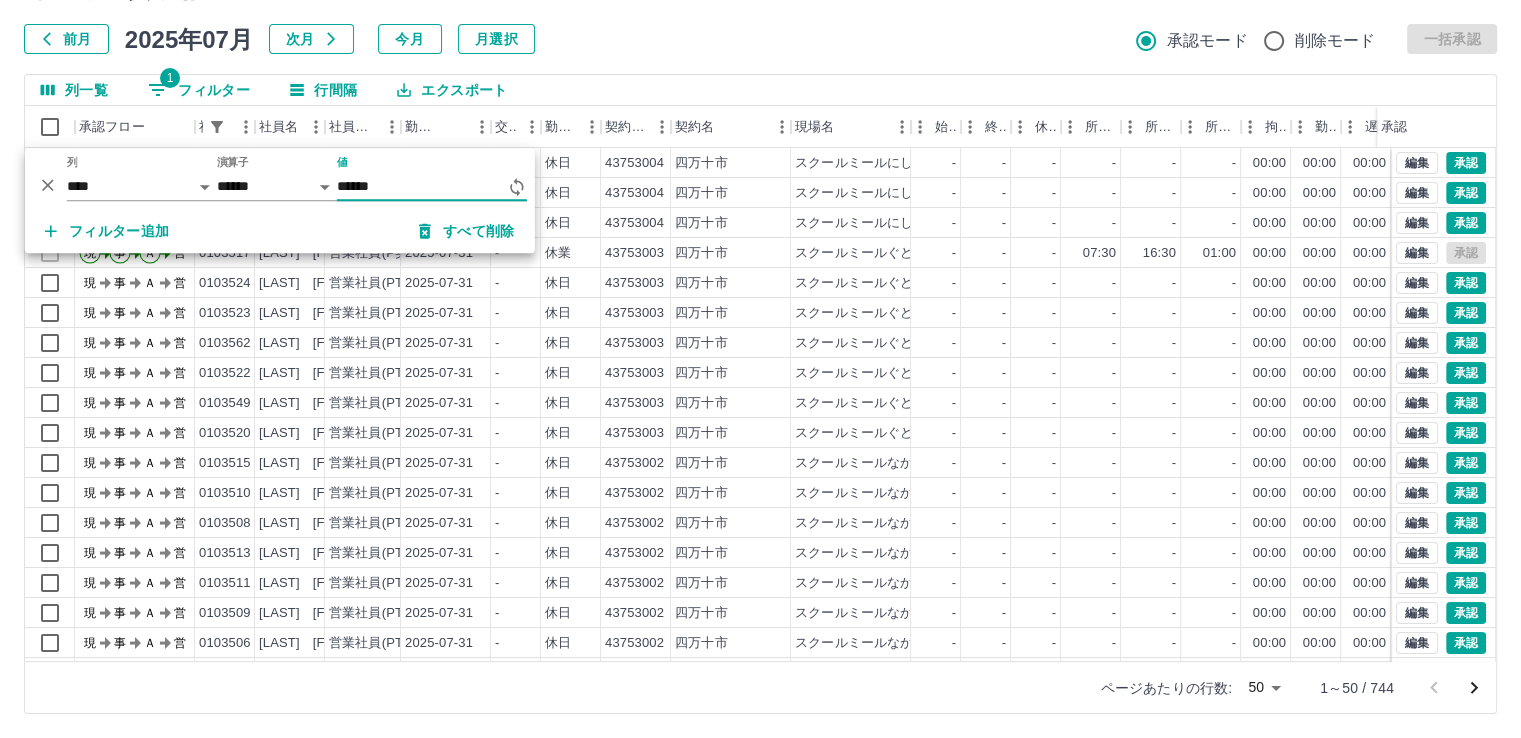 type on "*******" 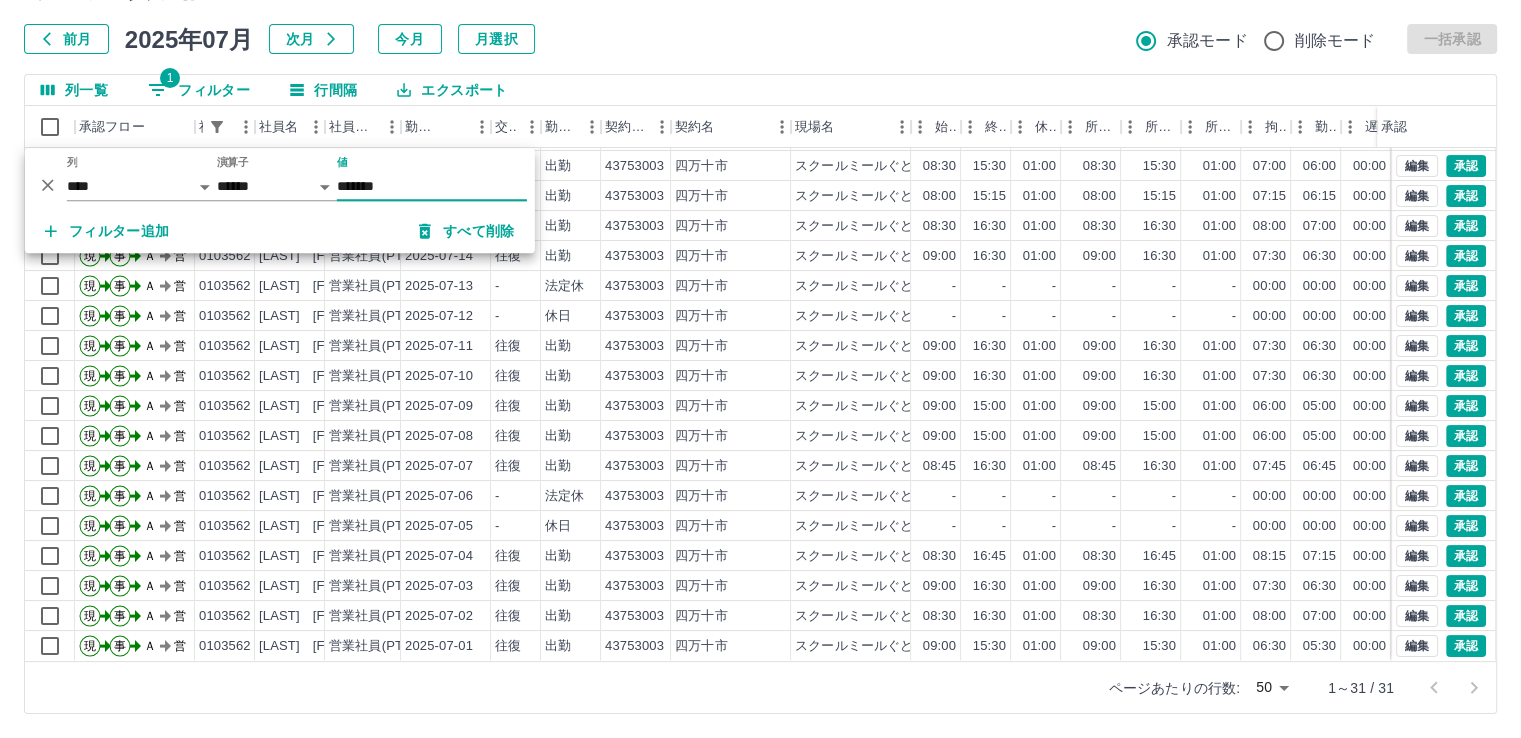 scroll, scrollTop: 431, scrollLeft: 0, axis: vertical 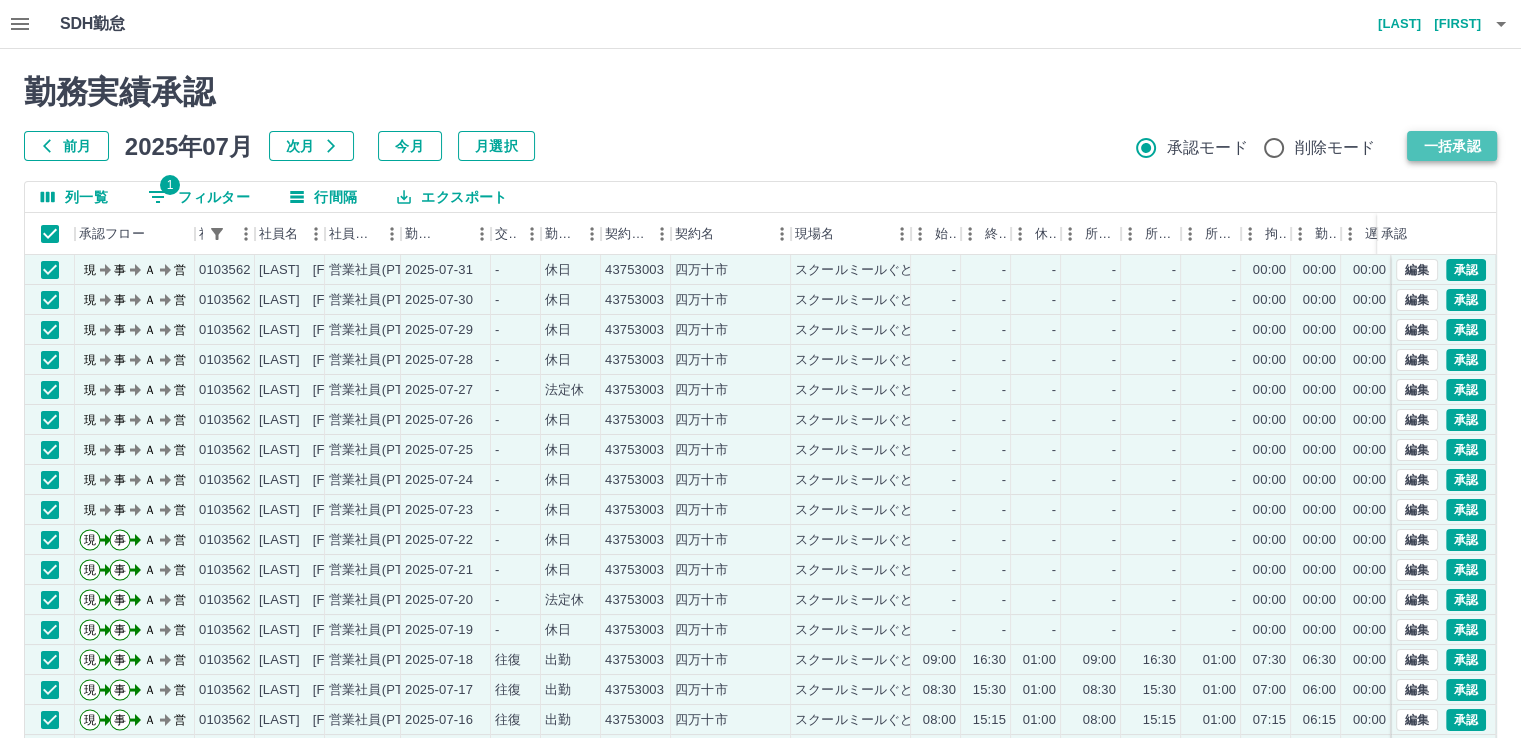 click on "一括承認" at bounding box center (1452, 146) 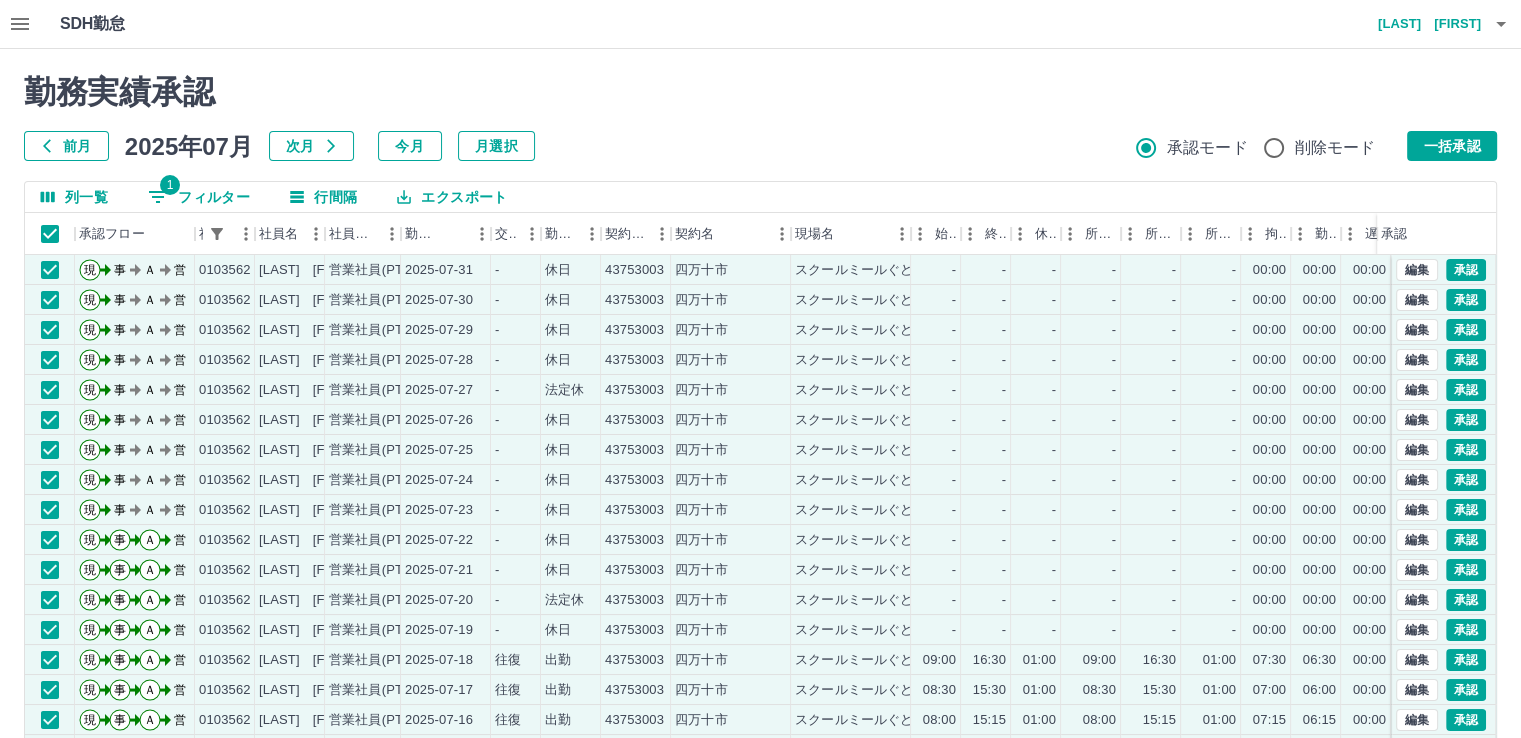 click on "1 フィルター" at bounding box center [199, 197] 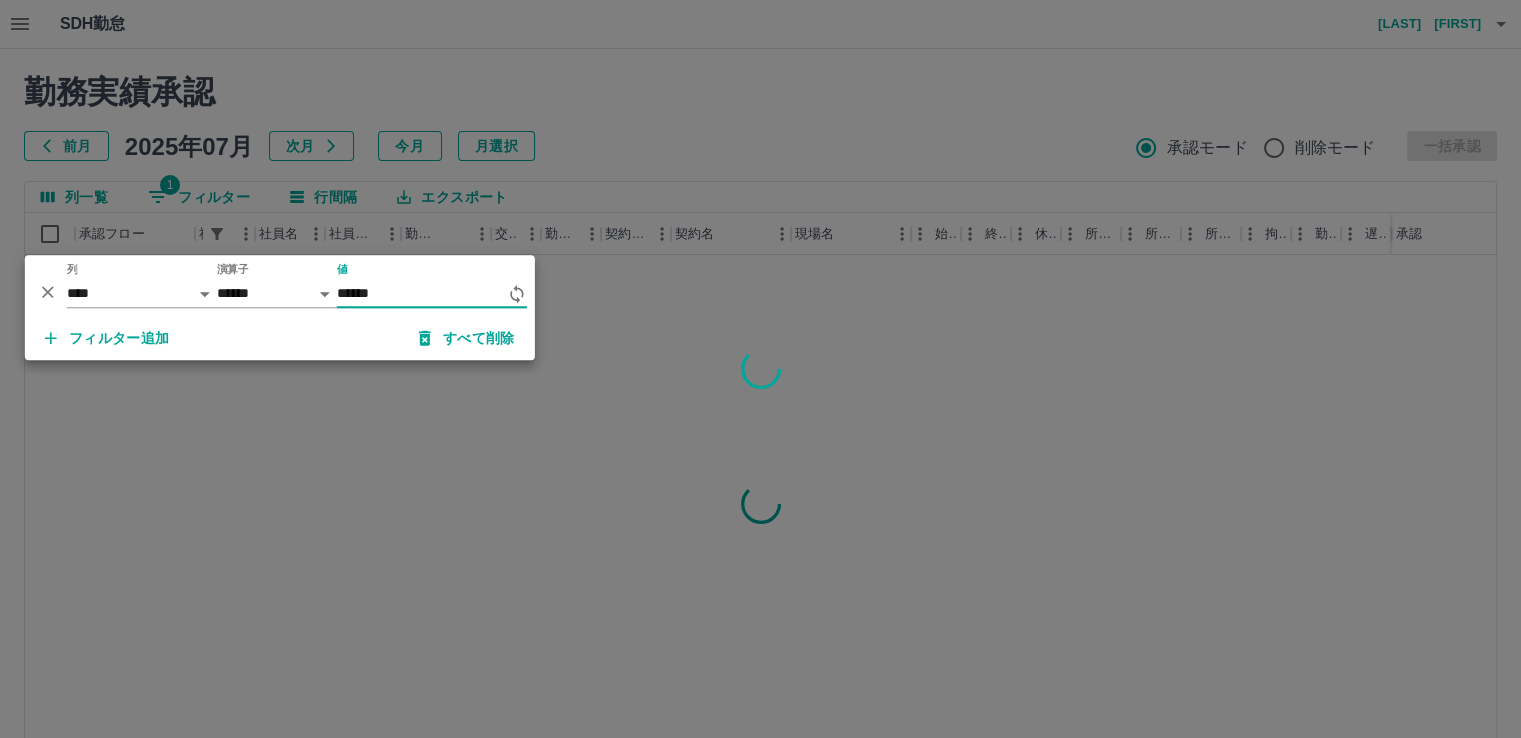 type on "*******" 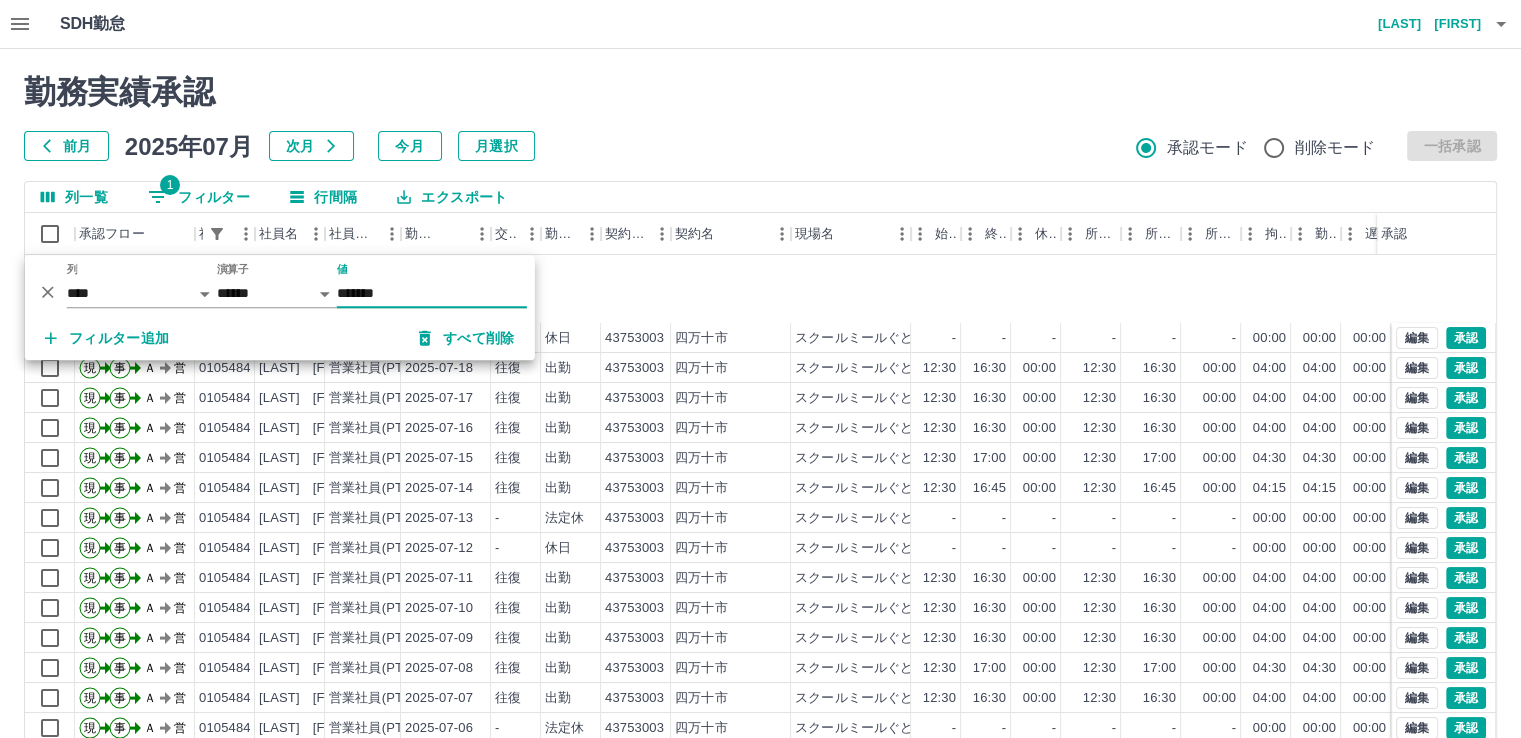 scroll, scrollTop: 431, scrollLeft: 0, axis: vertical 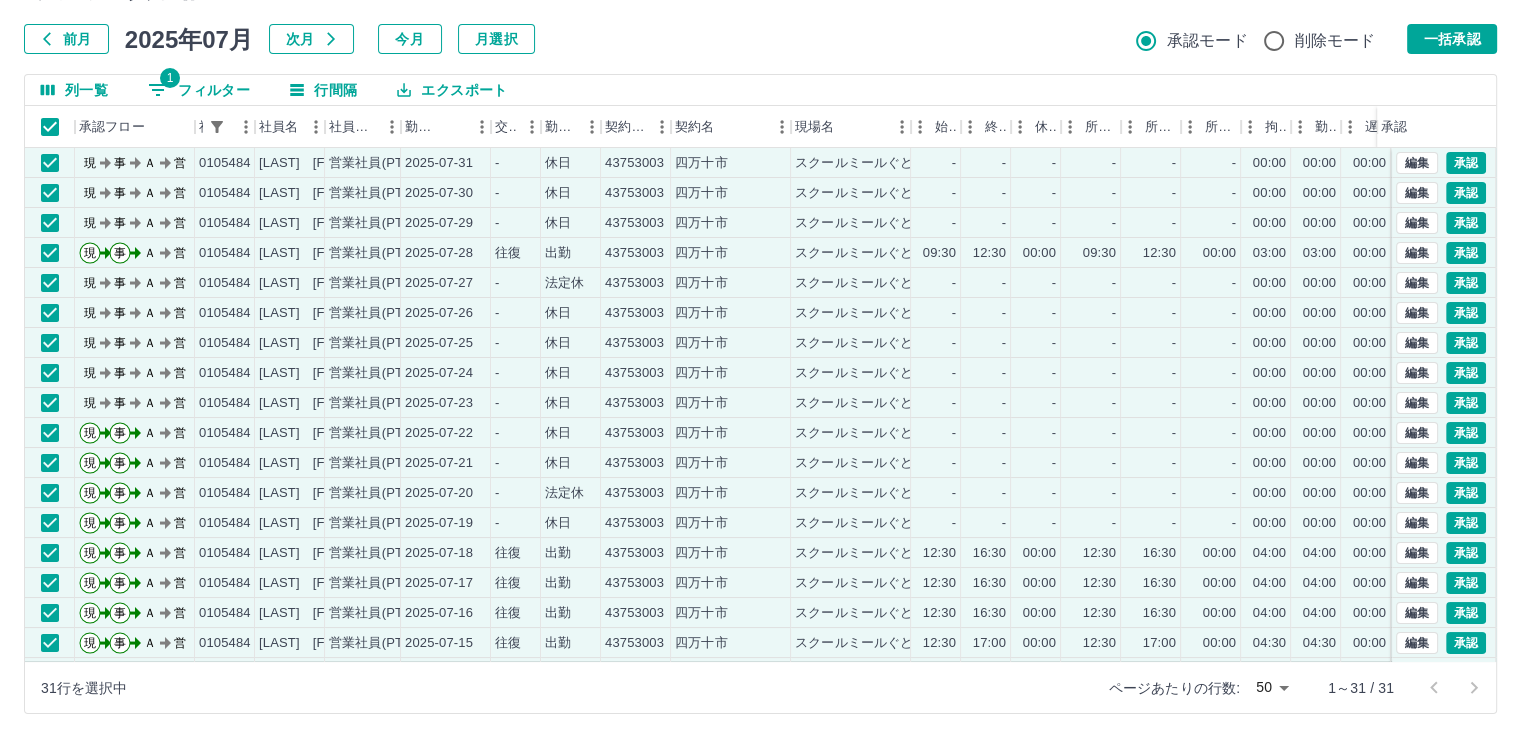 click on "勤務実績承認 前月 2025年07月 次月 今月 月選択 承認モード 削除モード 一括承認" at bounding box center (760, 10) 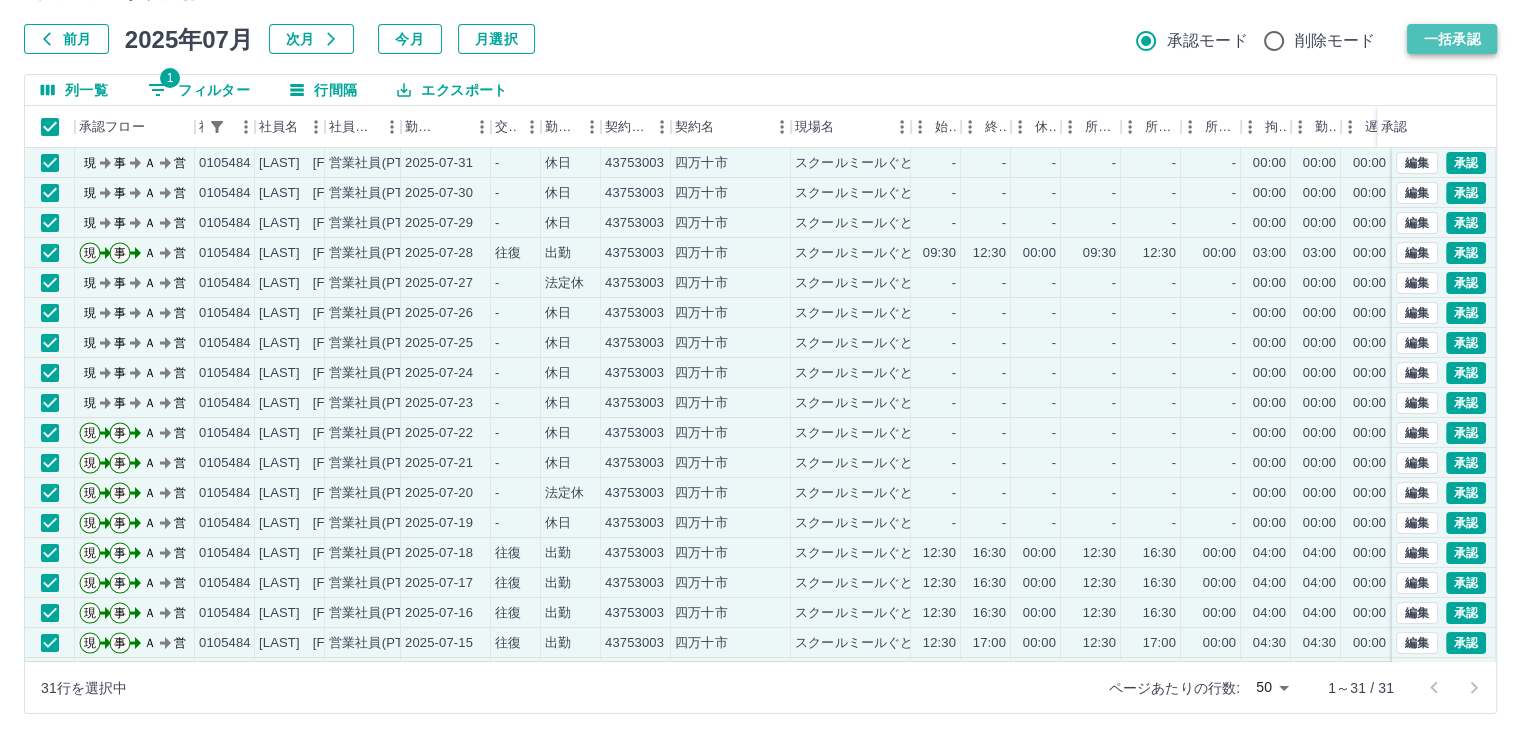 click on "一括承認" at bounding box center [1452, 39] 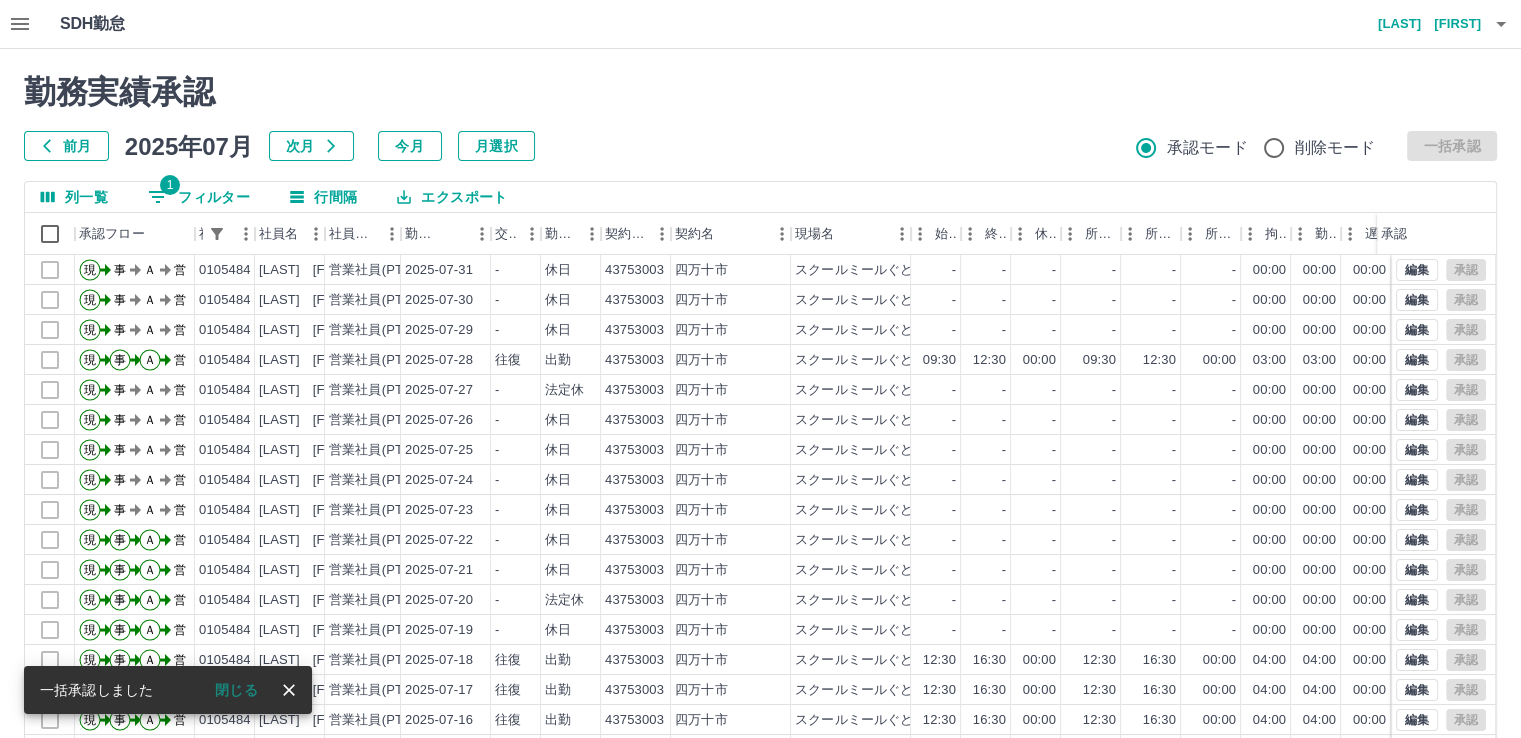 scroll, scrollTop: 0, scrollLeft: 0, axis: both 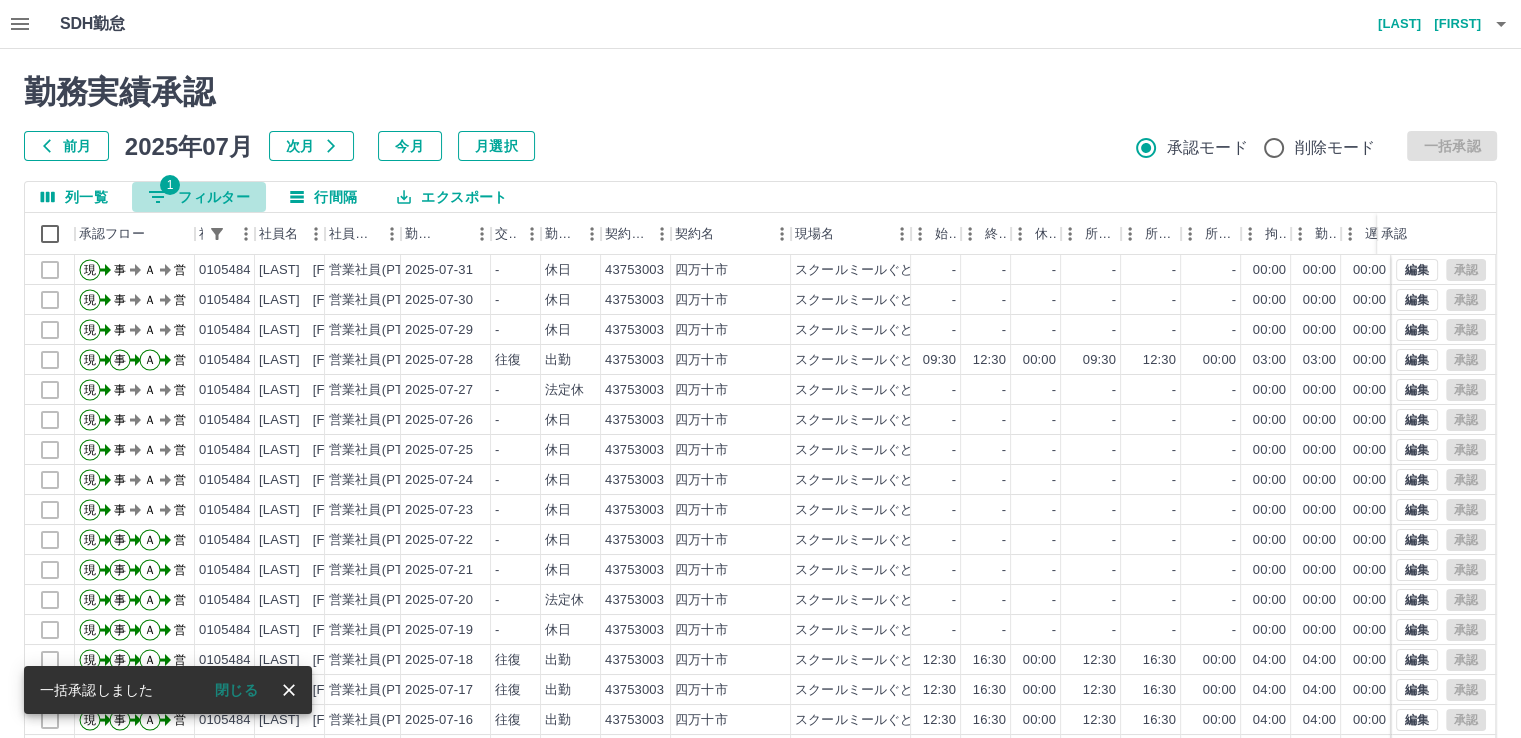 click on "1 フィルター" at bounding box center [199, 197] 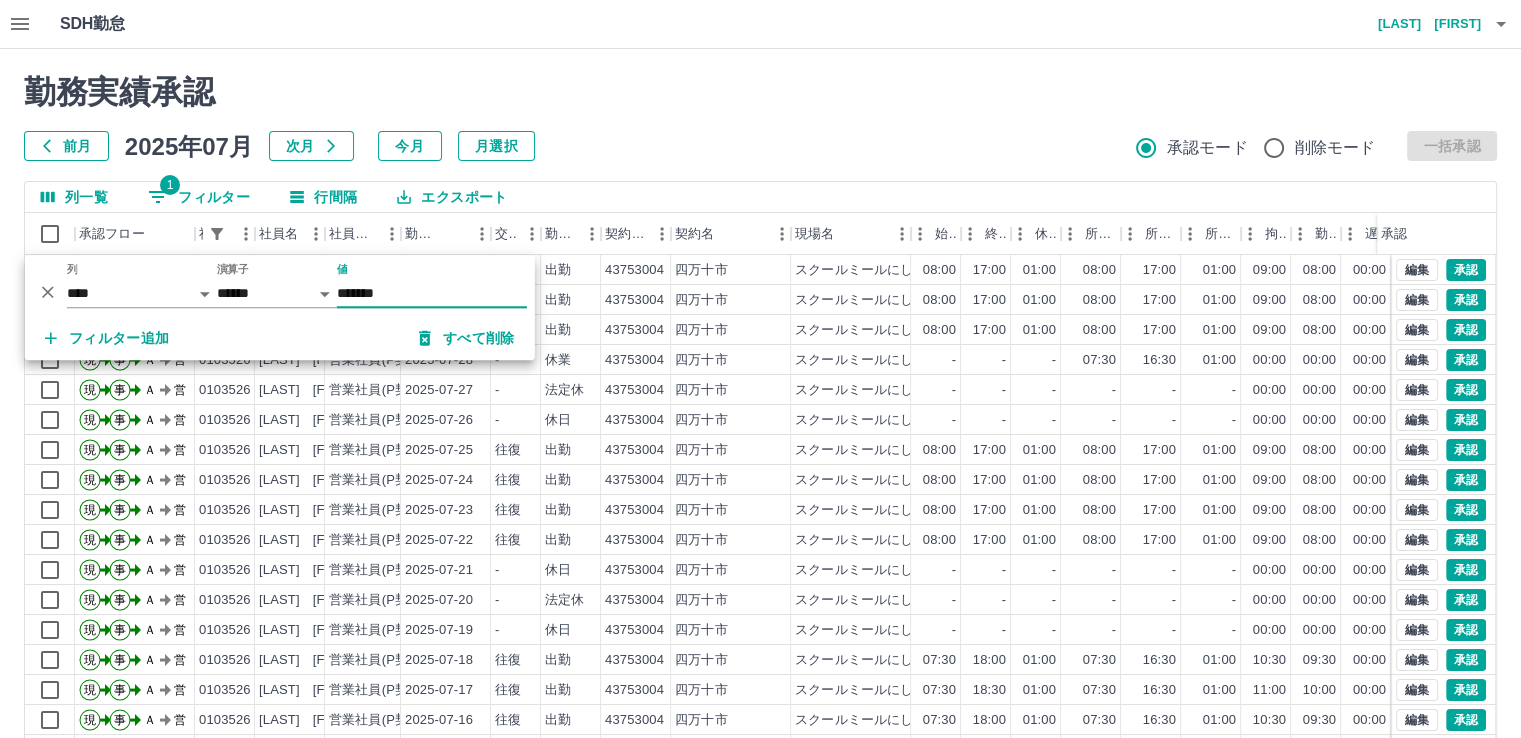 type on "*******" 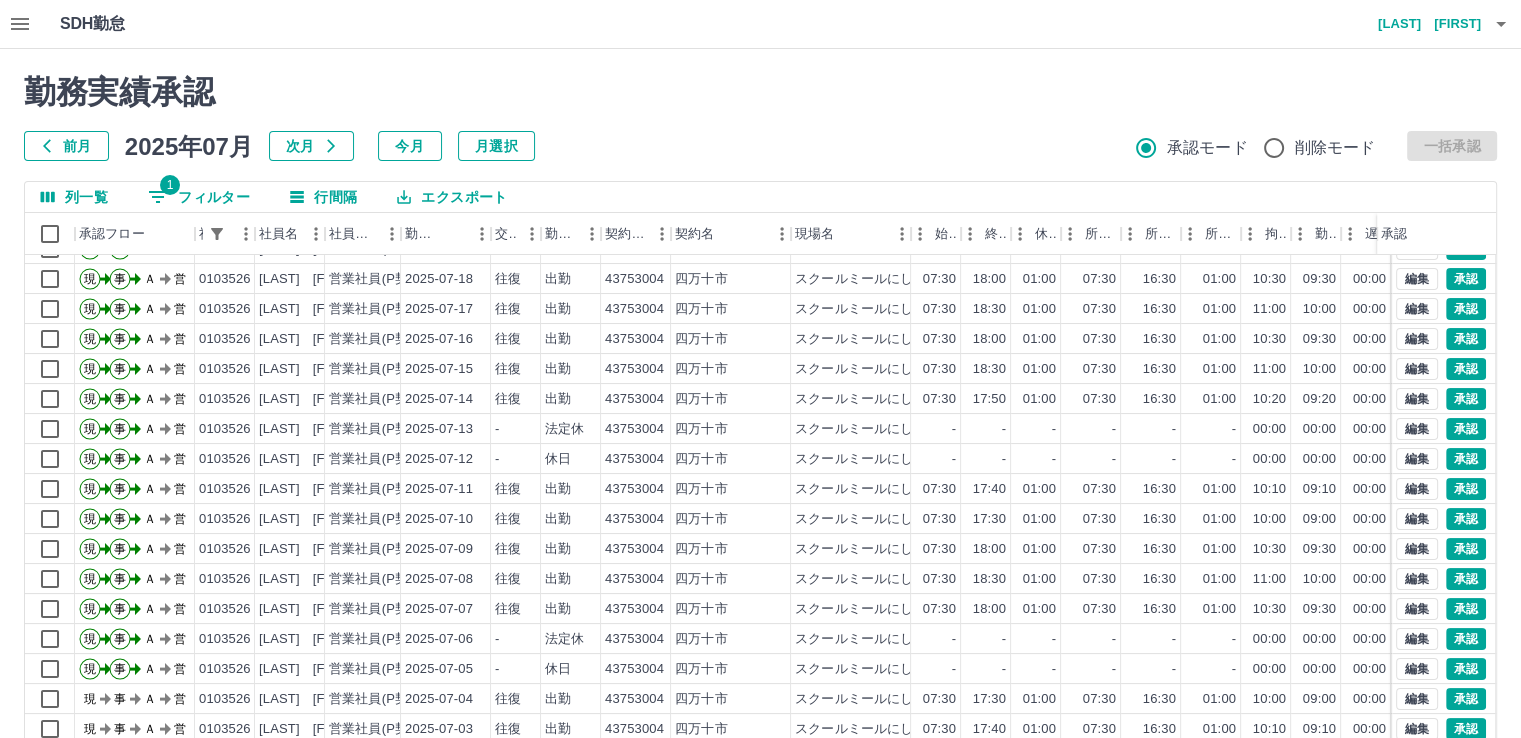 scroll, scrollTop: 431, scrollLeft: 0, axis: vertical 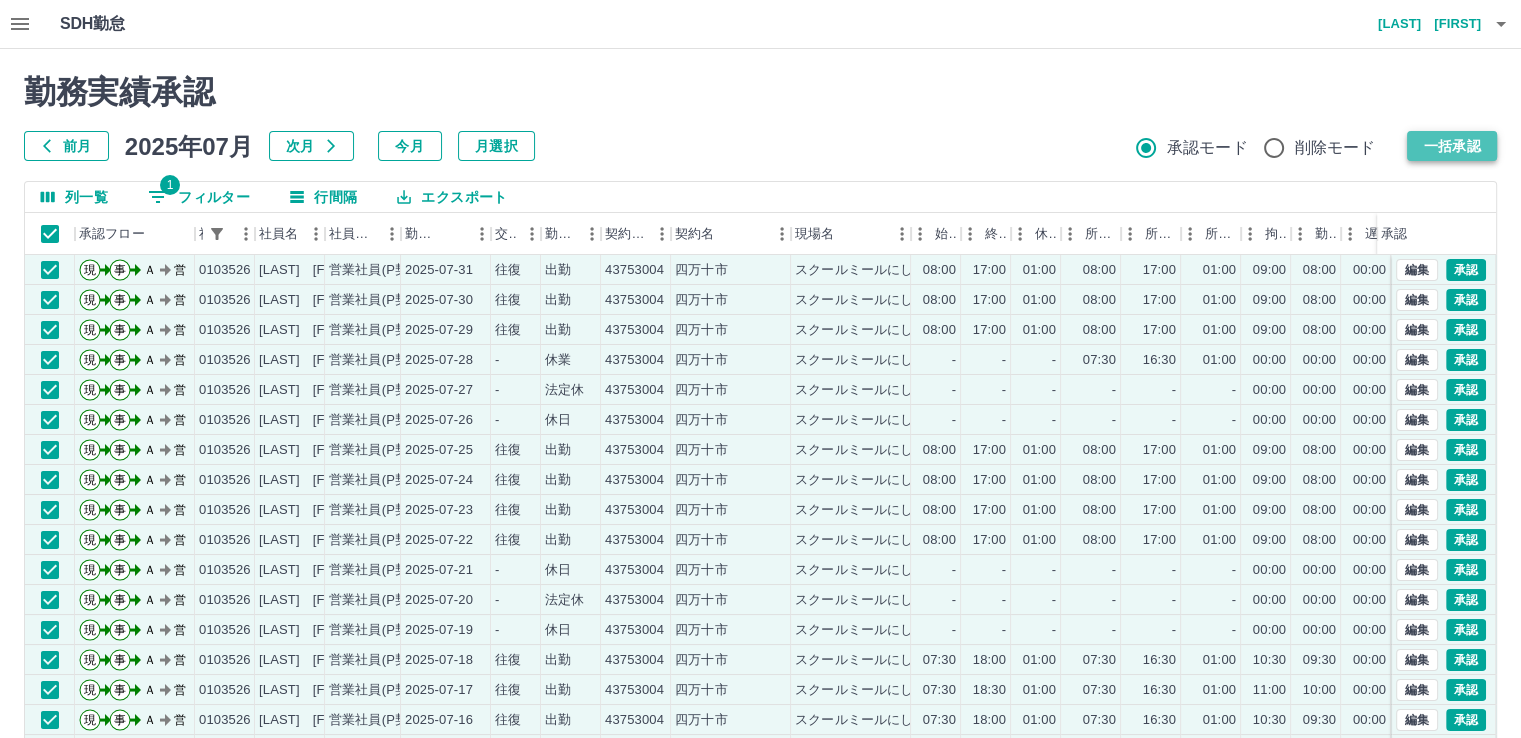 click on "一括承認" at bounding box center [1452, 146] 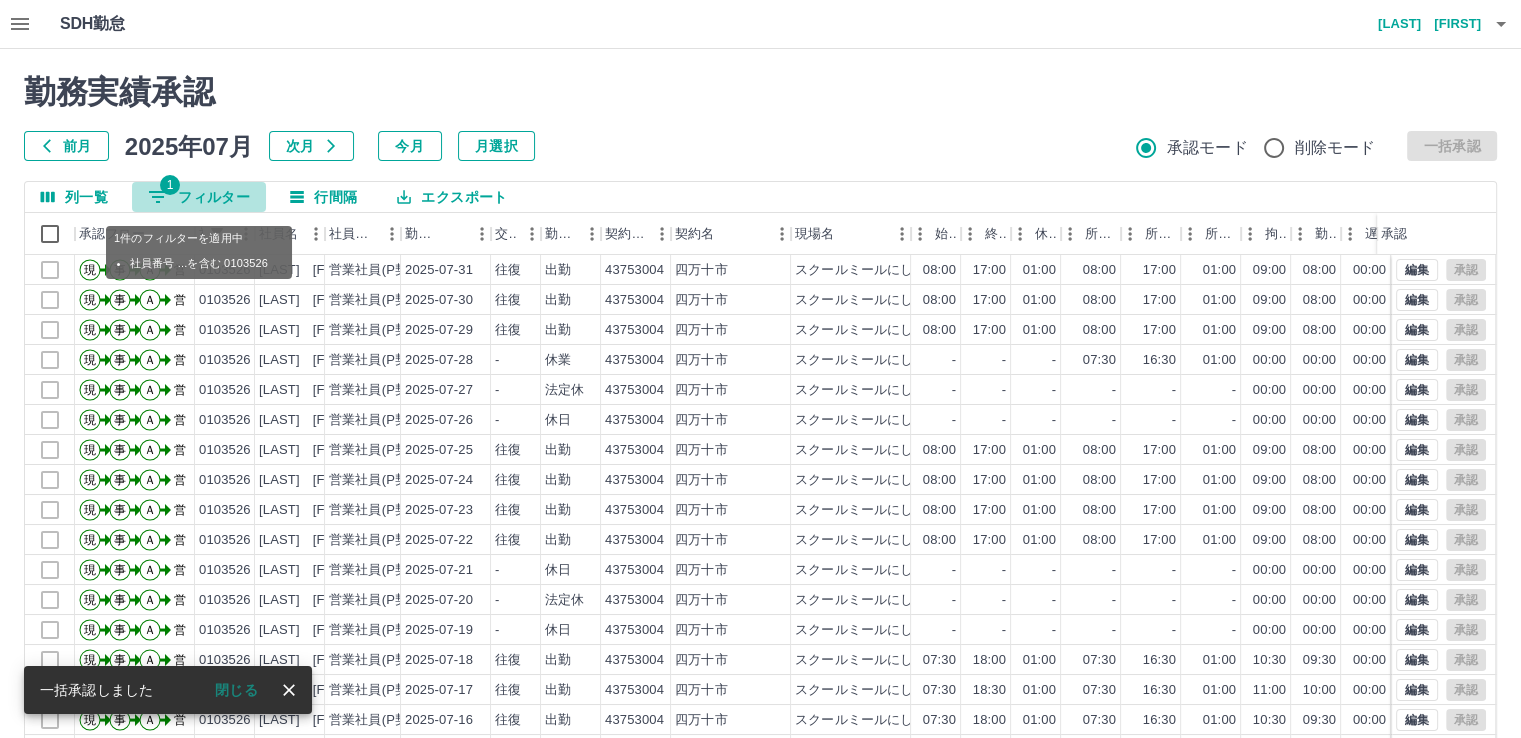 click on "1 フィルター" at bounding box center [199, 197] 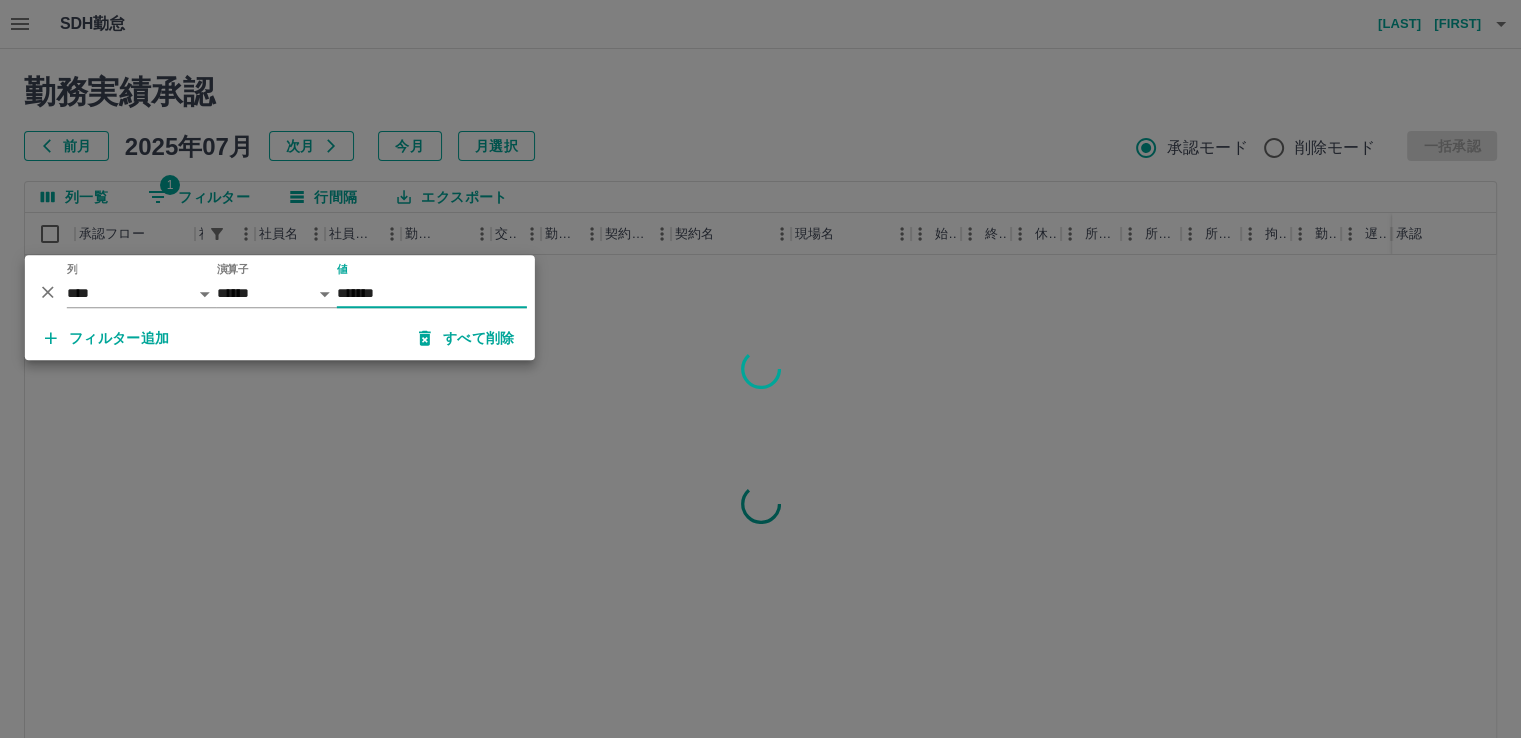 type on "*******" 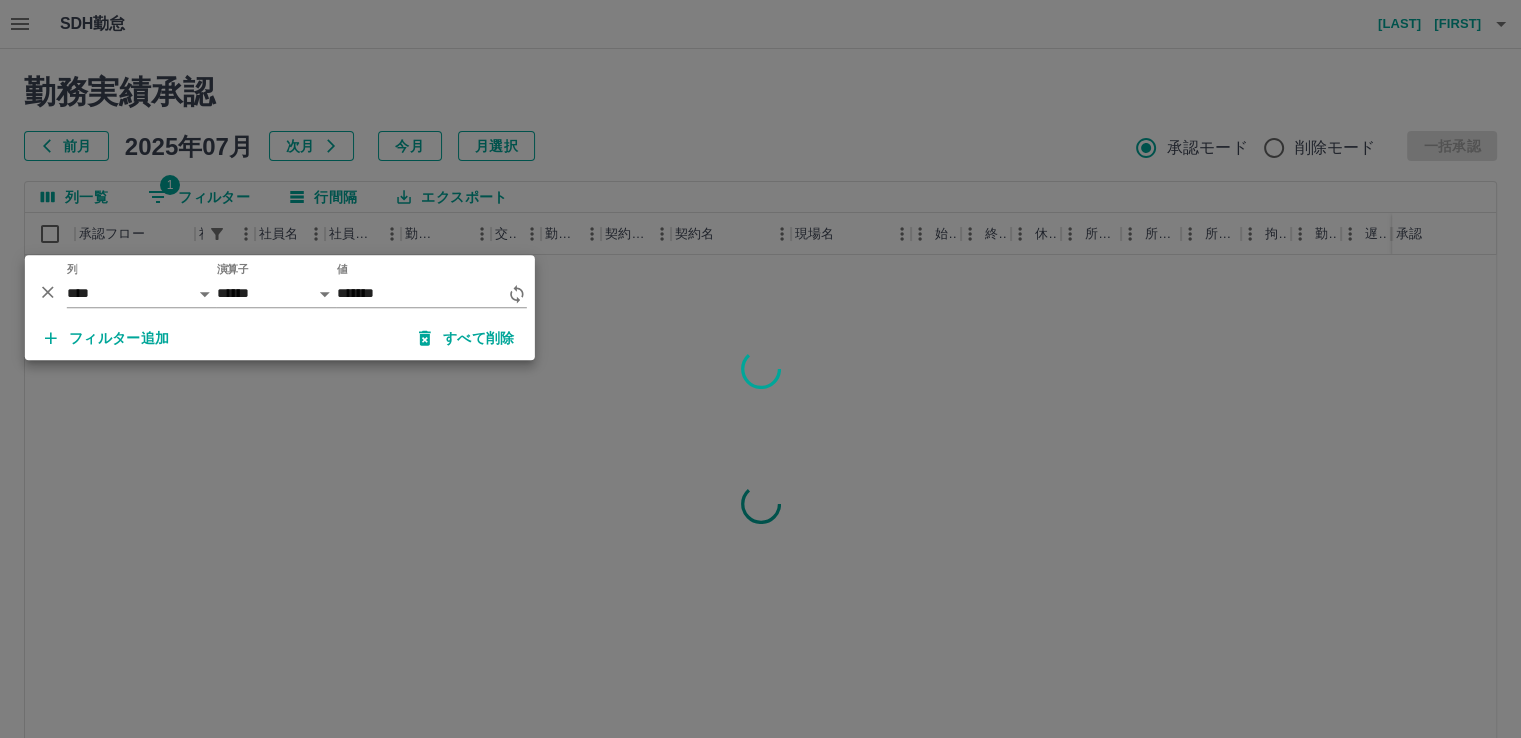 click at bounding box center (760, 369) 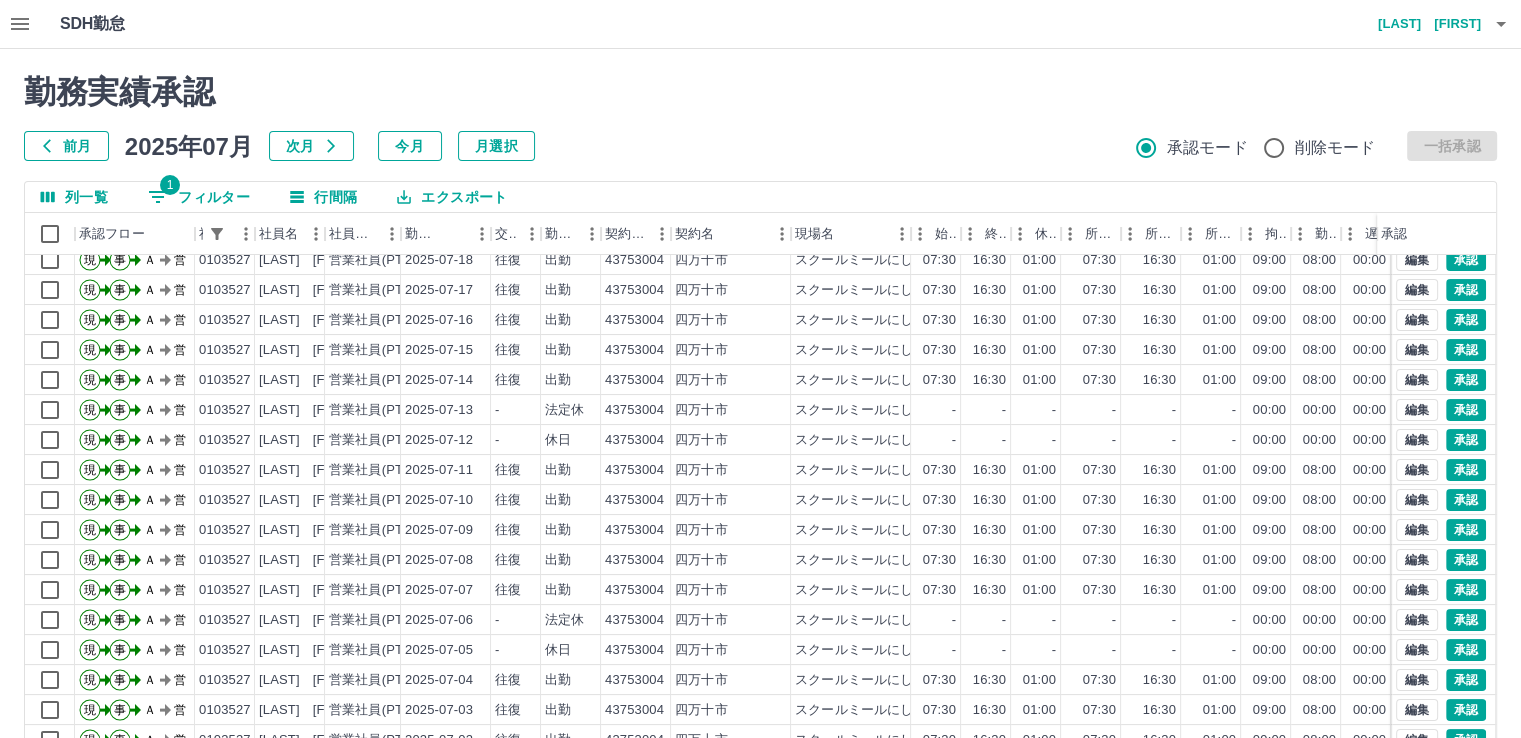 scroll, scrollTop: 431, scrollLeft: 0, axis: vertical 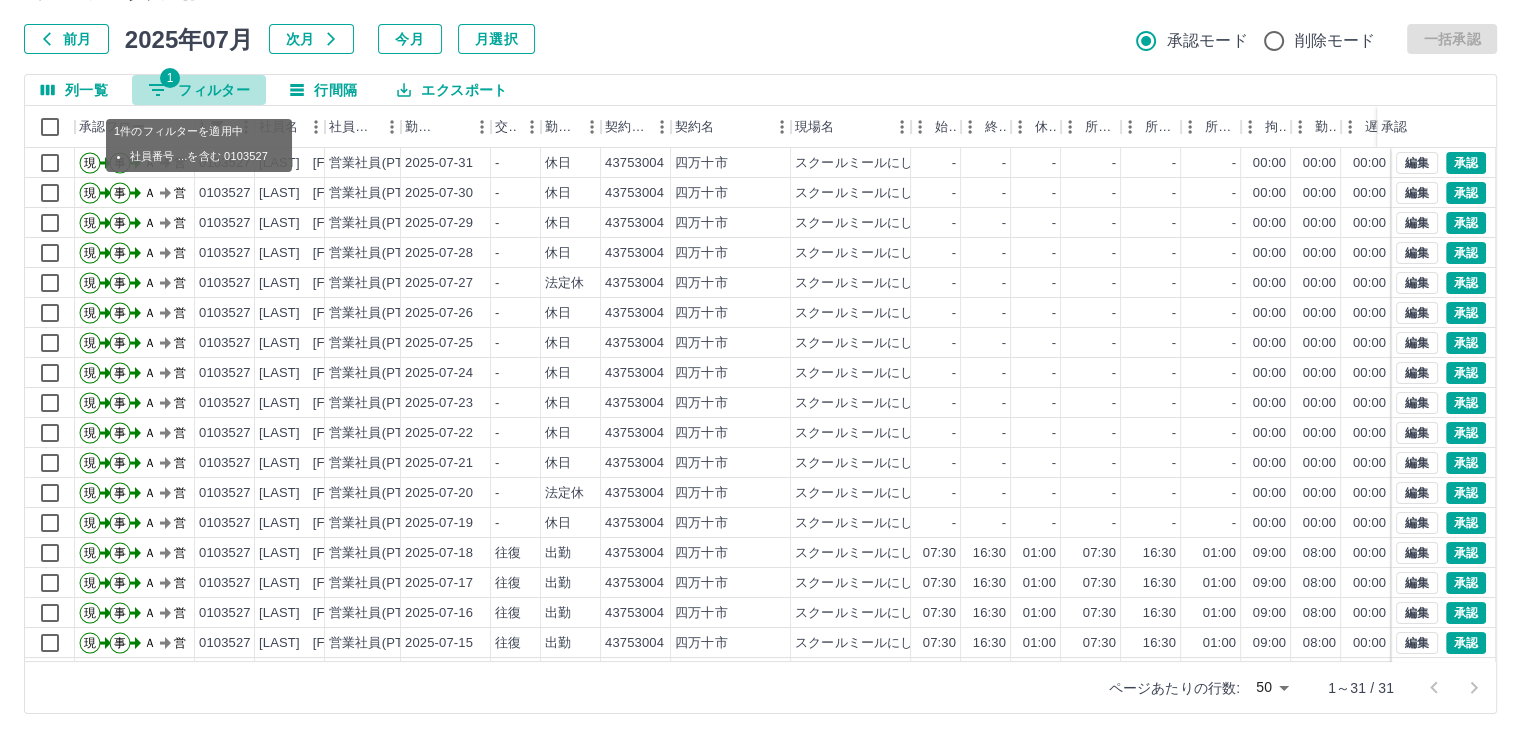 click on "1 フィルター" at bounding box center [199, 90] 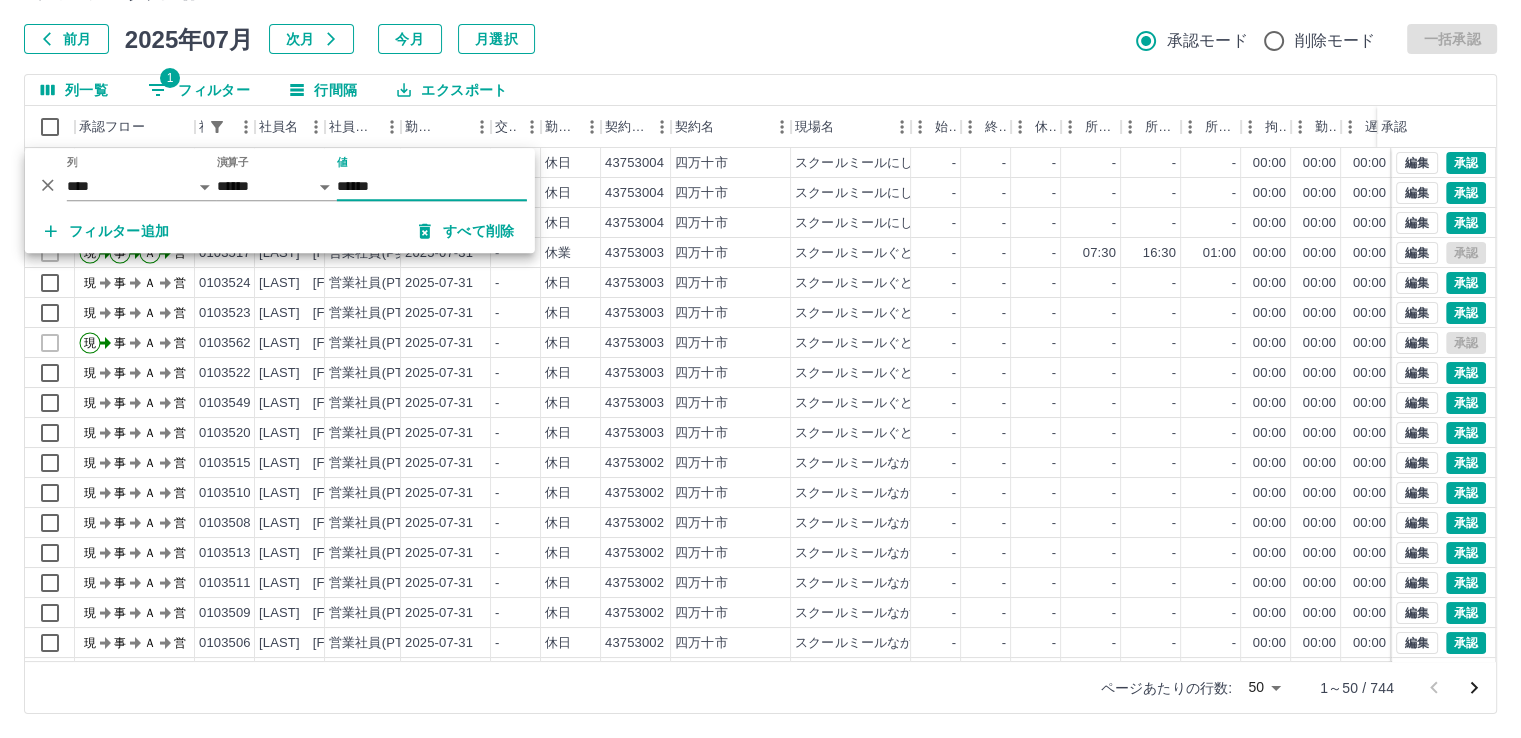 type on "*******" 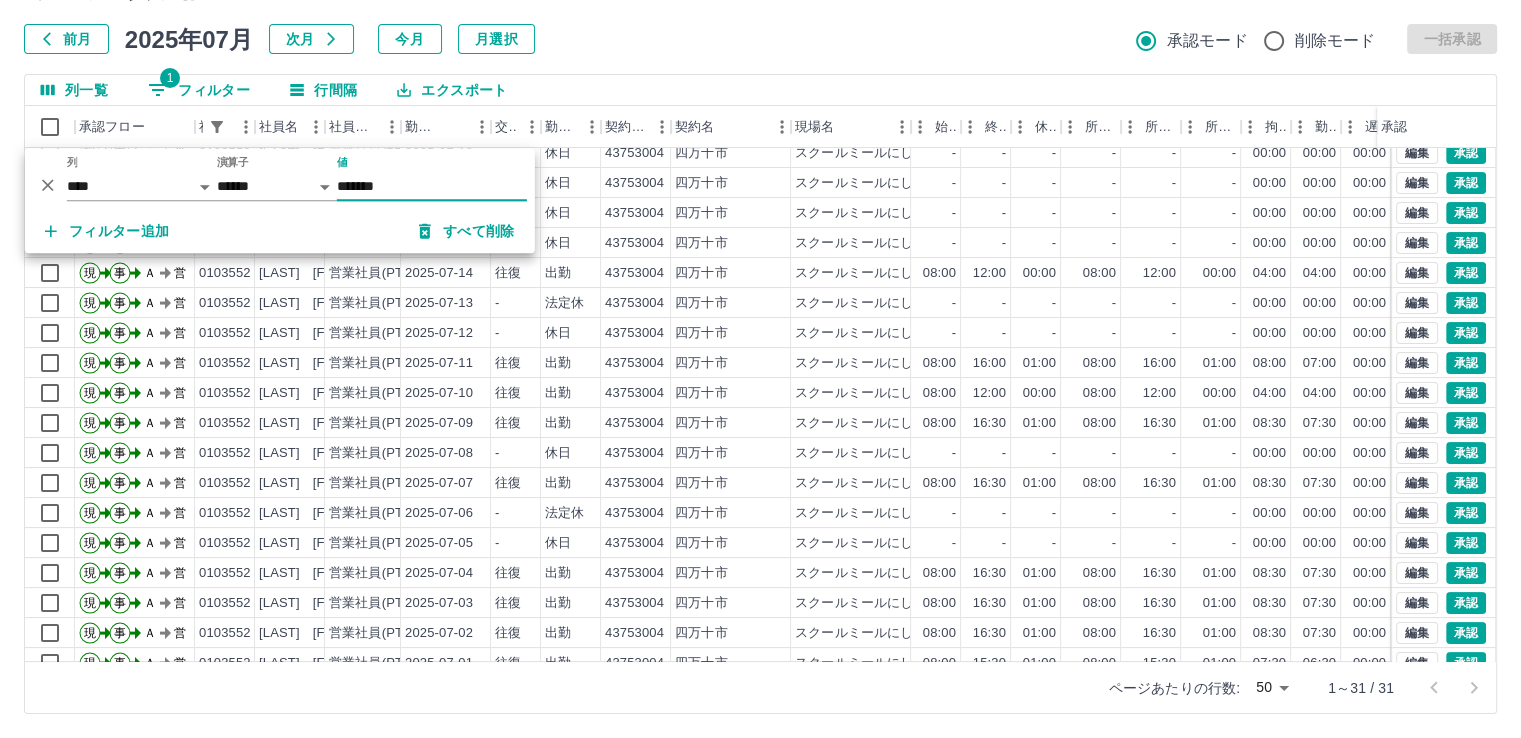 scroll, scrollTop: 431, scrollLeft: 0, axis: vertical 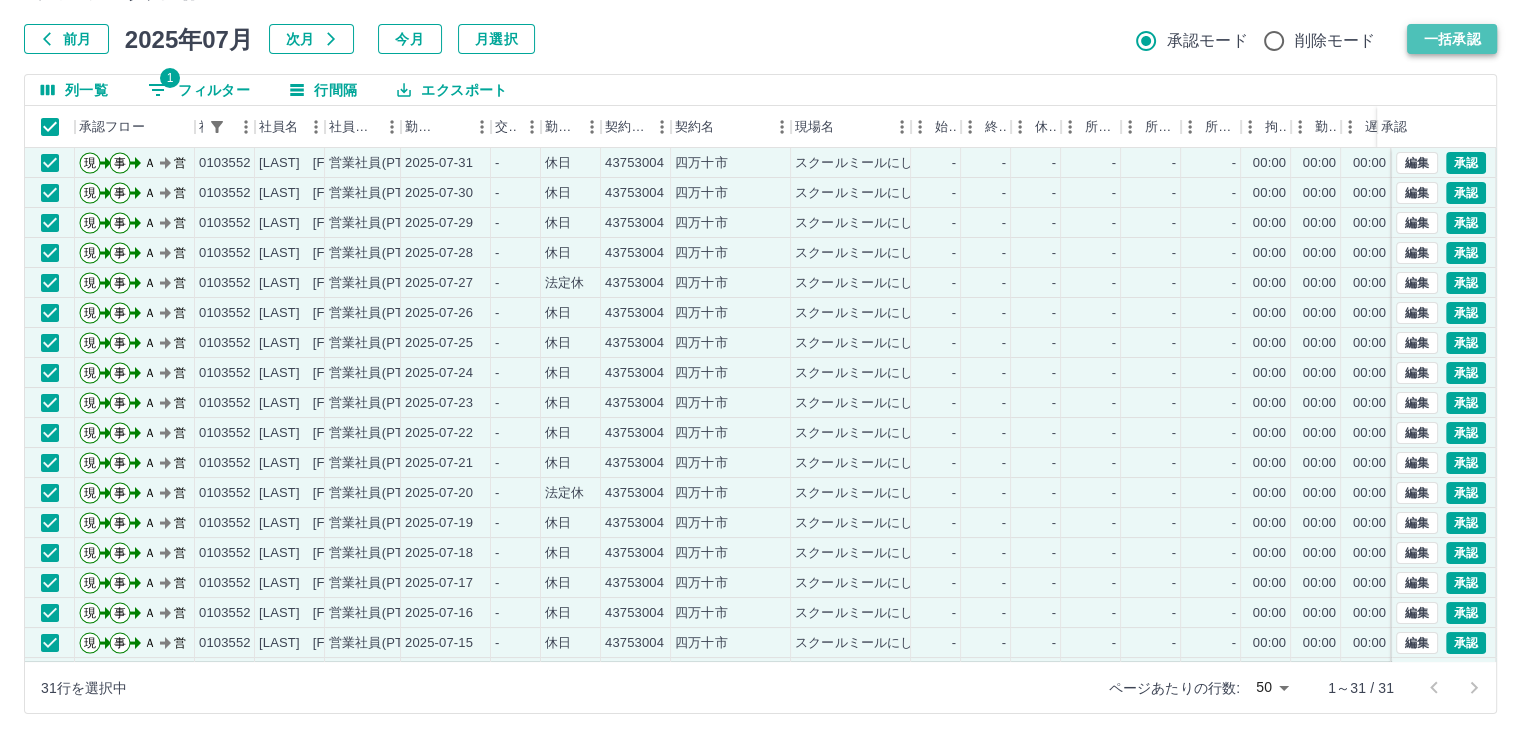 click on "一括承認" at bounding box center [1452, 39] 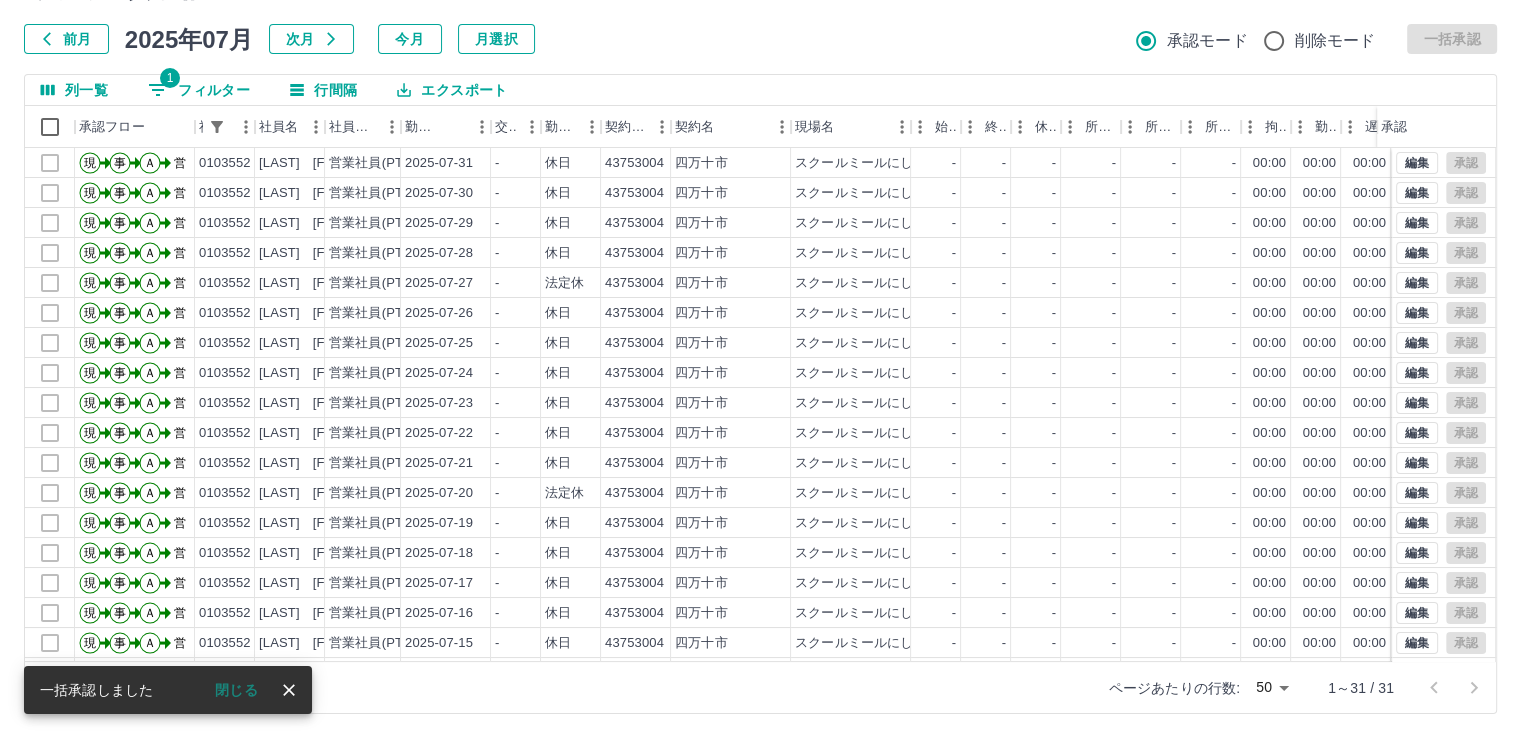 click on "1 フィルター" at bounding box center (199, 90) 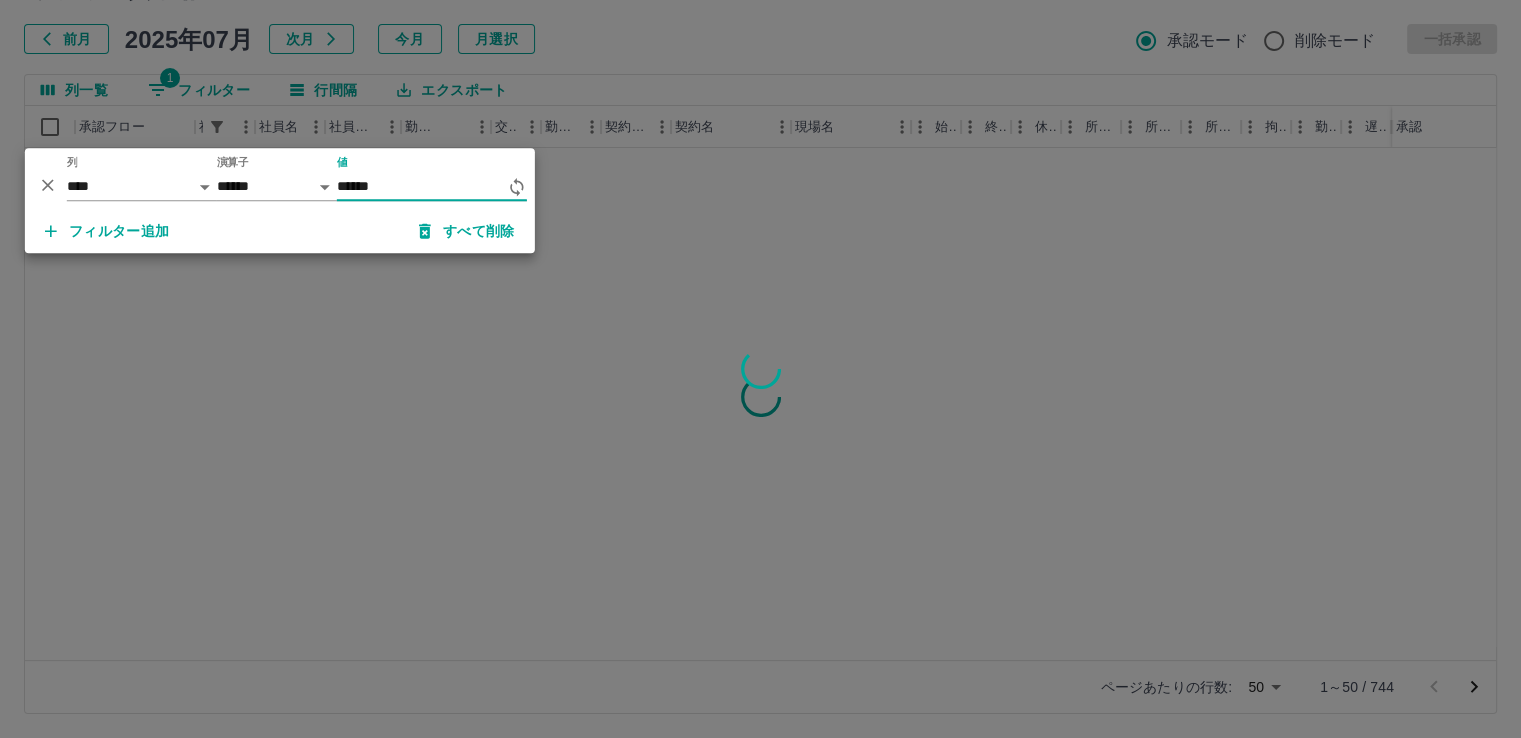 type on "*******" 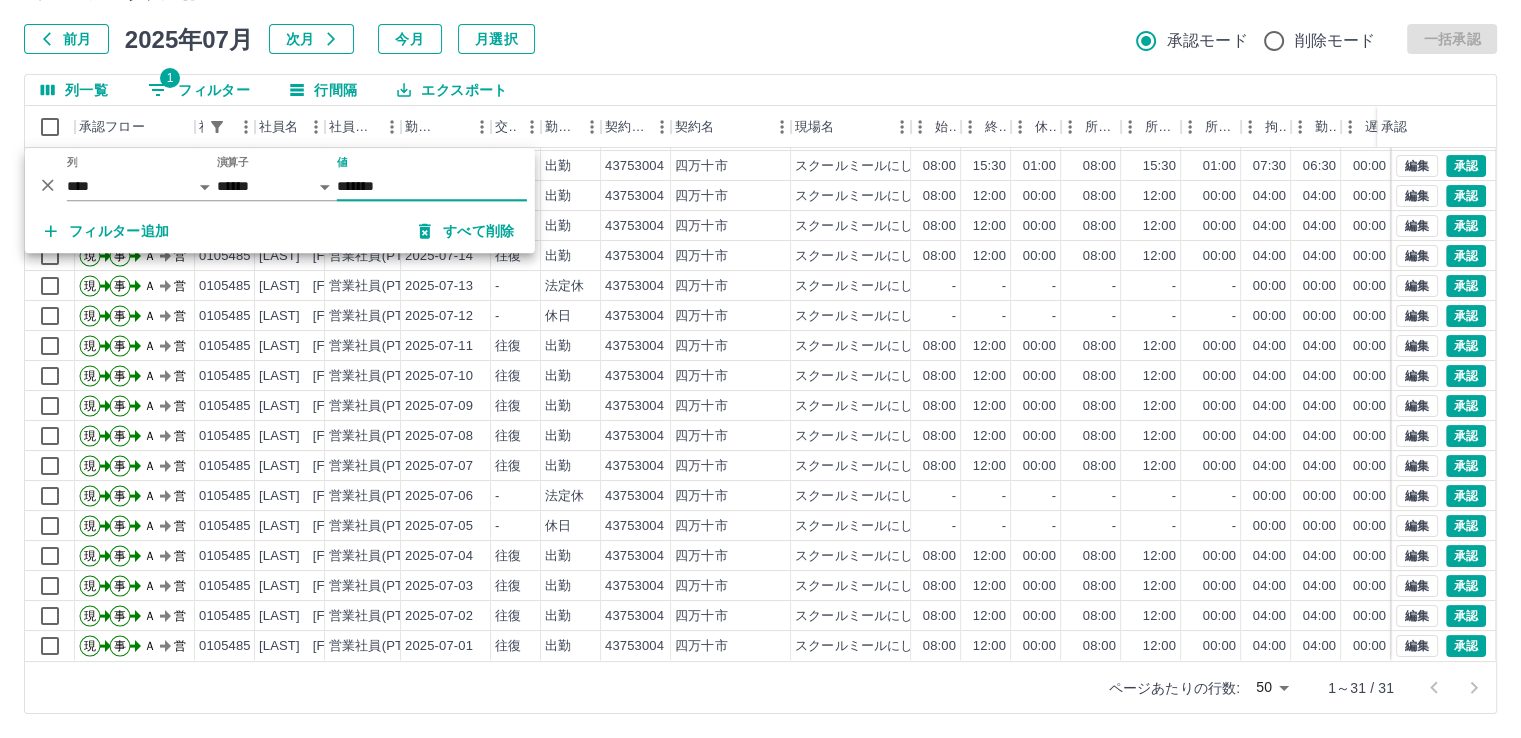 scroll, scrollTop: 431, scrollLeft: 0, axis: vertical 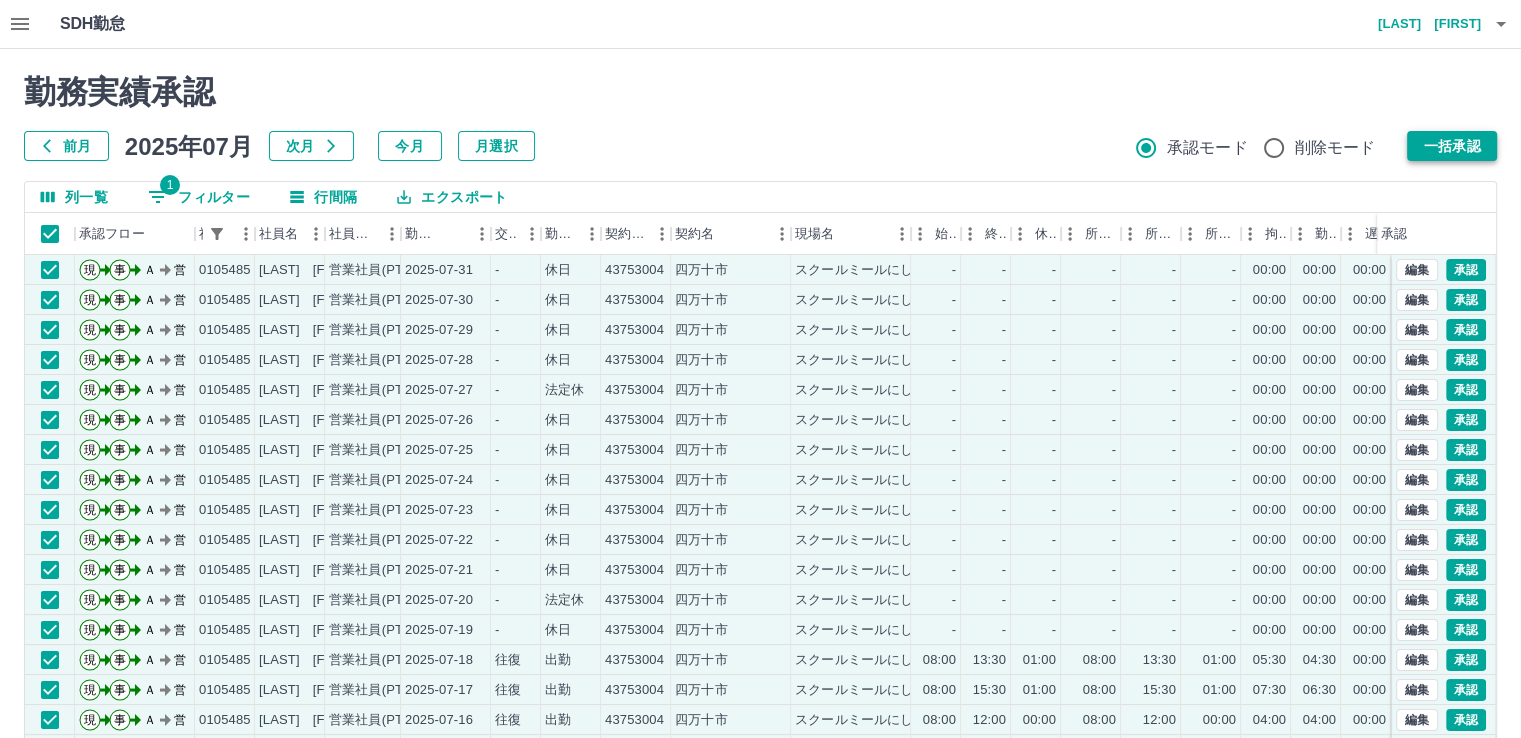 click on "一括承認" at bounding box center (1452, 146) 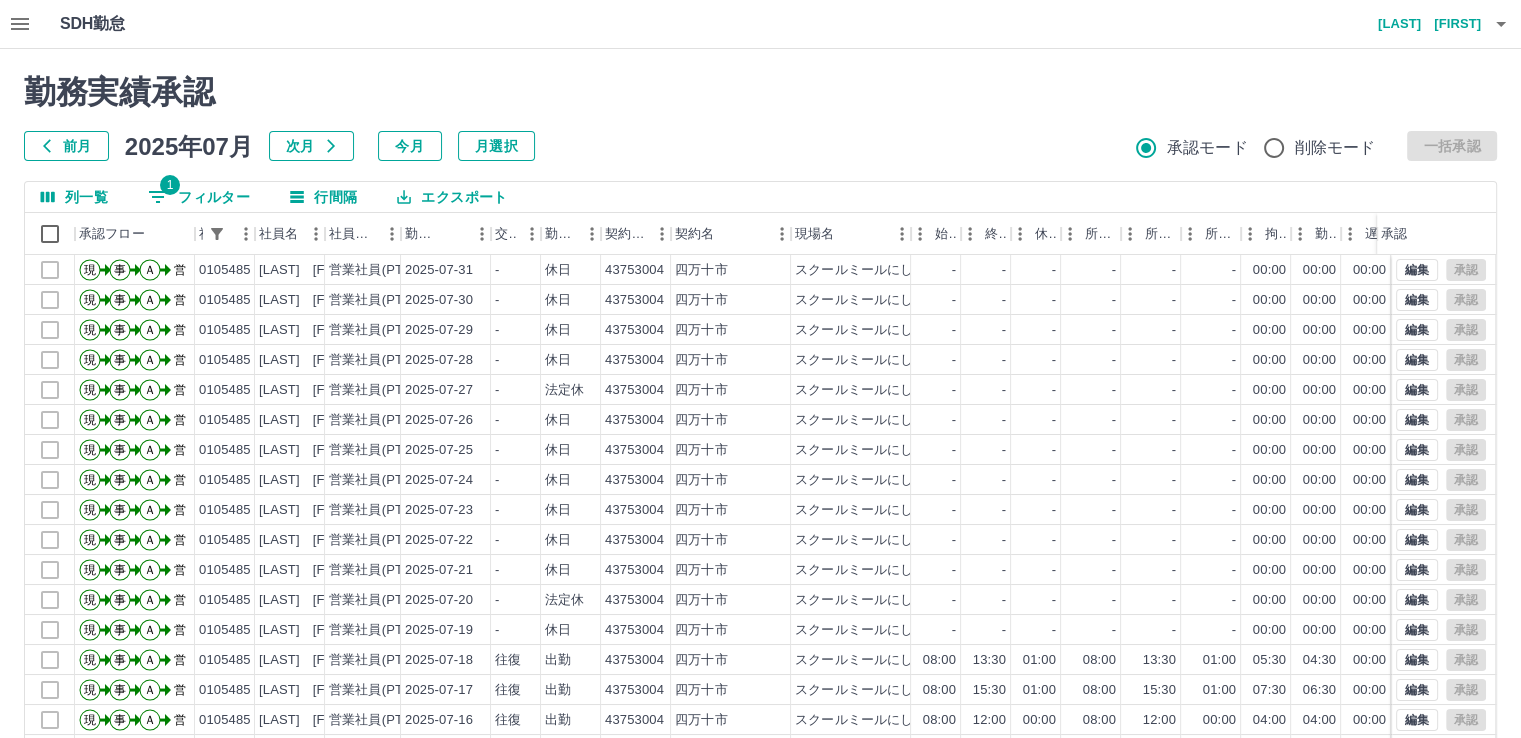 click on "1 フィルター" at bounding box center (199, 197) 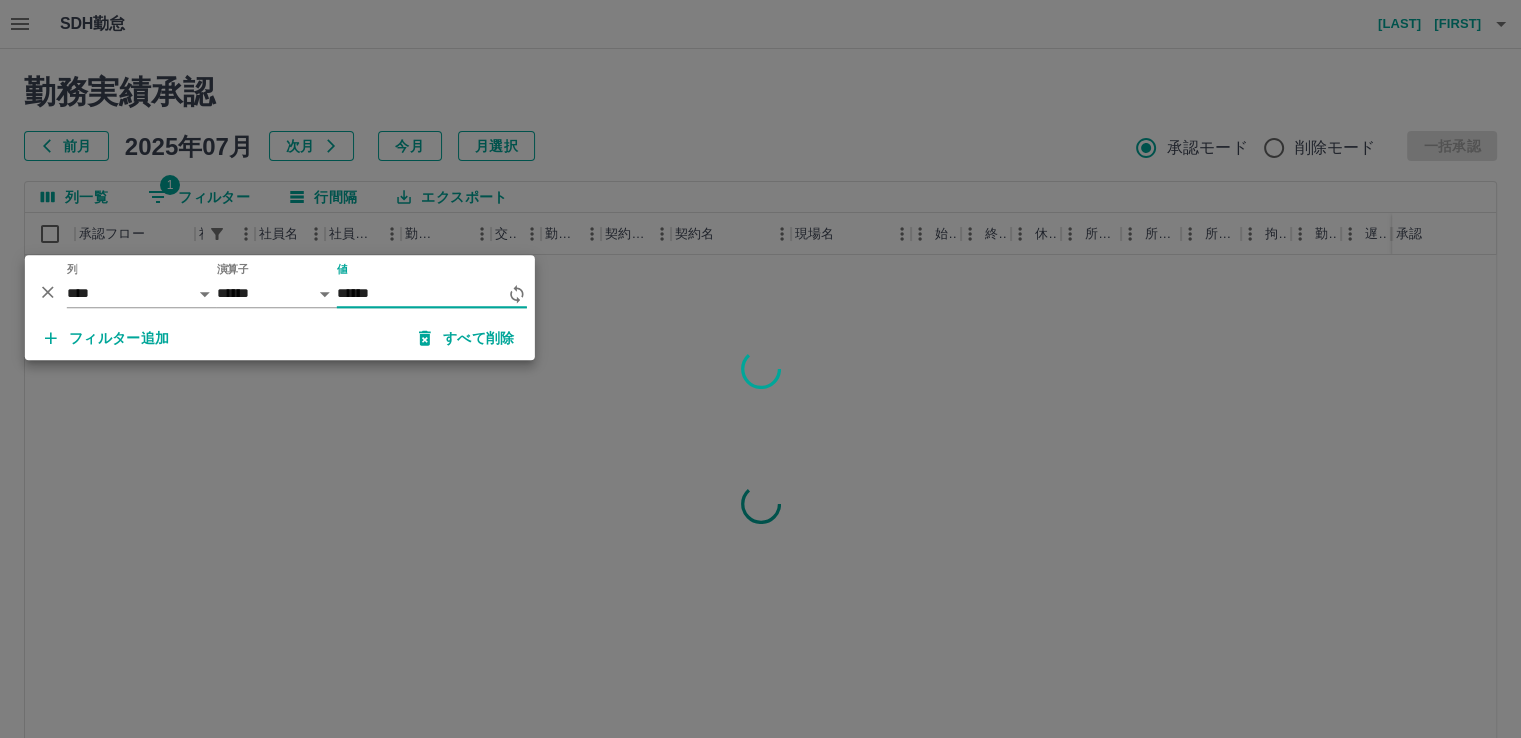 type on "*******" 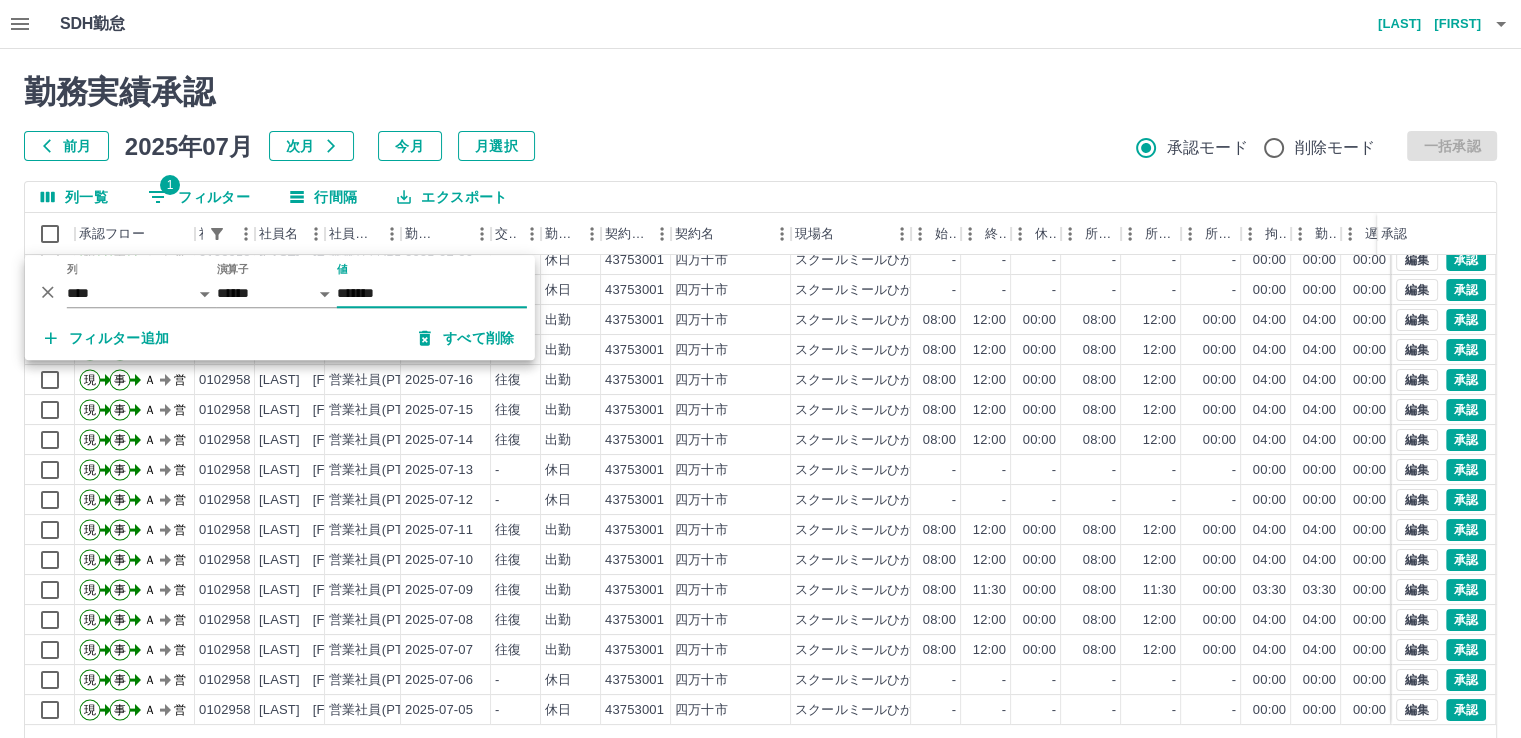 scroll, scrollTop: 431, scrollLeft: 0, axis: vertical 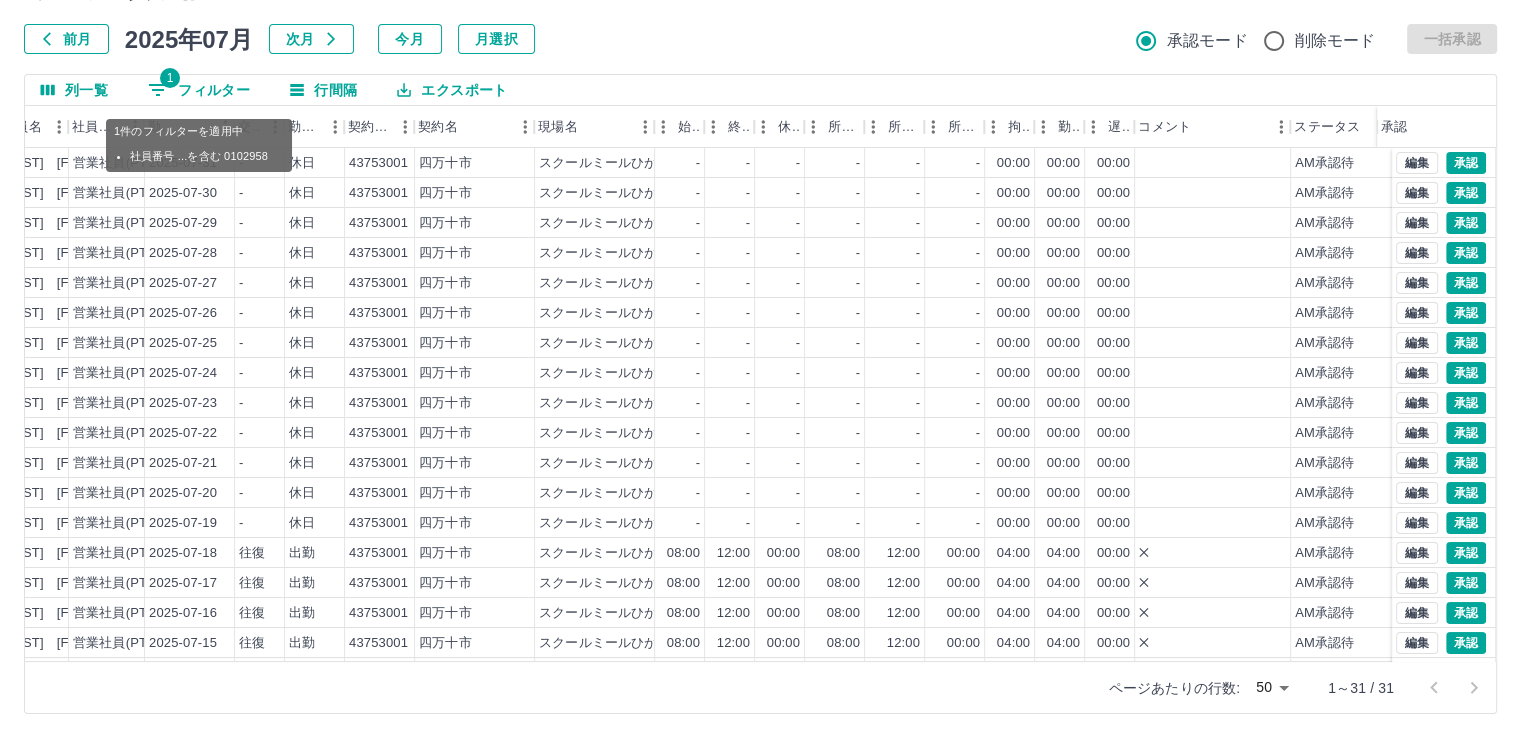 click on "1 フィルター" at bounding box center (199, 90) 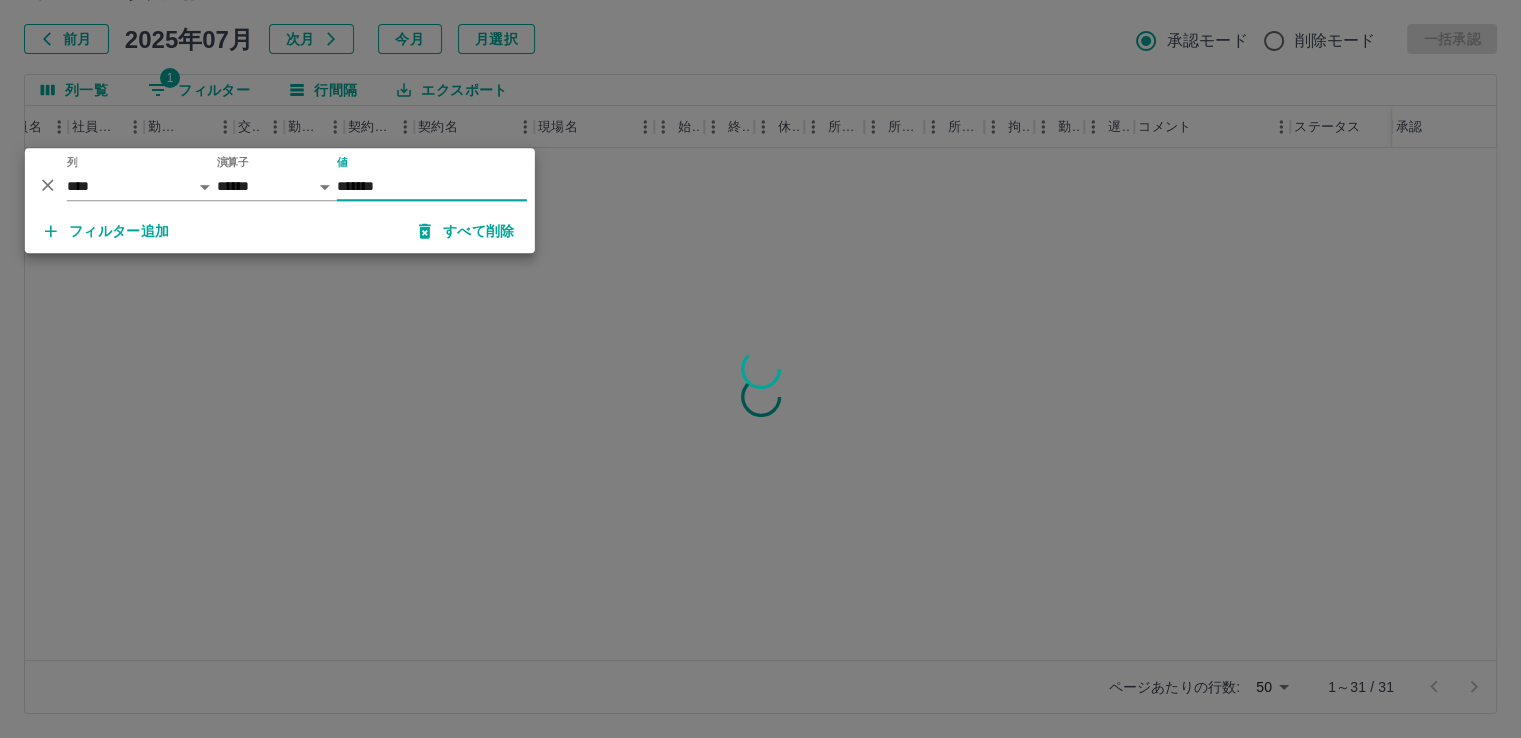 type on "*******" 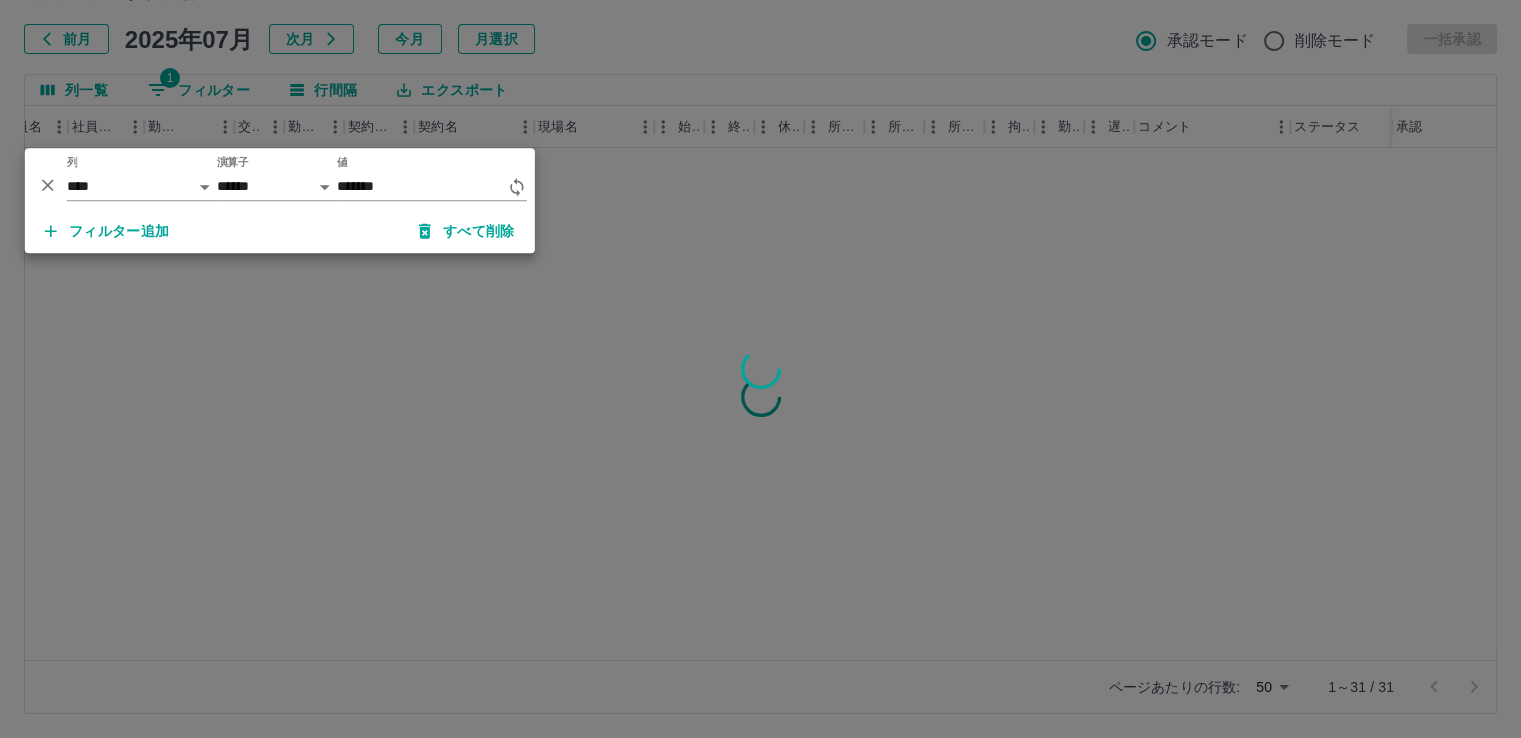 click at bounding box center (760, 369) 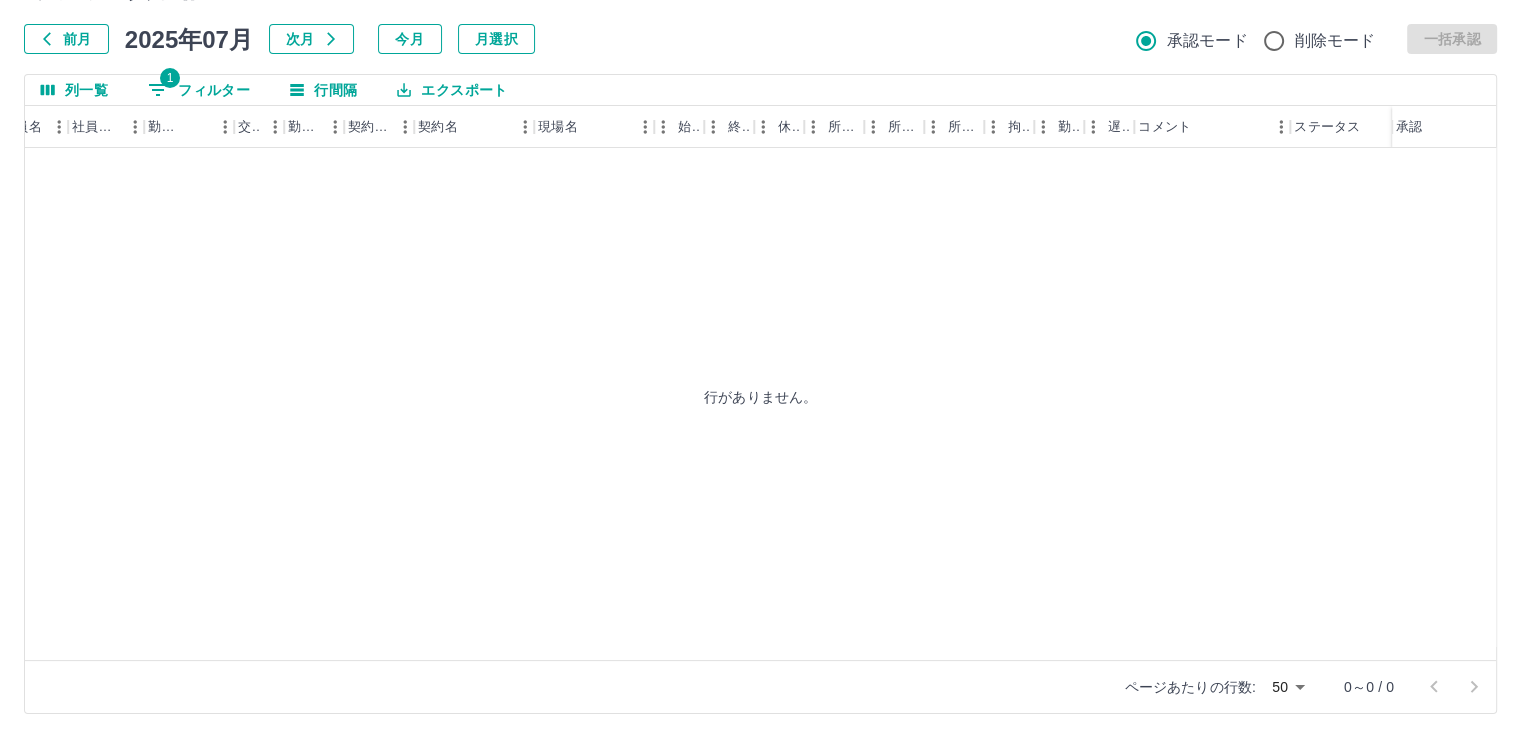 scroll, scrollTop: 0, scrollLeft: 0, axis: both 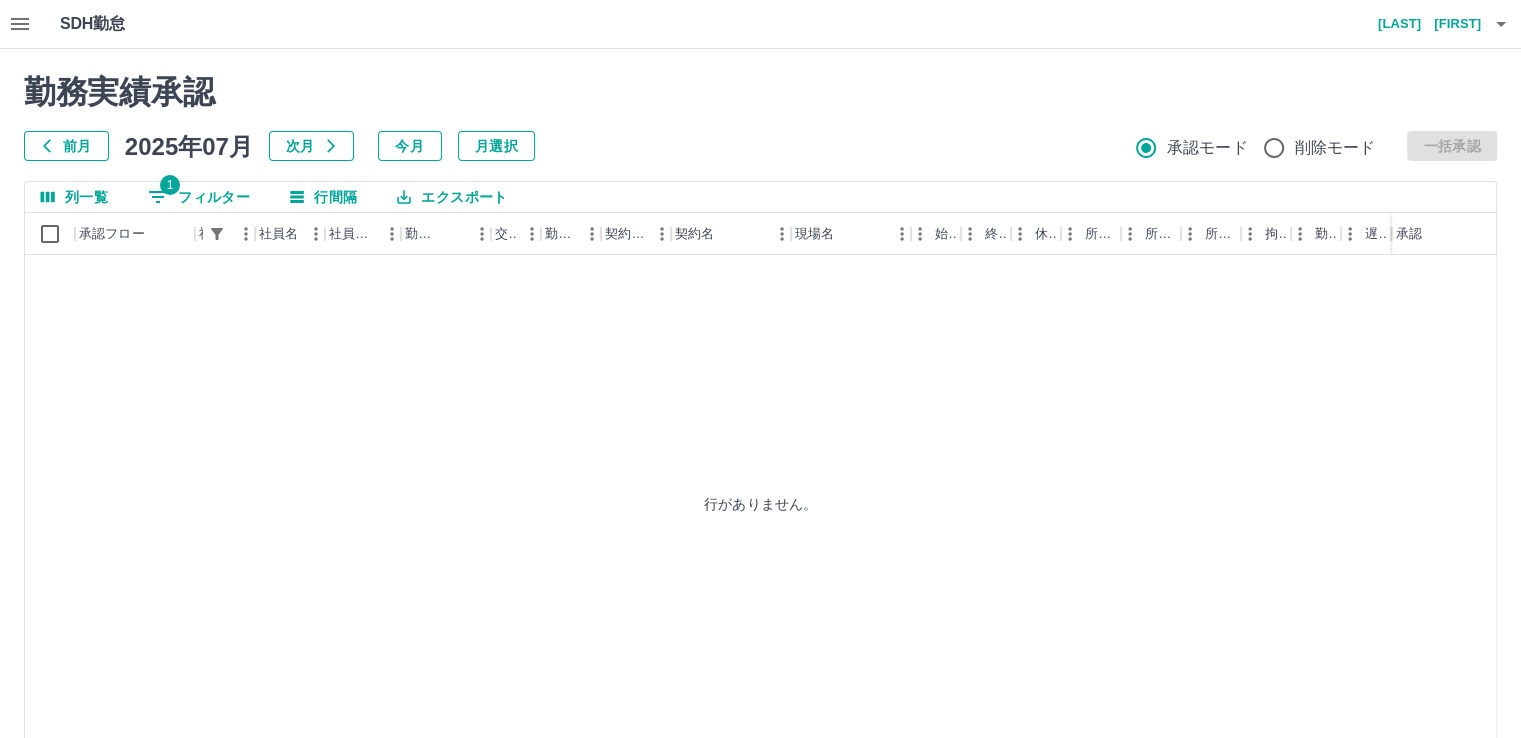 click on "1 フィルター" at bounding box center (199, 197) 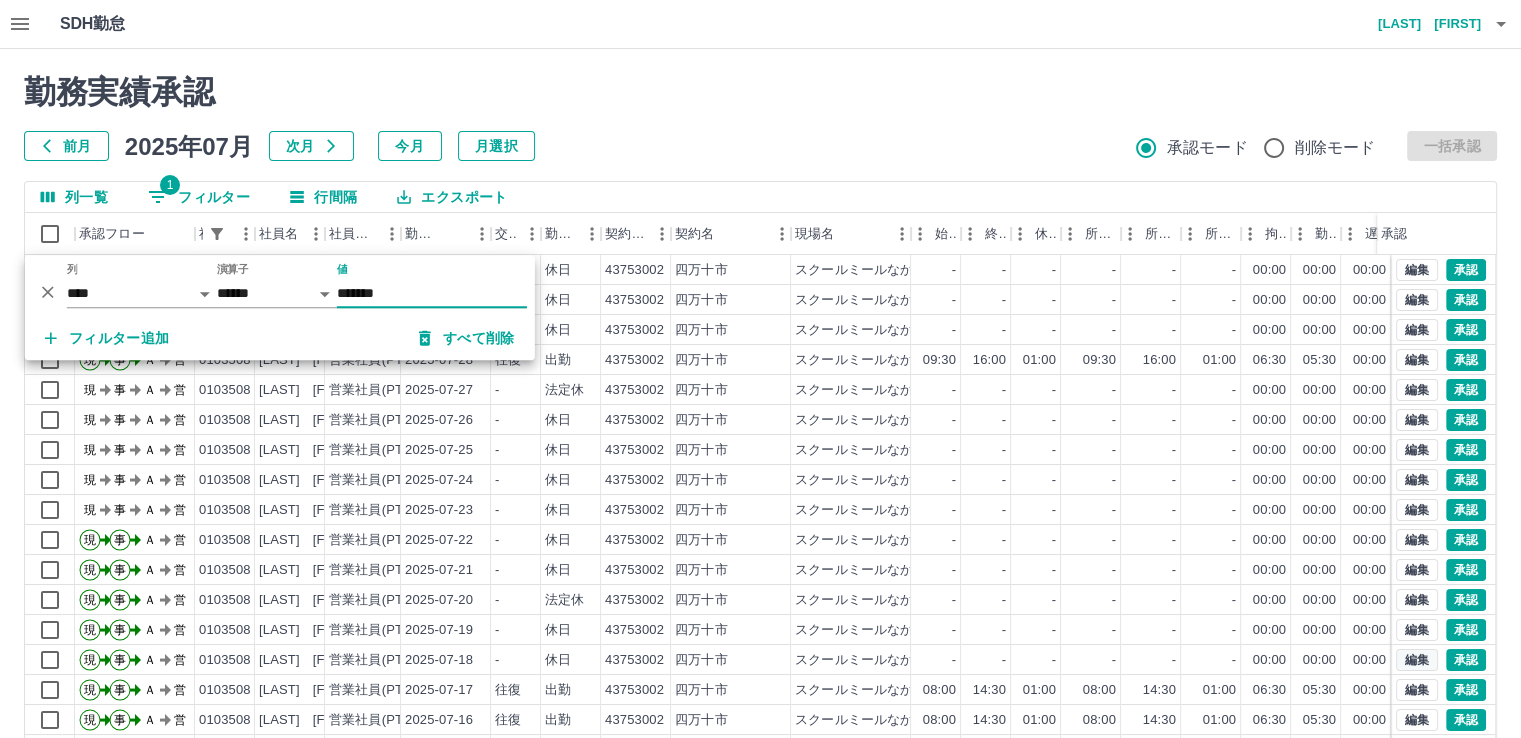 type on "*******" 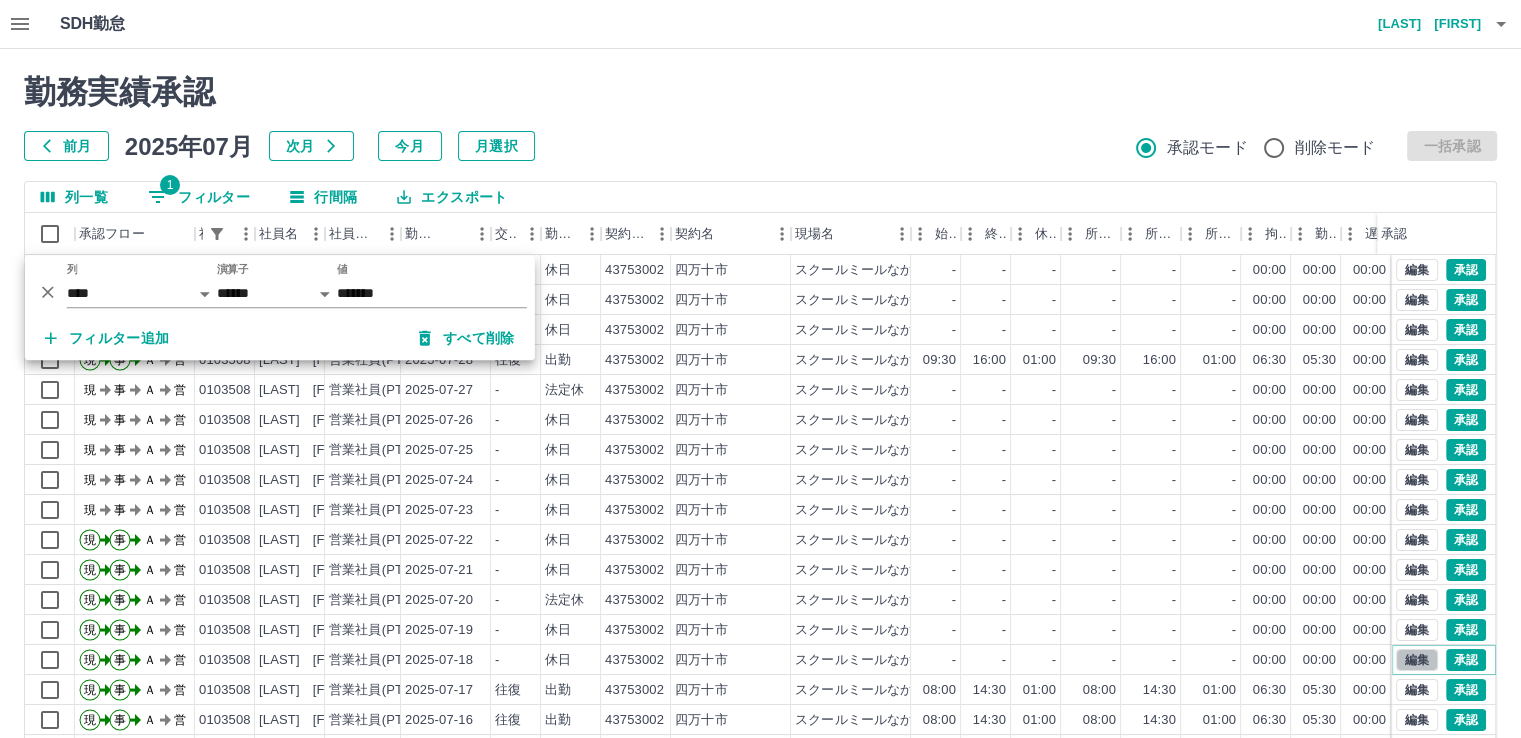 click on "編集" at bounding box center [1417, 660] 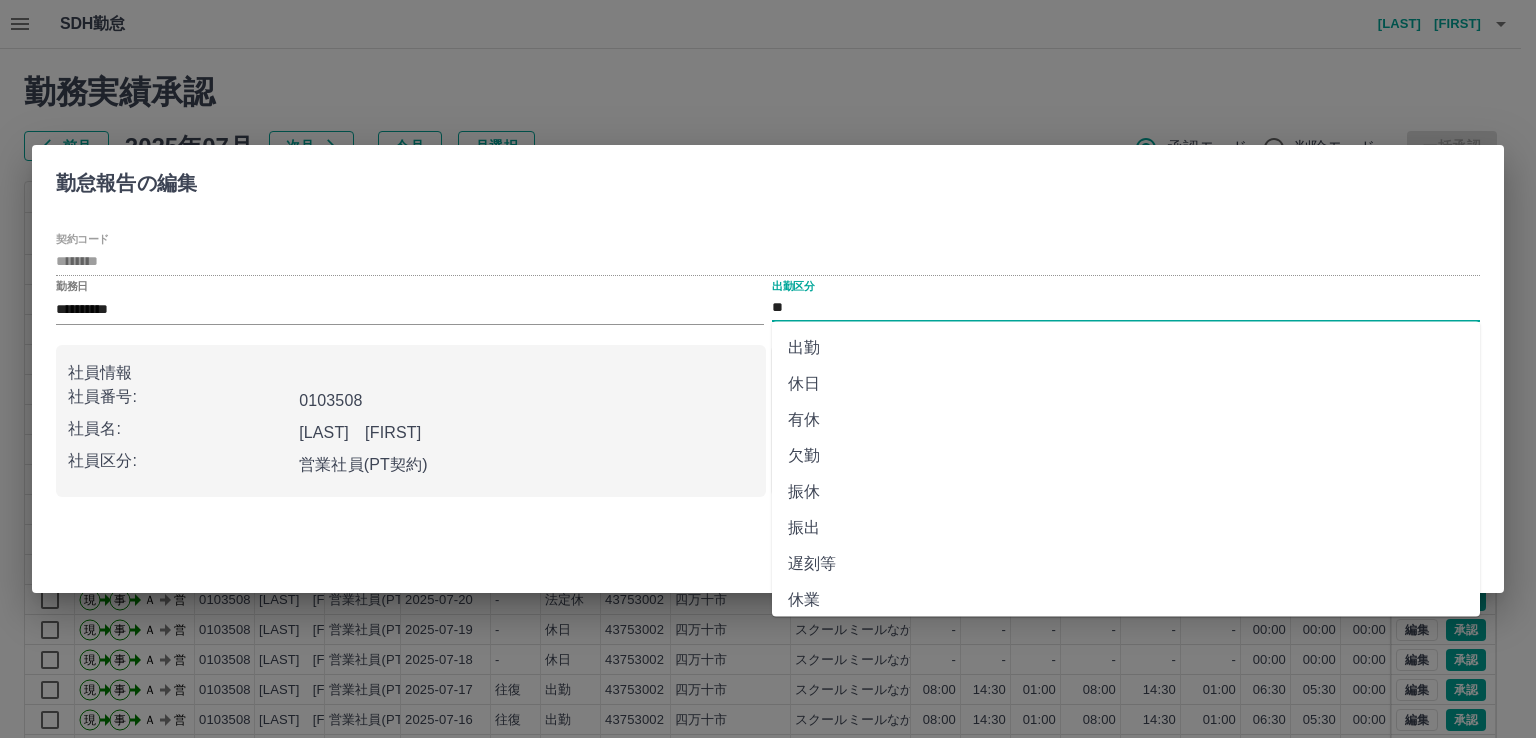 click on "**" at bounding box center (1126, 308) 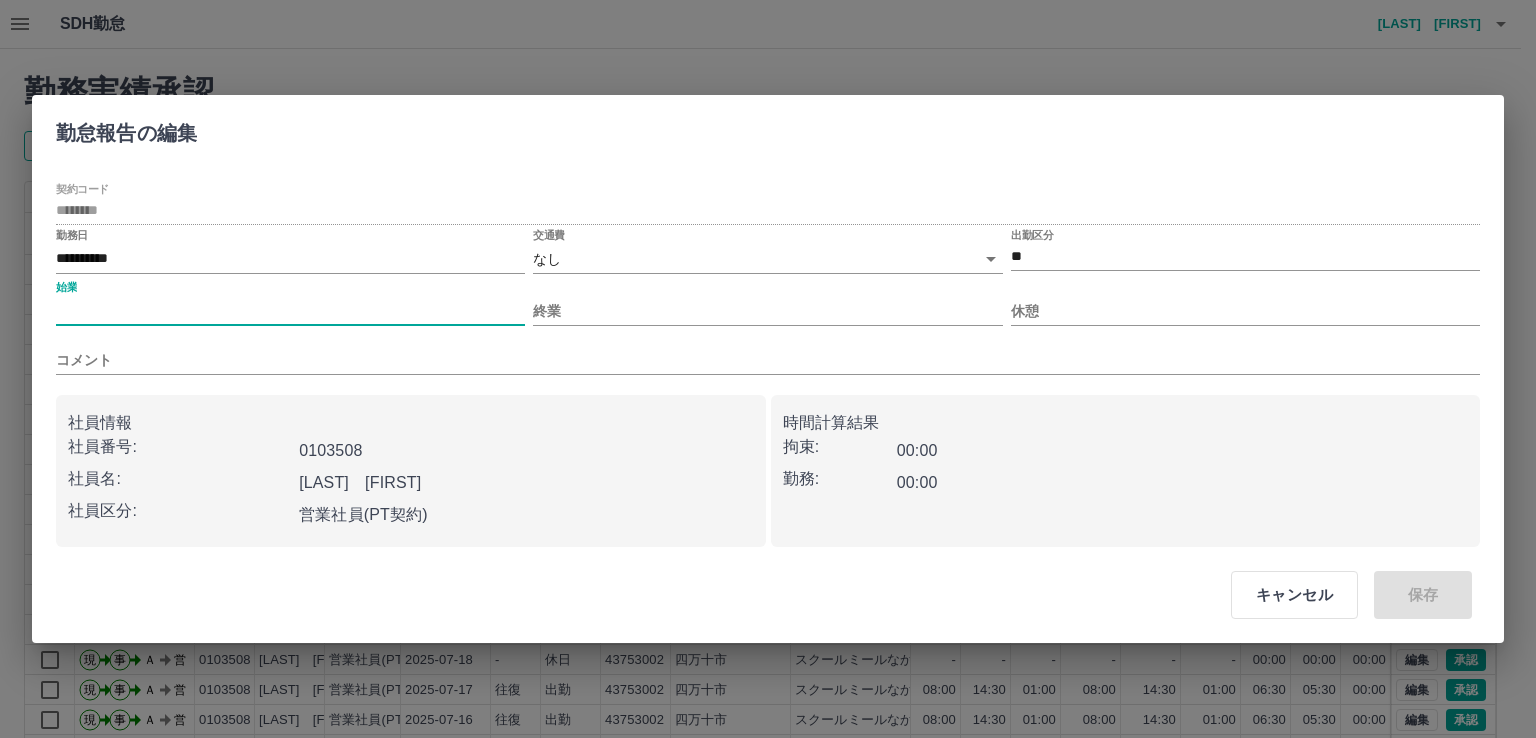 click on "始業" at bounding box center [290, 311] 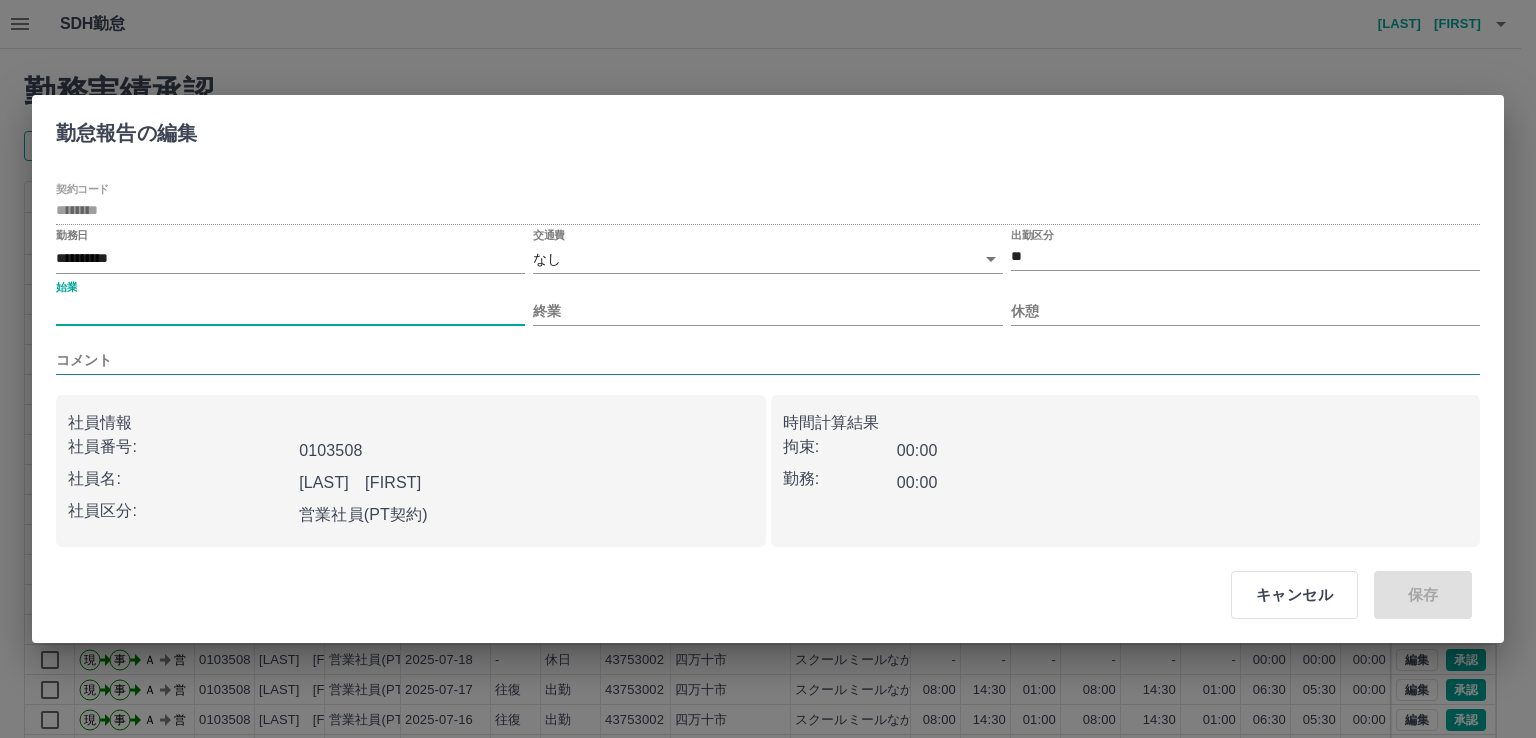 type on "****" 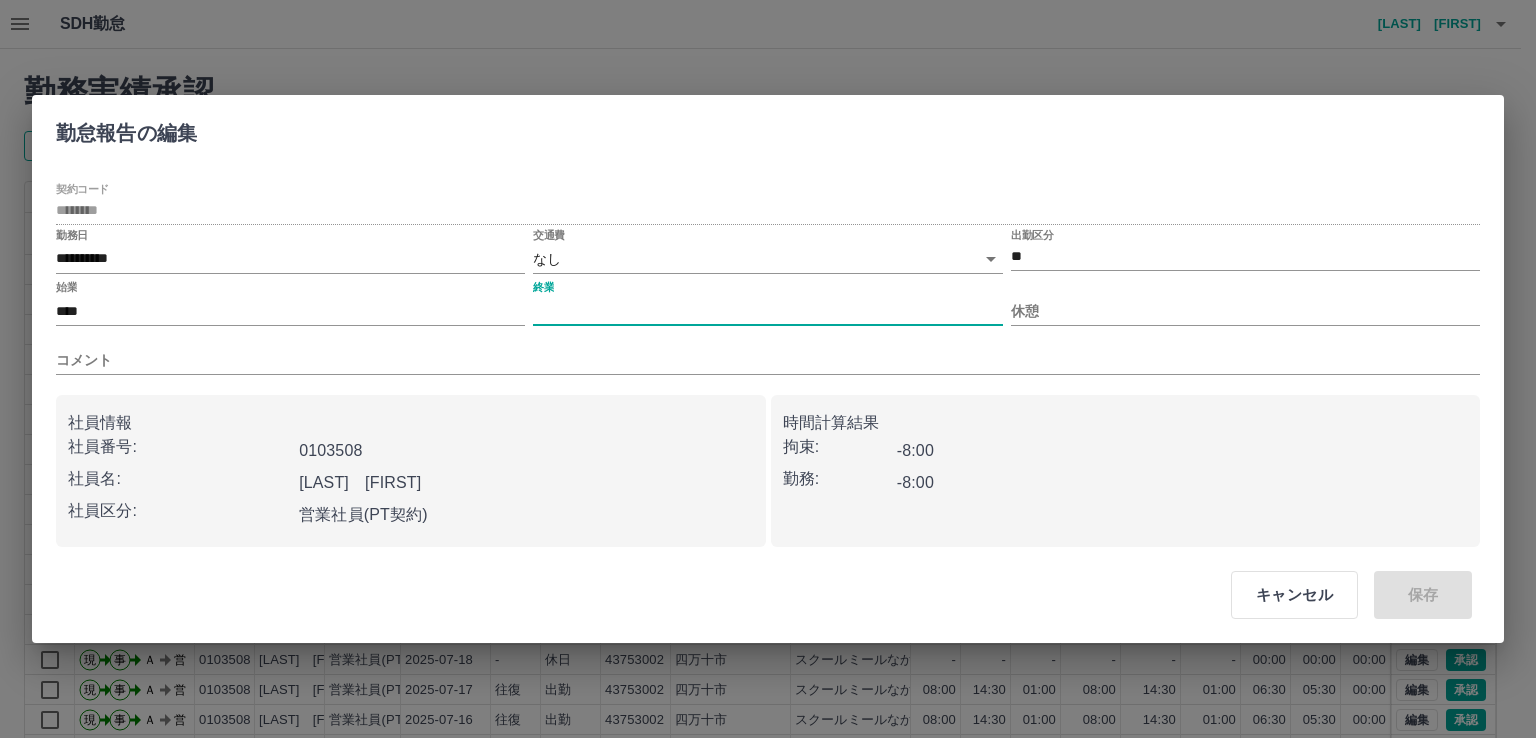 click on "終業" at bounding box center [767, 311] 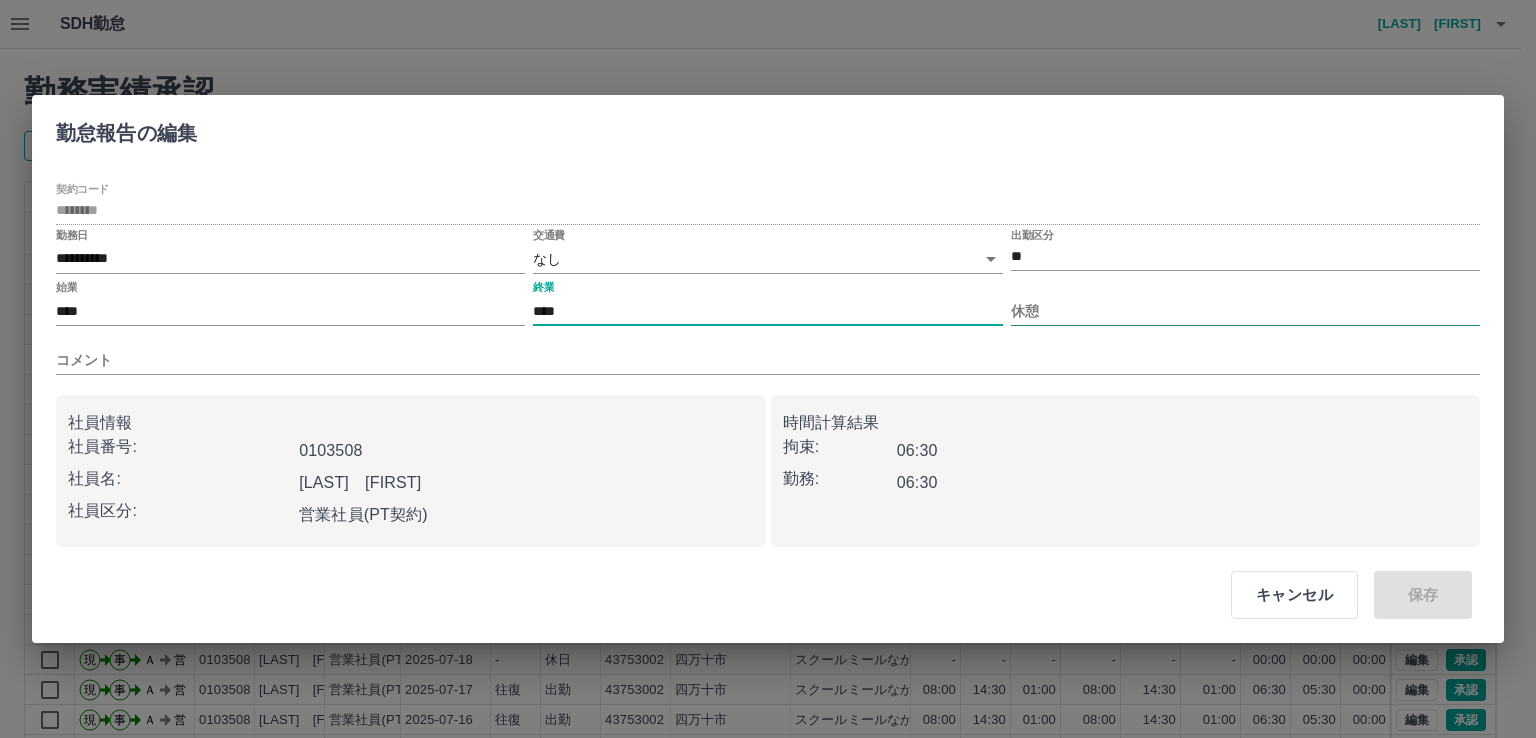 type on "****" 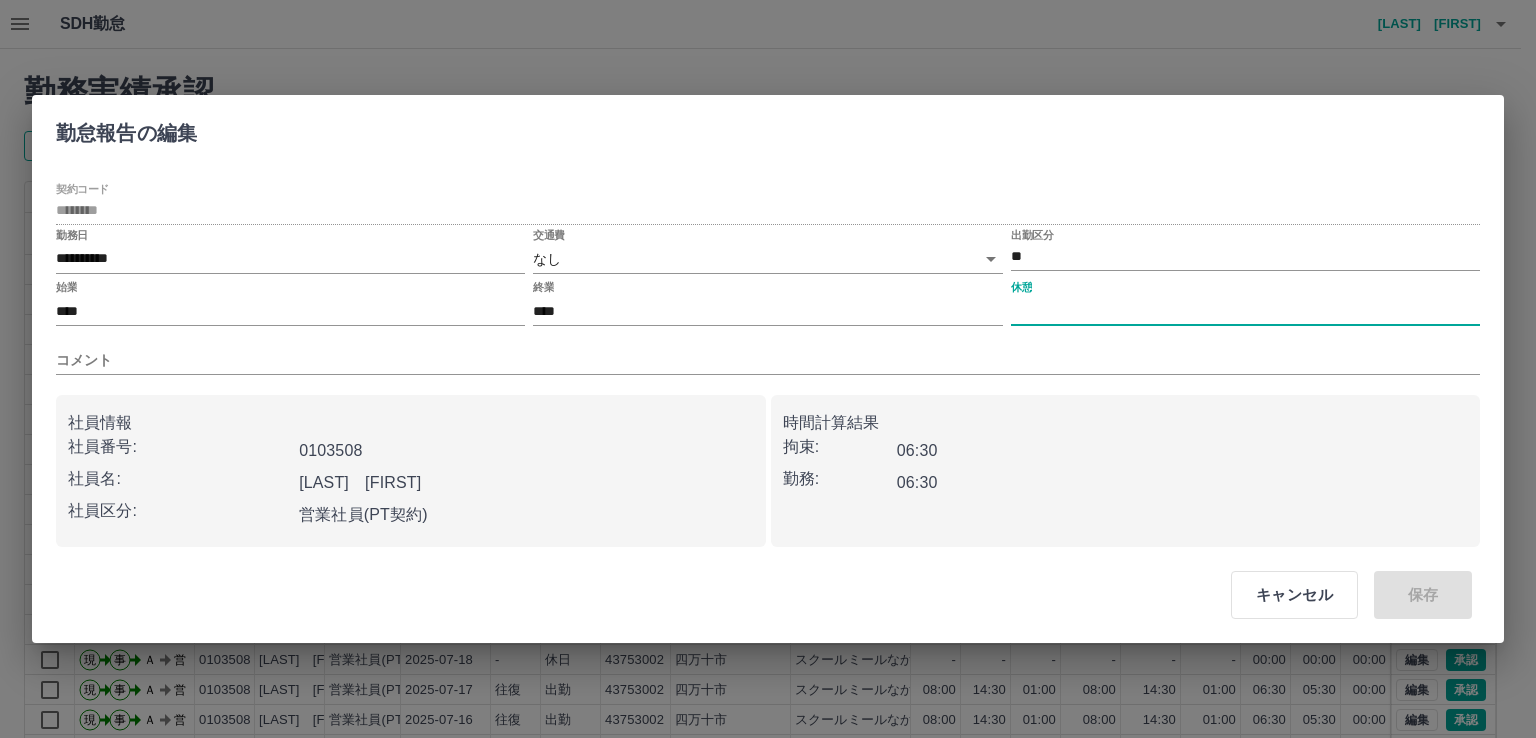 click on "休憩" at bounding box center [1245, 311] 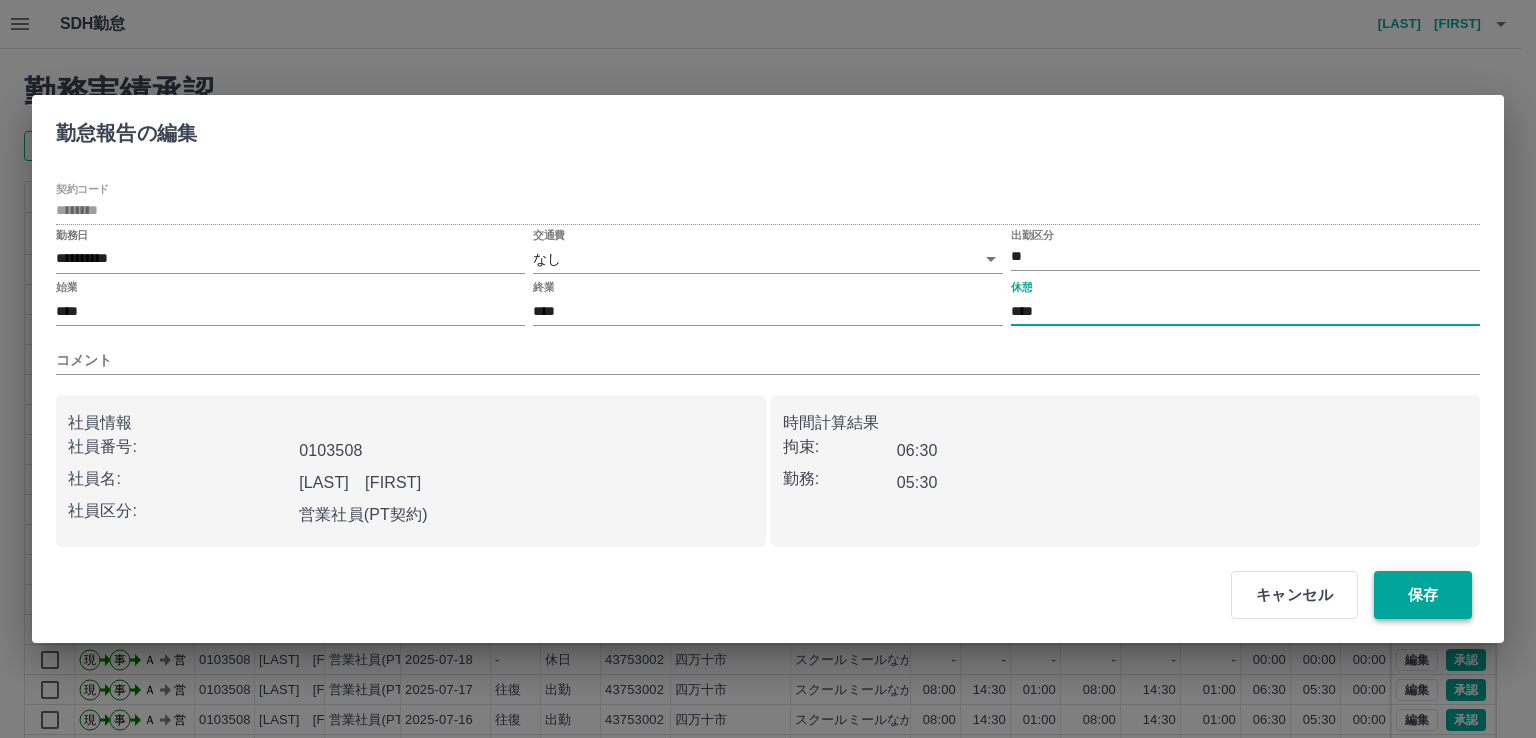 click on "保存" at bounding box center [1423, 595] 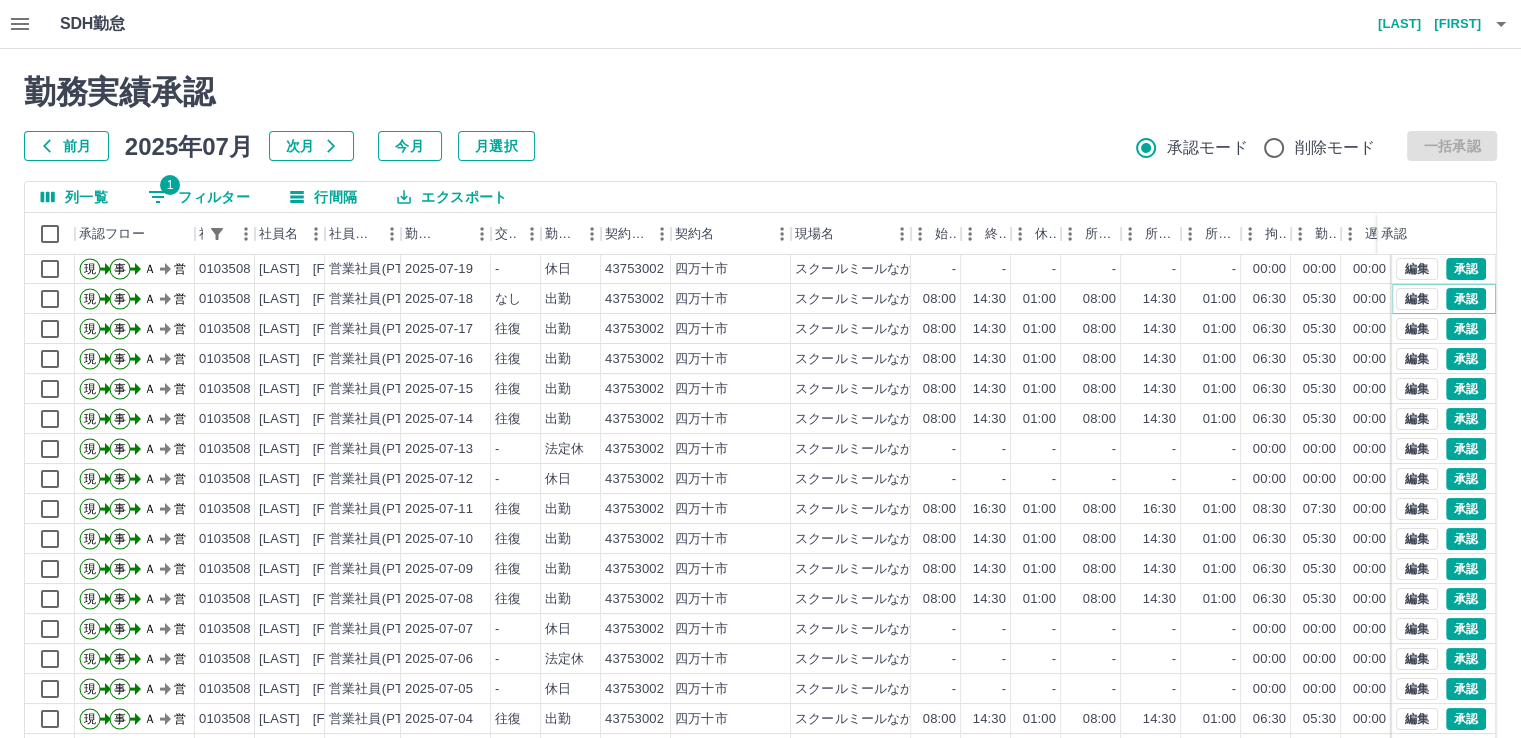 scroll, scrollTop: 431, scrollLeft: 0, axis: vertical 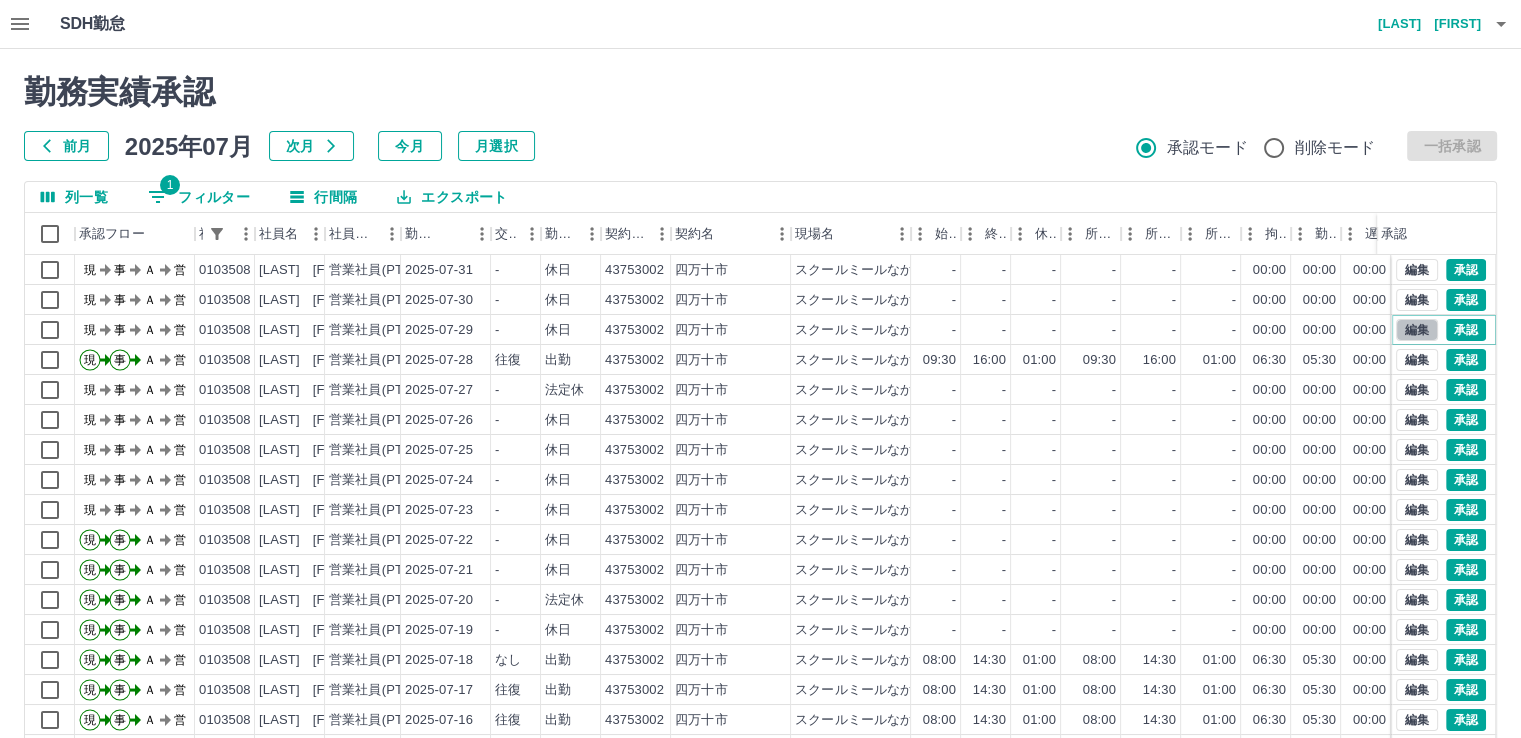 click on "編集" at bounding box center [1417, 330] 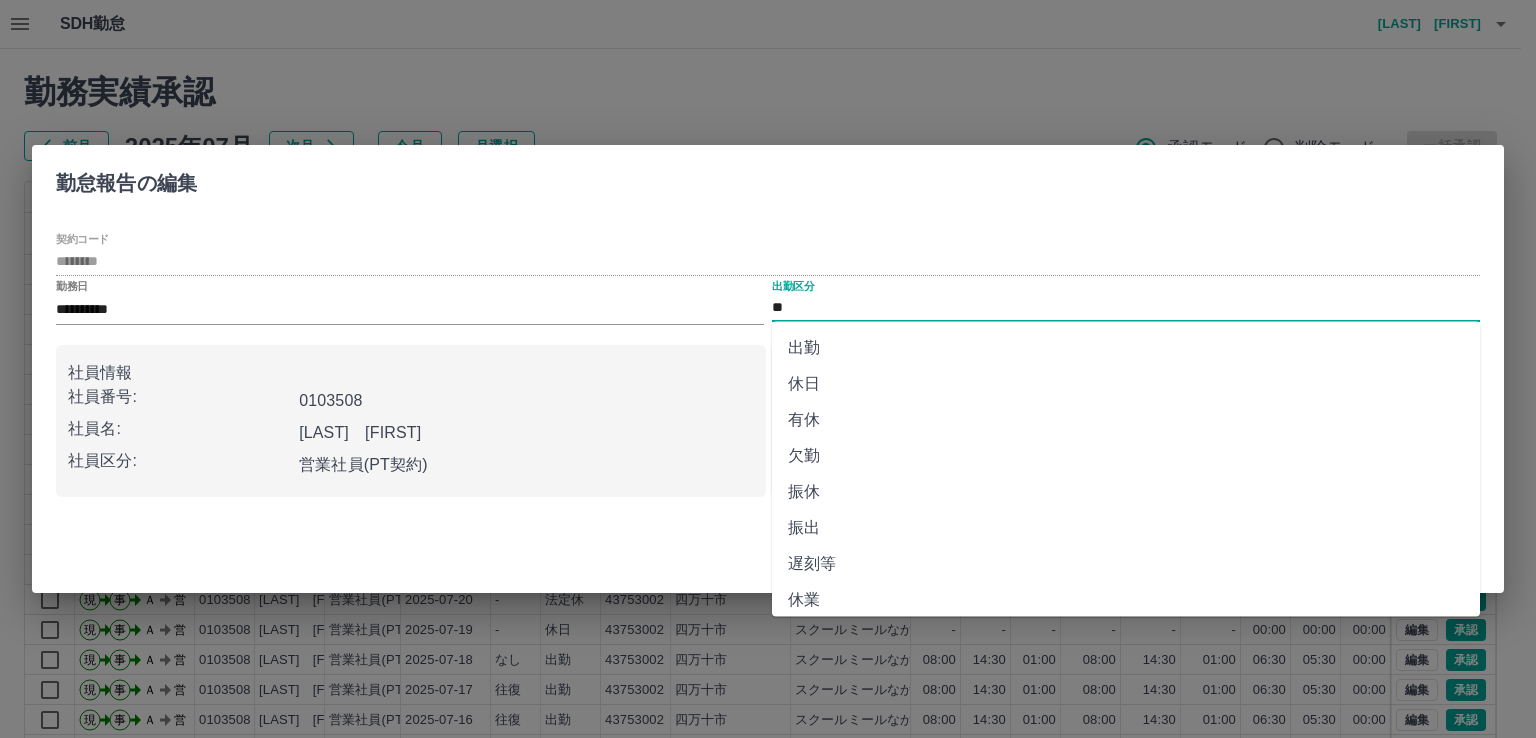 click on "**" at bounding box center (1126, 308) 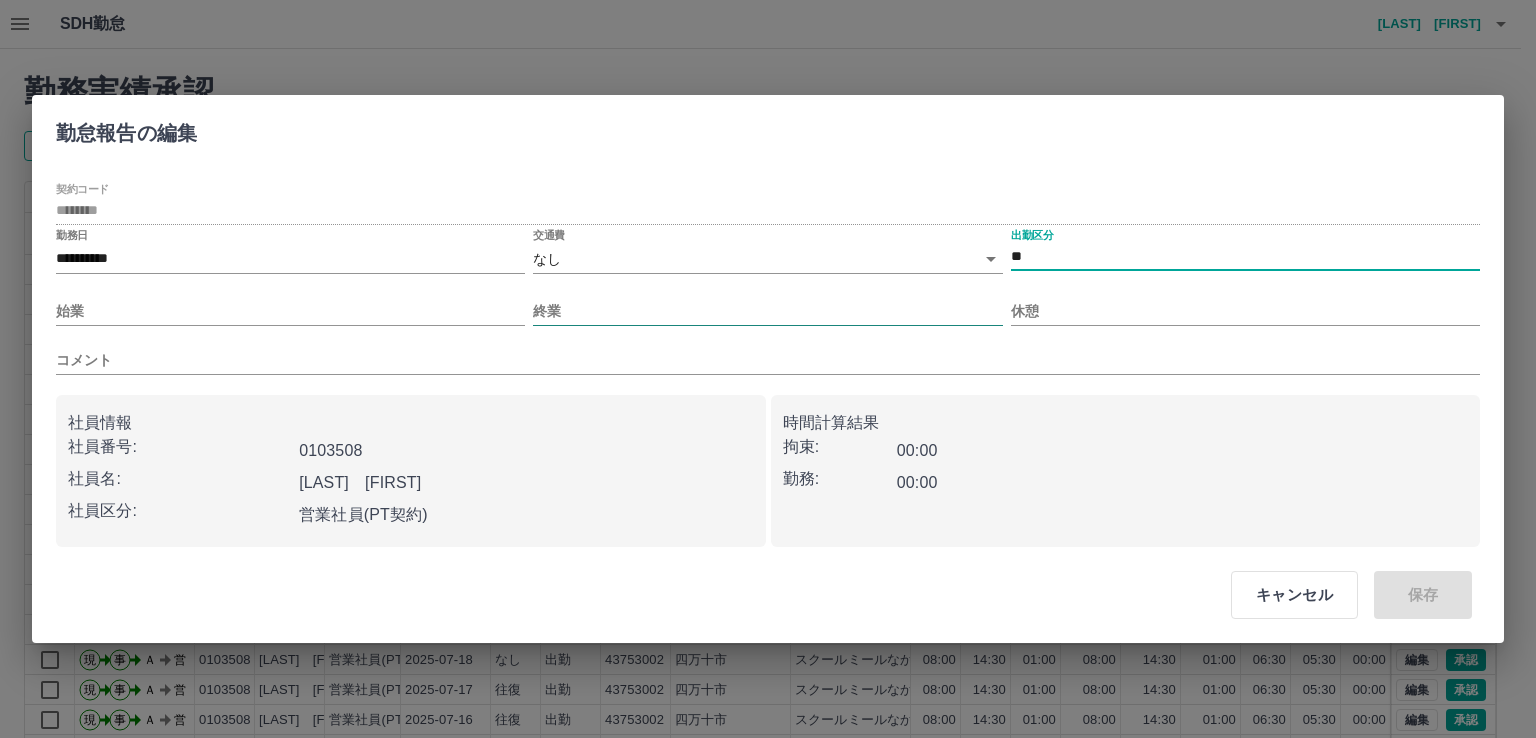 click on "終業" at bounding box center (767, 311) 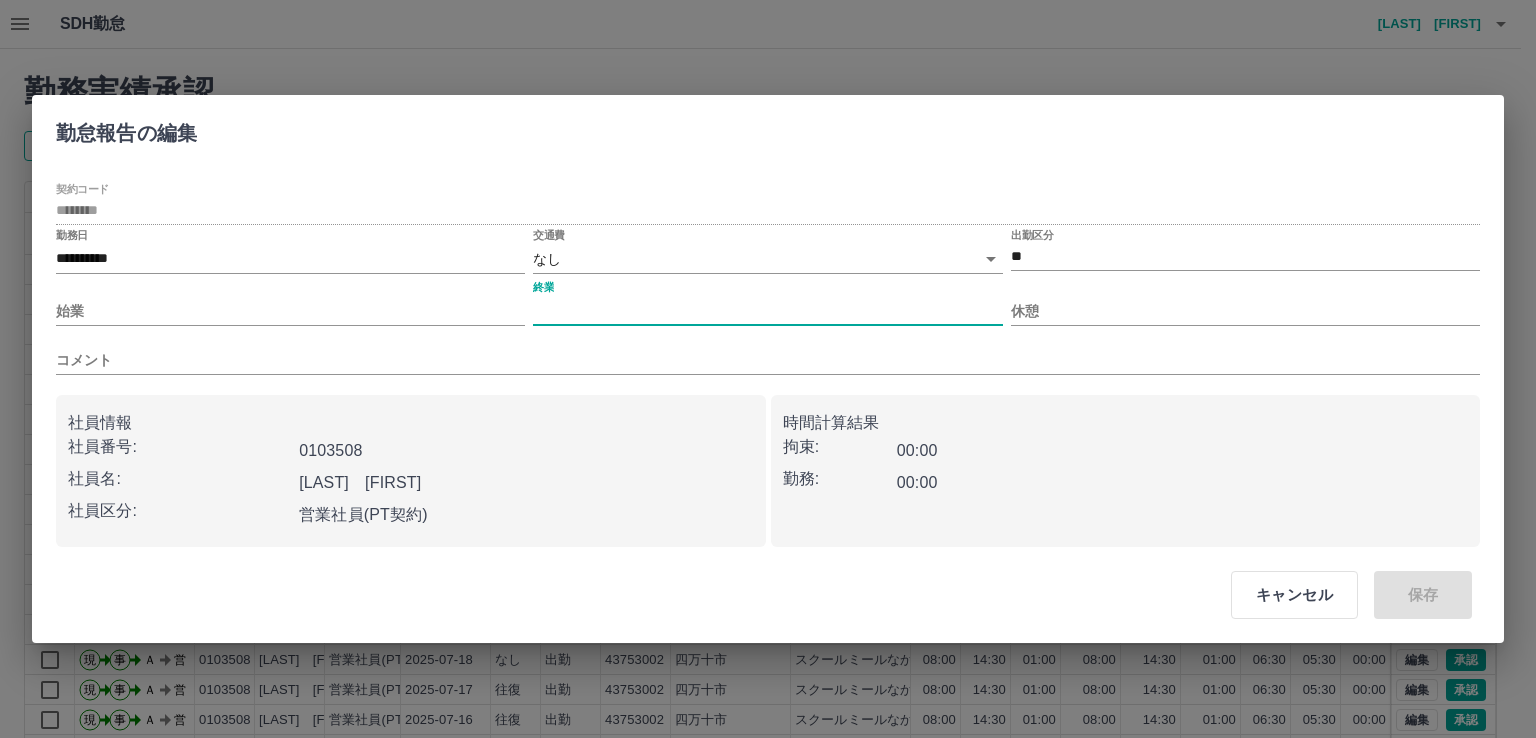 click on "始業 終業 休憩" at bounding box center (768, 303) 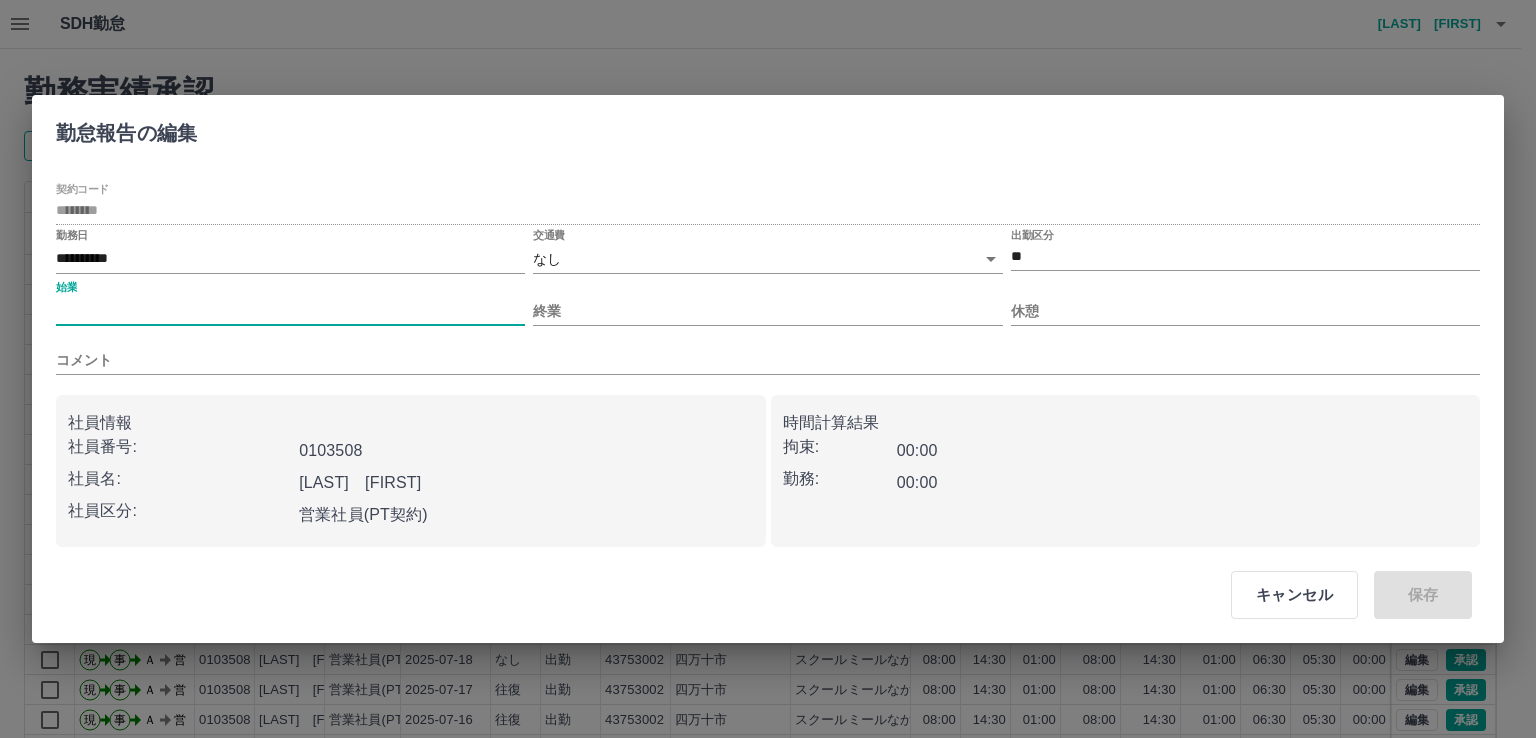 click on "始業" at bounding box center (290, 311) 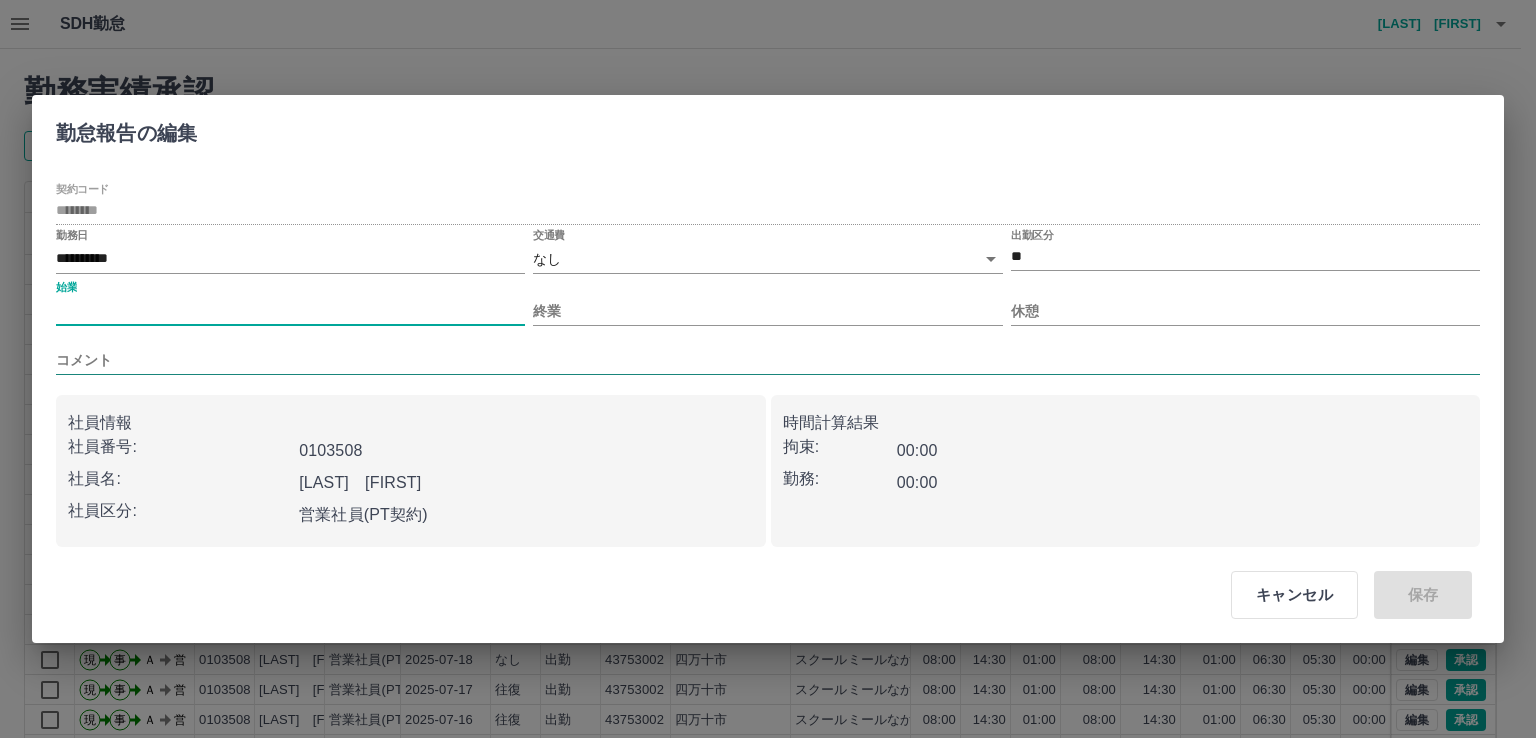 type on "****" 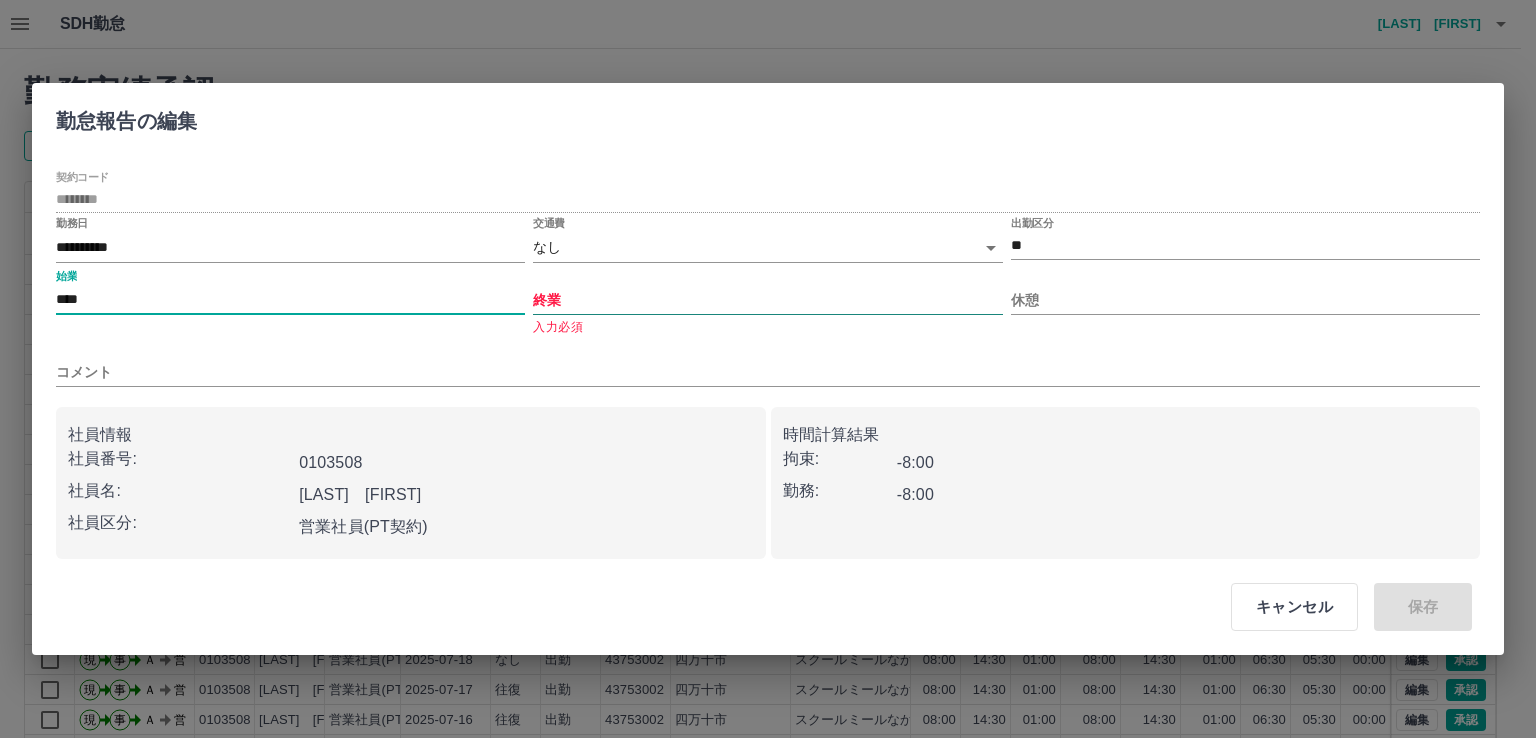 click on "終業" at bounding box center (767, 300) 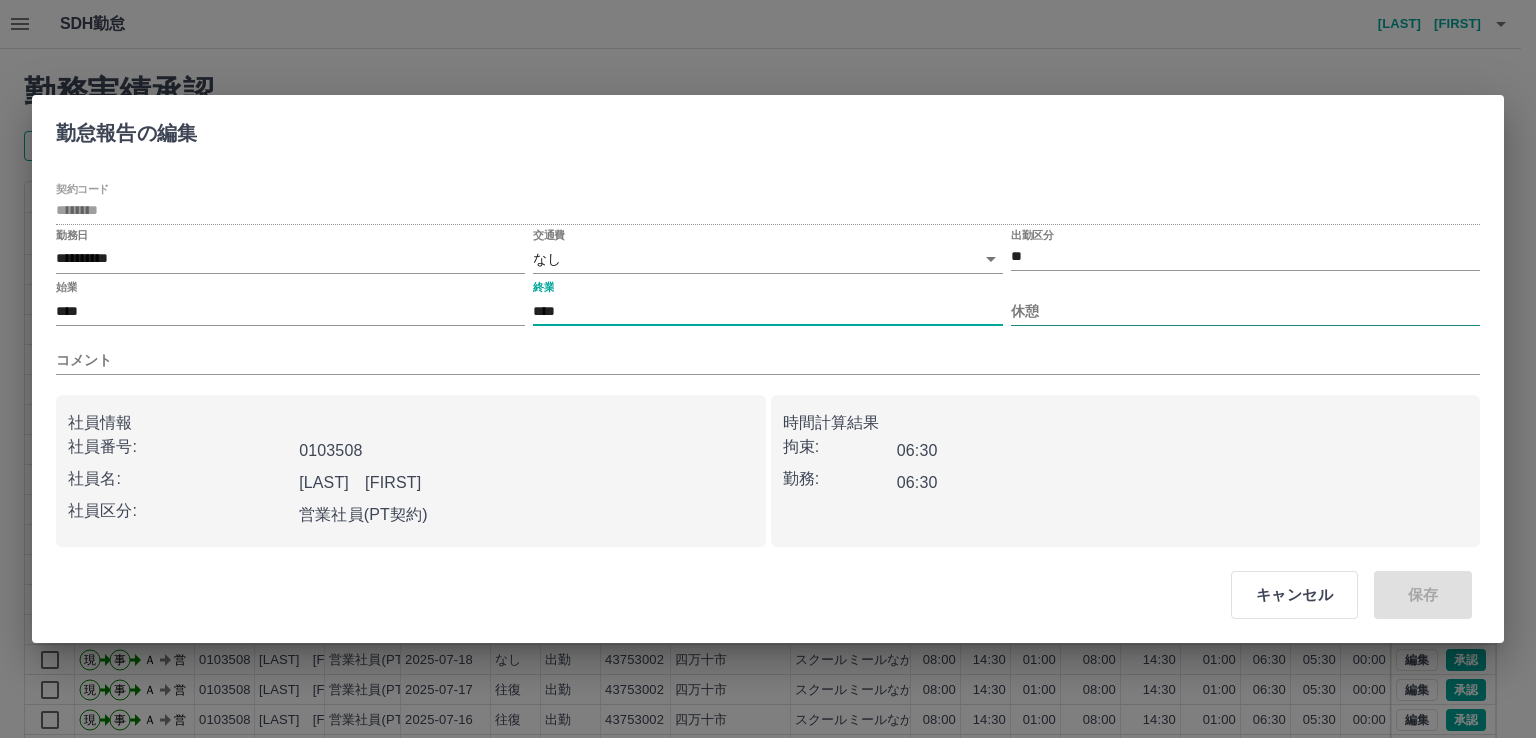type on "****" 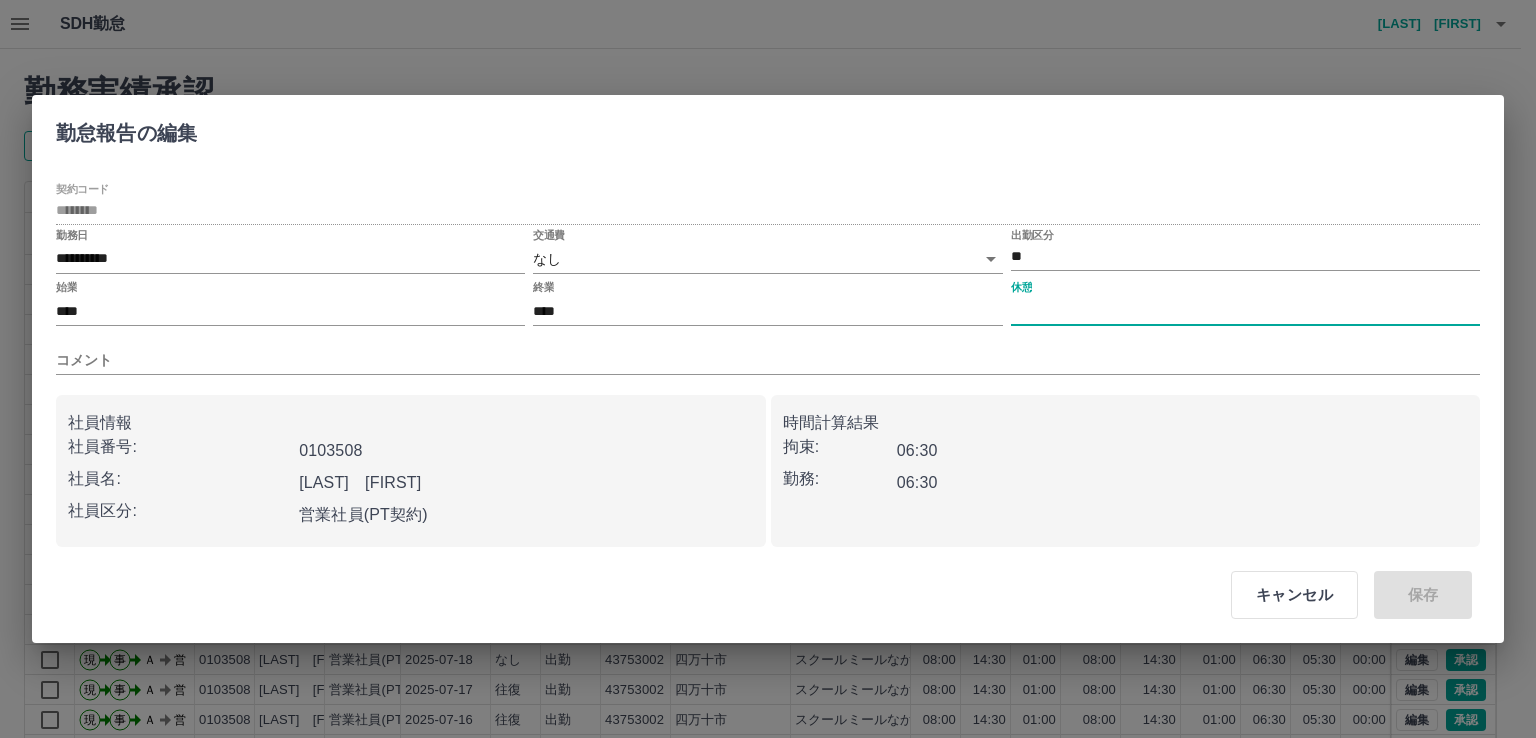 click on "休憩" at bounding box center (1245, 311) 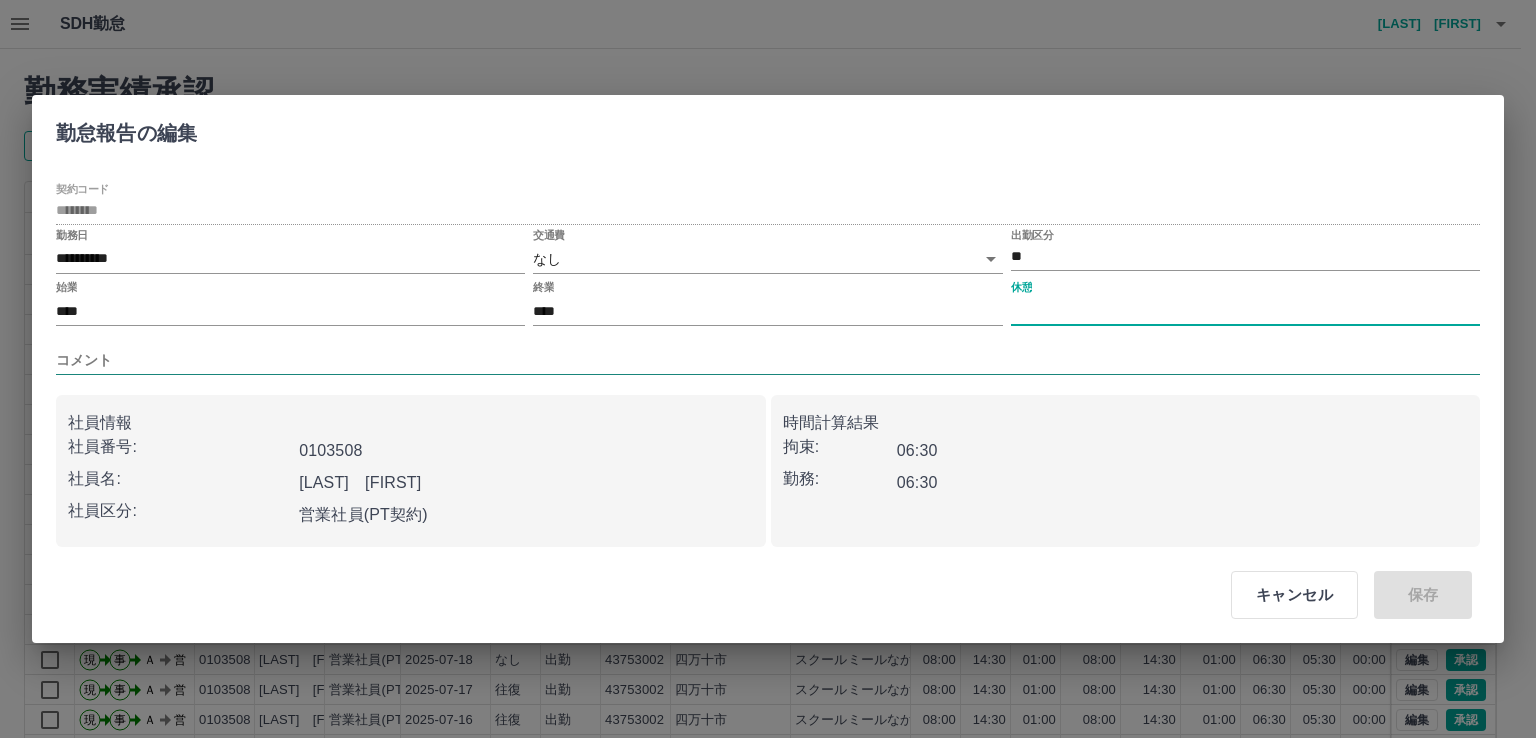type on "****" 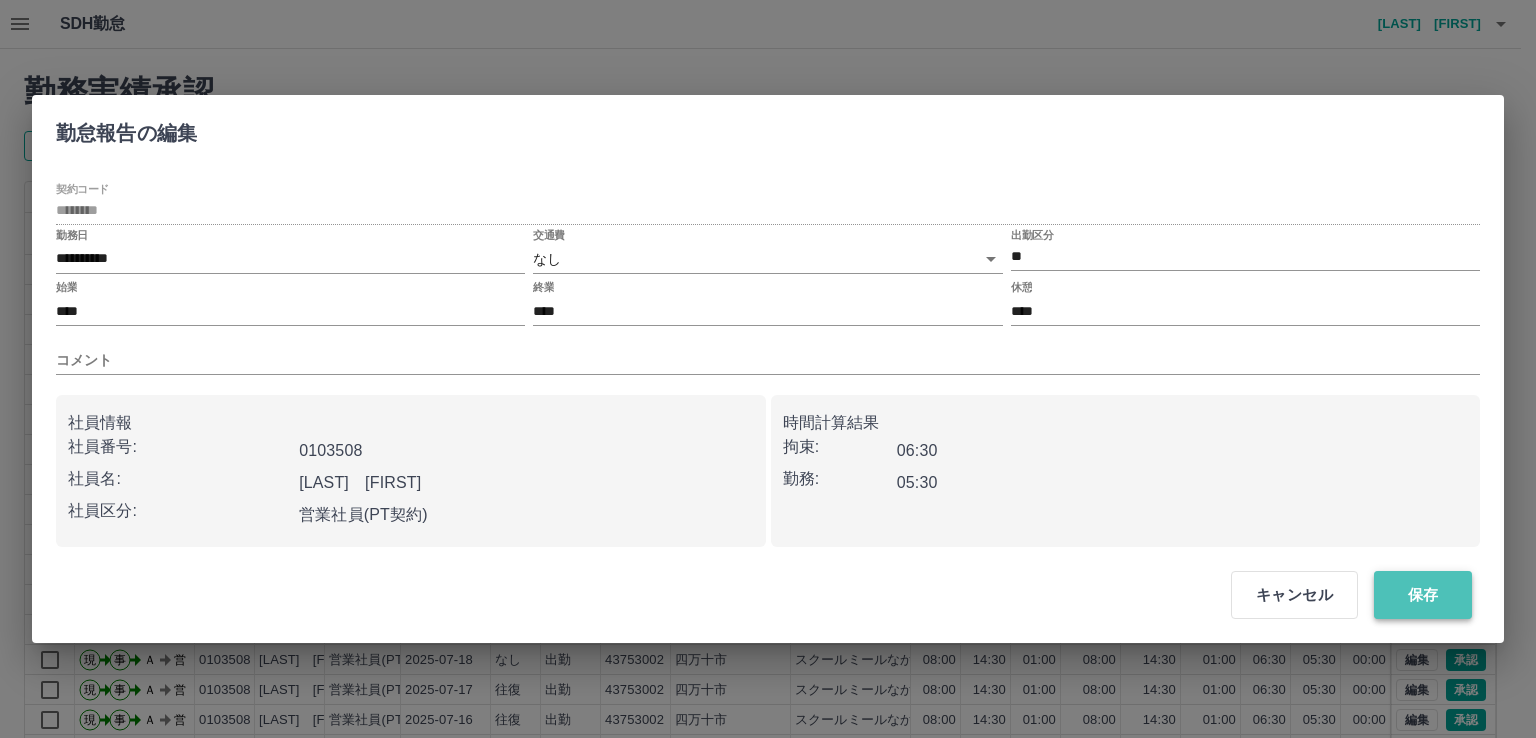 click on "保存" at bounding box center [1423, 595] 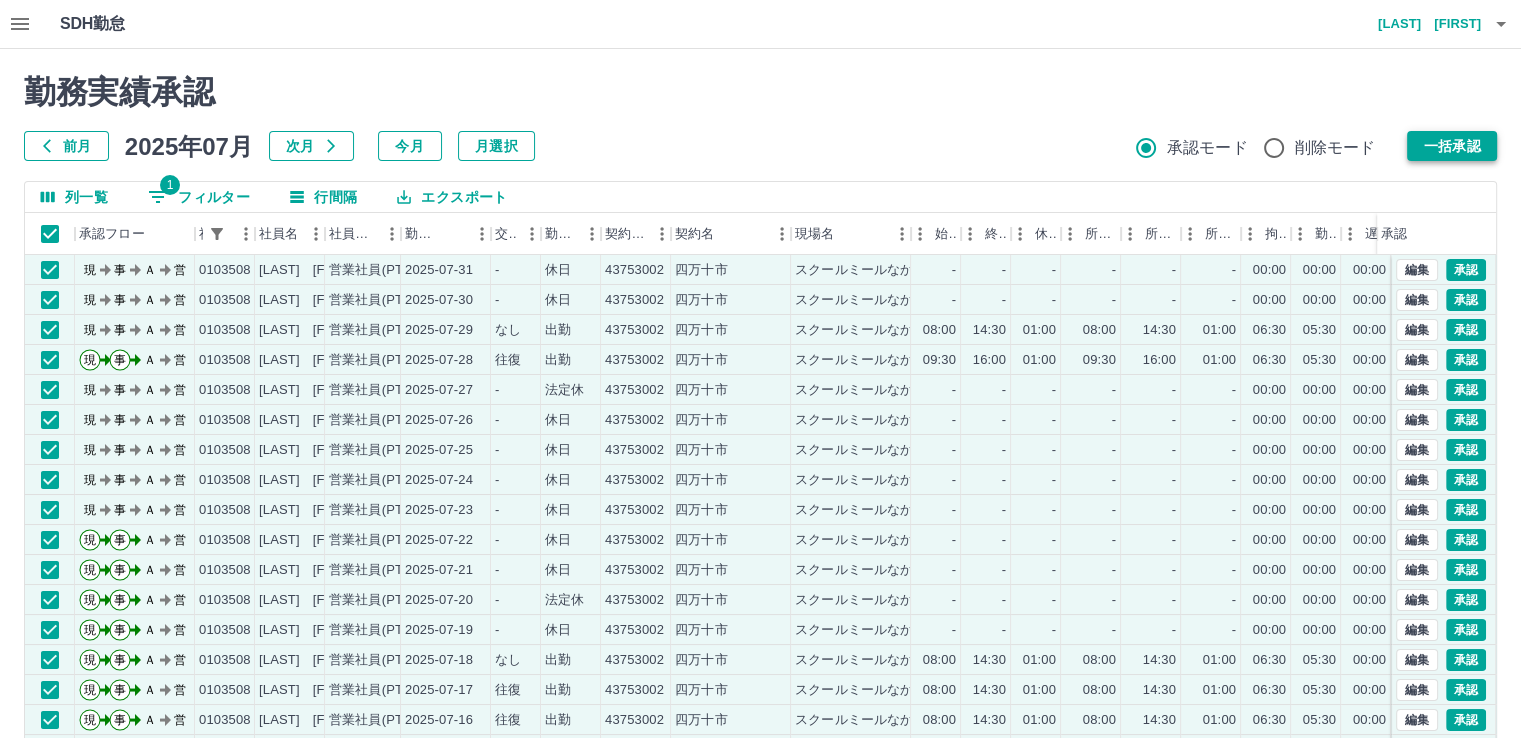 click on "一括承認" at bounding box center [1452, 146] 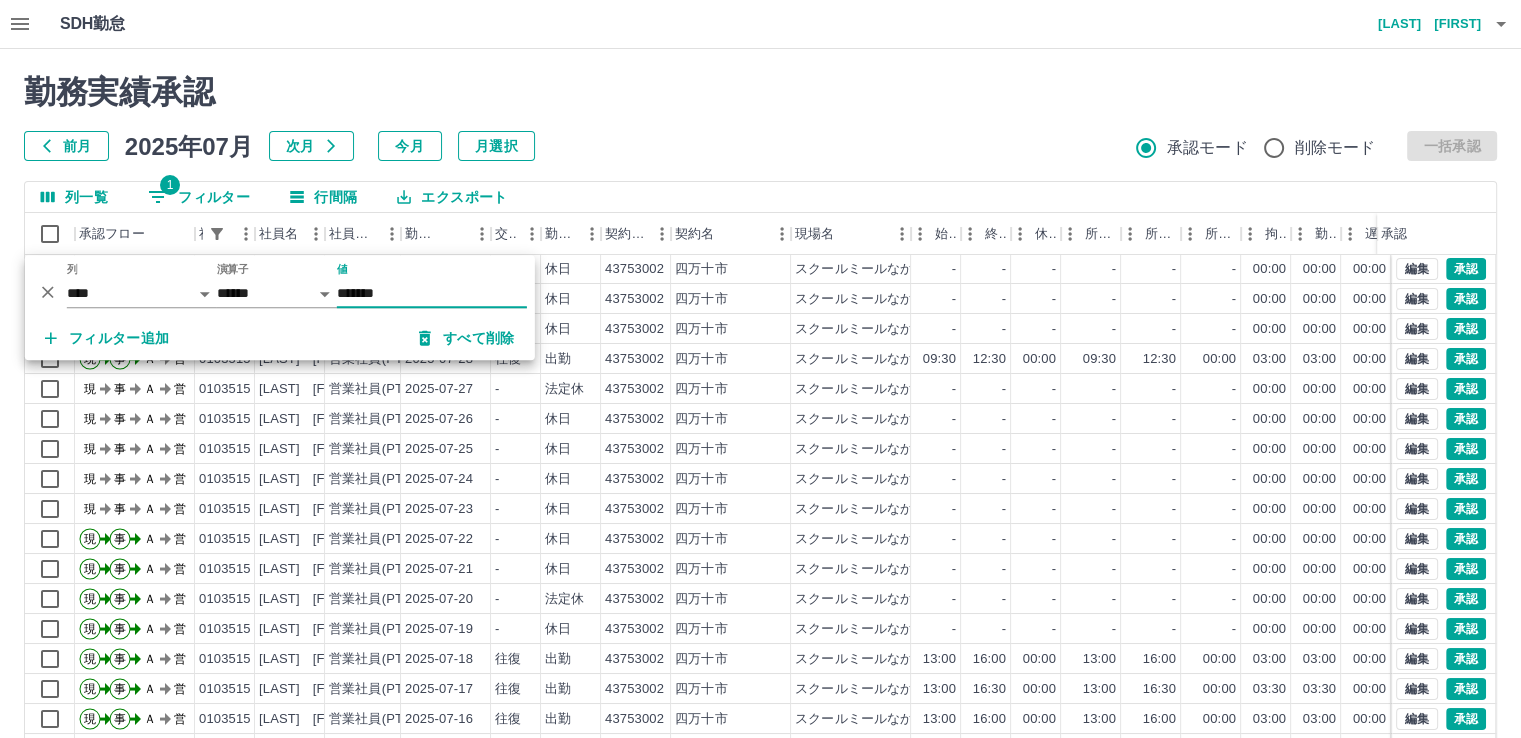 scroll, scrollTop: 0, scrollLeft: 0, axis: both 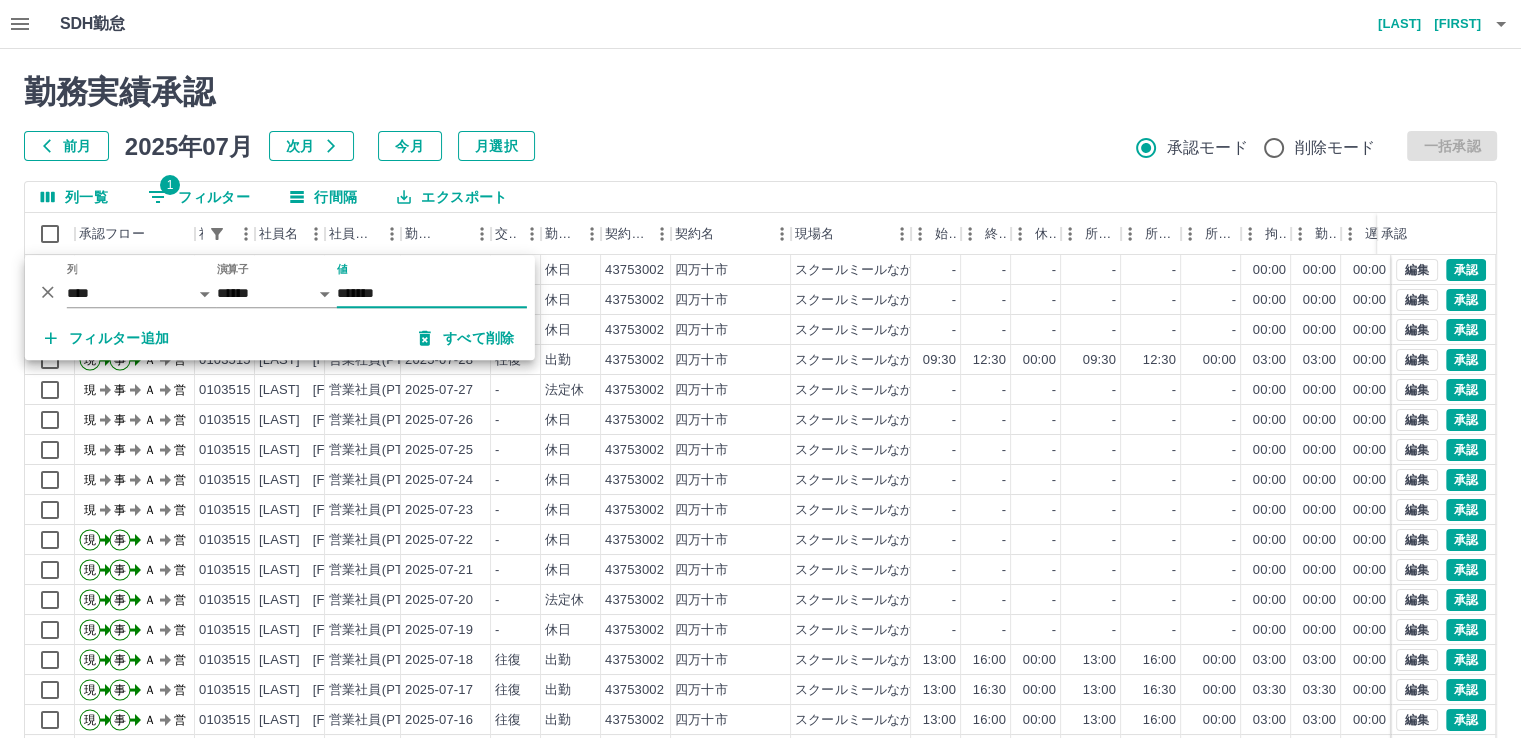type on "*******" 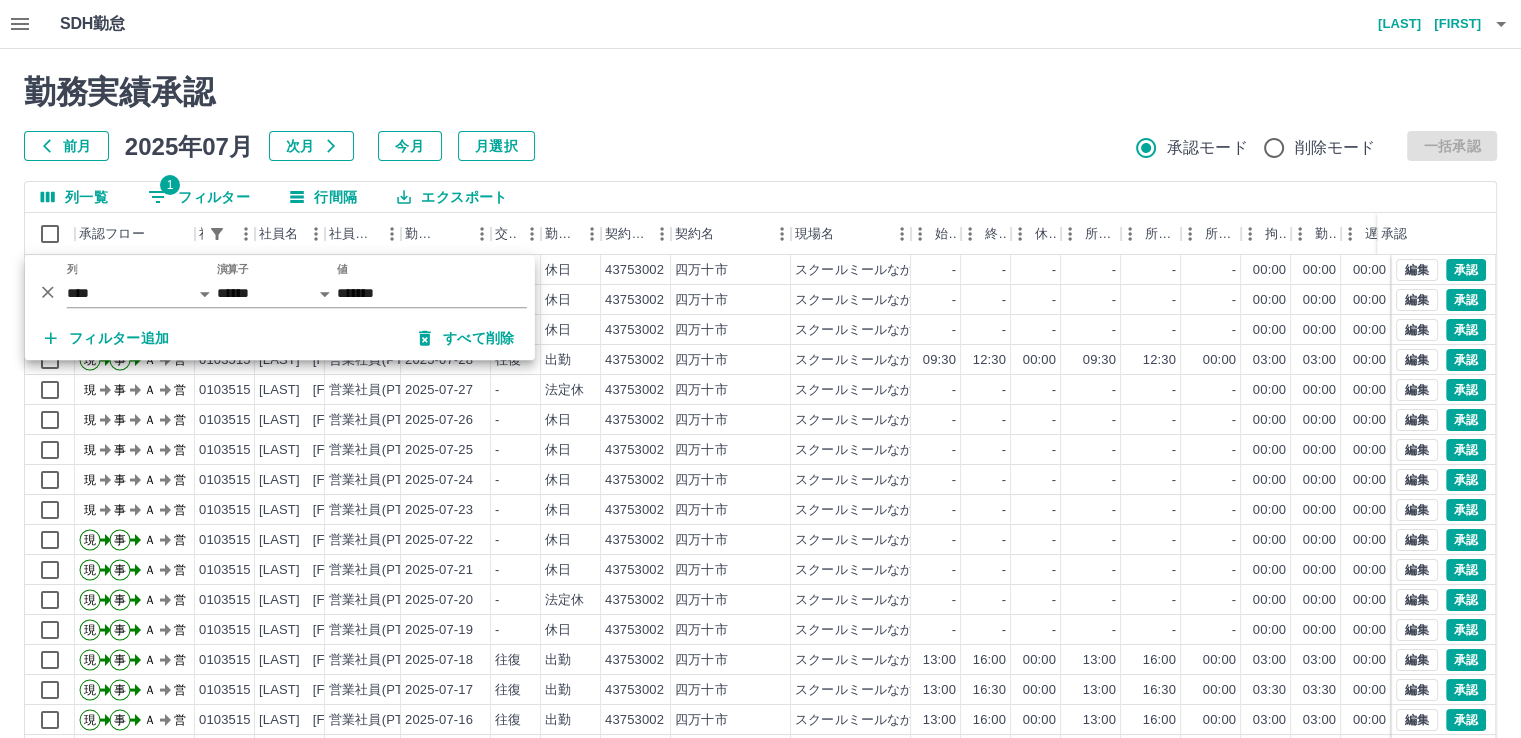 click on "勤務実績承認 前月 2025年07月 次月 今月 月選択 承認モード 削除モード 一括承認 列一覧 1 フィルター 行間隔 エクスポート 承認フロー 社員番号 社員名 社員区分 勤務日 交通費 勤務区分 契約コード 契約名 現場名 始業 終業 休憩 所定開始 所定終業 所定休憩 拘束 勤務 遅刻等 コメント ステータス 承認 現 事 Ａ 営 0103515 福島　史織 営業社員(PT契約) 2025-07-31  -  休日 43753002 四万十市 スクールミールなかむらみなみ - - - - - - 00:00 00:00 00:00 現場責任者承認待 現 事 Ａ 営 0103515 福島　史織 営業社員(PT契約) 2025-07-30  -  休日 43753002 四万十市 スクールミールなかむらみなみ - - - - - - 00:00 00:00 00:00 現場責任者承認待 現 事 Ａ 営 0103515 福島　史織 営業社員(PT契約) 2025-07-29  -  休日 43753002 四万十市 スクールミールなかむらみなみ - - - - - - 00:00 00:00 00:00 現場責任者承認待 現" at bounding box center (760, 447) 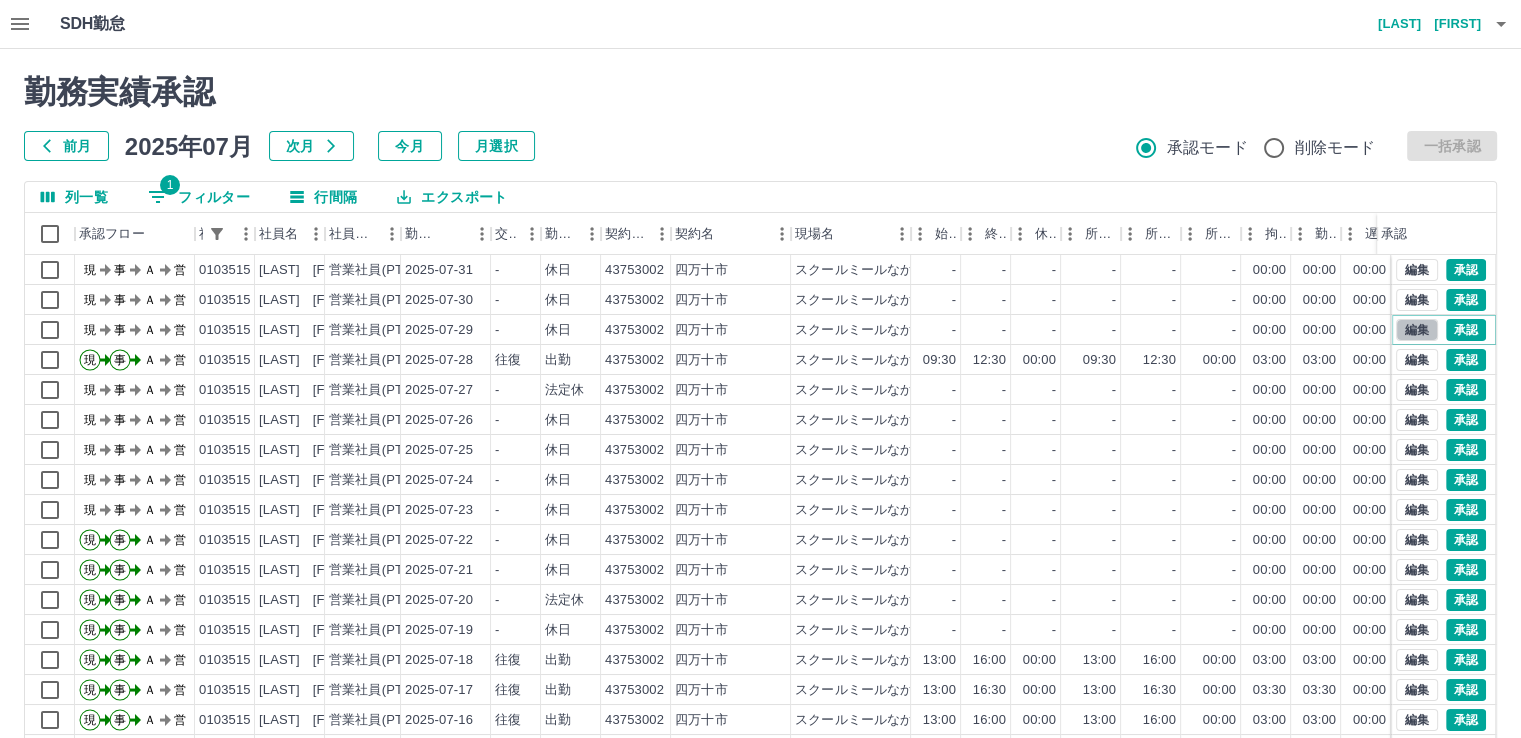 click on "編集" at bounding box center (1417, 330) 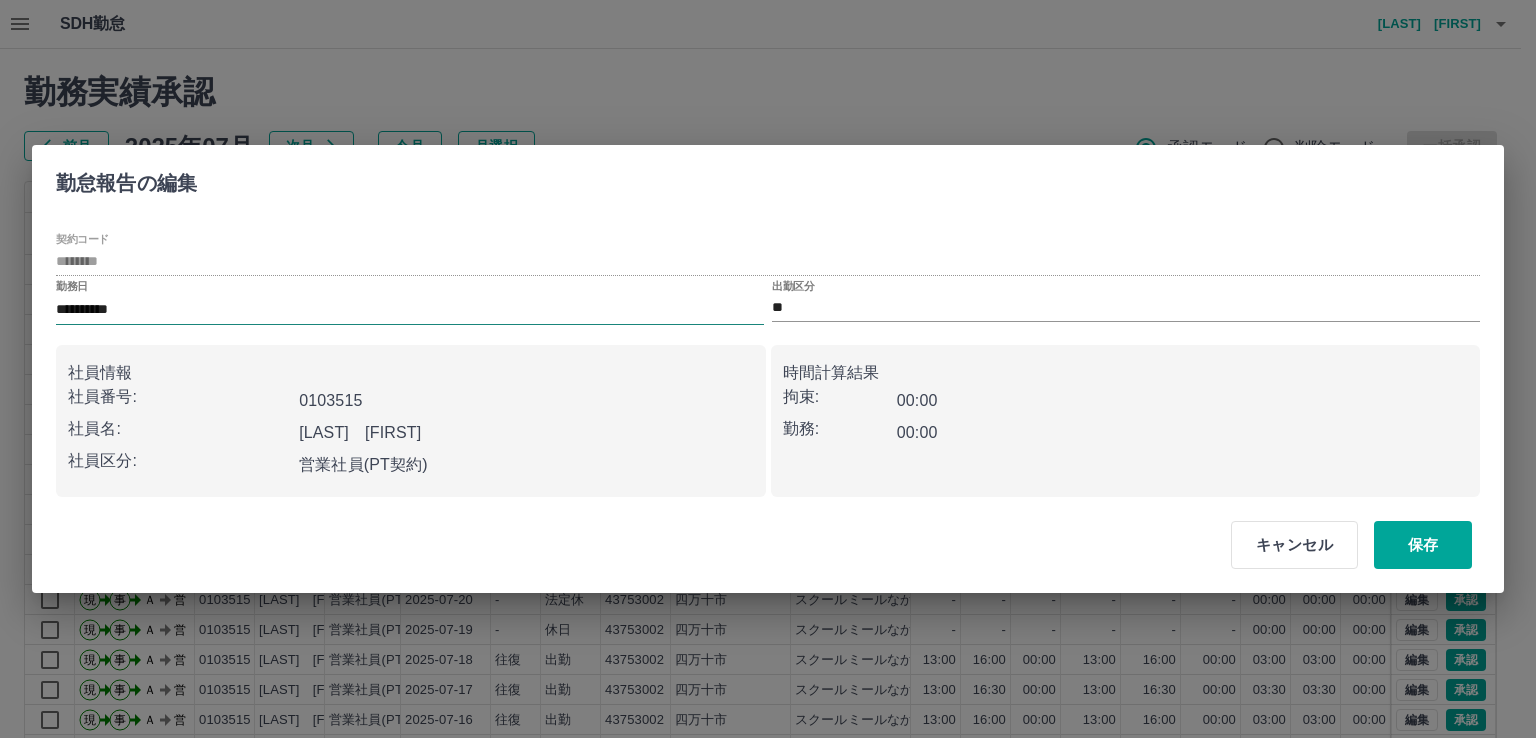 click on "**********" at bounding box center [410, 310] 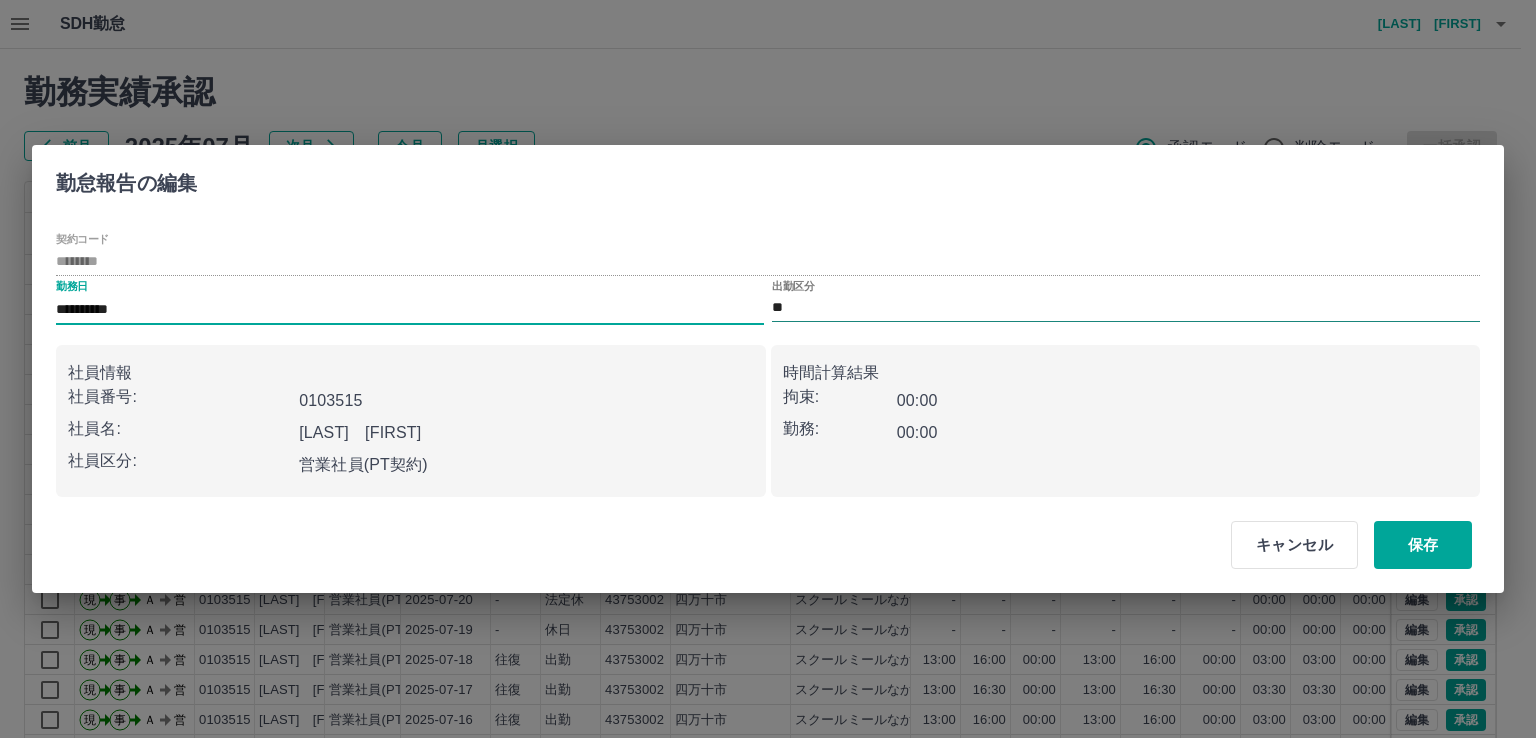 click on "**" at bounding box center [1126, 308] 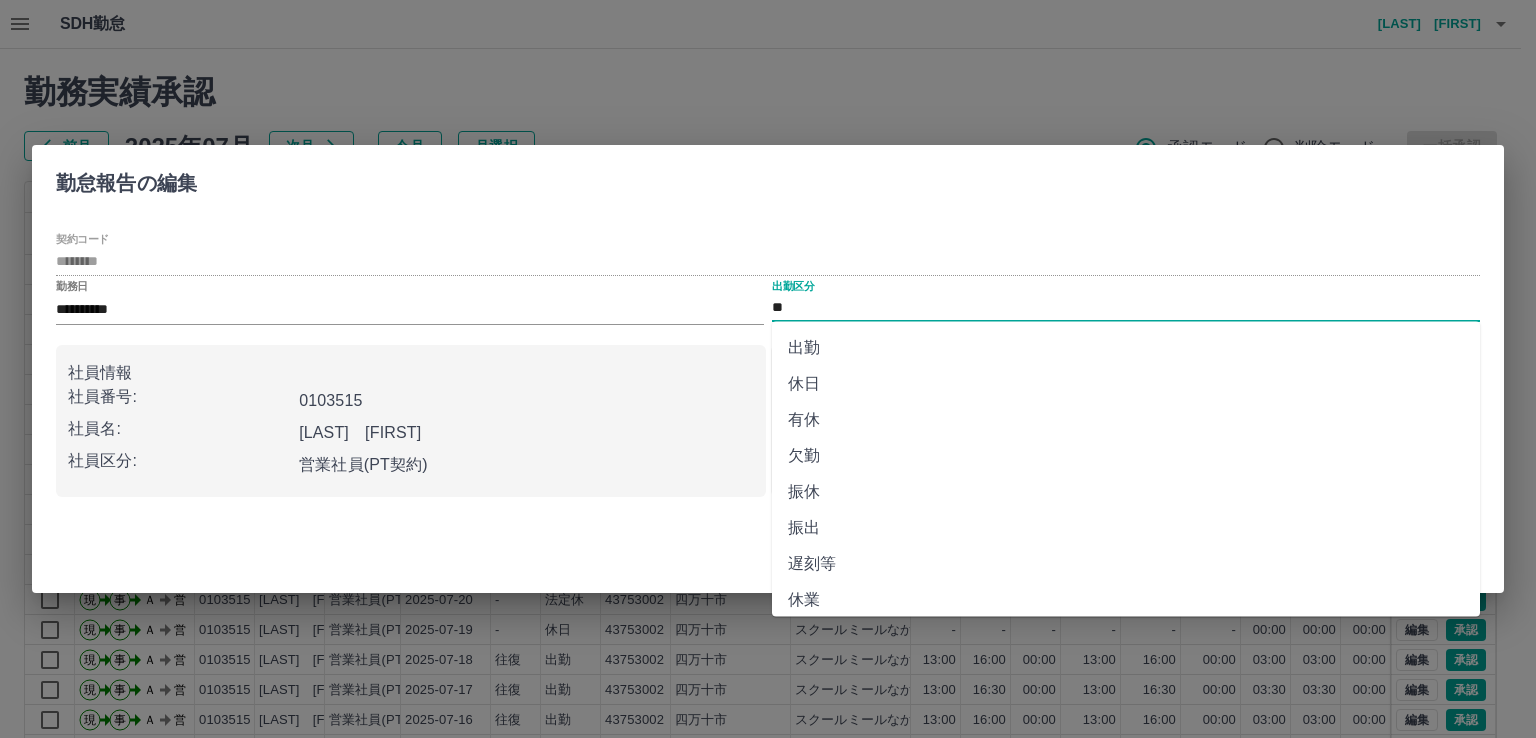 click on "出勤" at bounding box center [1126, 348] 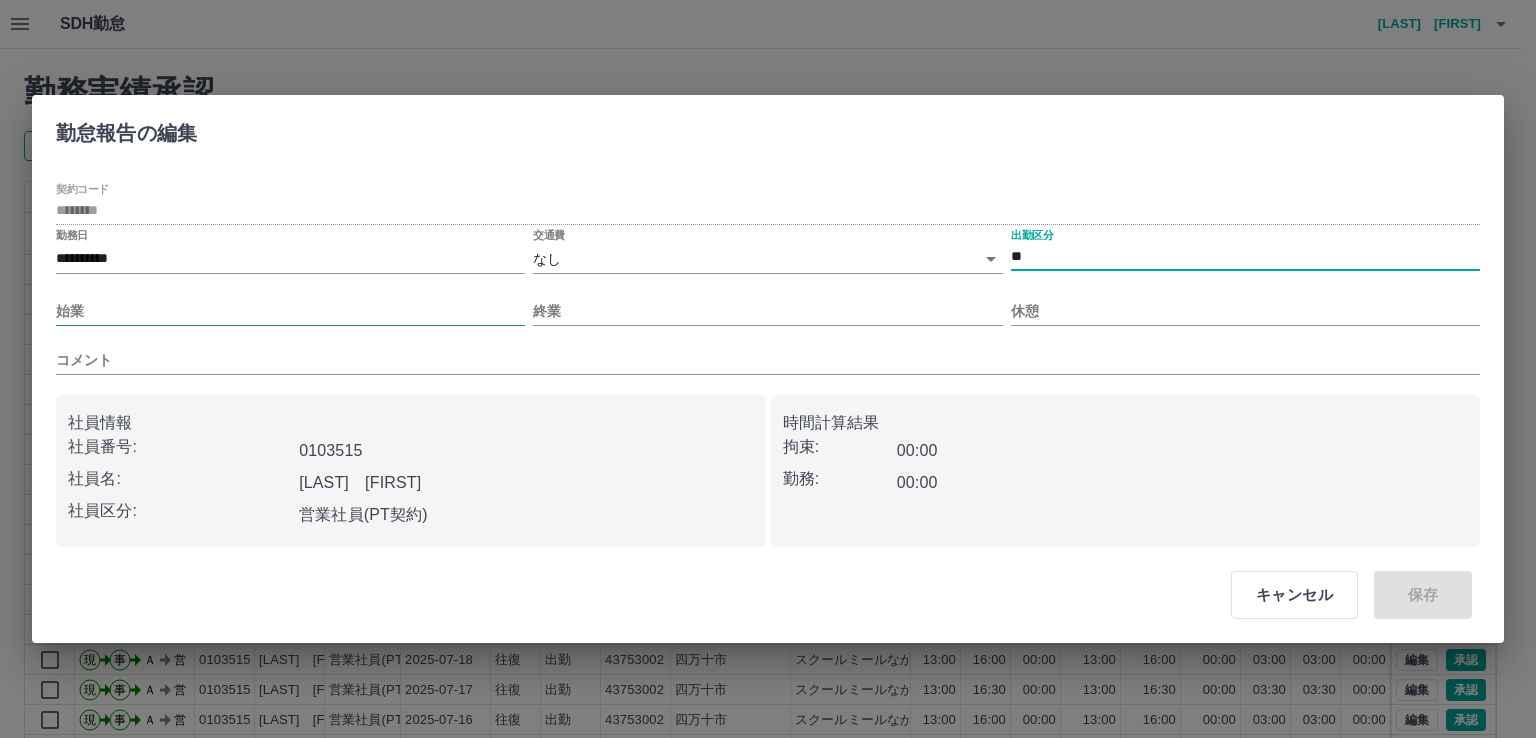 click on "始業" at bounding box center [290, 311] 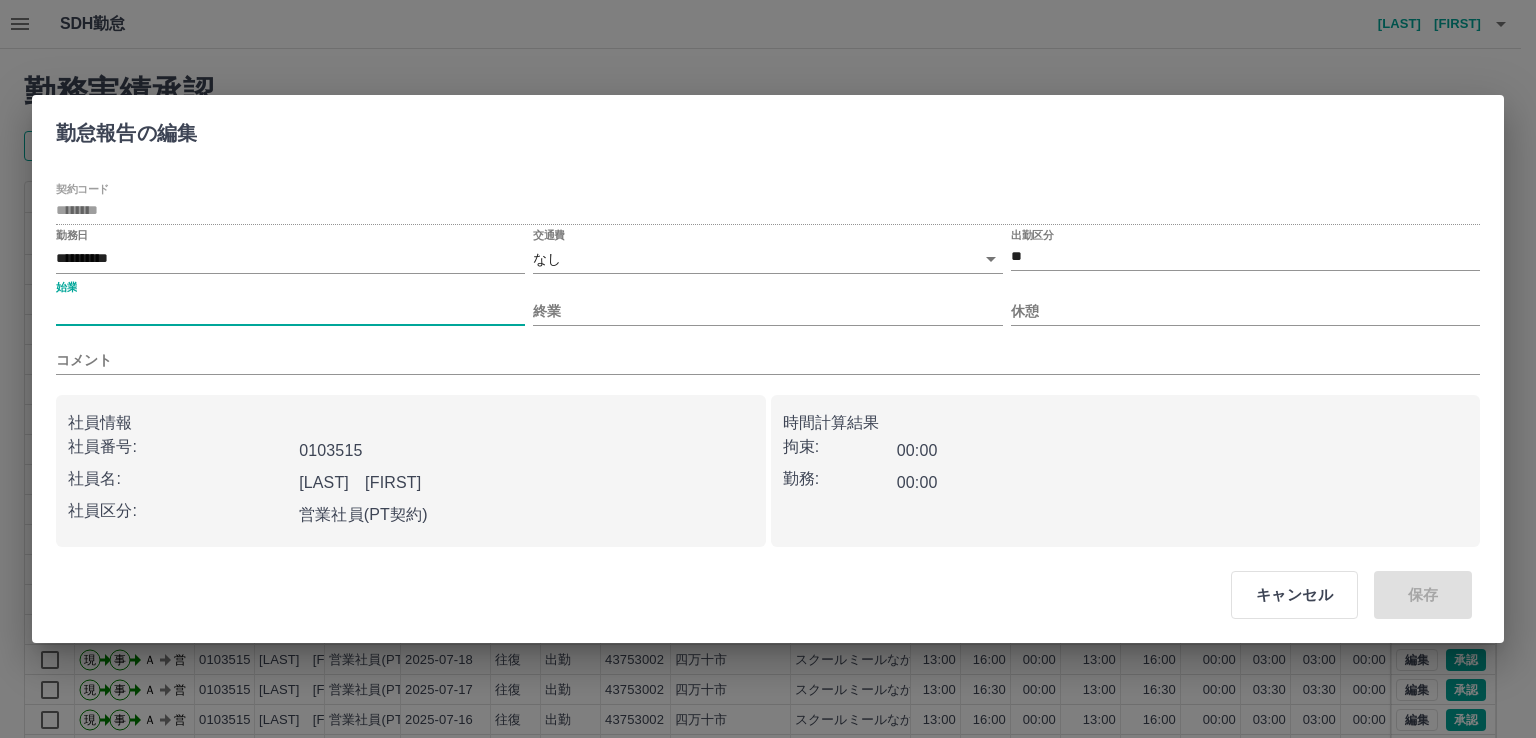 type on "****" 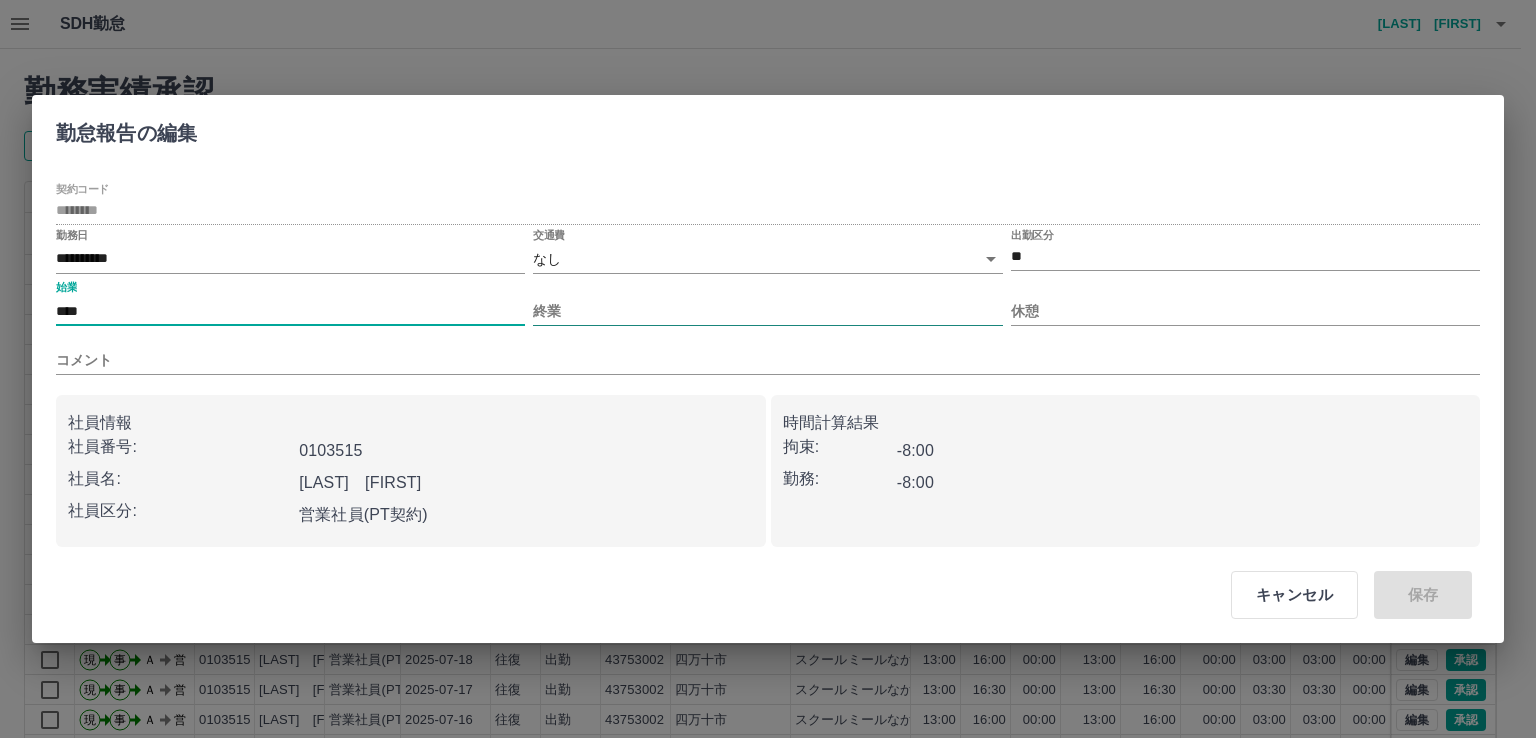 click on "終業" at bounding box center (767, 311) 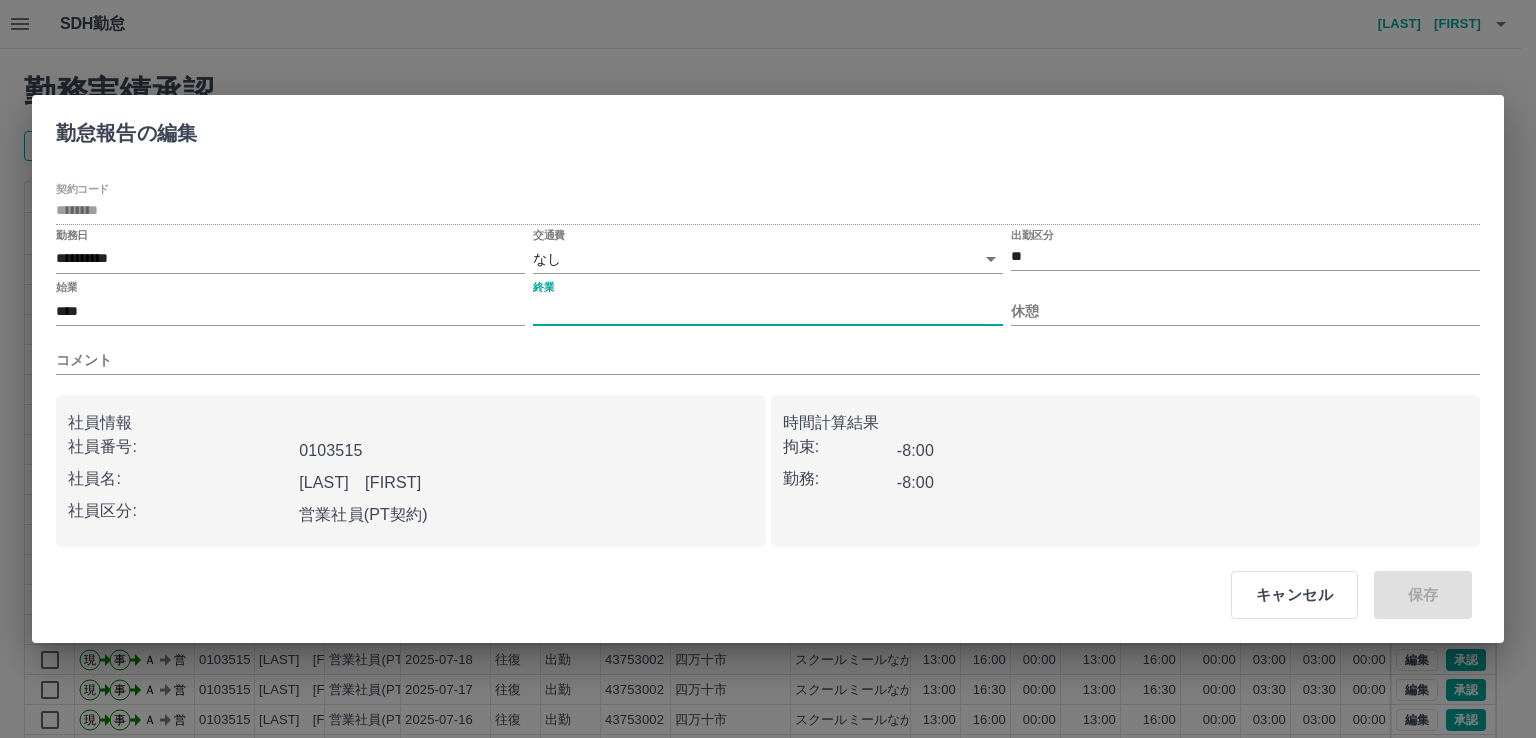 type on "****" 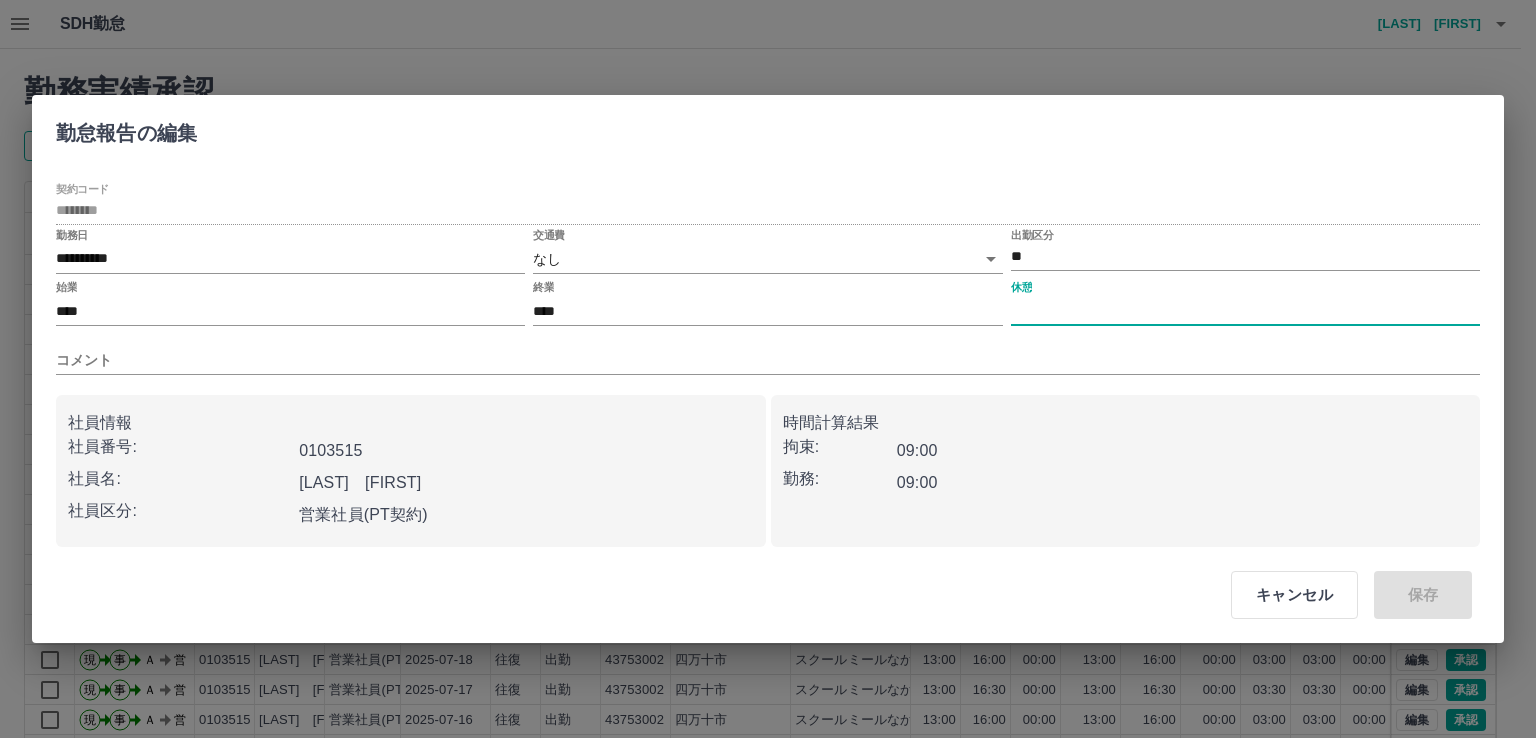 click on "休憩" at bounding box center (1245, 311) 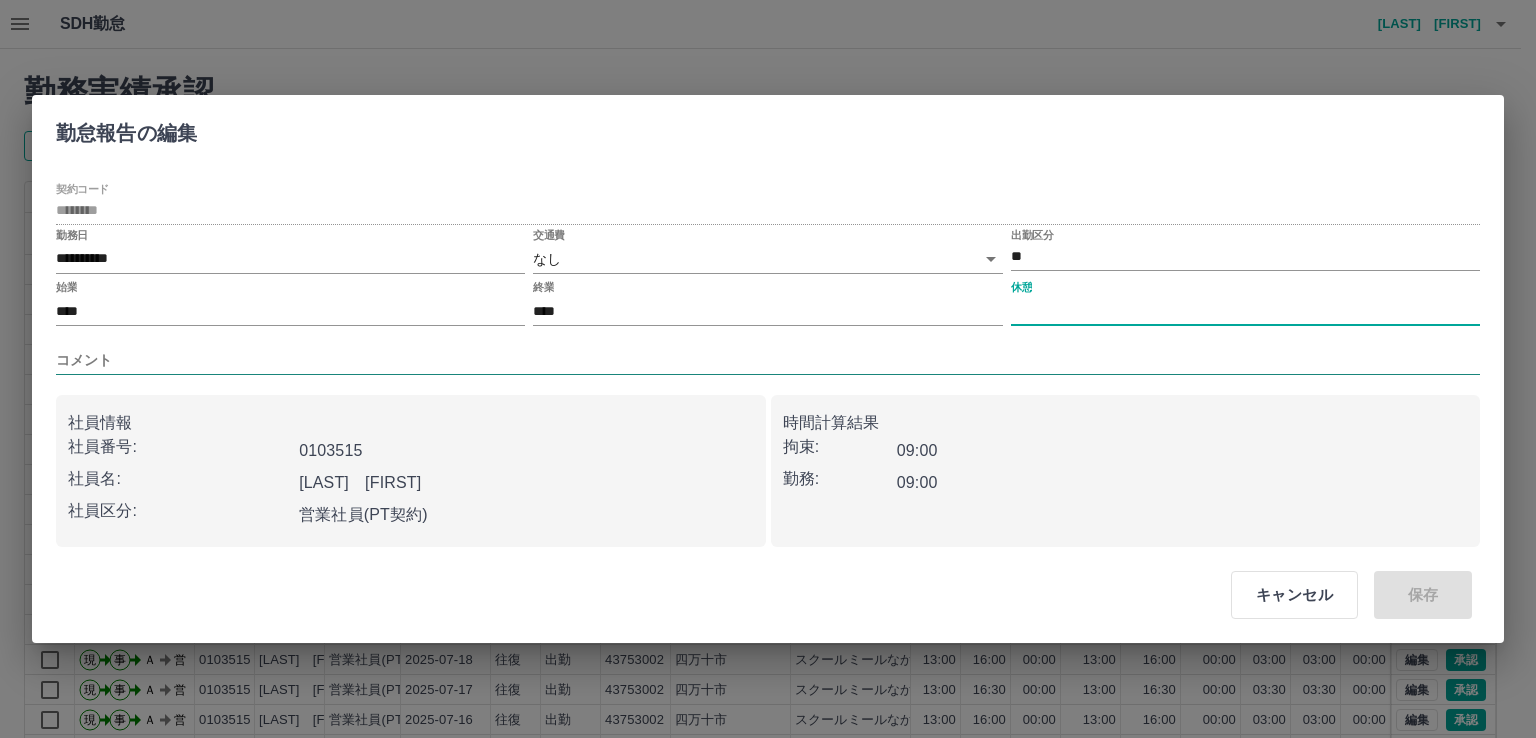 type on "****" 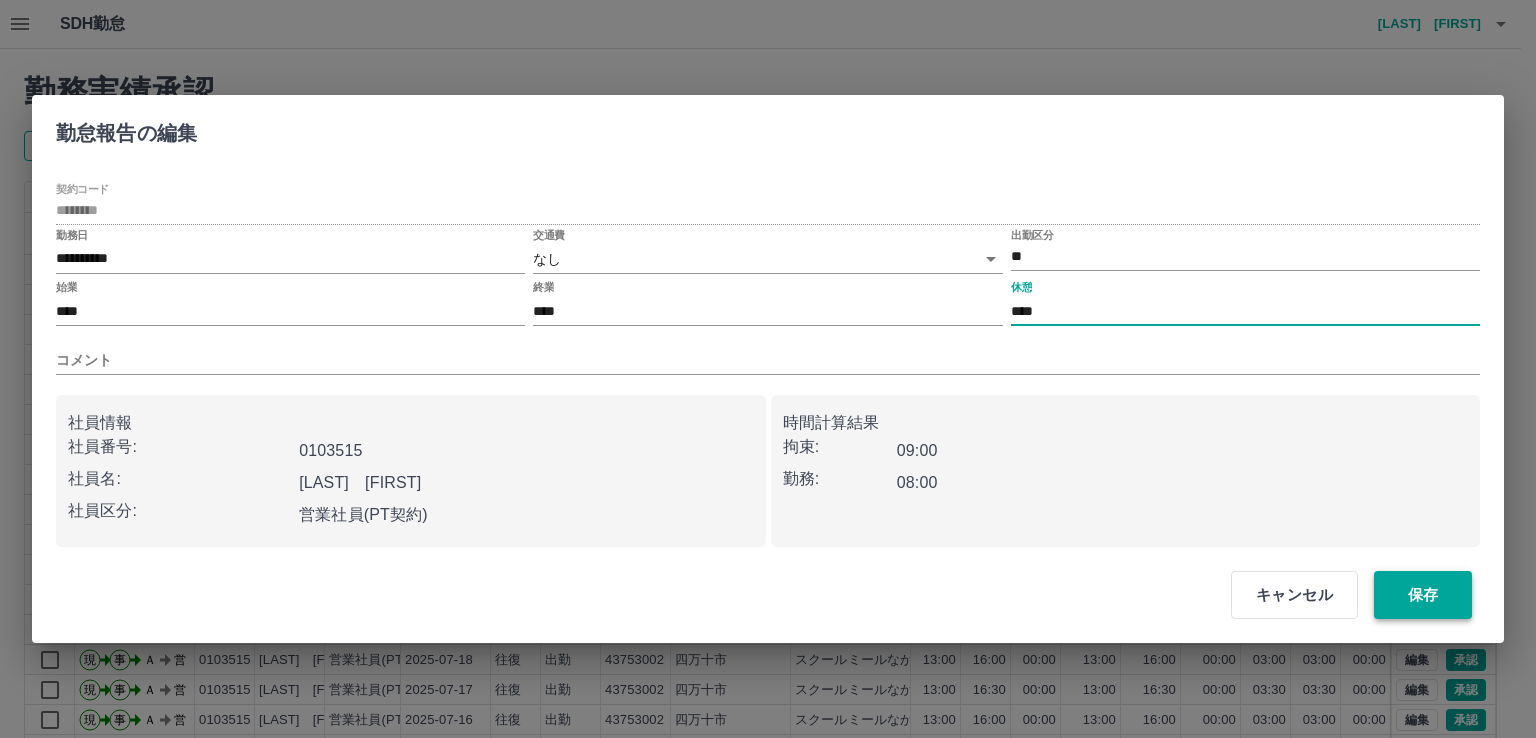 click on "保存" at bounding box center [1423, 595] 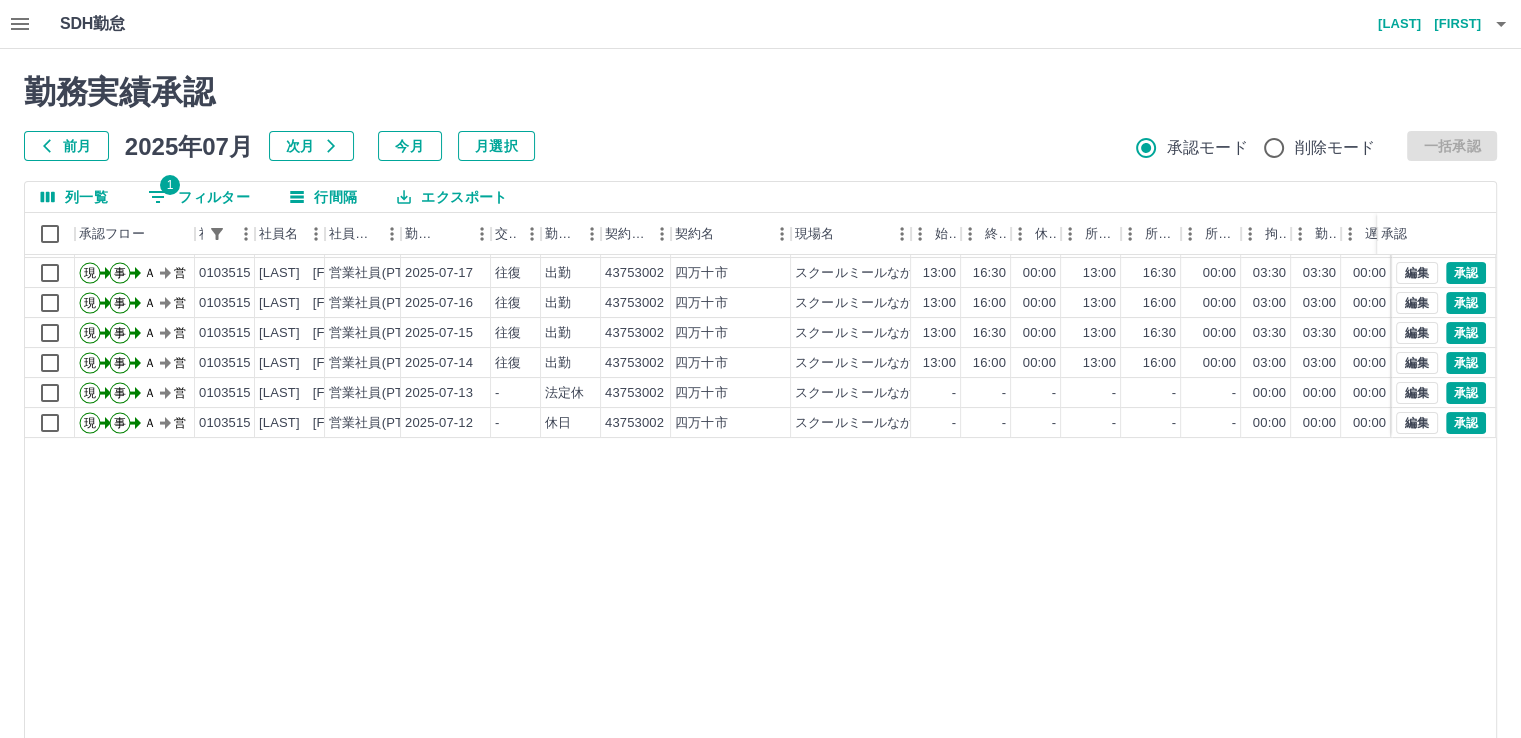 scroll, scrollTop: 0, scrollLeft: 0, axis: both 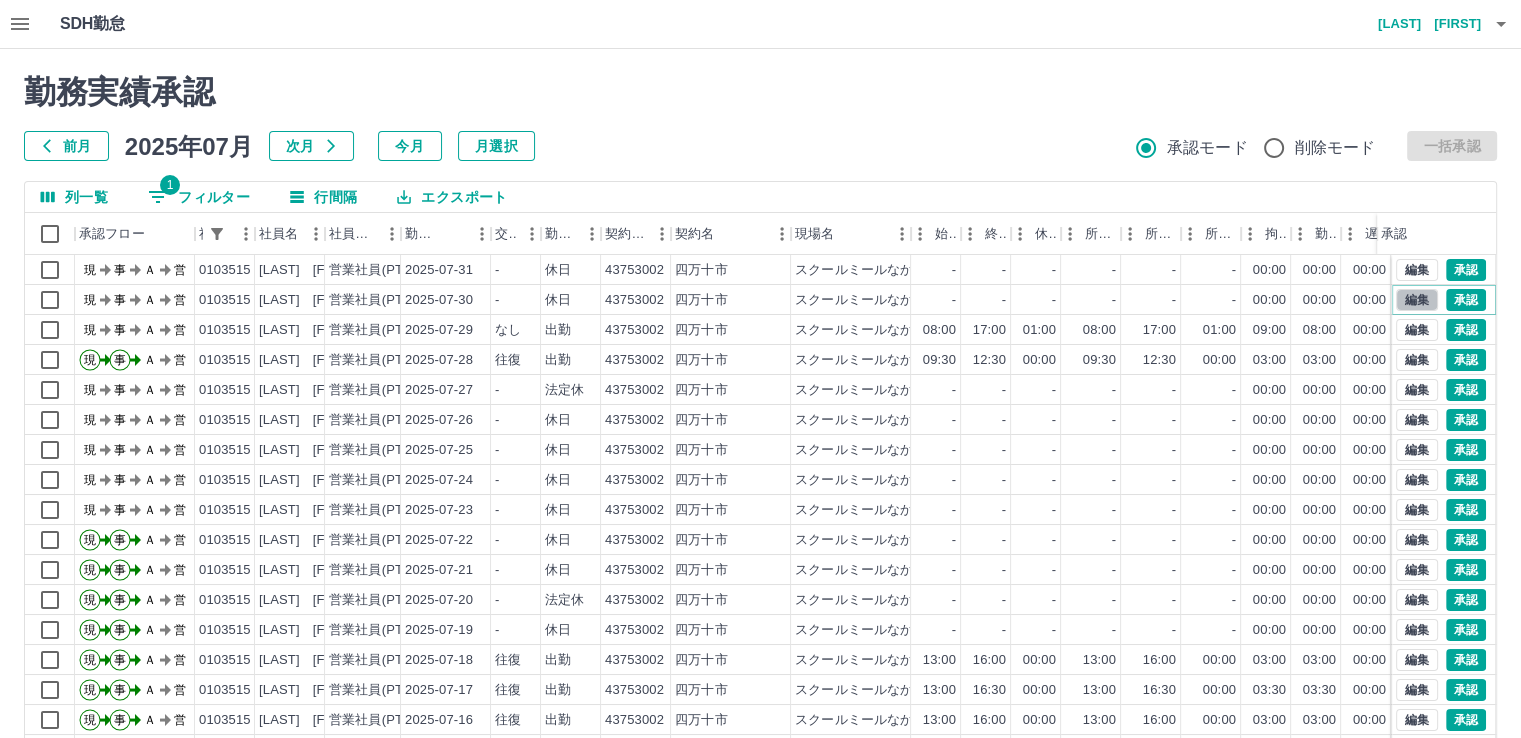 click on "編集" at bounding box center (1417, 300) 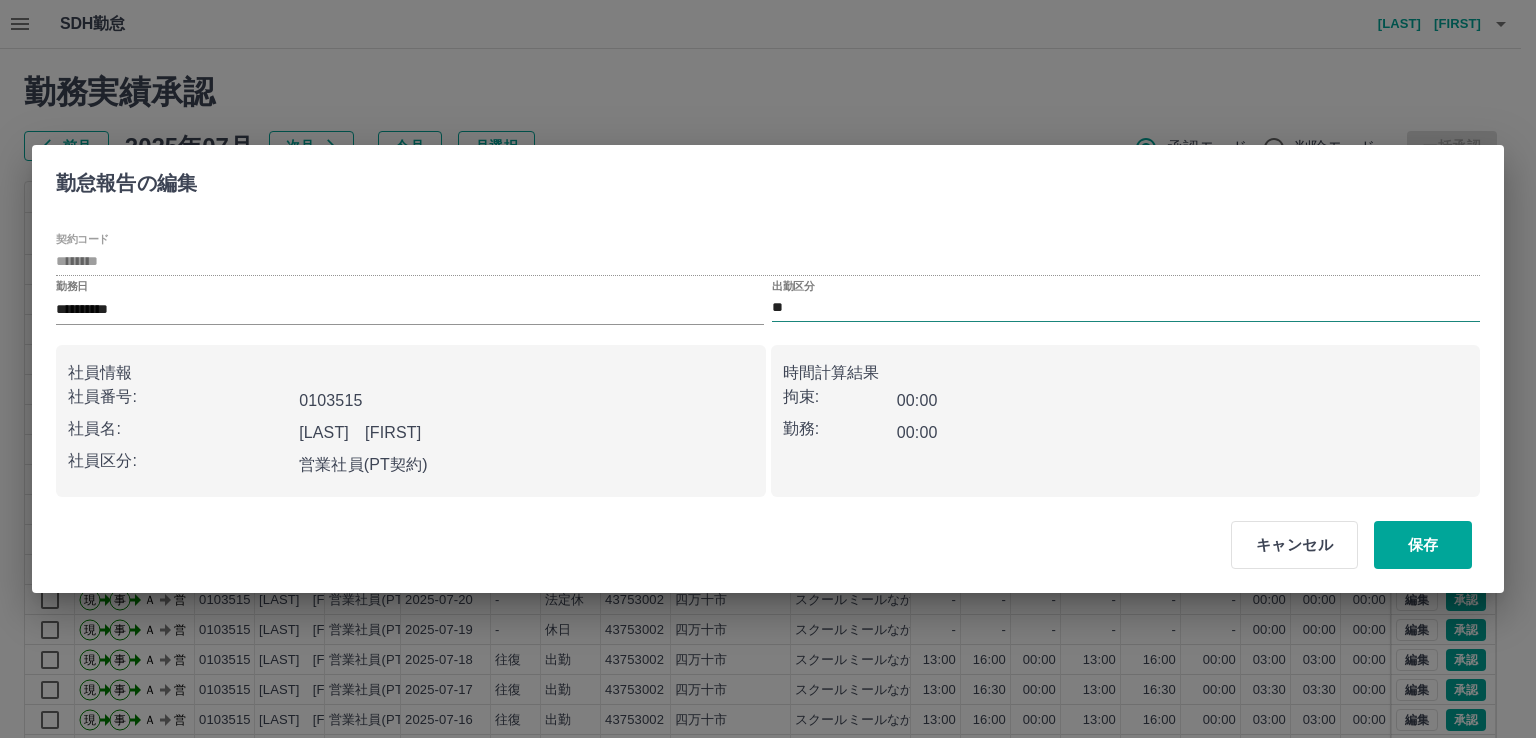 click on "**" at bounding box center (1126, 308) 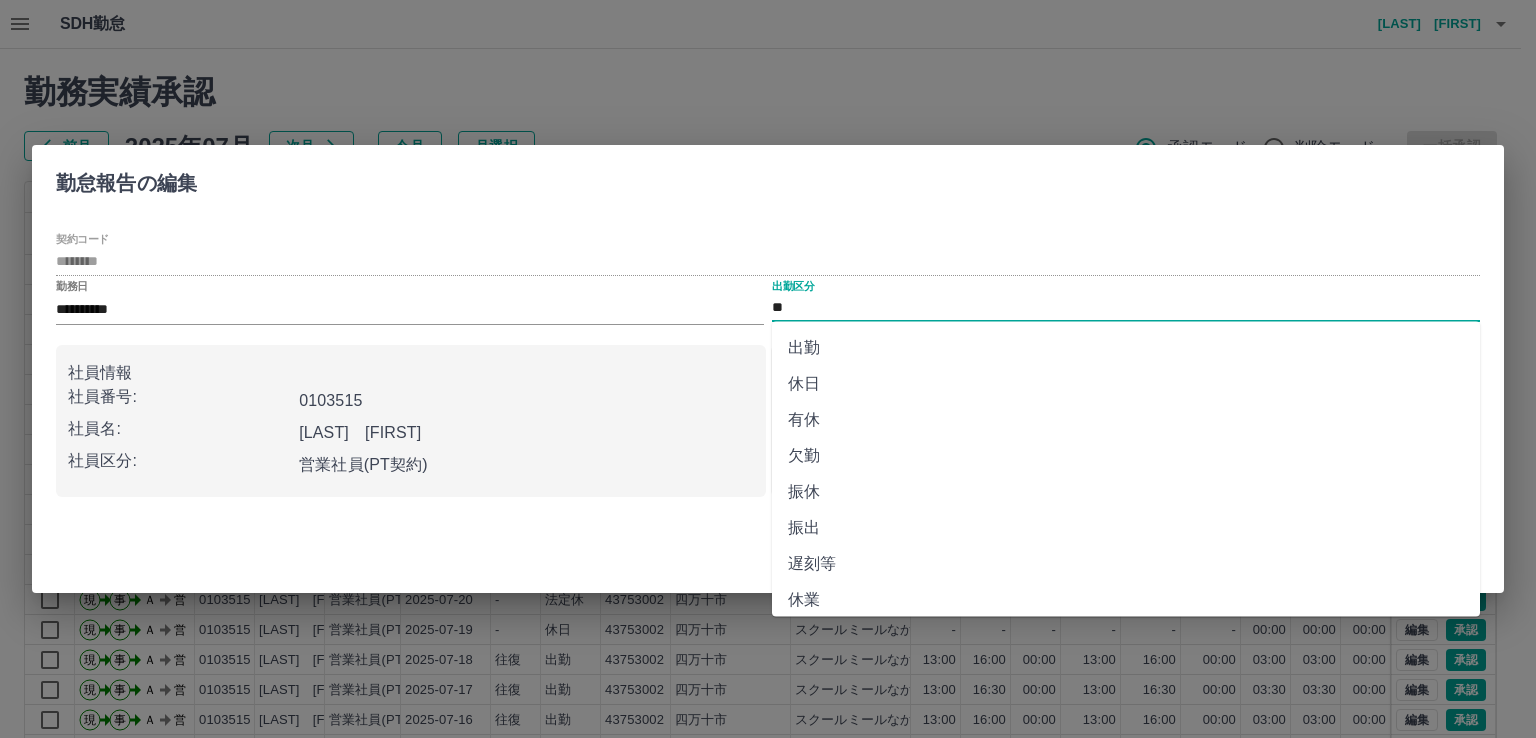 click on "出勤" at bounding box center [1126, 348] 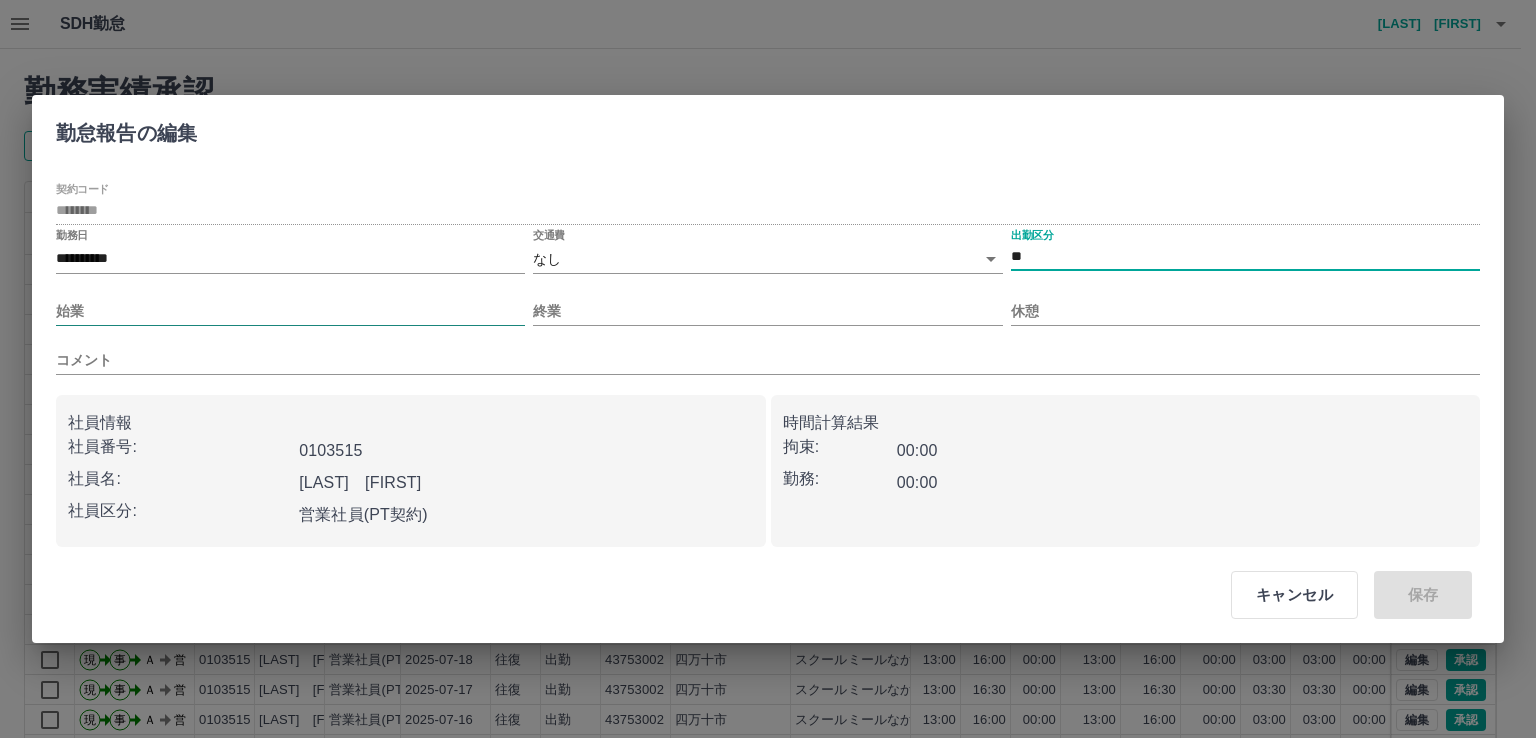 click on "始業" at bounding box center (290, 311) 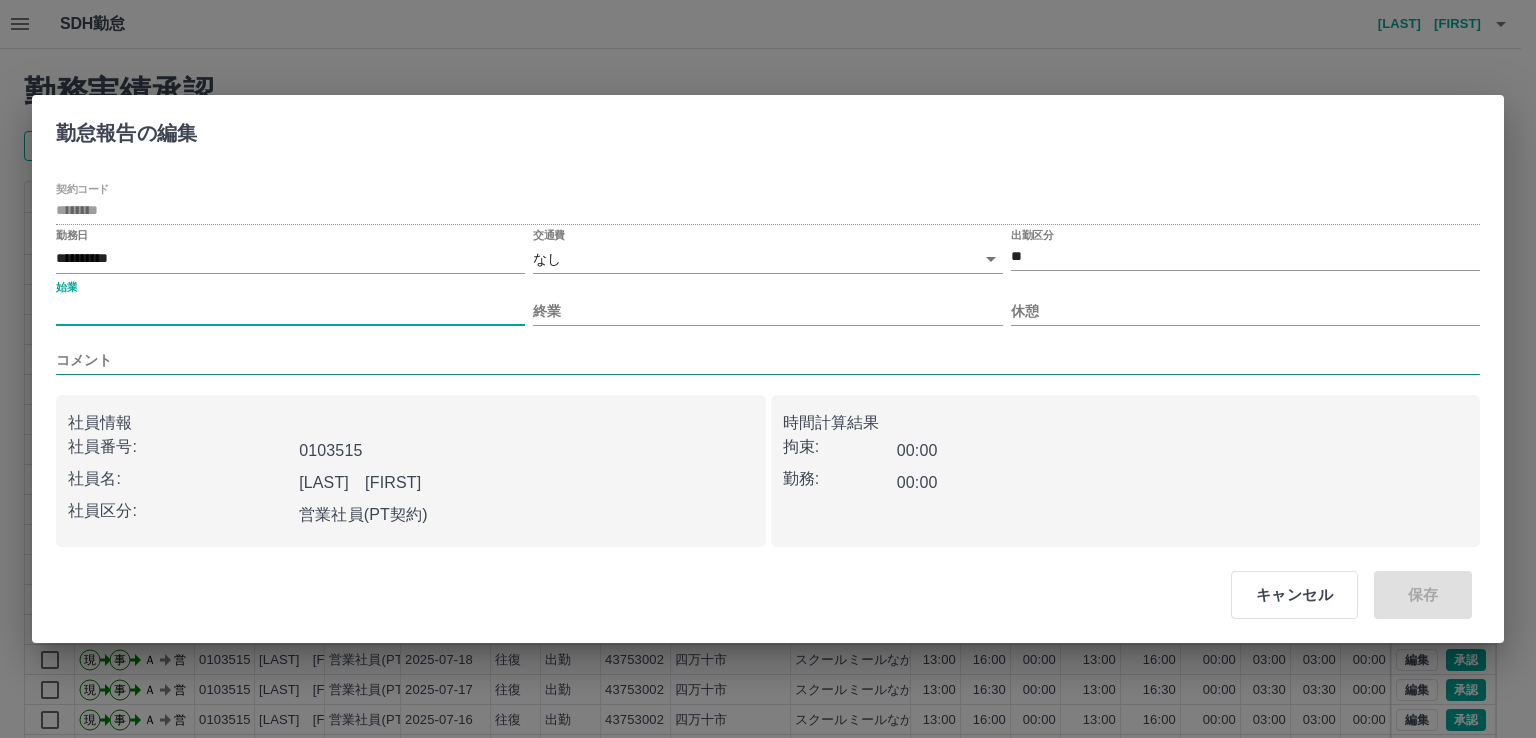 type on "****" 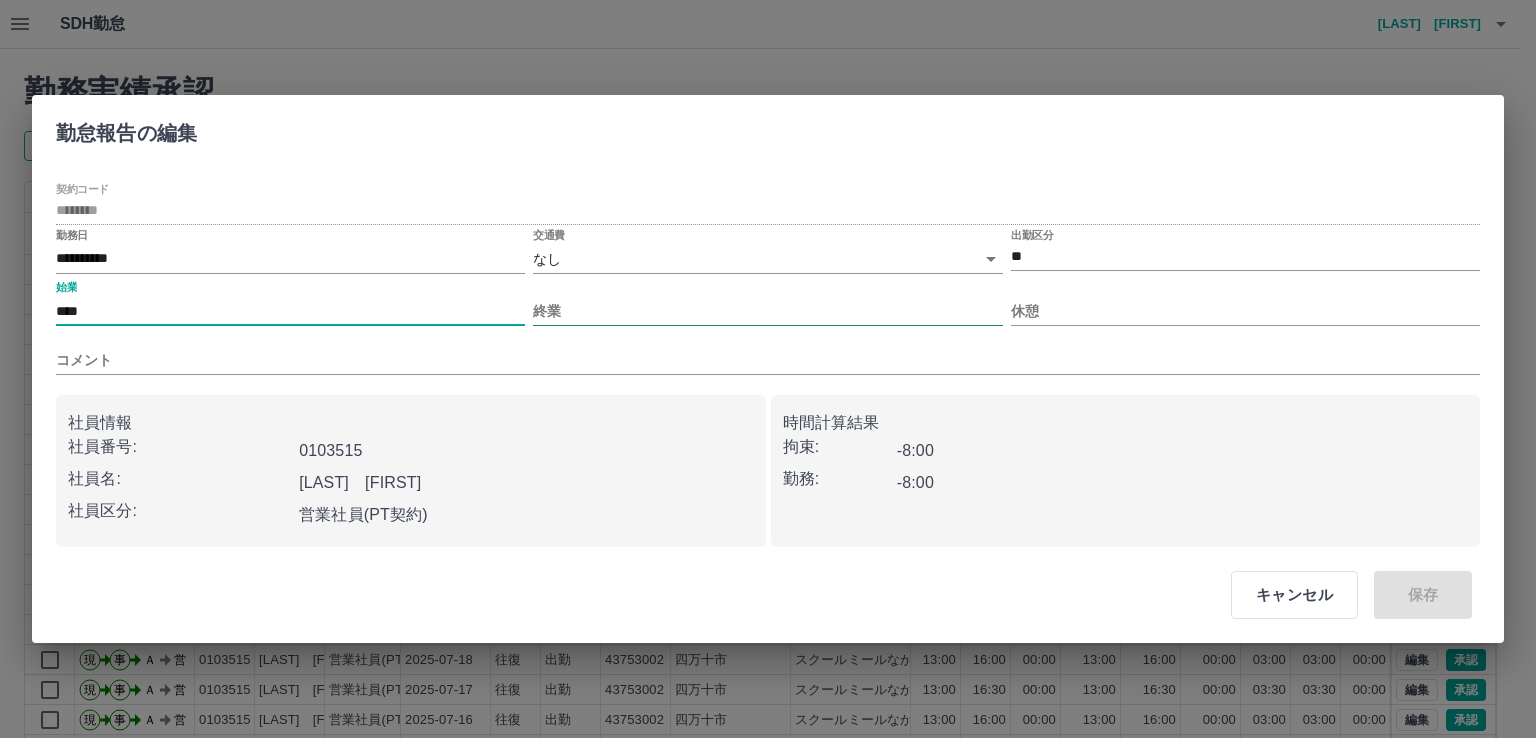 click on "終業" at bounding box center (767, 311) 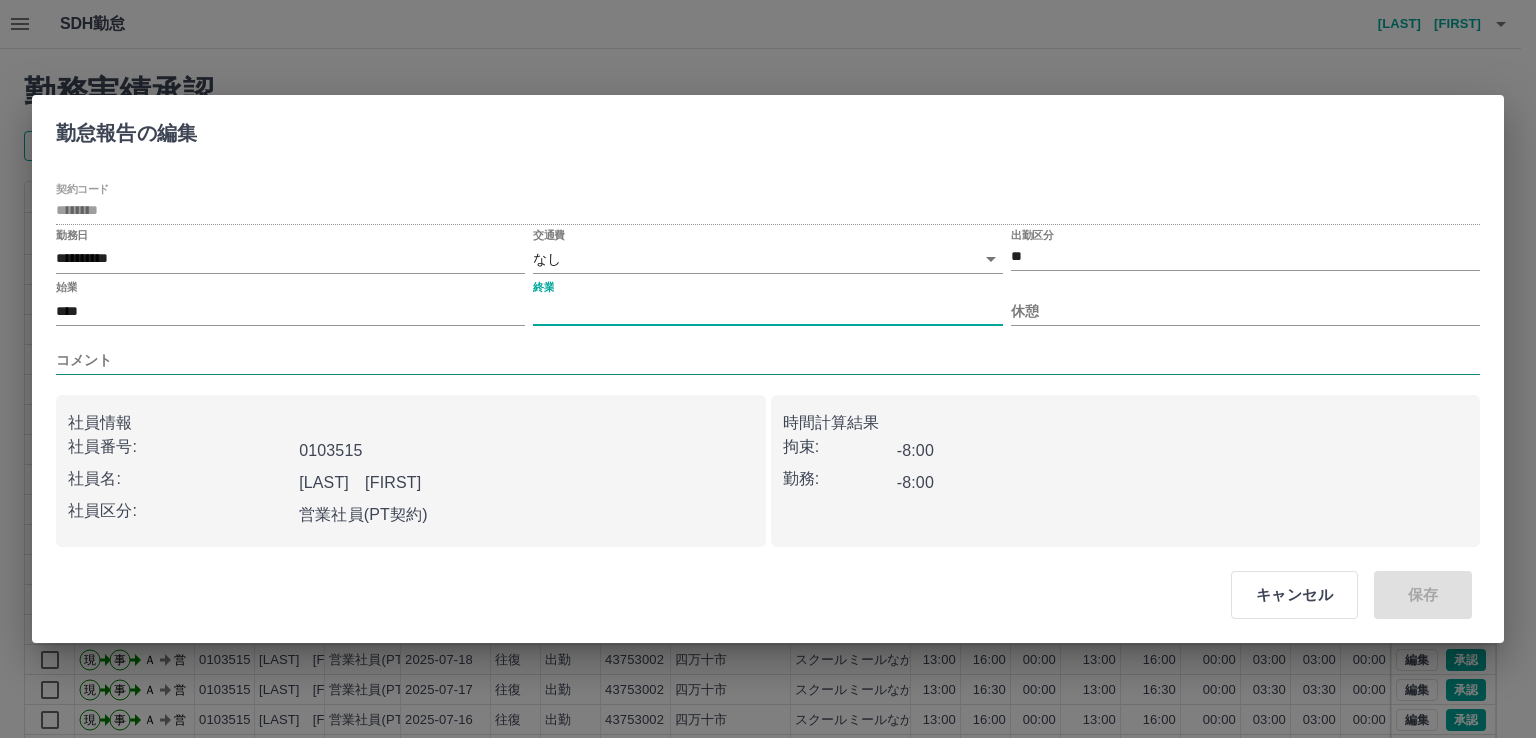 type on "****" 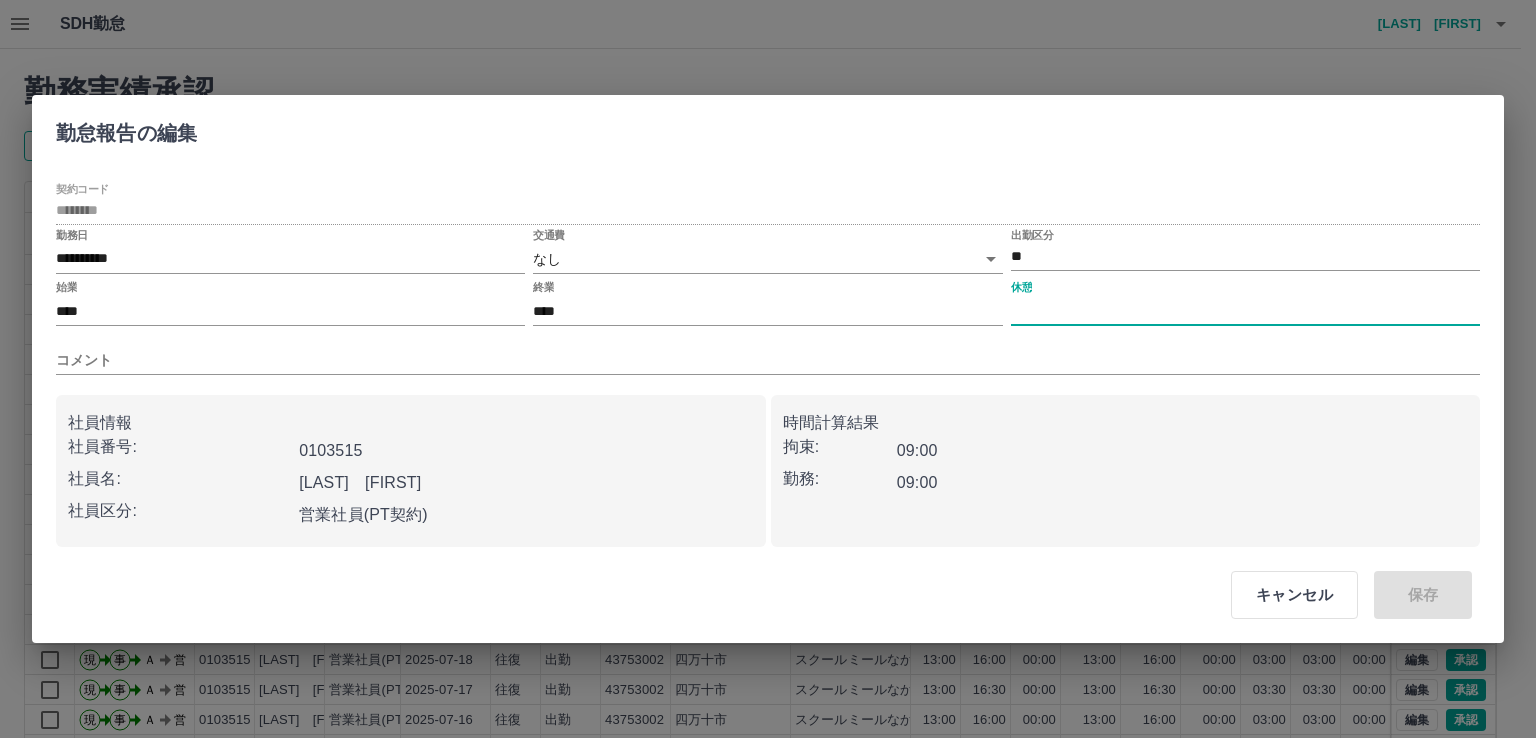 click on "休憩" at bounding box center (1245, 311) 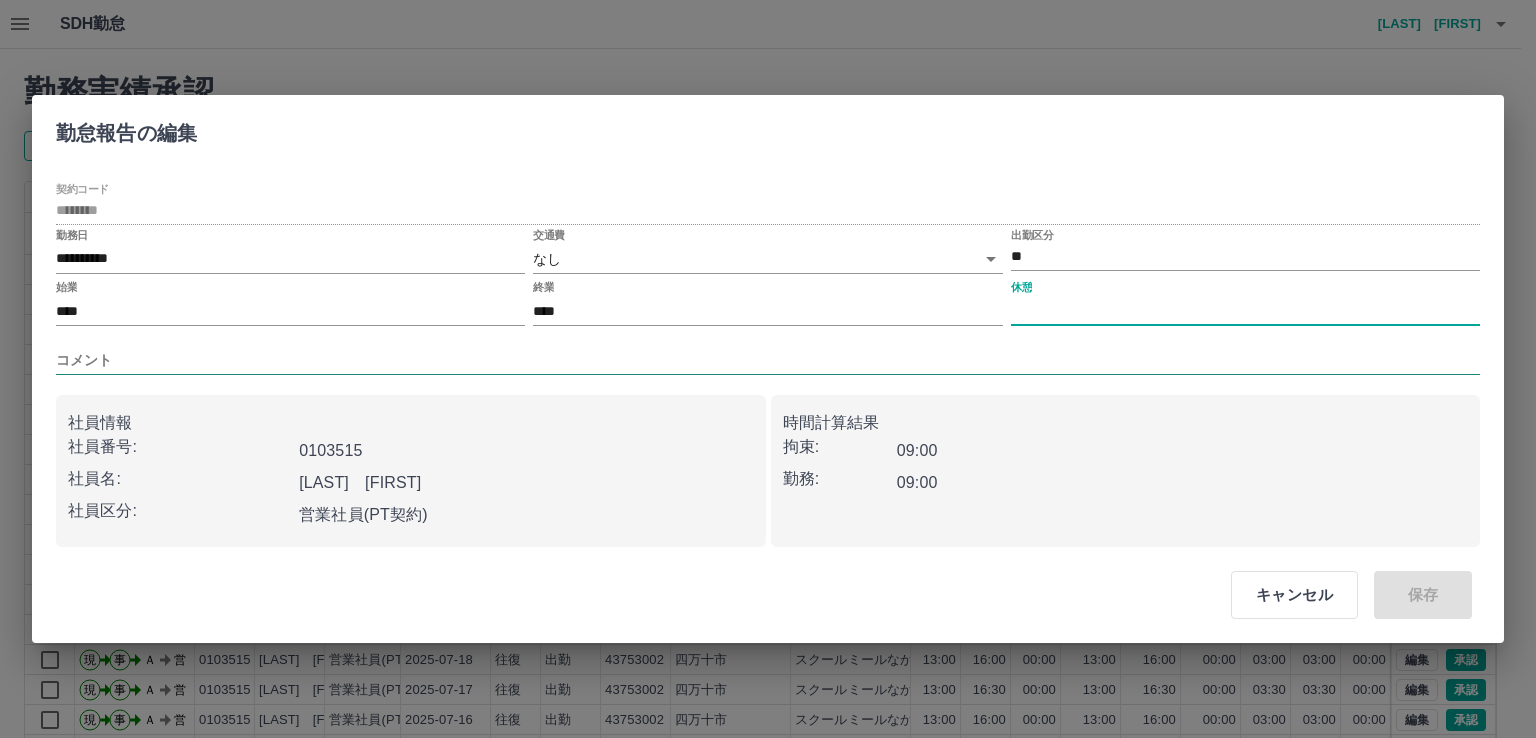 type on "****" 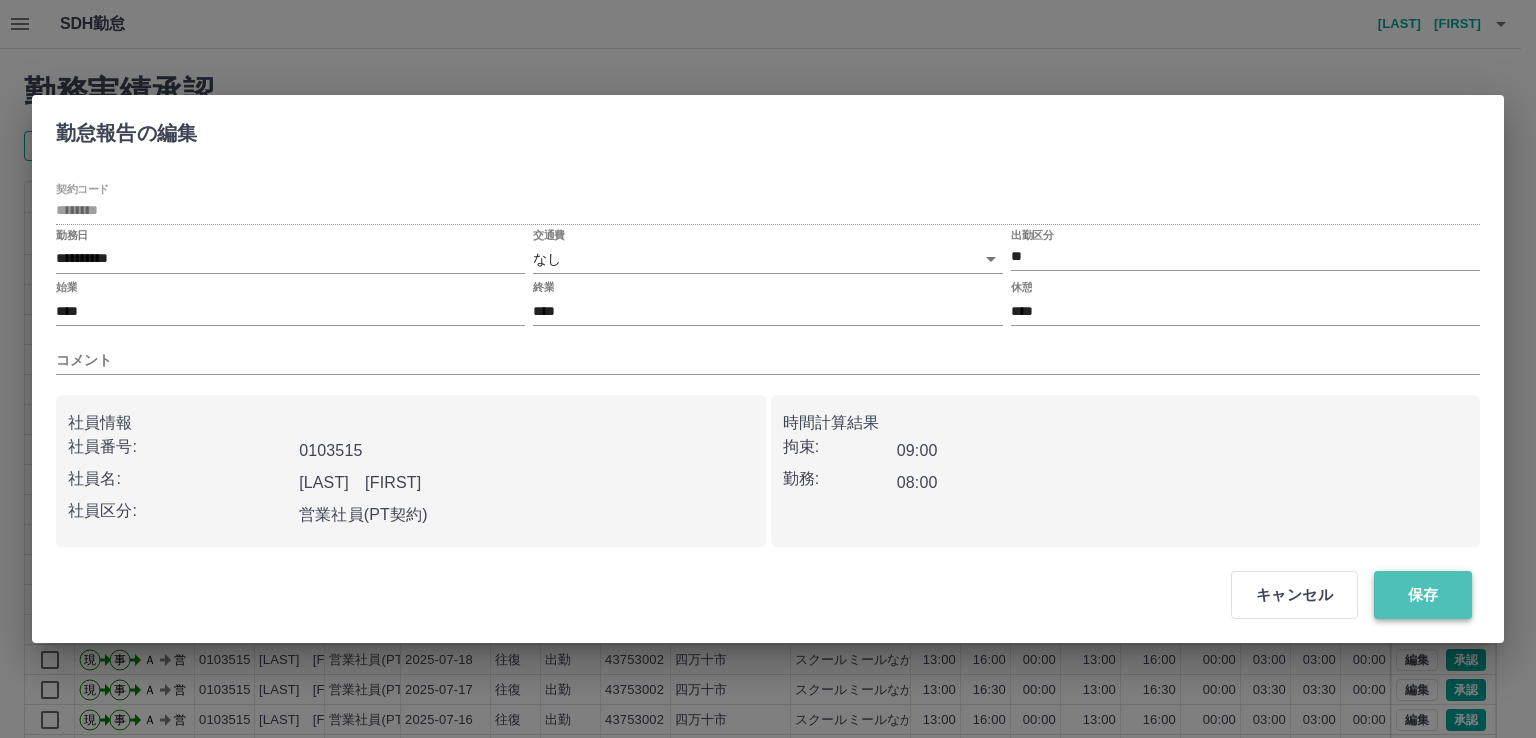 click on "保存" at bounding box center (1423, 595) 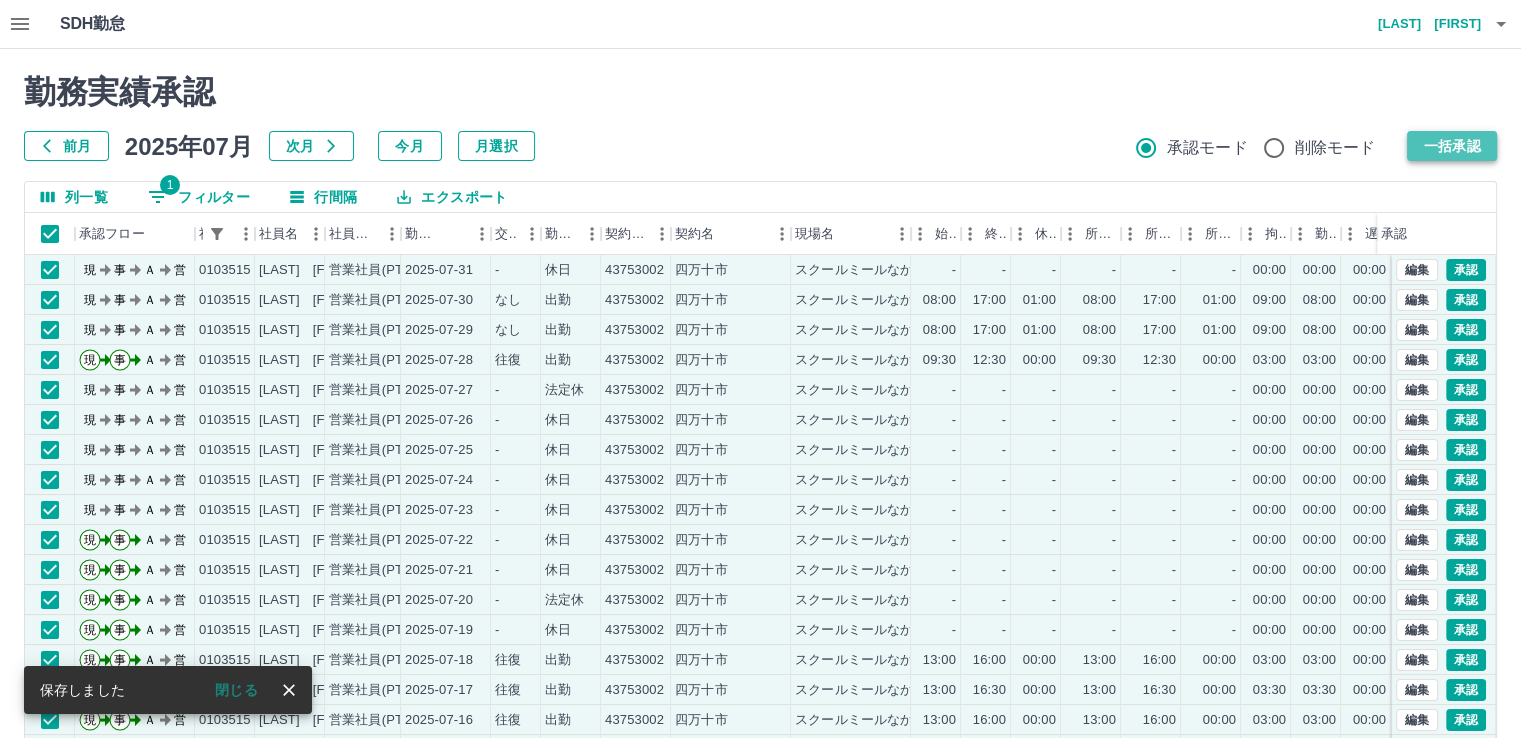 click on "一括承認" at bounding box center [1452, 146] 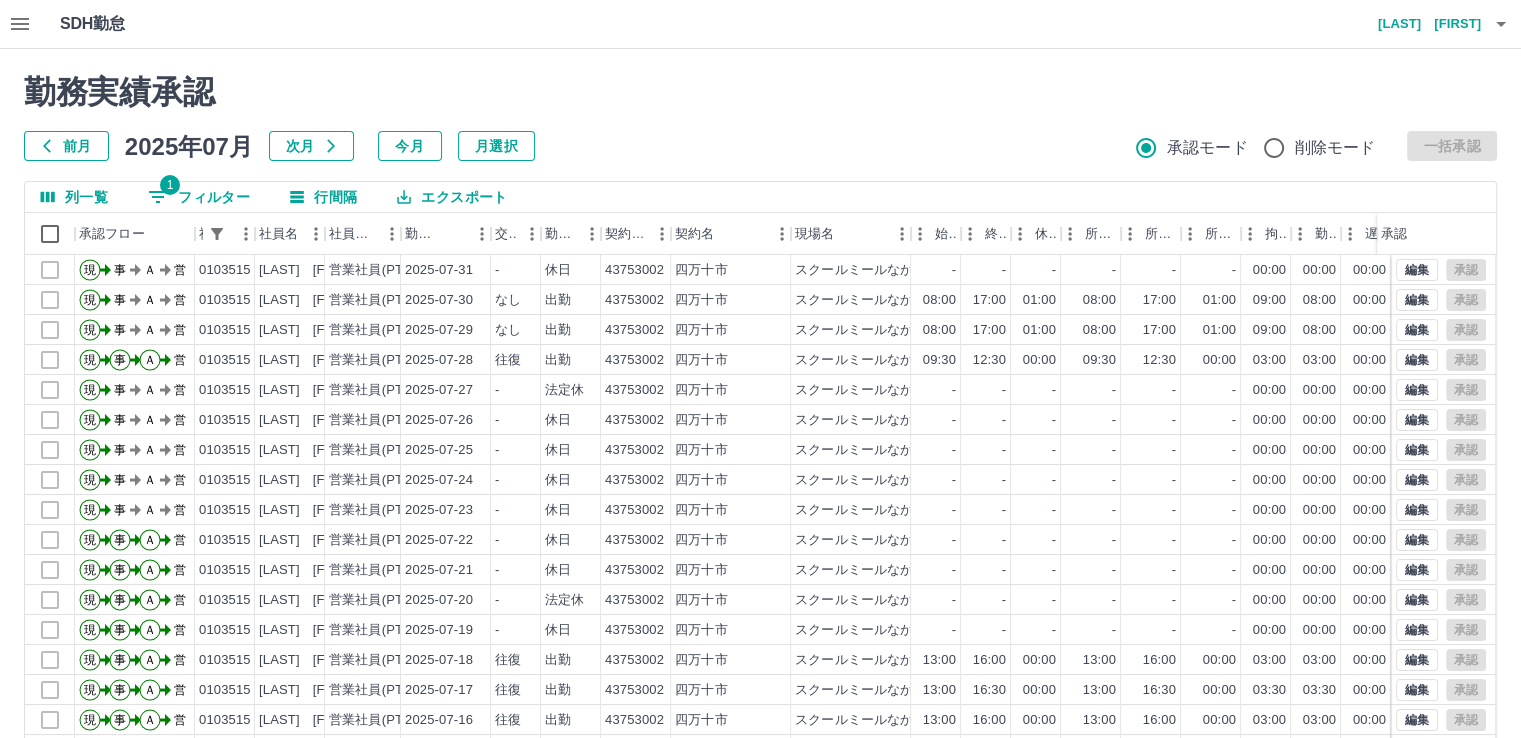 click on "1 フィルター" at bounding box center [199, 197] 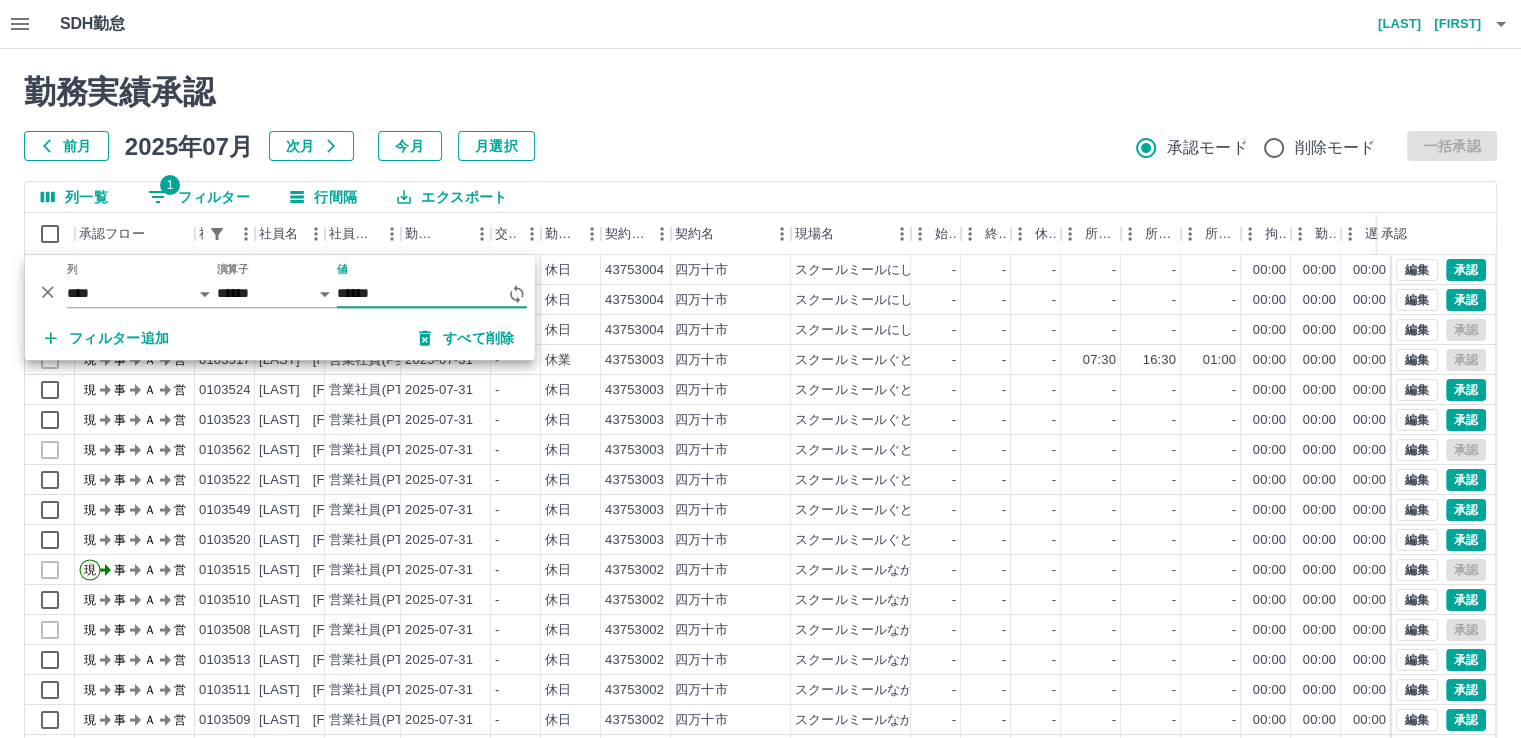 type on "*******" 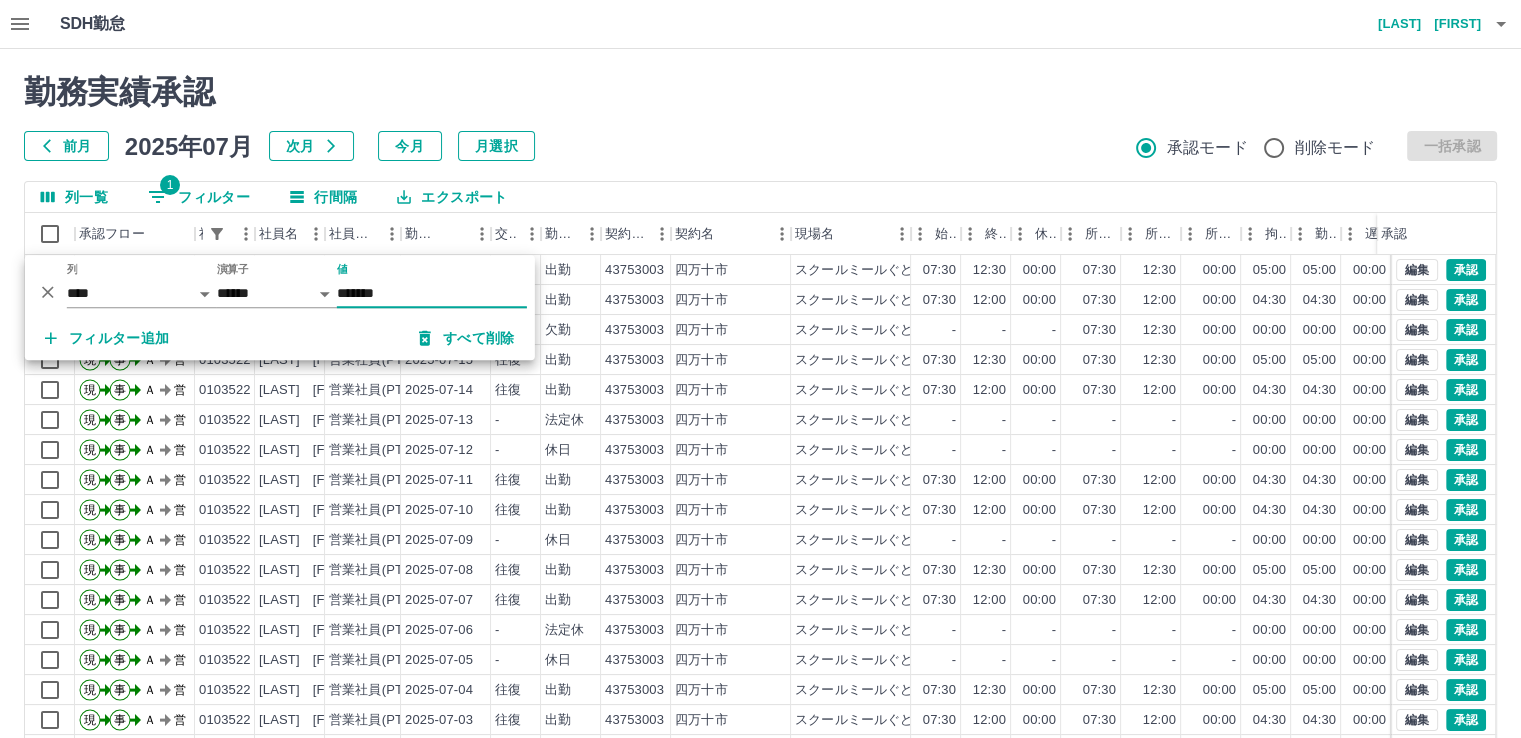 scroll, scrollTop: 431, scrollLeft: 0, axis: vertical 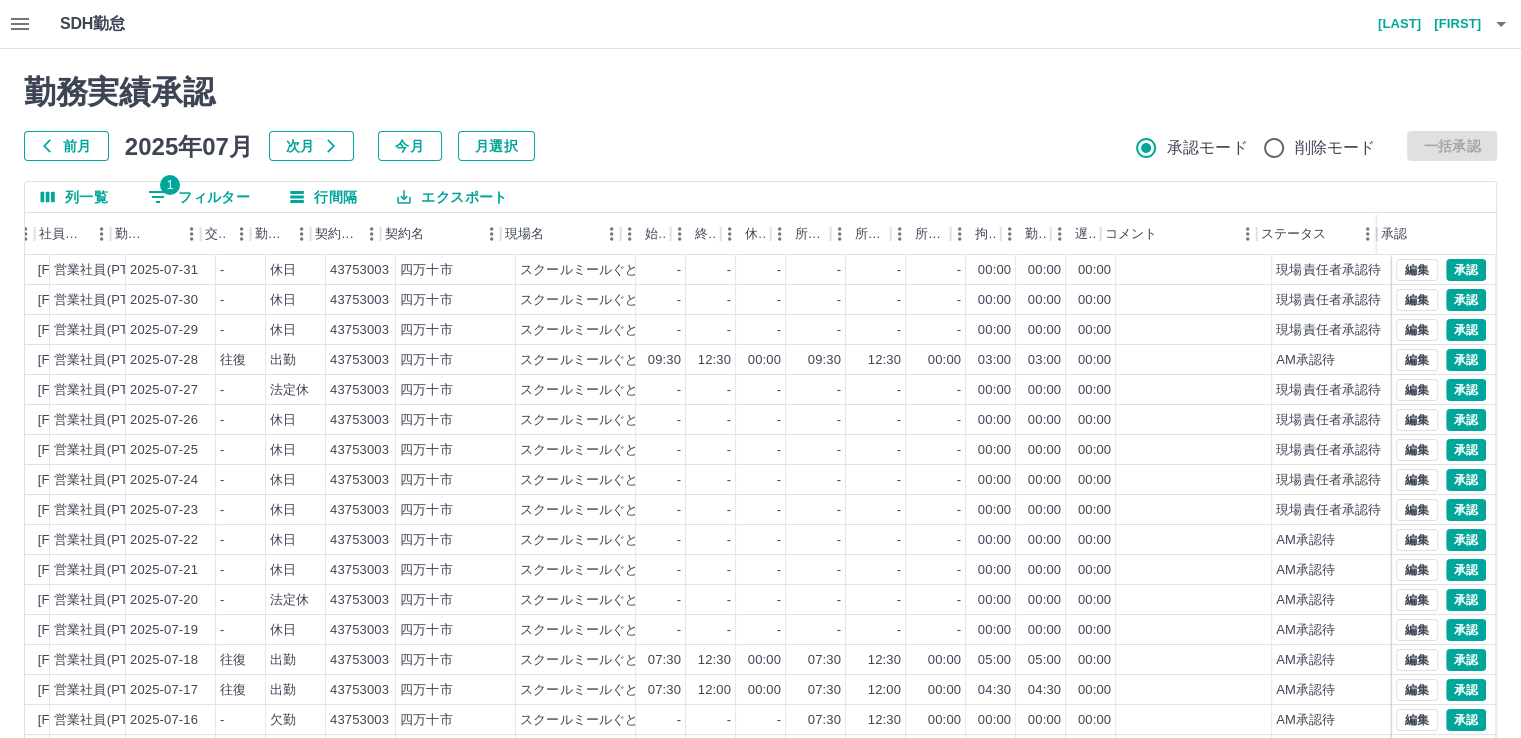 click on "1 フィルター" at bounding box center (199, 197) 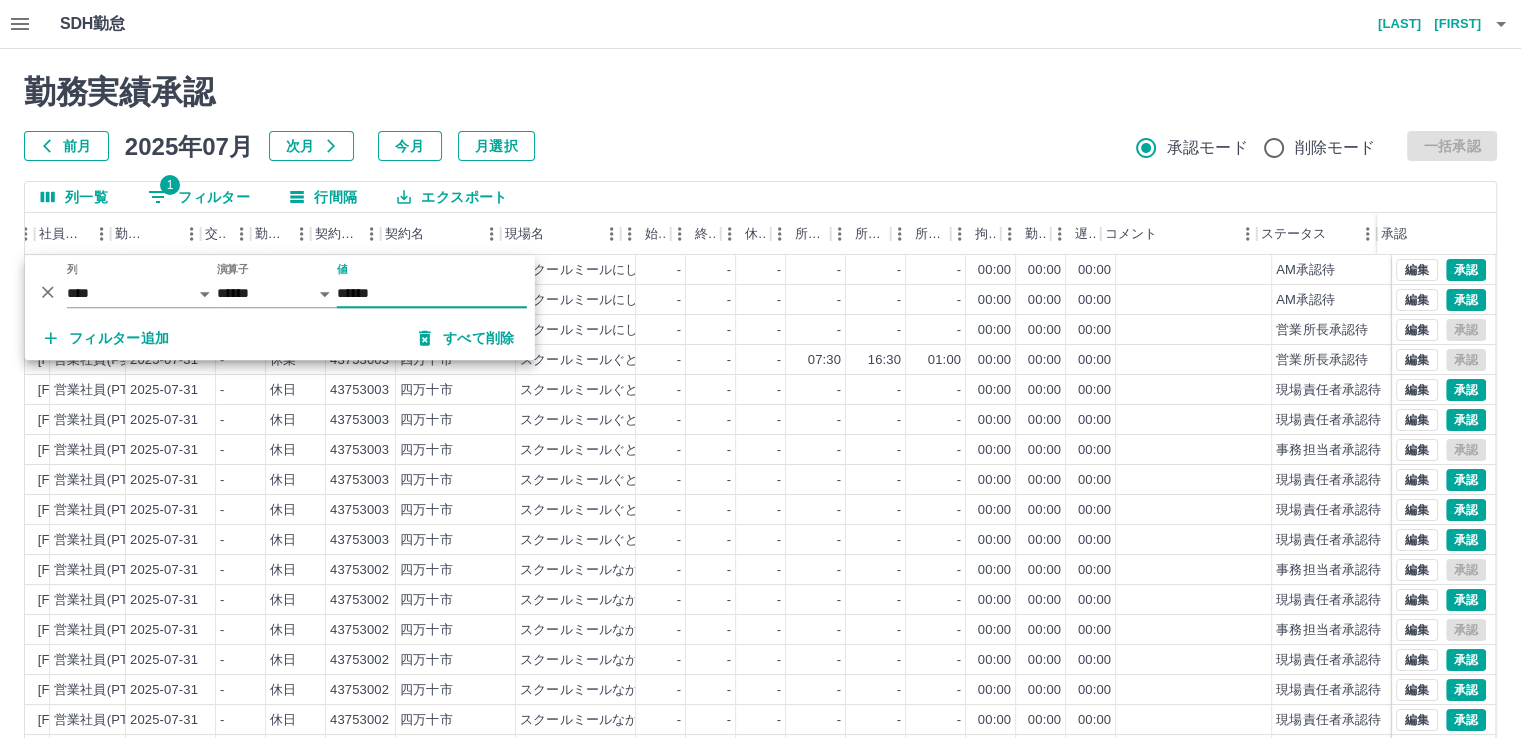 type on "*******" 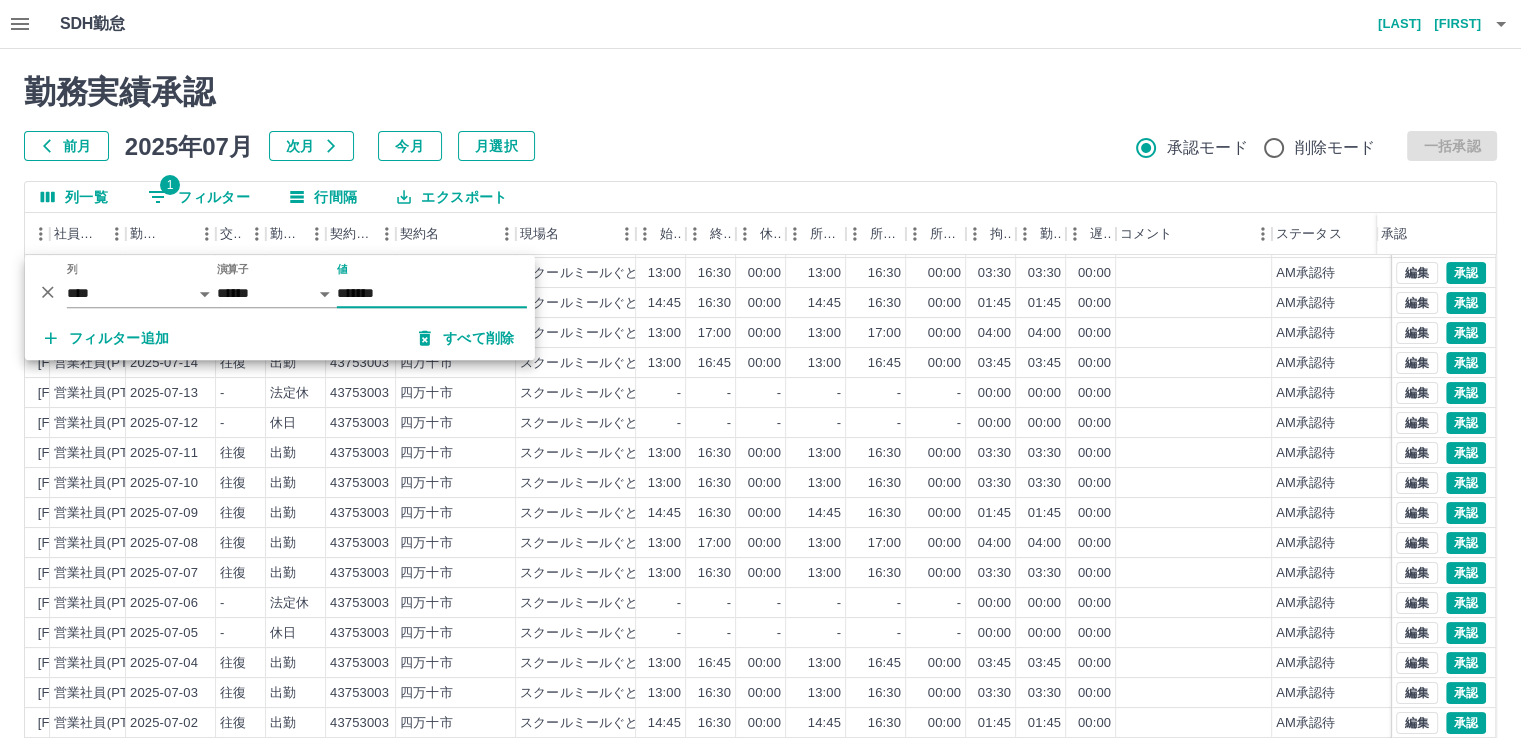 scroll, scrollTop: 431, scrollLeft: 275, axis: both 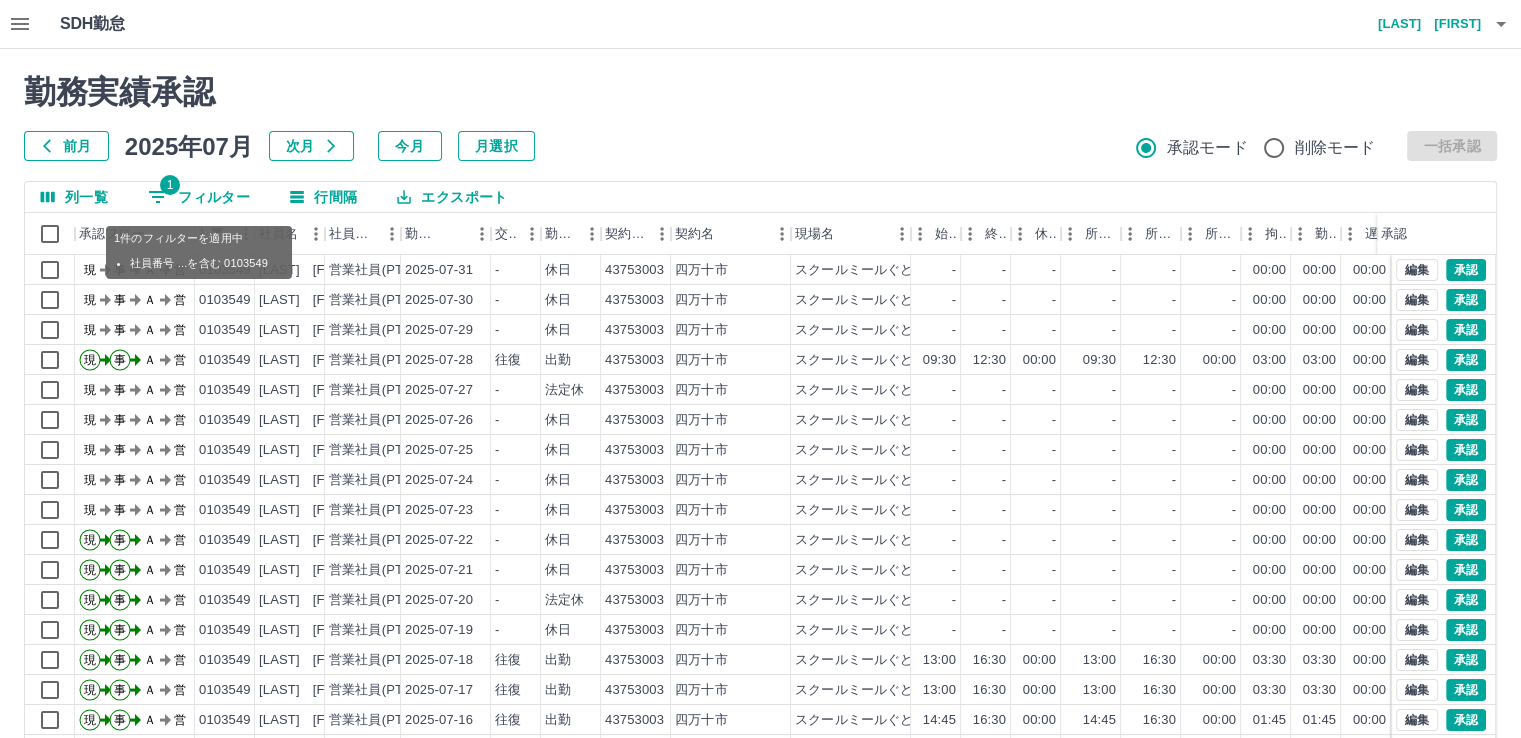 click on "1 フィルター" at bounding box center [199, 197] 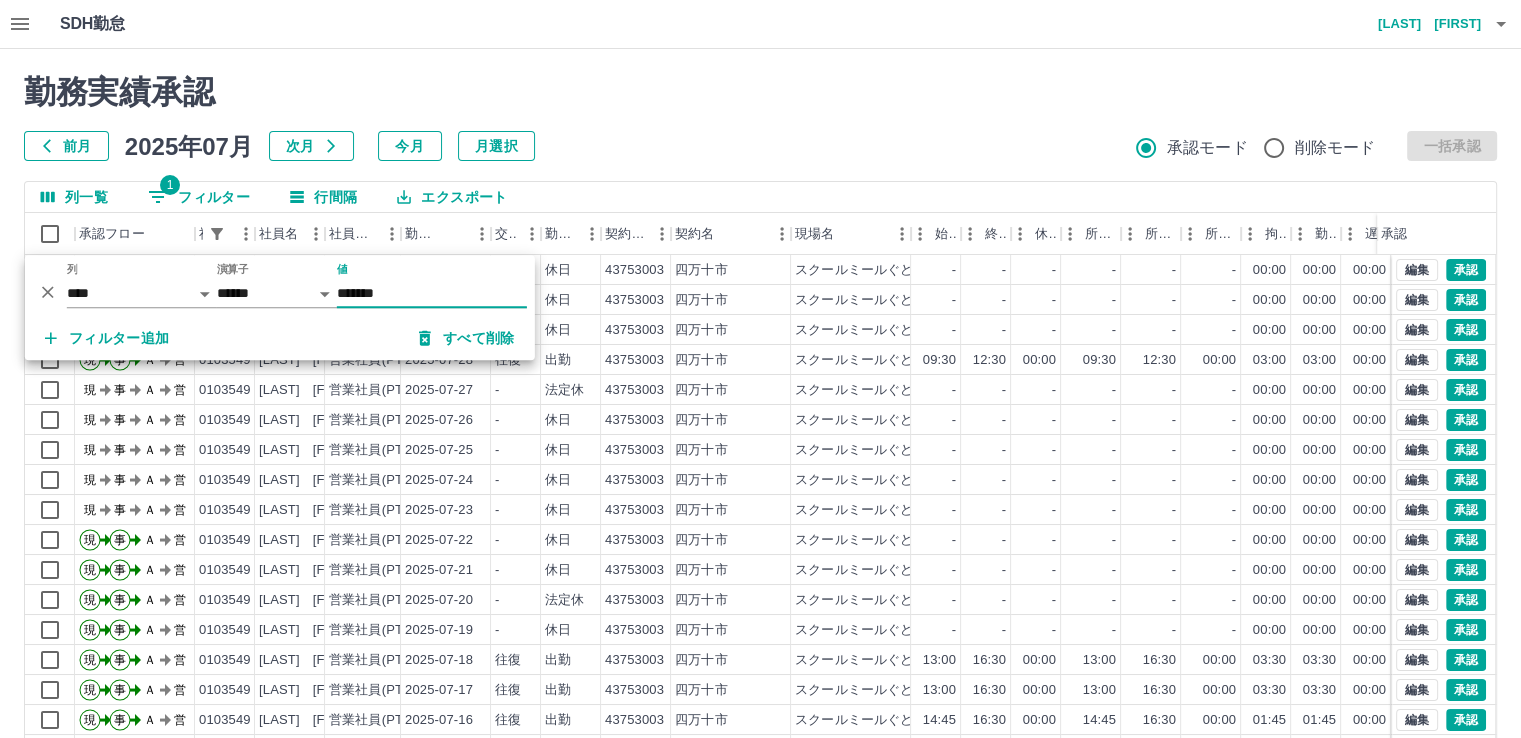 click 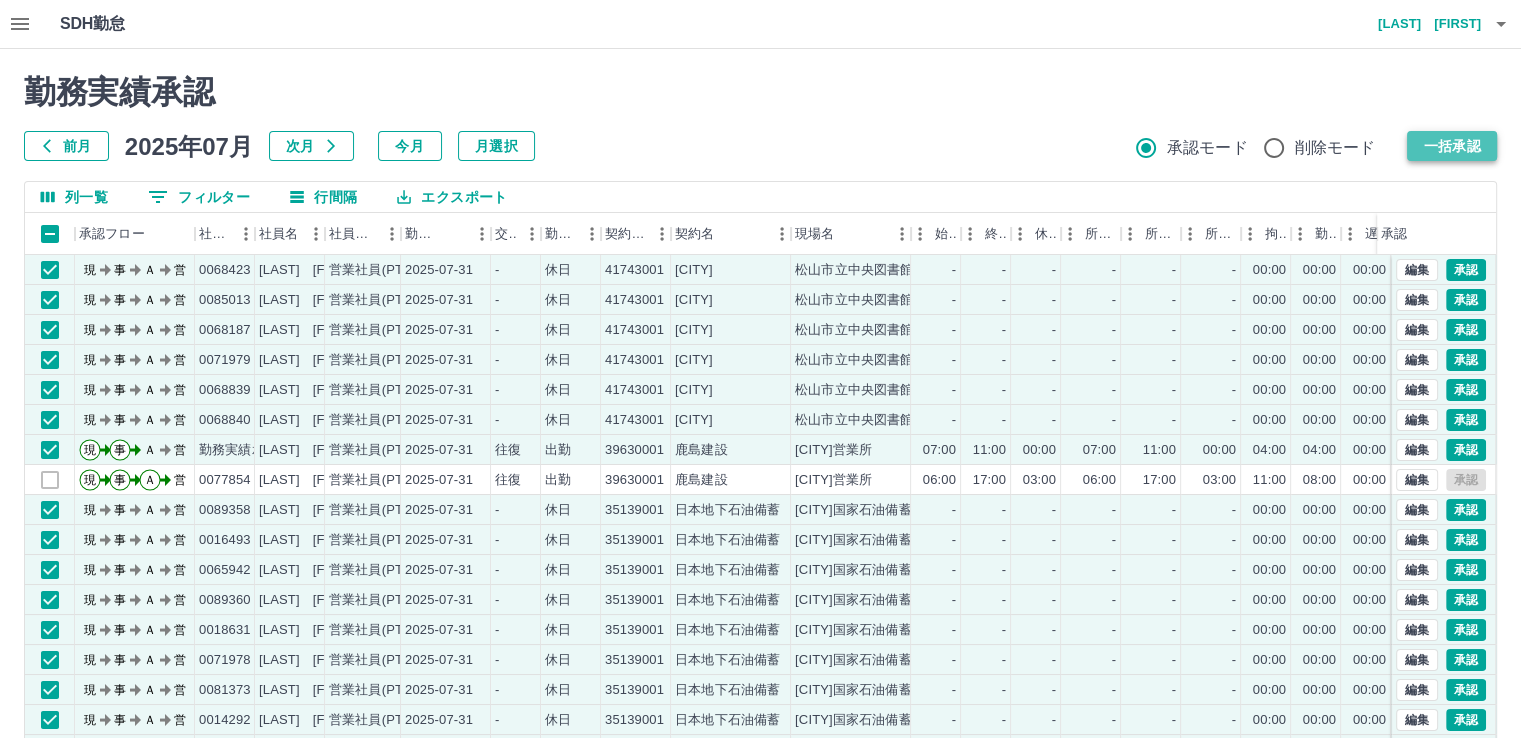 click on "一括承認" at bounding box center (1452, 146) 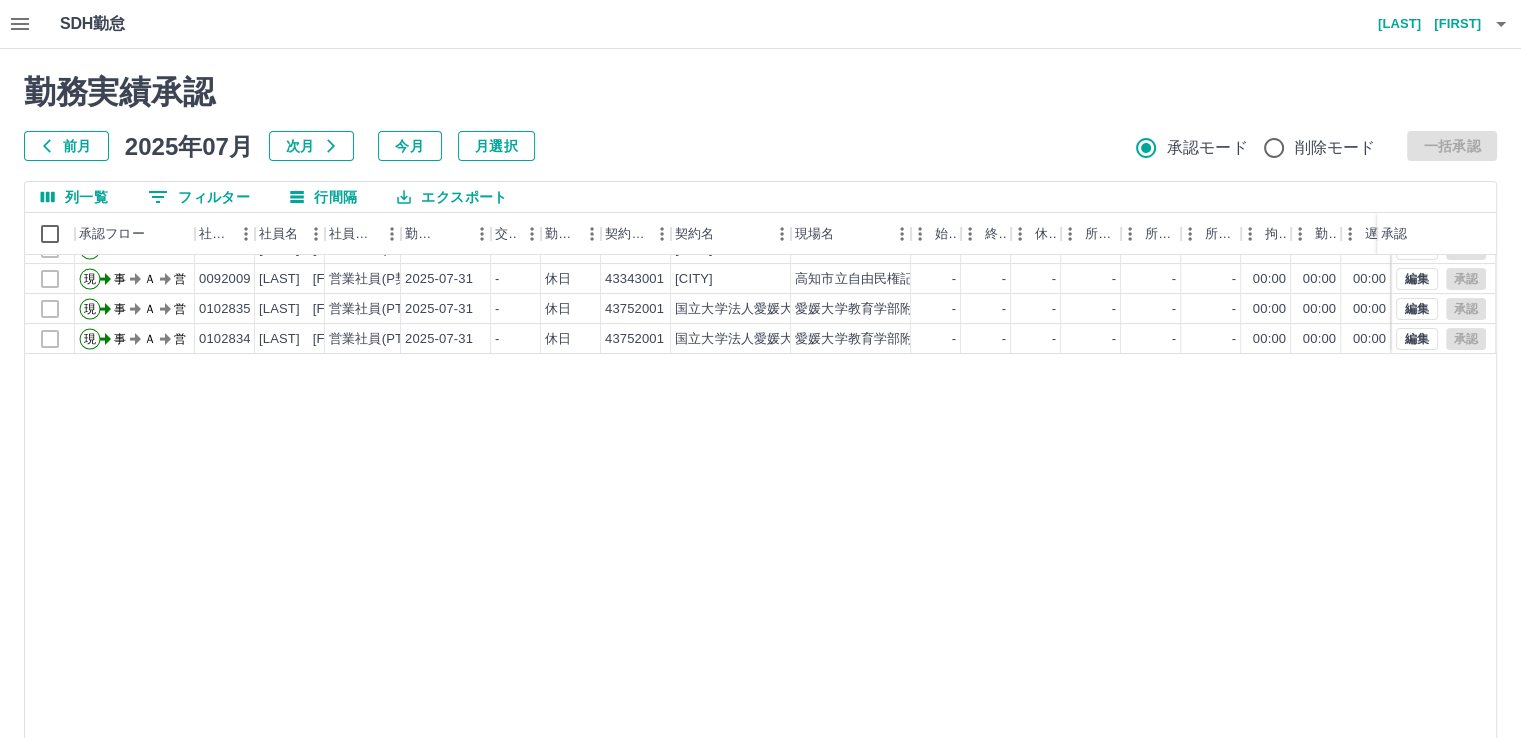 scroll, scrollTop: 0, scrollLeft: 0, axis: both 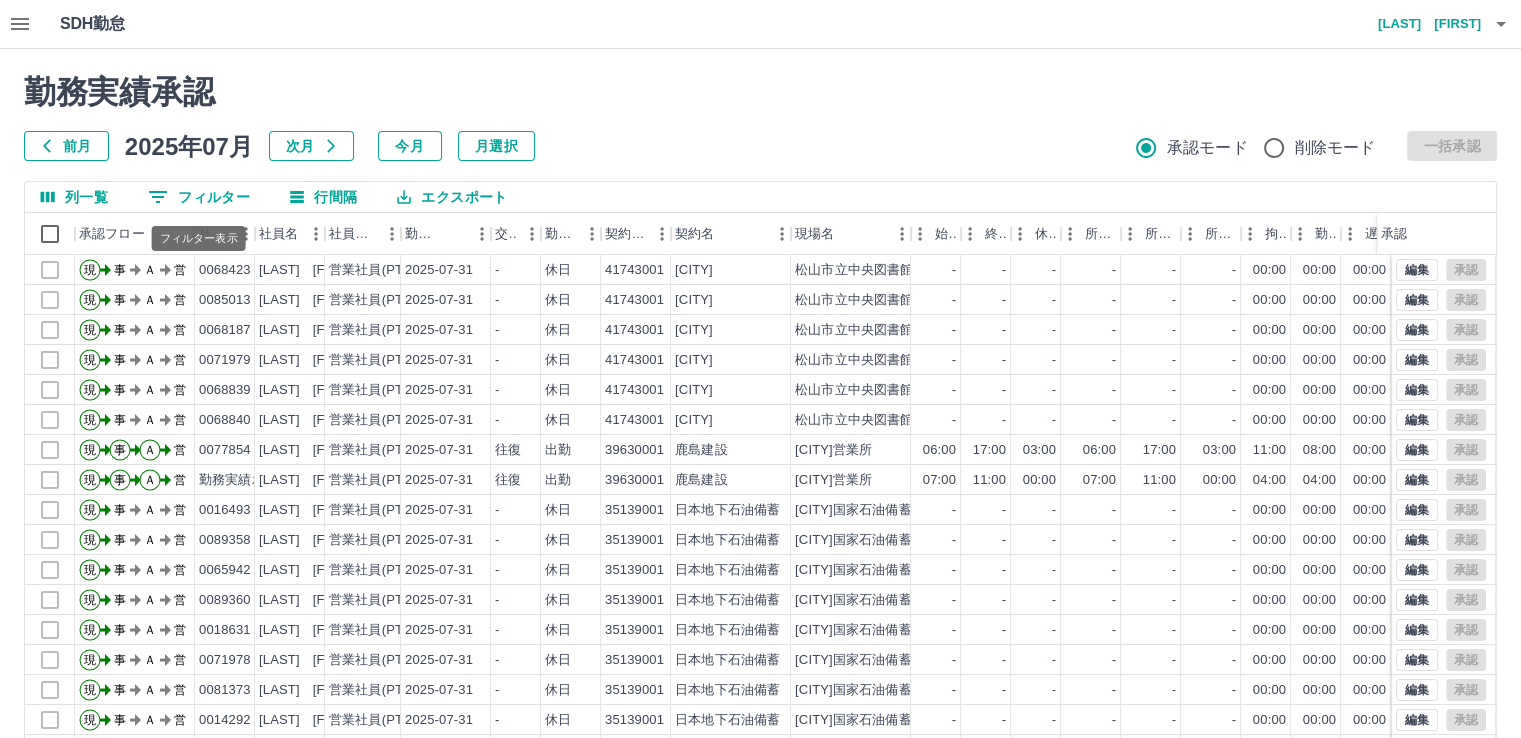 click on "0 フィルター" at bounding box center (199, 197) 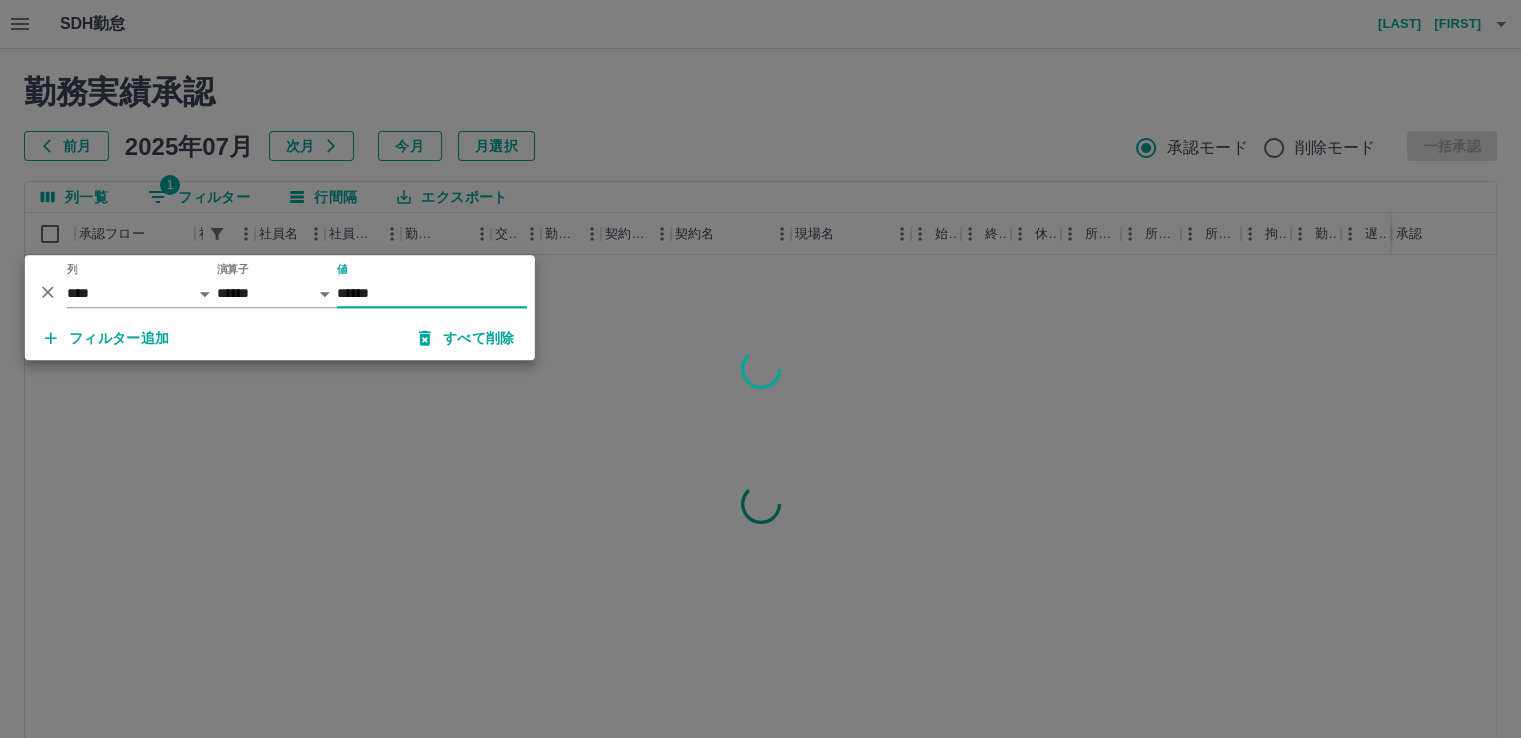 type on "*******" 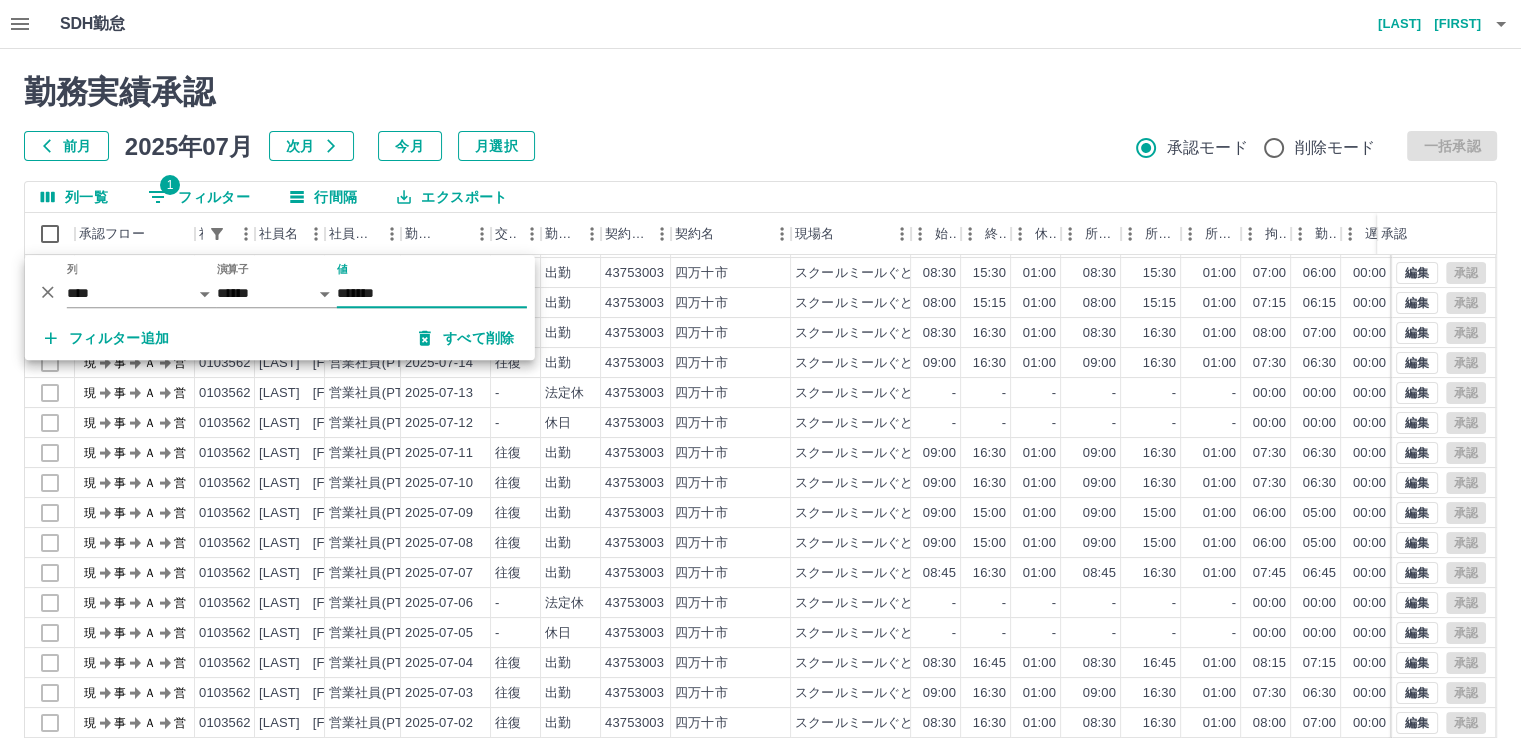 scroll, scrollTop: 431, scrollLeft: 0, axis: vertical 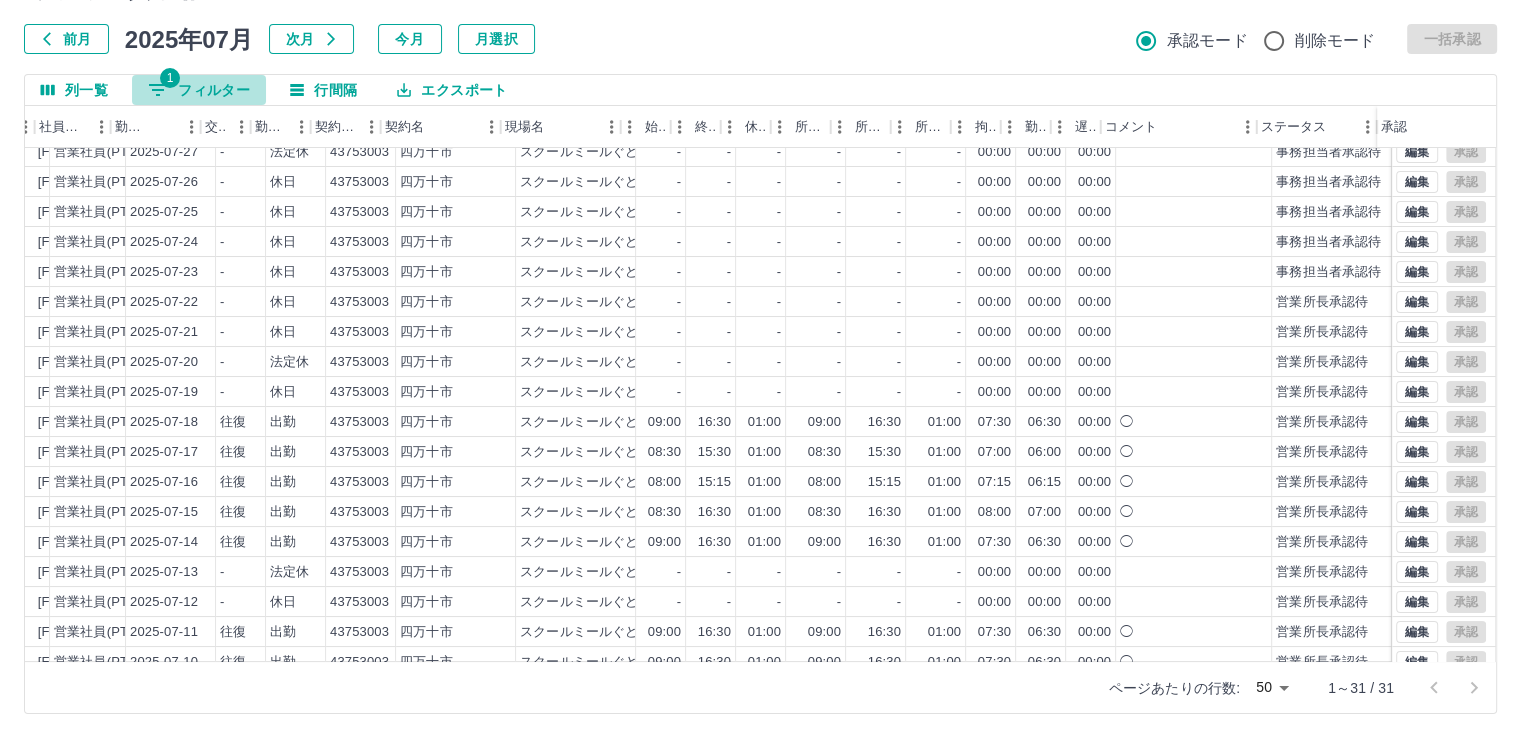 click on "1 フィルター" at bounding box center (199, 90) 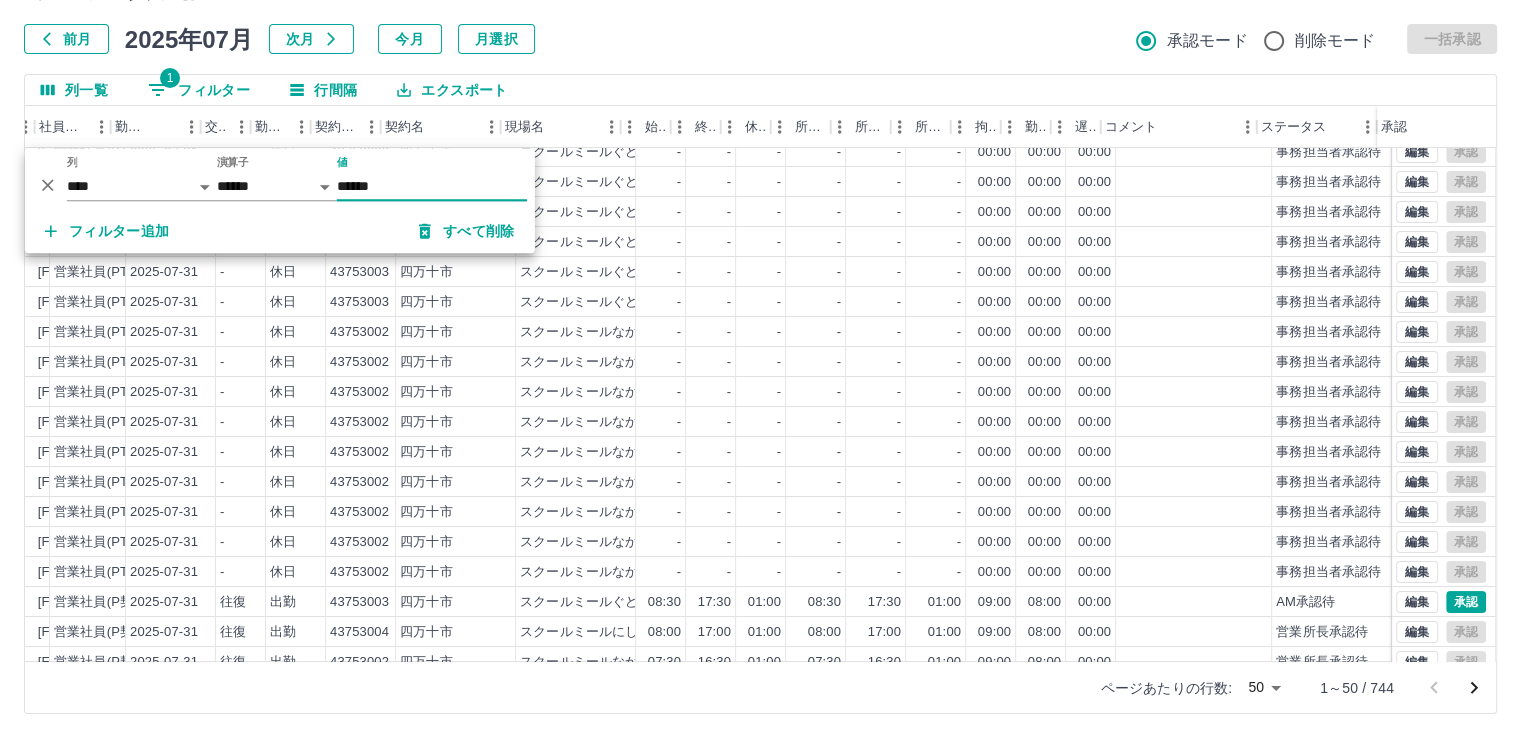 type on "*******" 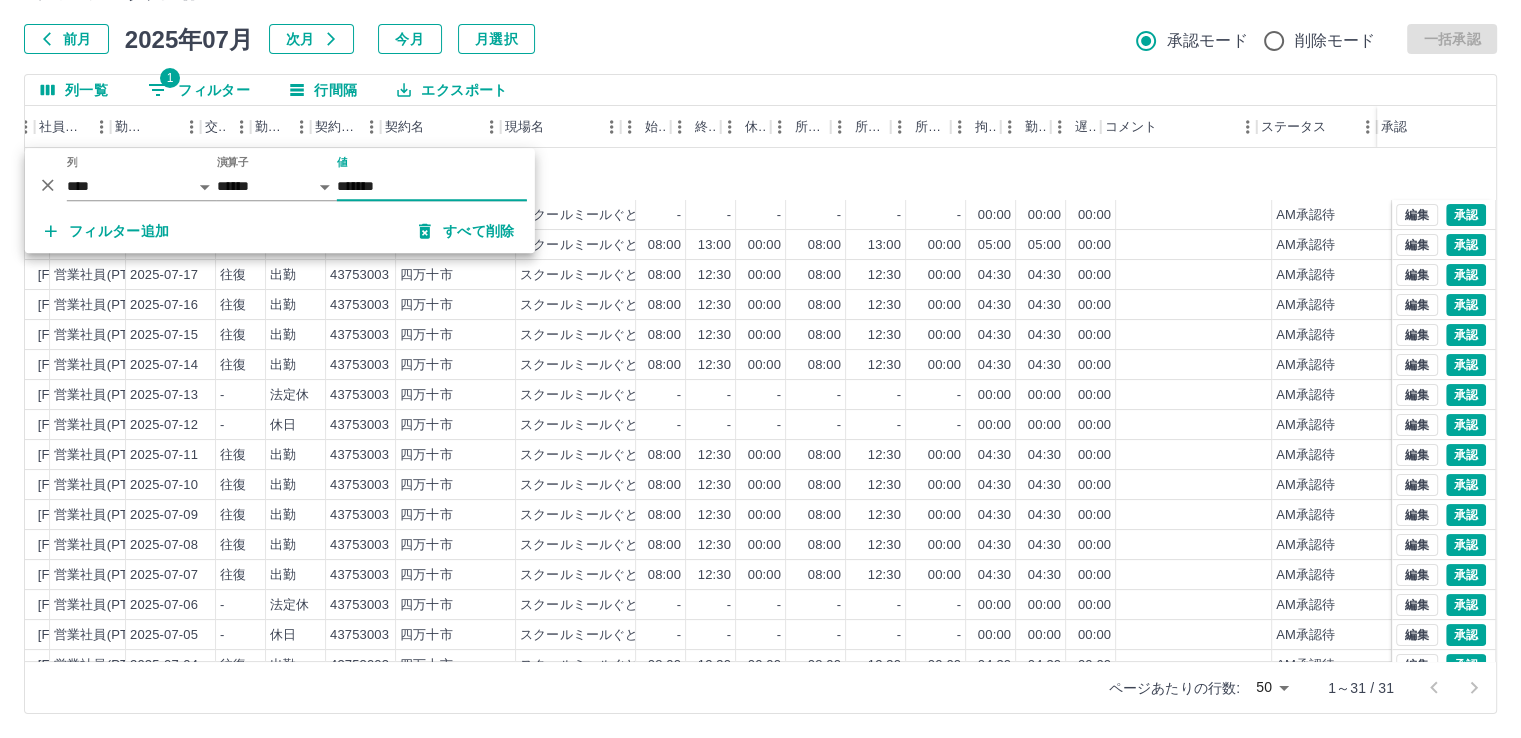 scroll, scrollTop: 431, scrollLeft: 290, axis: both 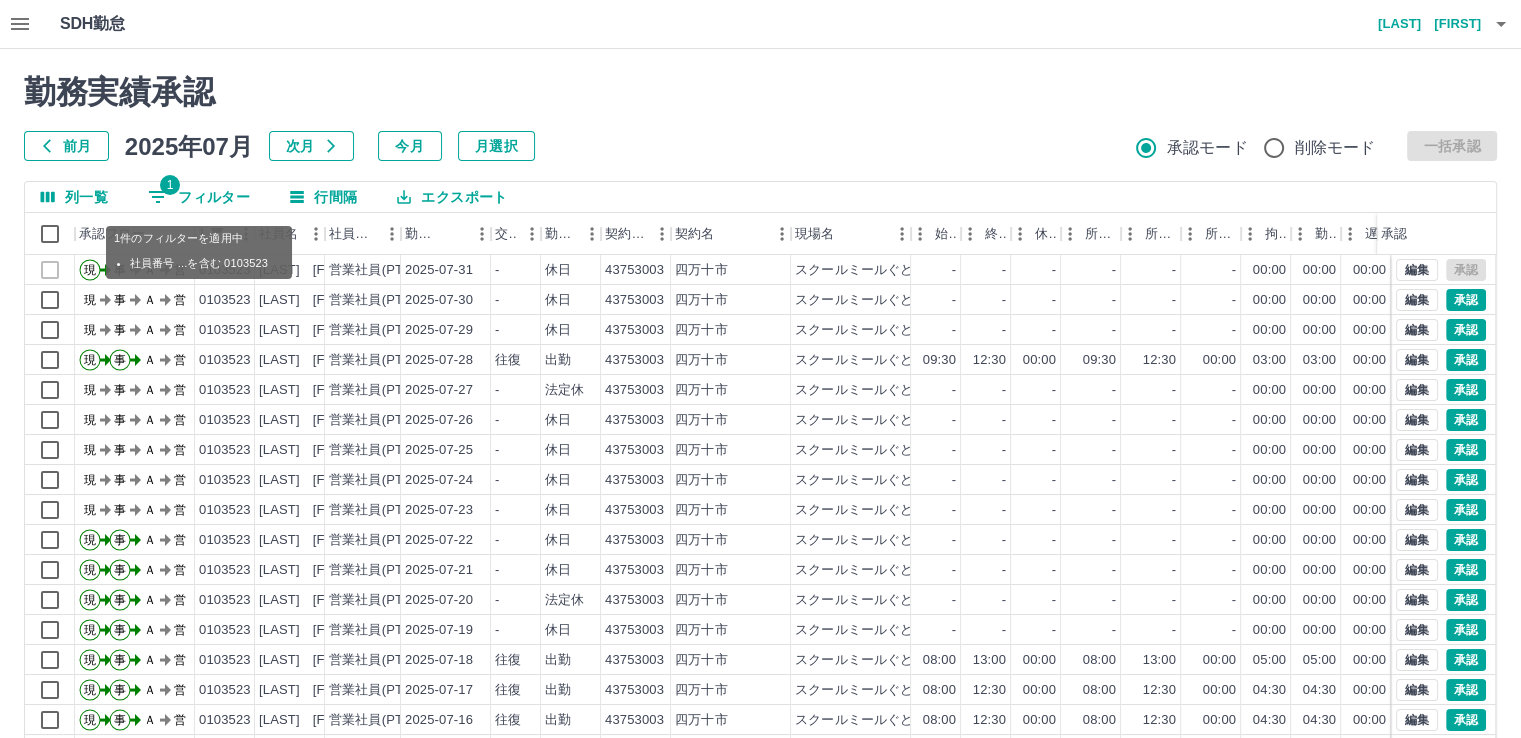 click on "1 フィルター" at bounding box center [199, 197] 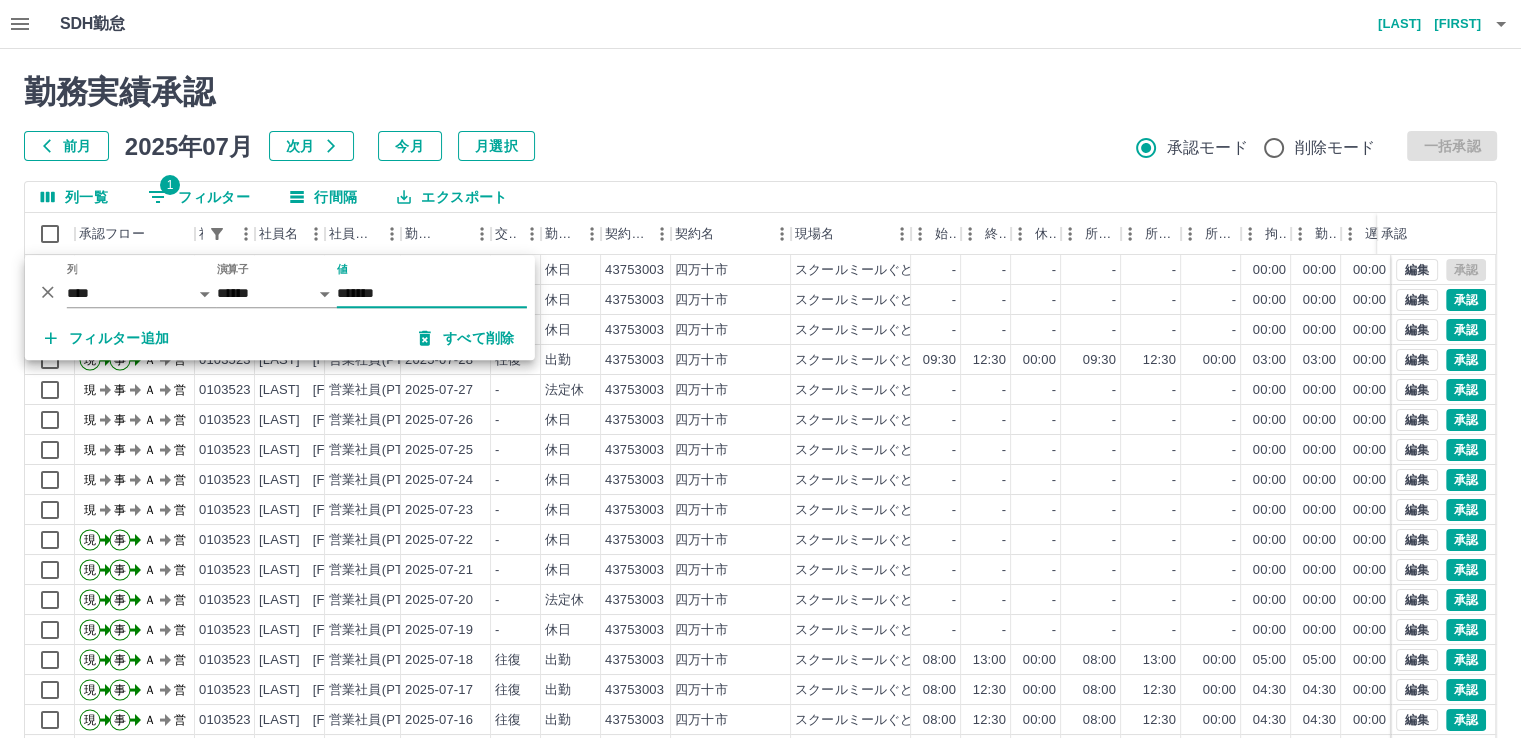 click on "すべて削除" at bounding box center [467, 338] 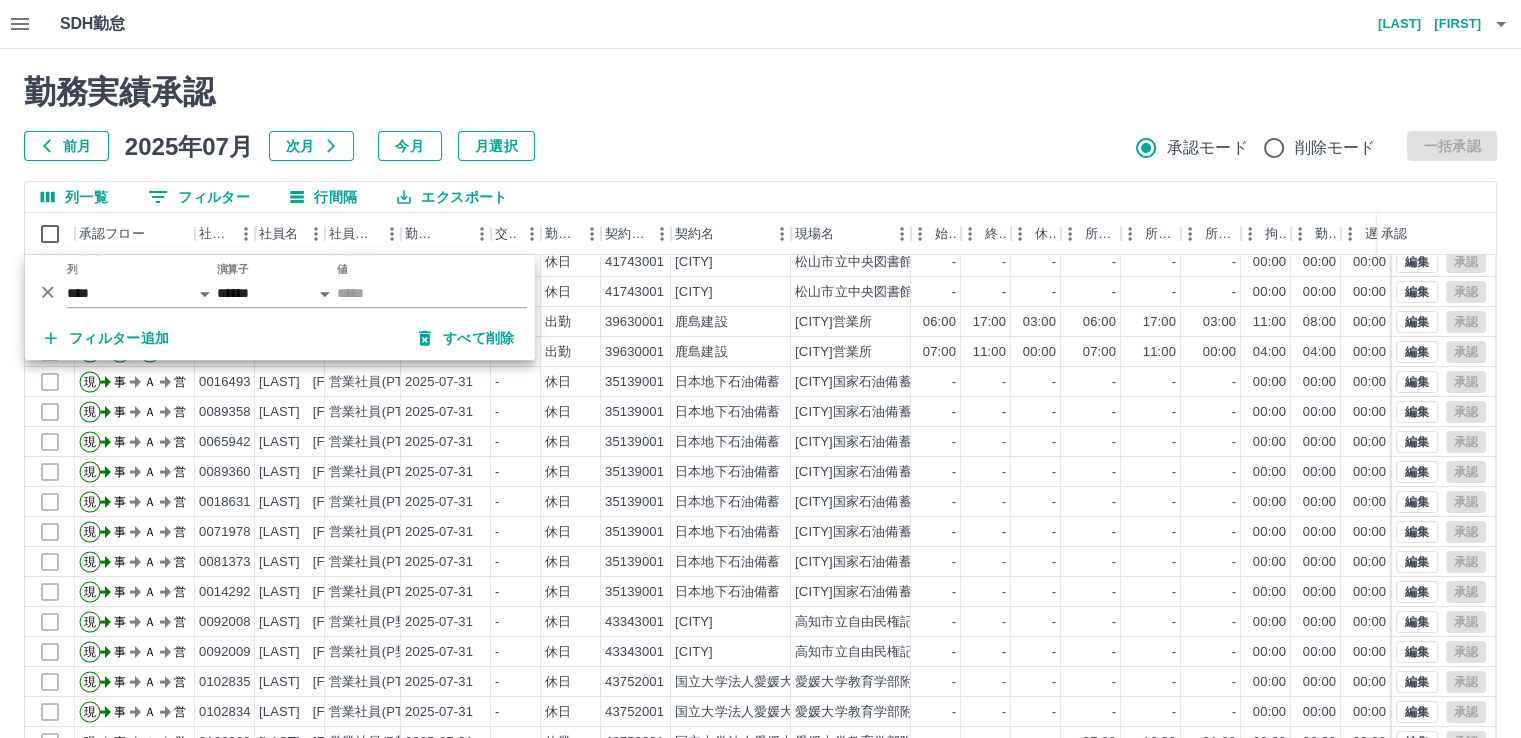 scroll, scrollTop: 200, scrollLeft: 0, axis: vertical 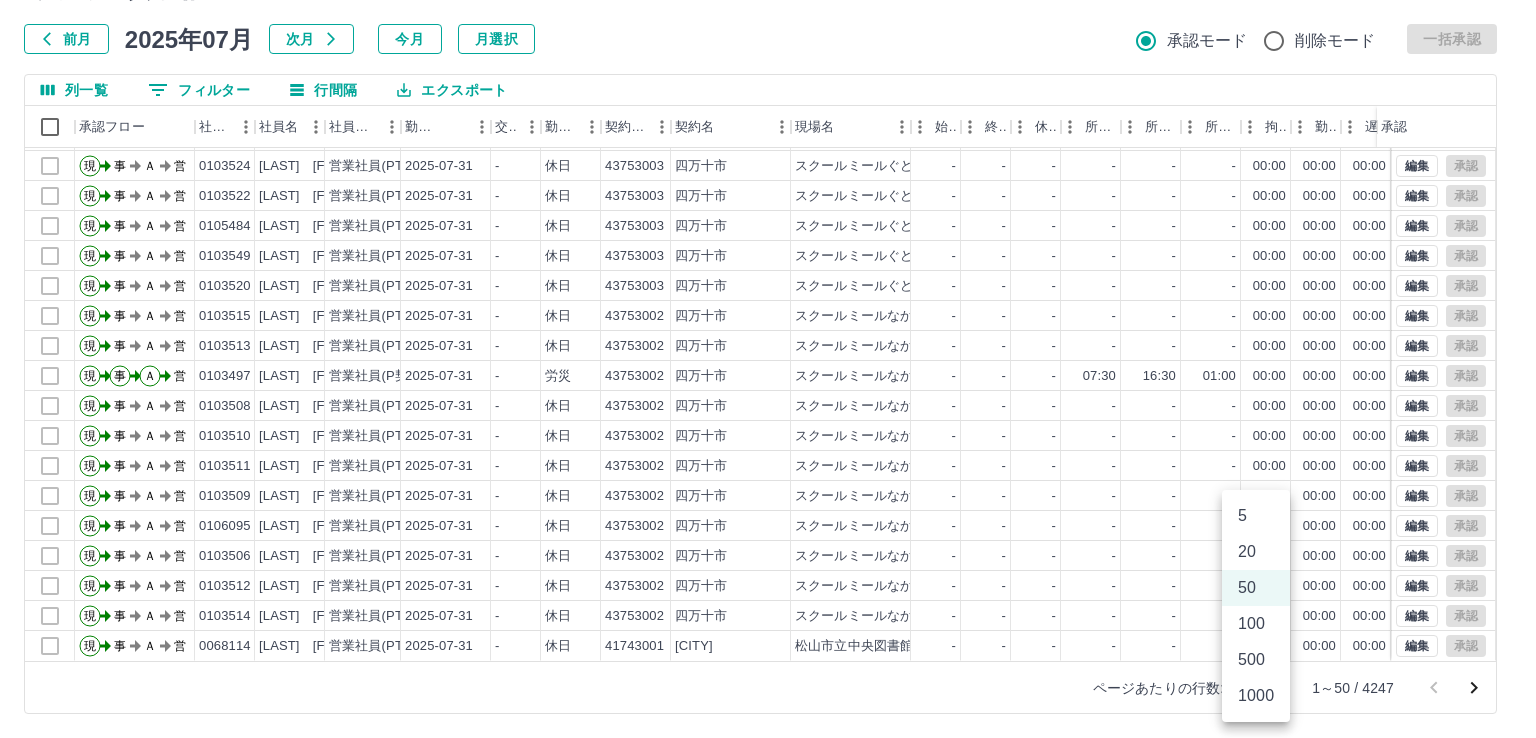 click on "SDH勤怠 新山　芳徳 勤務実績承認 前月 2025年07月 次月 今月 月選択 承認モード 削除モード 一括承認 列一覧 0 フィルター 行間隔 エクスポート 承認フロー 社員番号 社員名 社員区分 勤務日 交通費 勤務区分 契約コード 契約名 現場名 始業 終業 休憩 所定開始 所定終業 所定休憩 拘束 勤務 遅刻等 コメント ステータス 承認 現 事 Ａ 営 0103562 北添　恭子 営業社員(PT契約) 2025-07-31  -  休日 43753003 四万十市 スクールミールぐどう - - - - - - 00:00 00:00 00:00 事務担当者承認待 現 事 Ａ 営 0103517 井手　七彩 営業社員(P契約) 2025-07-31  -  休業 43753003 四万十市 スクールミールぐどう - - - 07:30 16:30 01:00 00:00 00:00 00:00 営業所長承認待 現 事 Ａ 営 0103524 安光　さおり 営業社員(PT契約) 2025-07-31  -  休日 43753003 四万十市 スクールミールぐどう - - - - - - 00:00 00:00 00:00 事務担当者承認待 -" at bounding box center (768, 315) 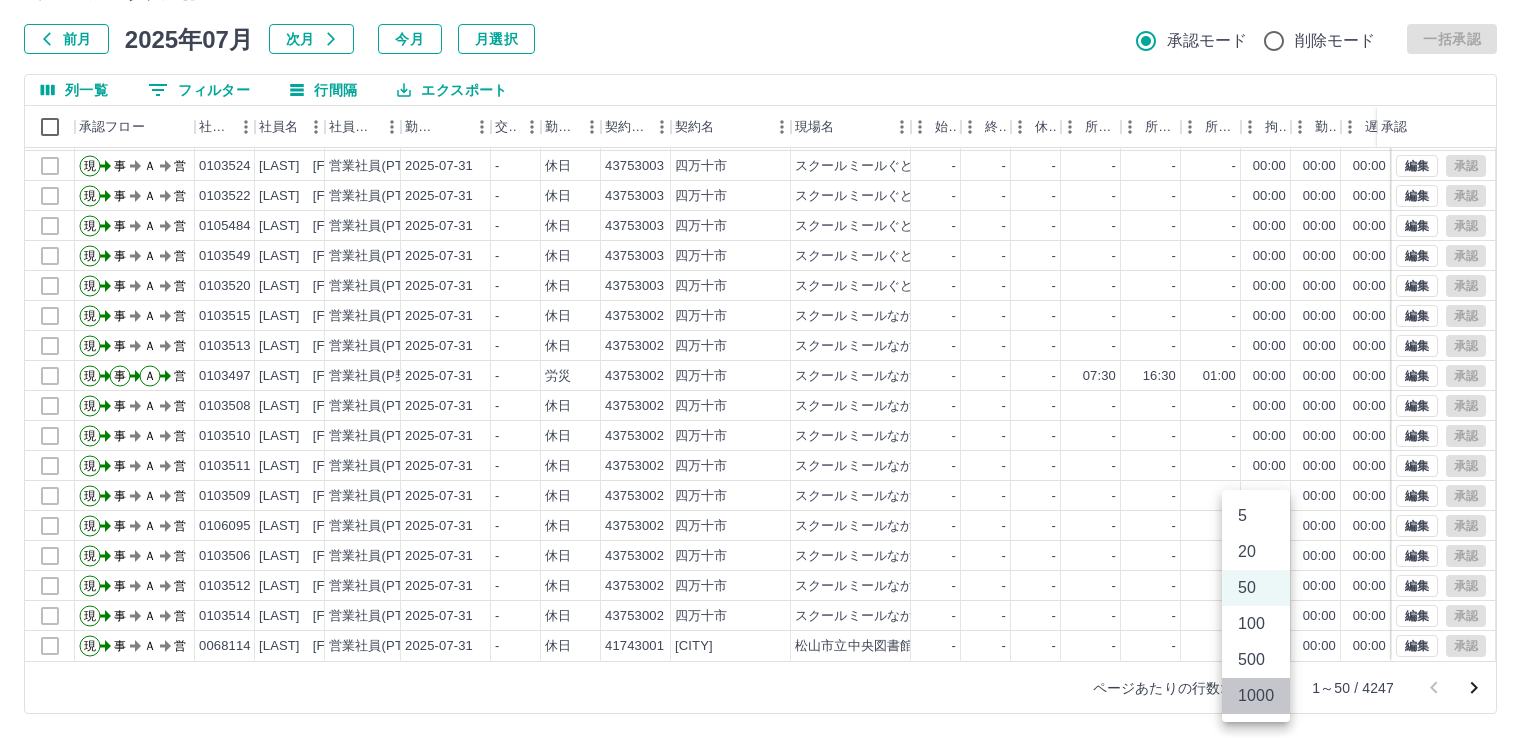 click on "1000" at bounding box center (1256, 696) 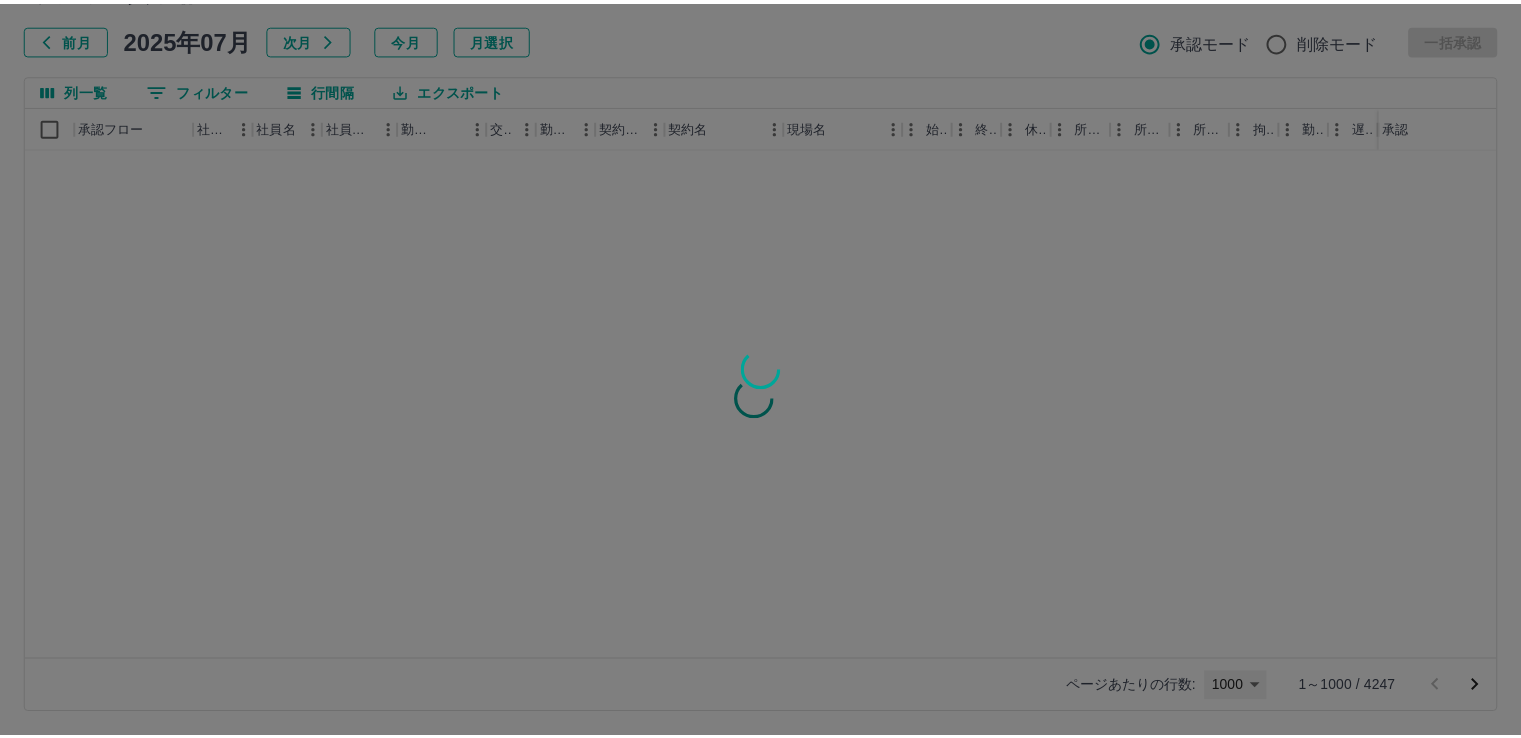 scroll, scrollTop: 0, scrollLeft: 0, axis: both 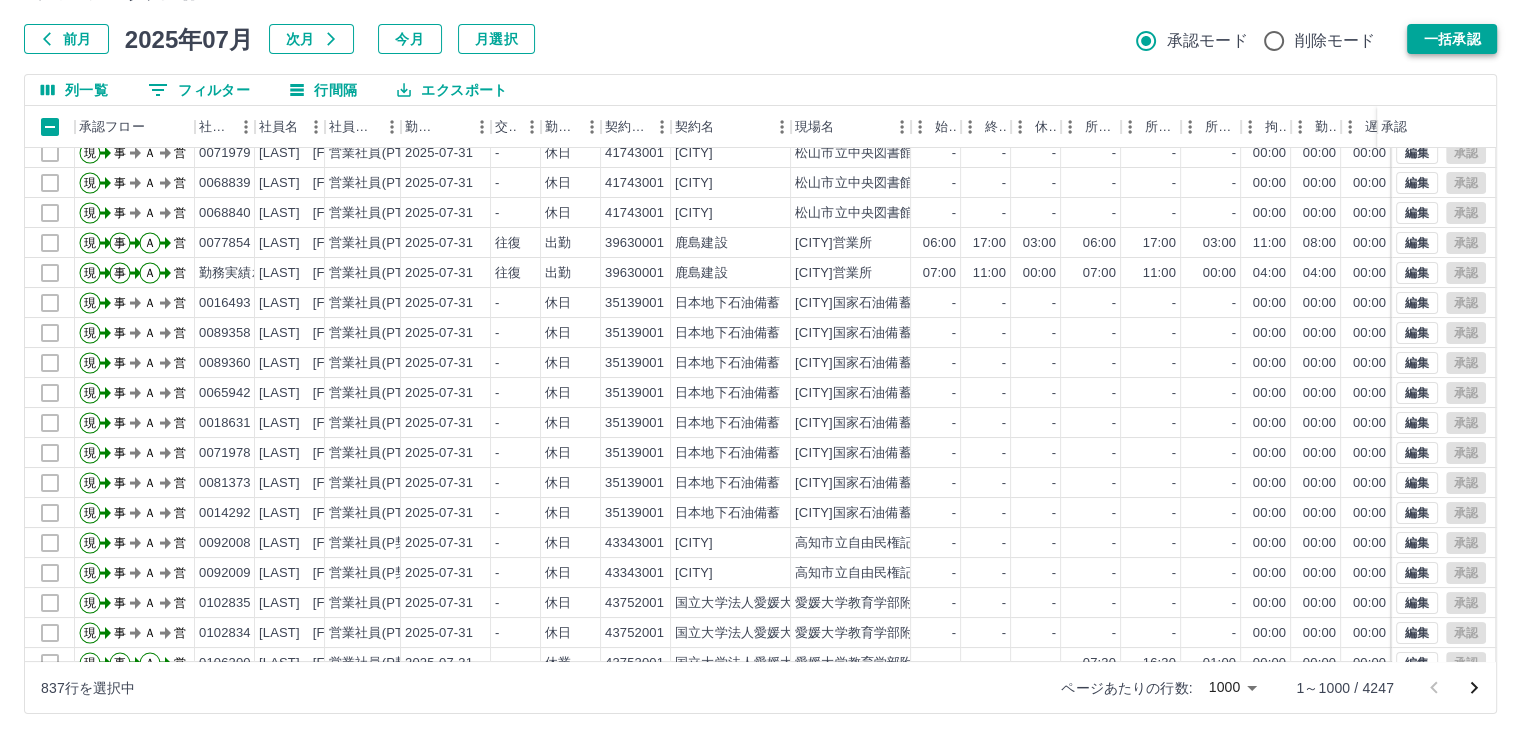 click on "一括承認" at bounding box center [1452, 39] 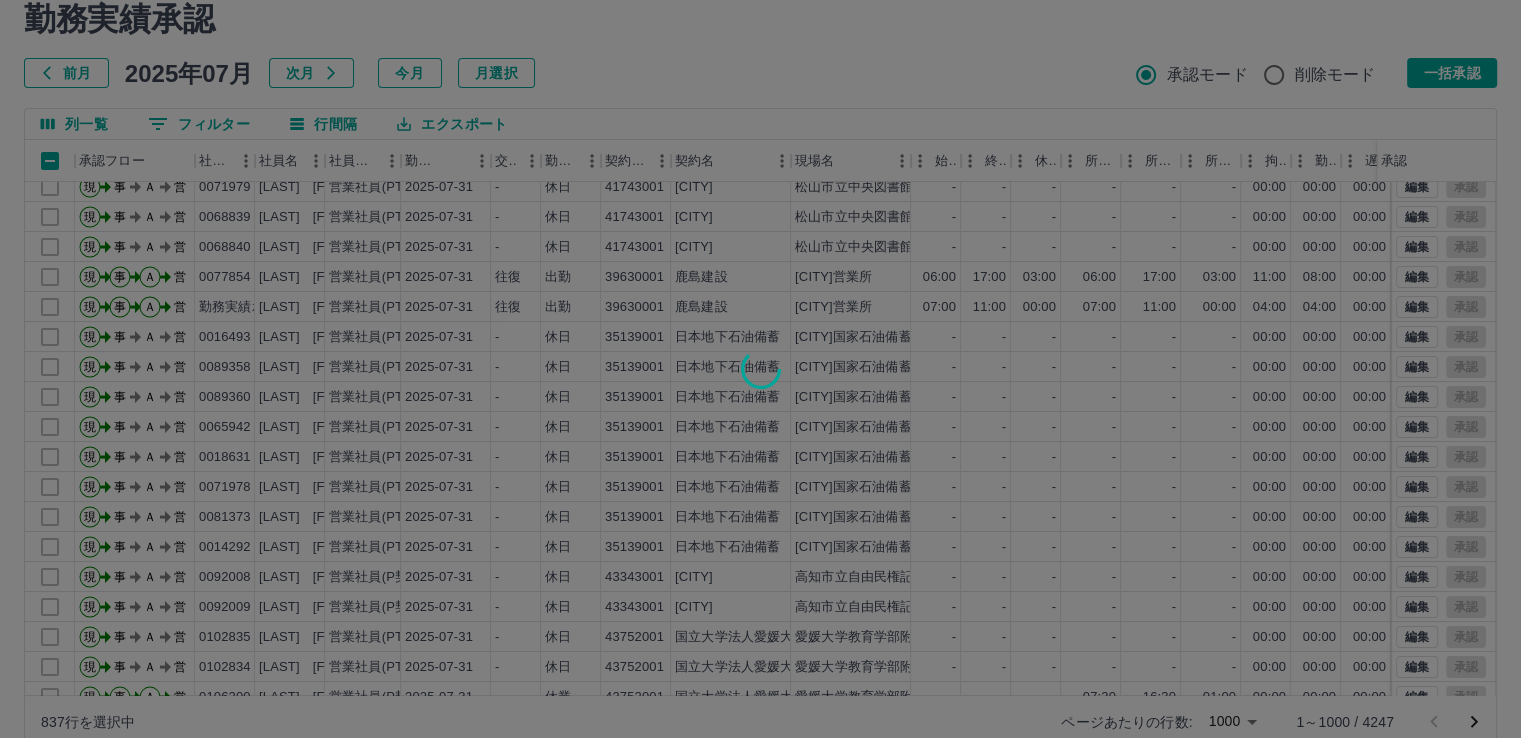 scroll, scrollTop: 108, scrollLeft: 0, axis: vertical 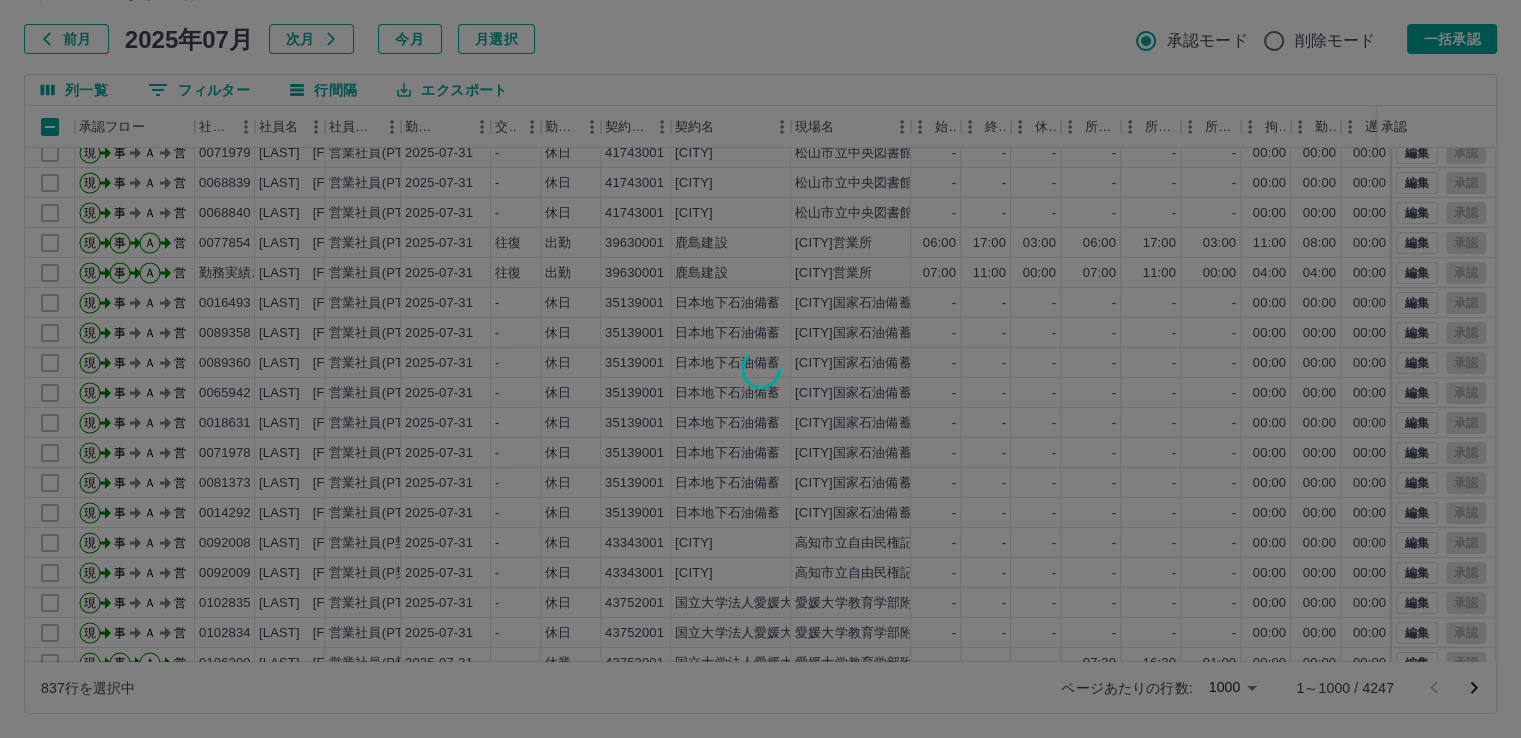 drag, startPoint x: 1492, startPoint y: 173, endPoint x: 1488, endPoint y: 349, distance: 176.04546 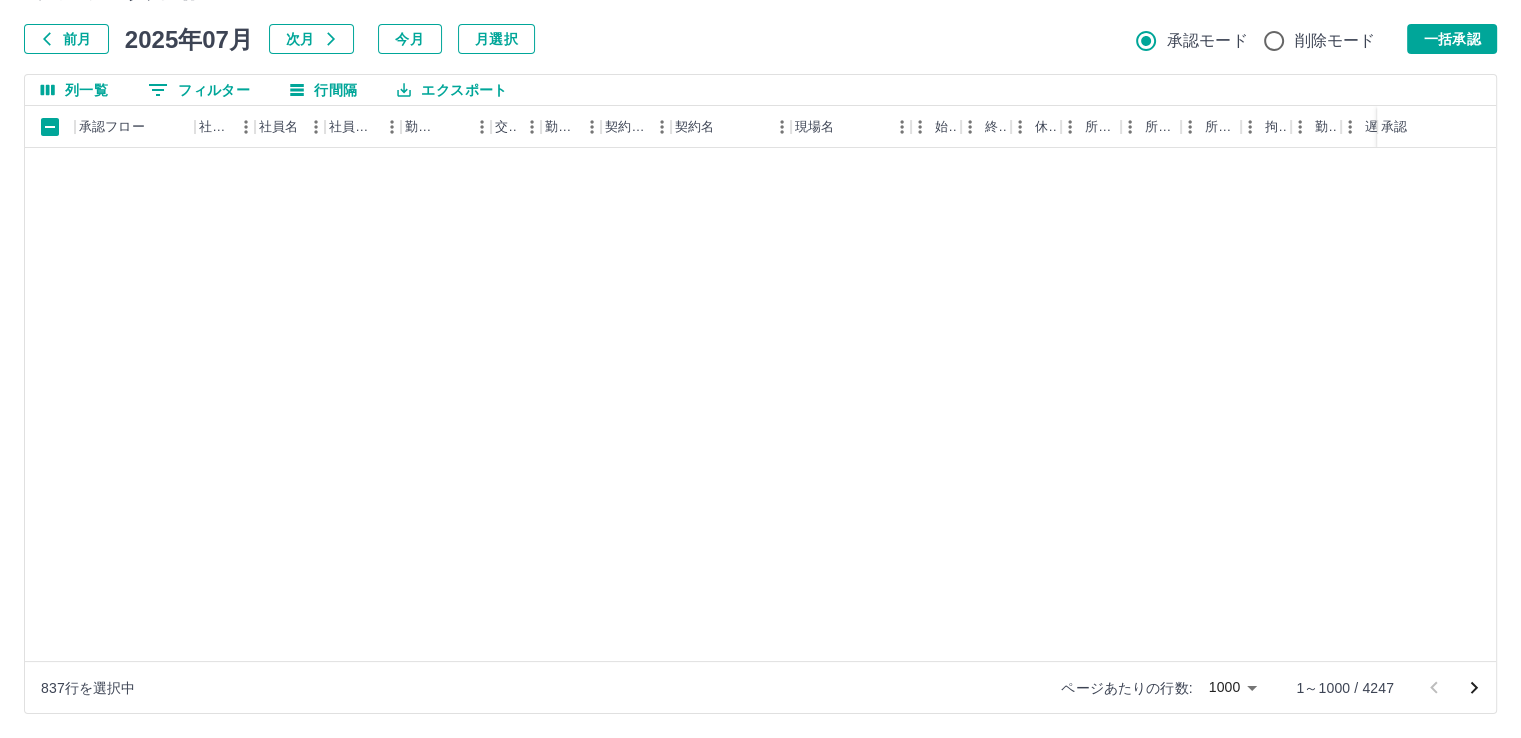 scroll, scrollTop: 17987, scrollLeft: 0, axis: vertical 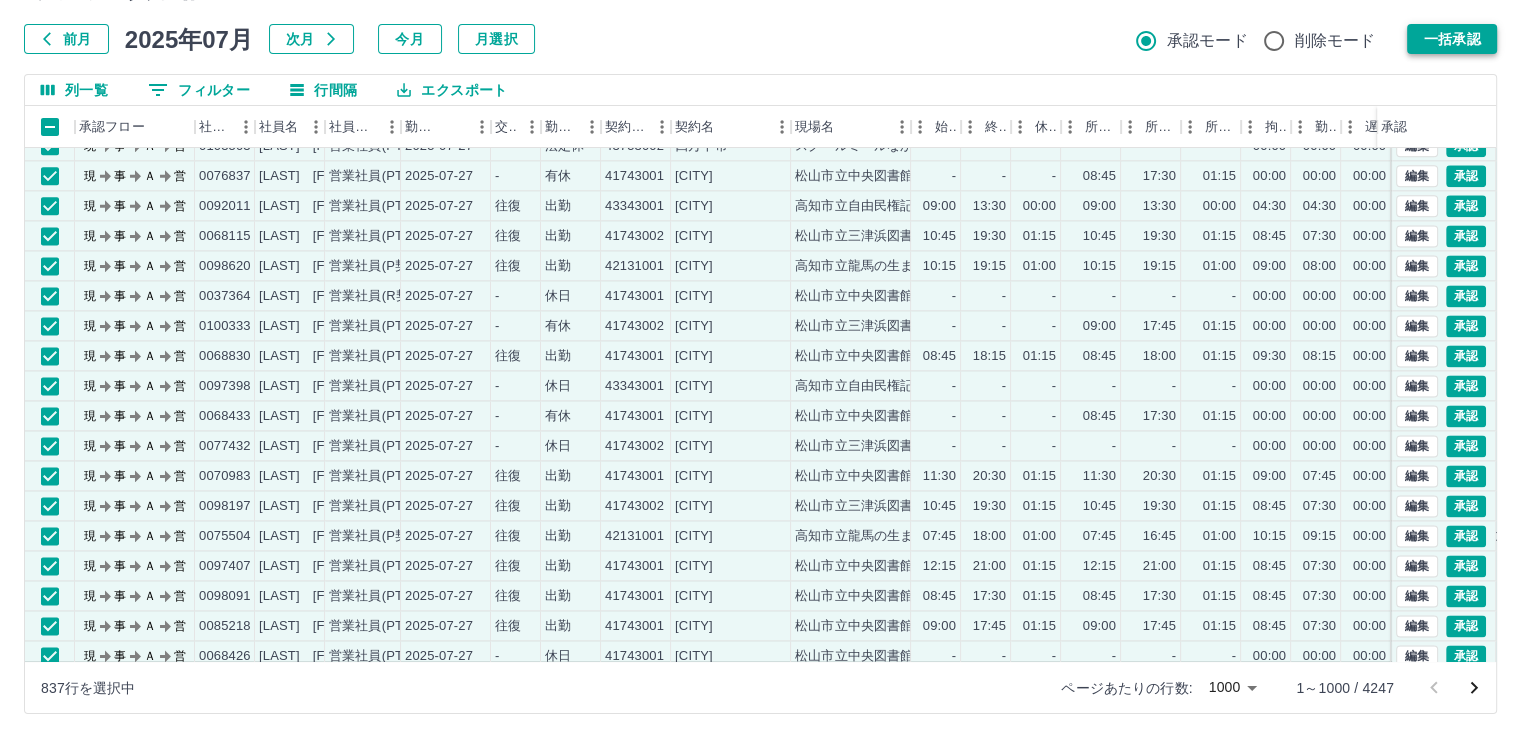 click on "一括承認" at bounding box center (1452, 39) 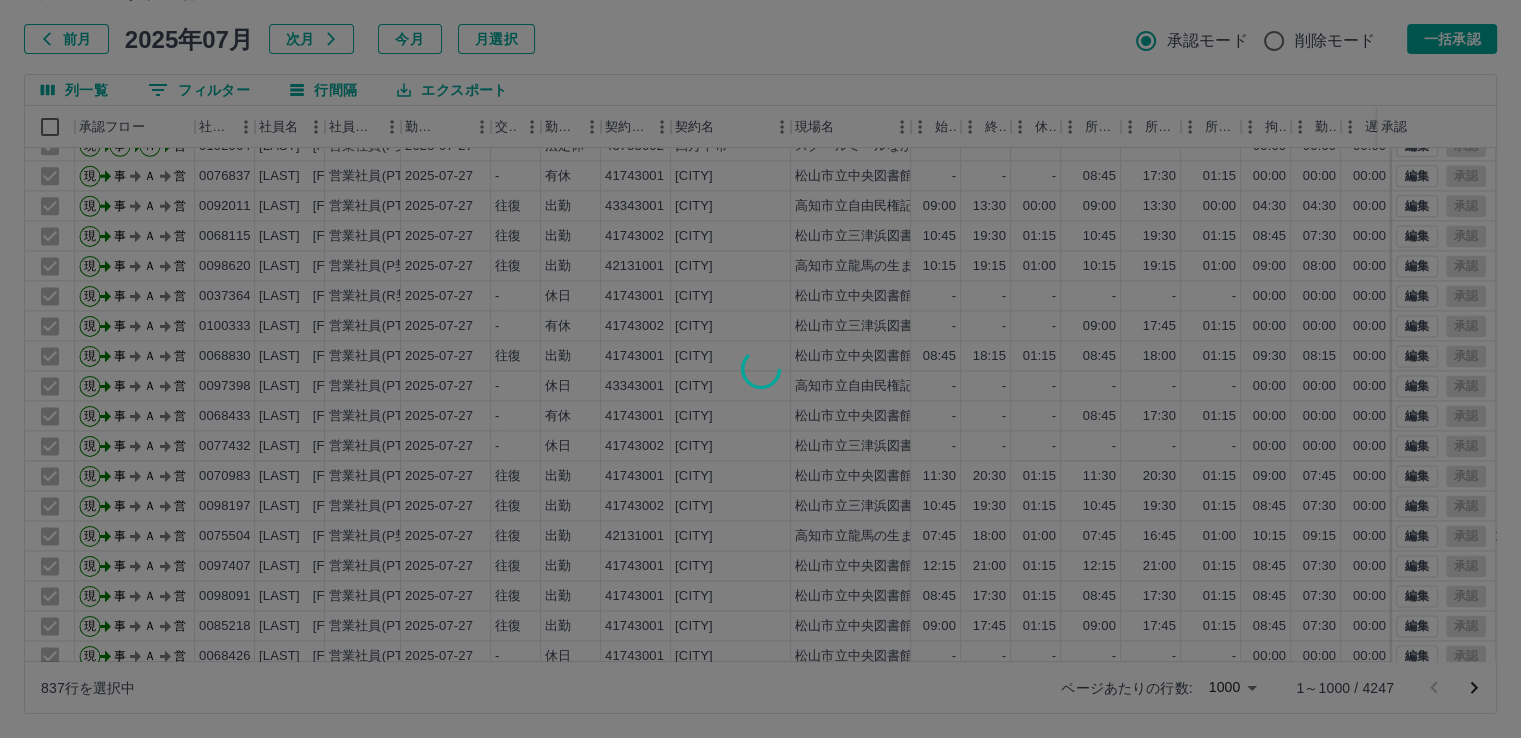 click at bounding box center (760, 369) 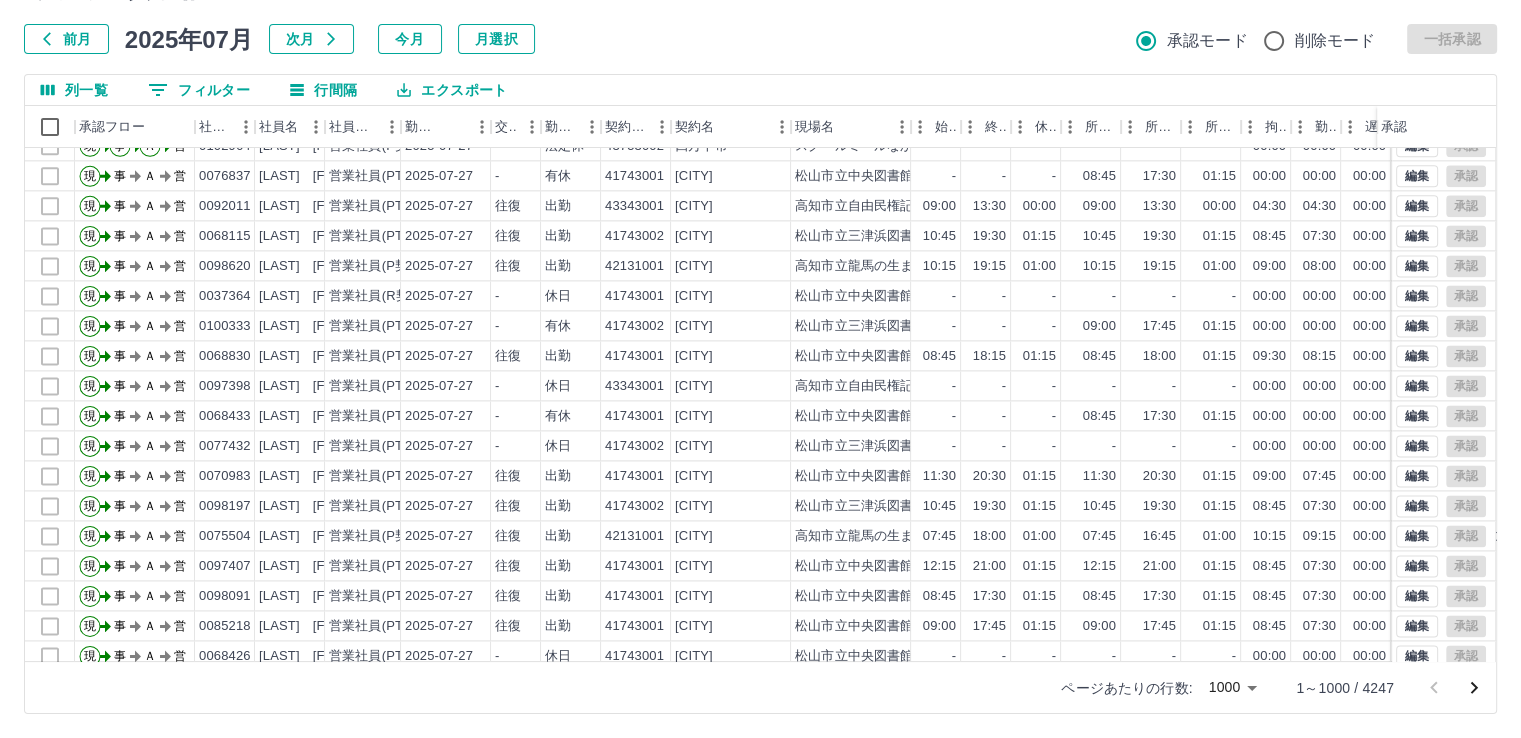 click at bounding box center [760, 369] 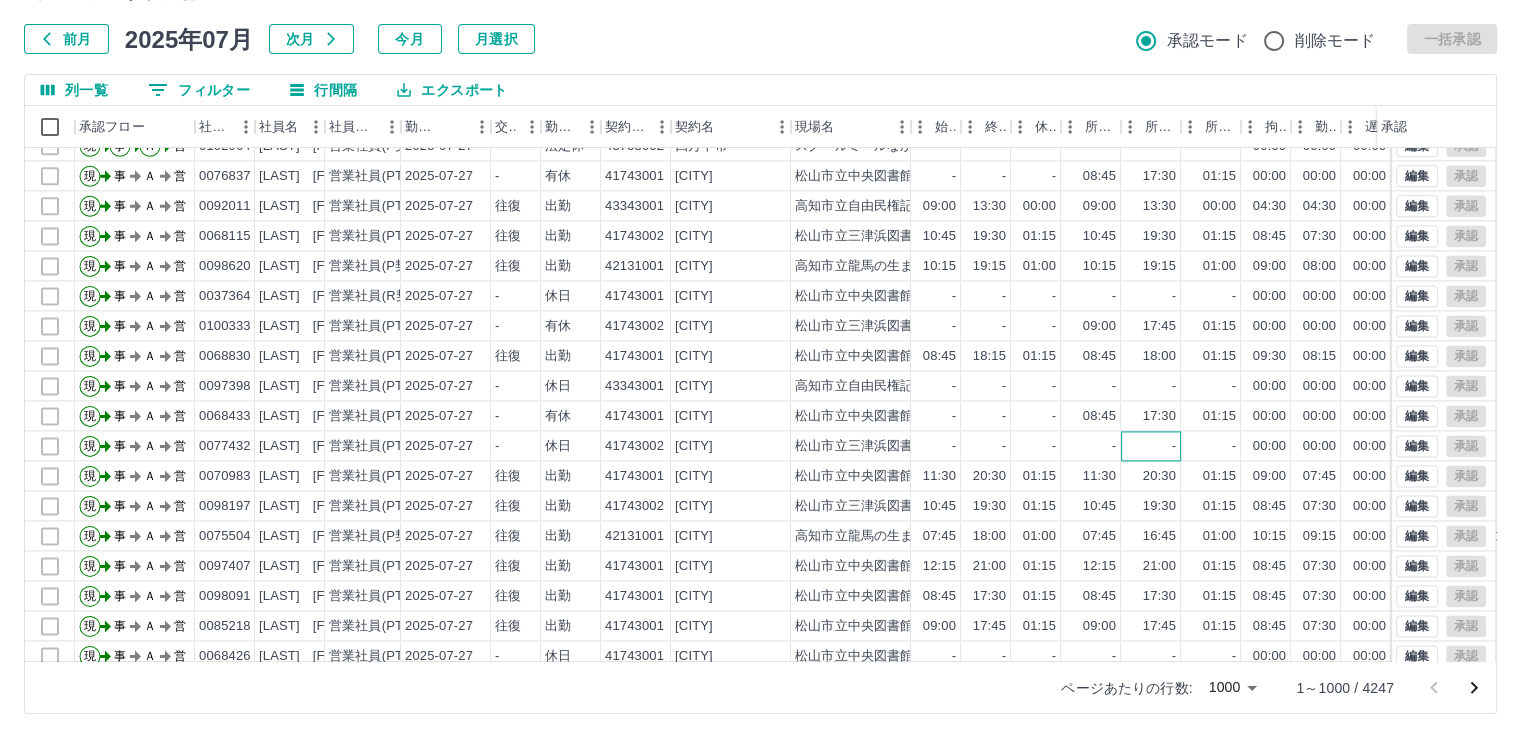 click on "-" at bounding box center [1151, 446] 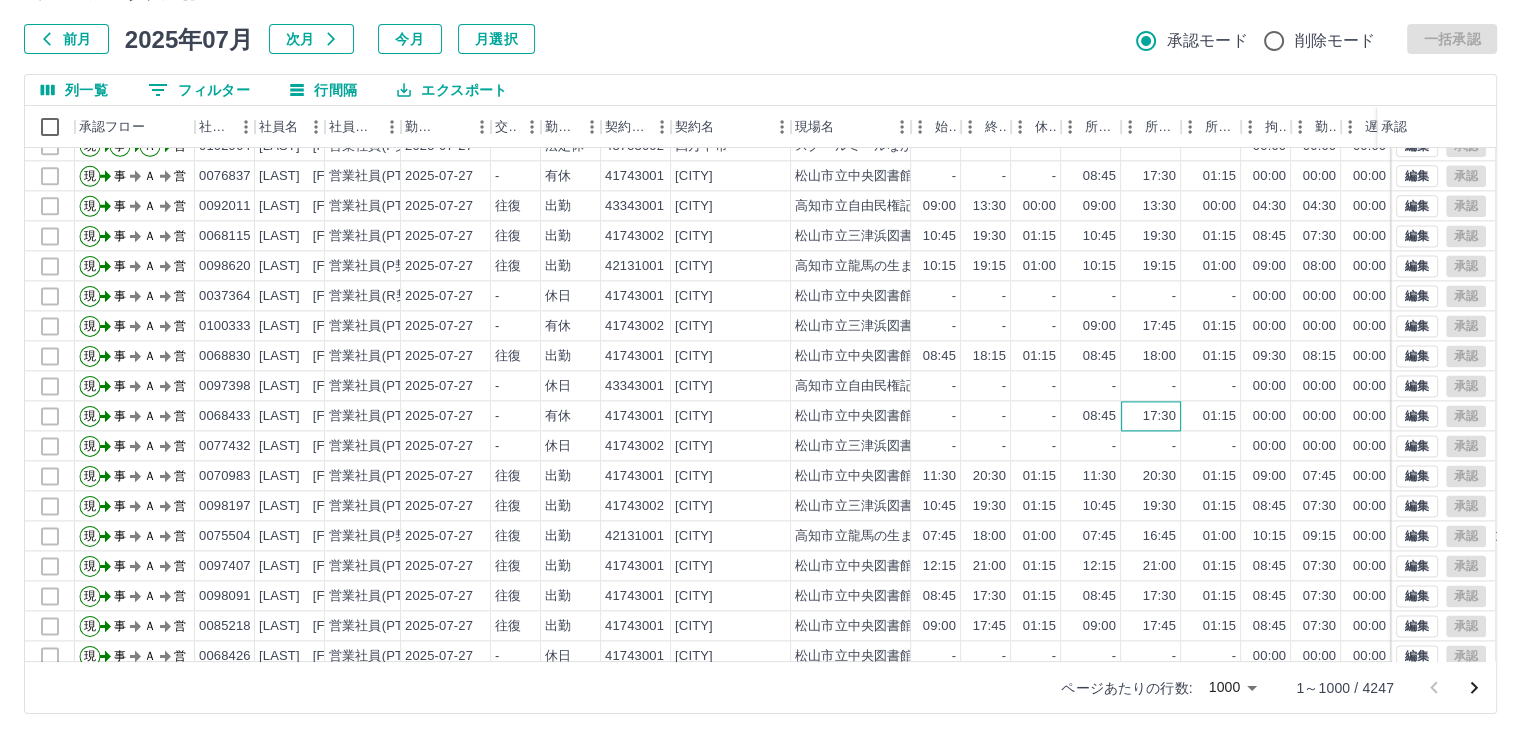 click on "17:30" at bounding box center (1159, 416) 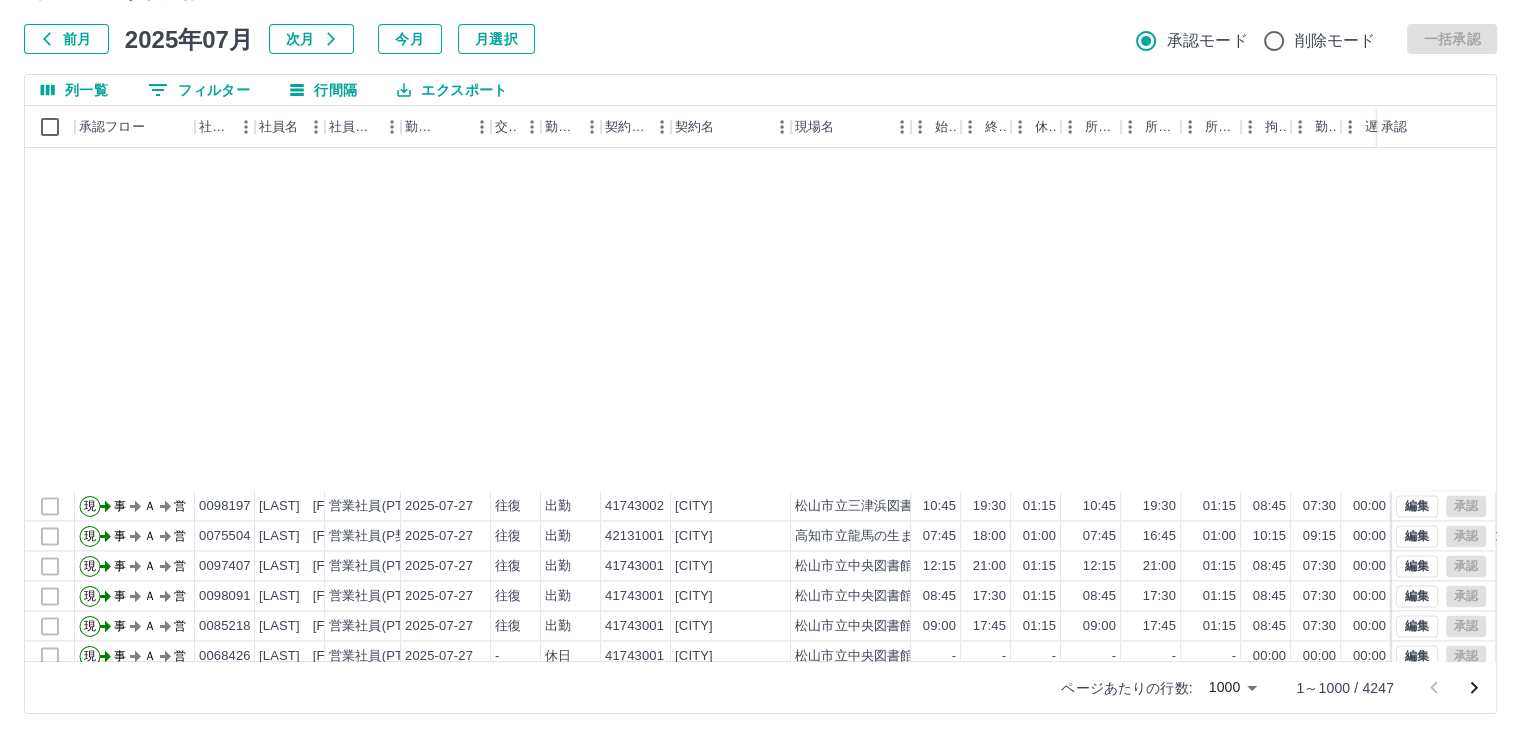 scroll, scrollTop: 18424, scrollLeft: 0, axis: vertical 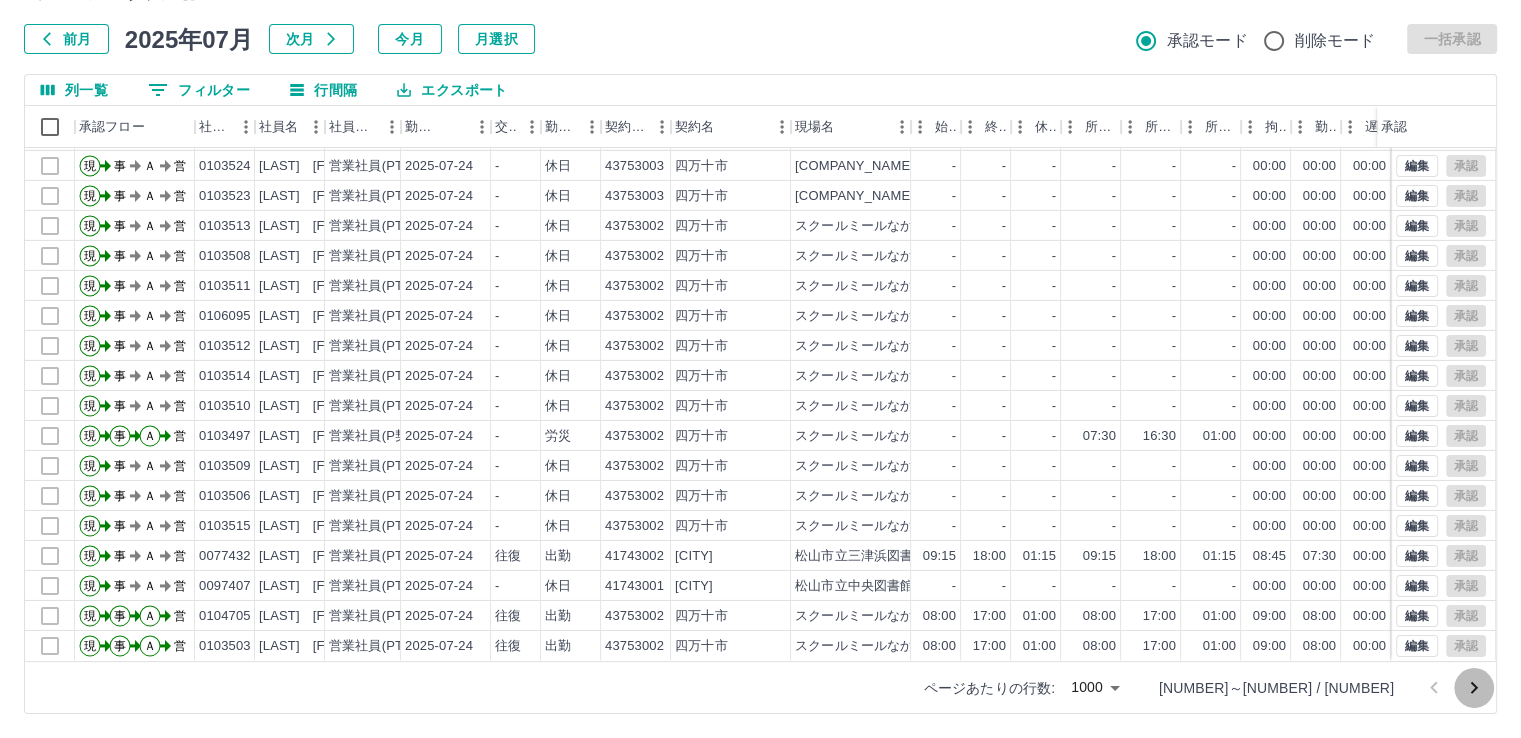 click 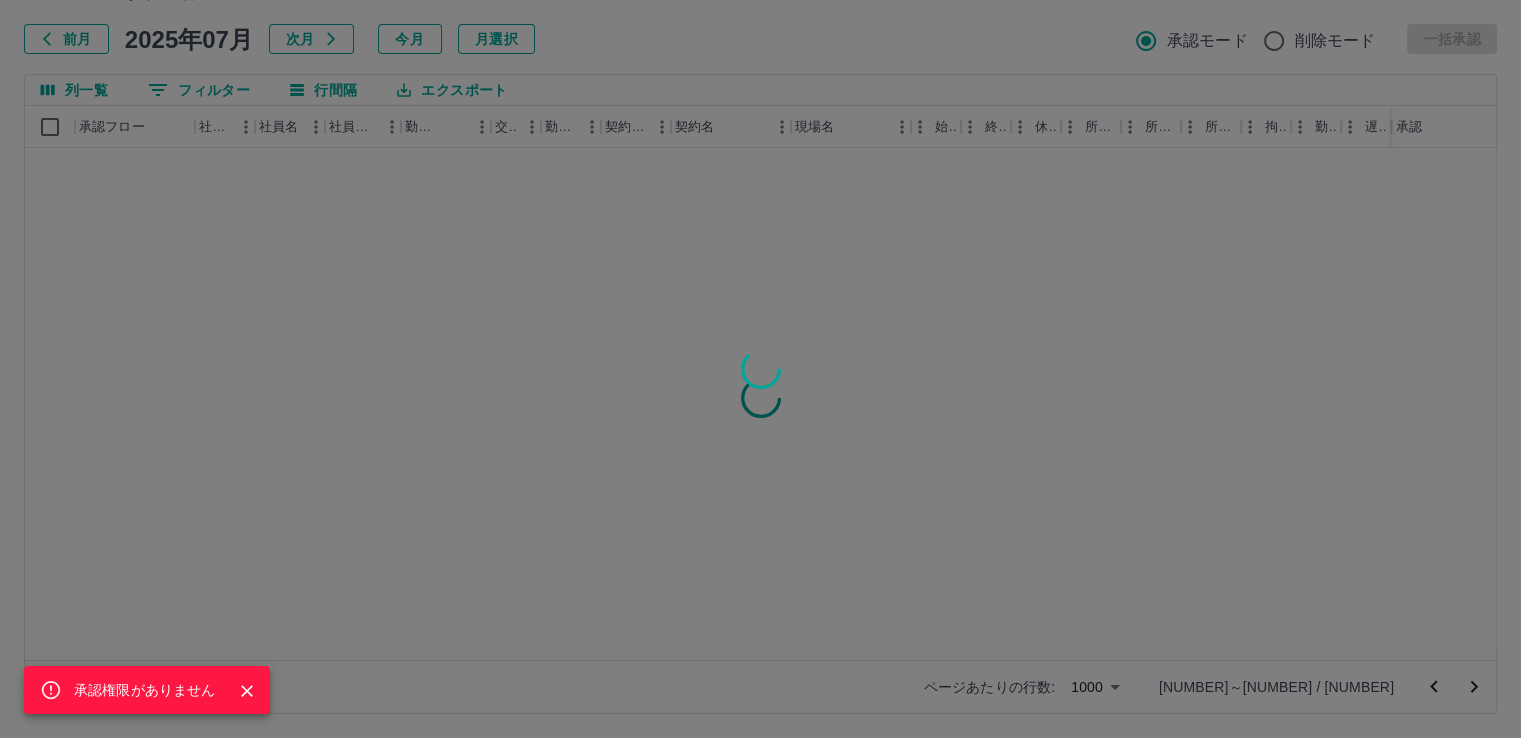 scroll, scrollTop: 0, scrollLeft: 0, axis: both 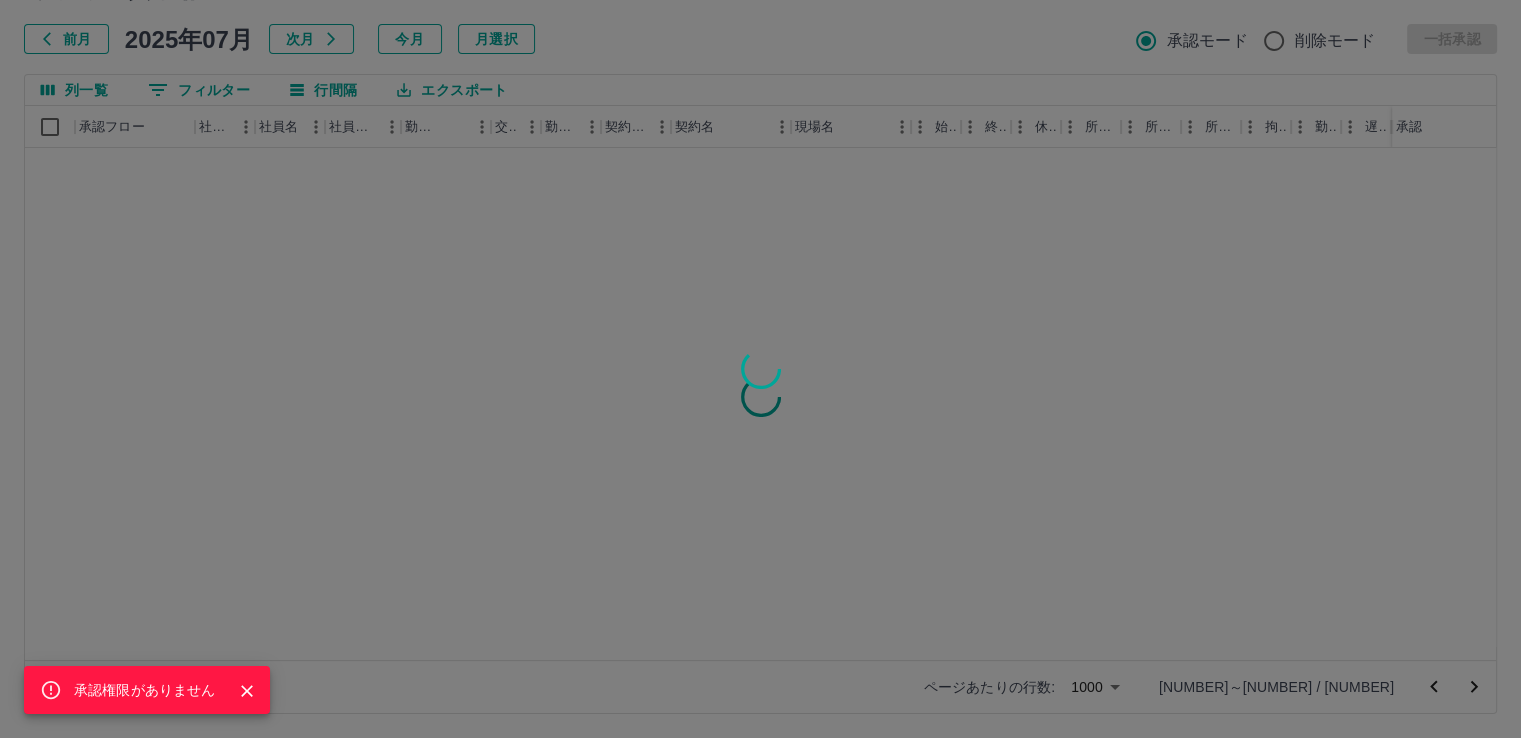 click 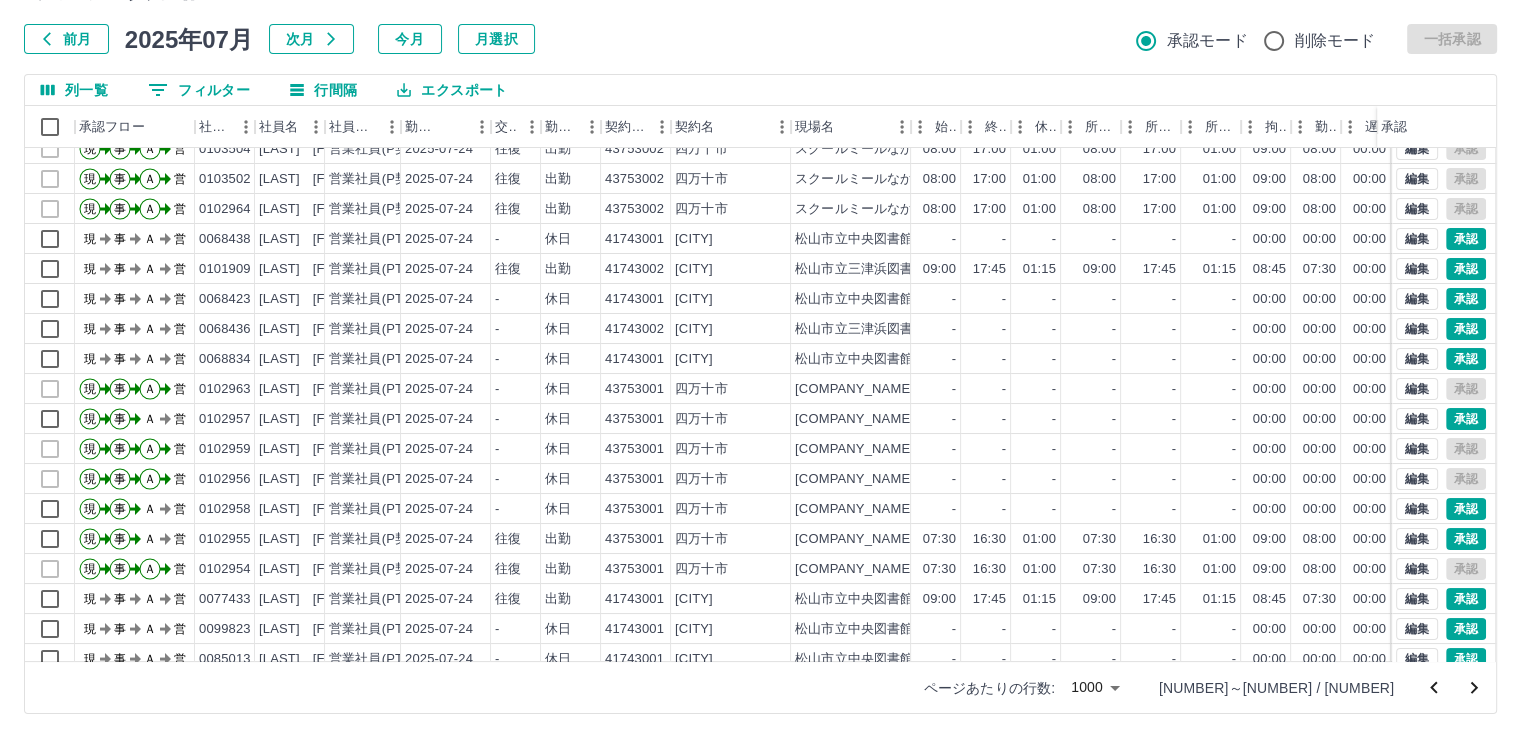 scroll, scrollTop: 0, scrollLeft: 0, axis: both 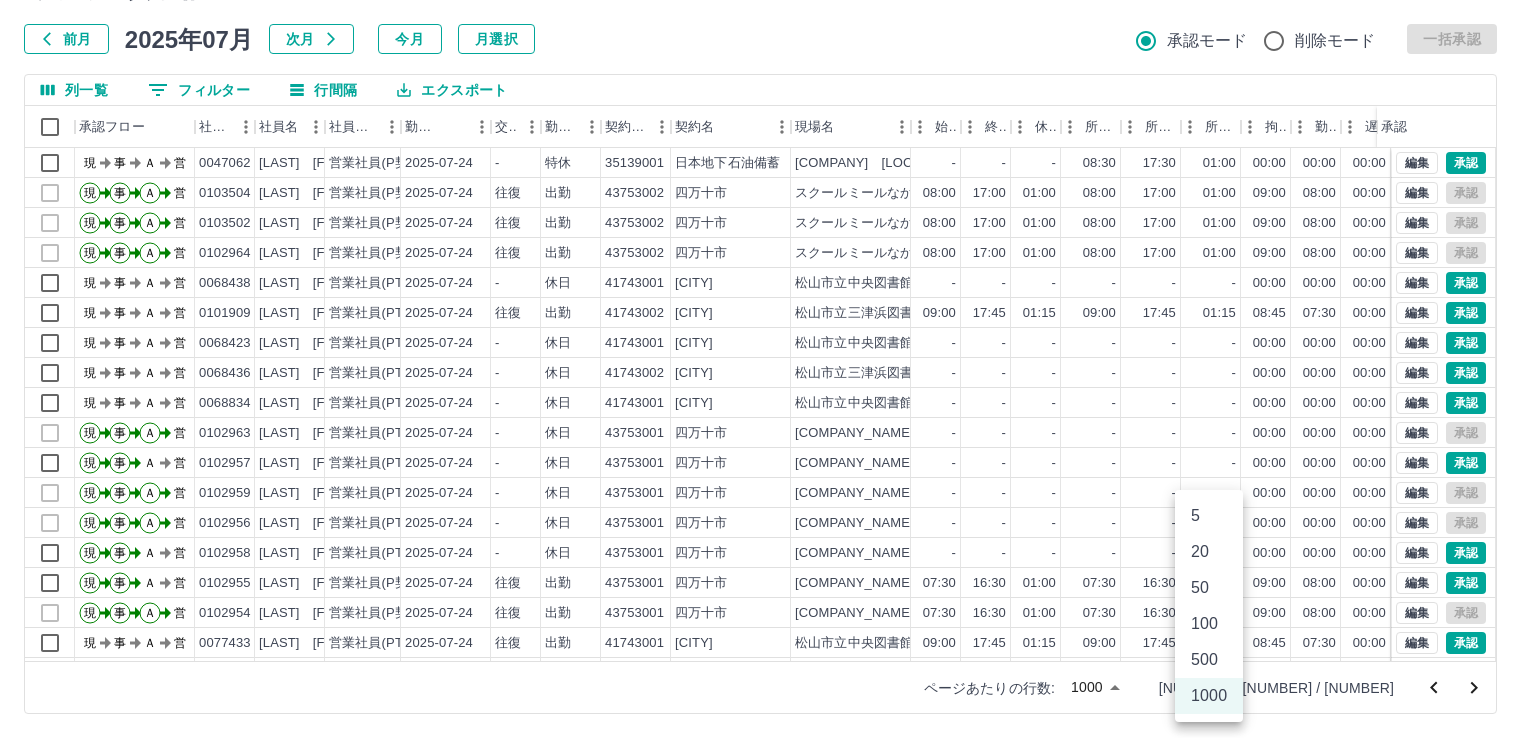 click on "SDH勤怠 新山　芳徳 承認権限がありません 勤務実績承認 前月 2025年07月 次月 今月 月選択 承認モード 削除モード 一括承認 列一覧 0 フィルター 行間隔 エクスポート 承認フロー 社員番号 社員名 社員区分 勤務日 交通費 勤務区分 契約コード 契約名 現場名 始業 終業 休憩 所定開始 所定終業 所定休憩 拘束 勤務 遅刻等 コメント ステータス 承認 現 事 Ａ 営 0047062 延田　久美 営業社員(P契約) 2025-07-24  -  特休 35139001 日本地下石油備蓄 菊間国家石油備蓄基地　長坂住宅 - - - 08:30 17:30 01:00 00:00 00:00 00:00 忌引き③ 現場責任者承認待 現 事 Ａ 営 0103504 齊藤　涼太 営業社員(P契約) 2025-07-24 往復 出勤 43753002 四万十市 スクールミールなかむらみなみ 08:00 17:00 01:00 08:00 17:00 01:00 09:00 08:00 00:00 営業所長承認待 現 事 Ａ 営 0103502 小谷　栞 営業社員(P契約) 2025-07-24 往復 出勤 08:00" at bounding box center [768, 315] 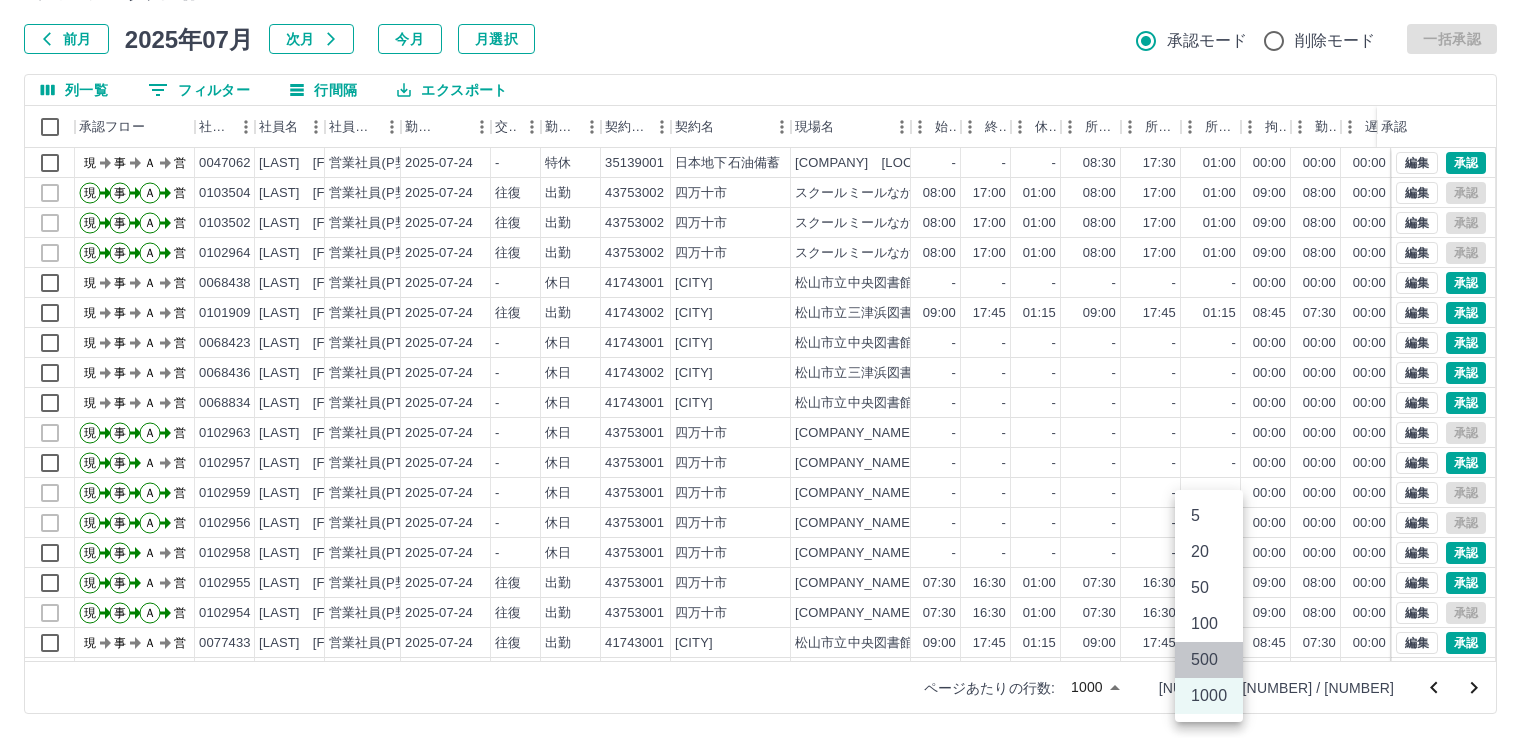 click on "500" at bounding box center [1209, 660] 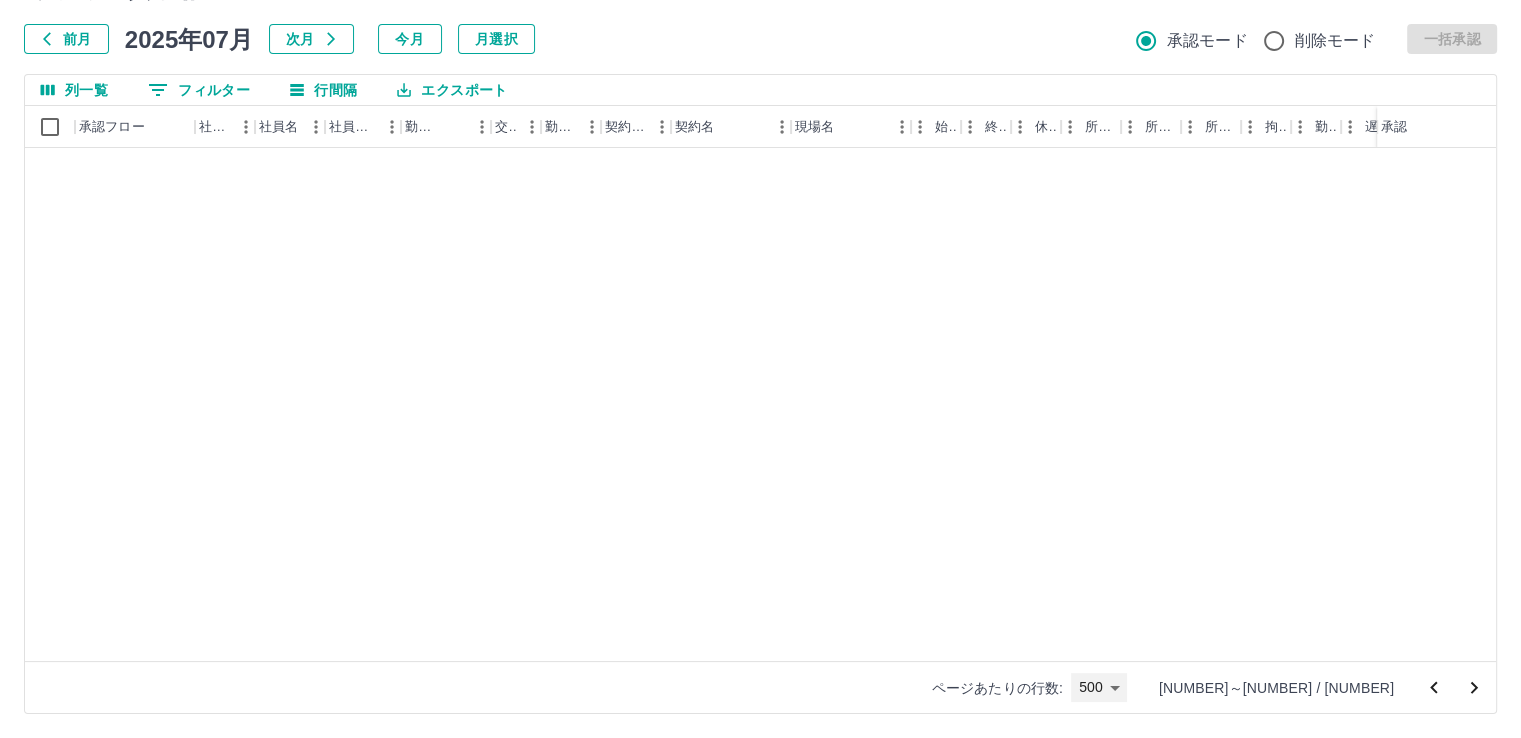 scroll, scrollTop: 1900, scrollLeft: 0, axis: vertical 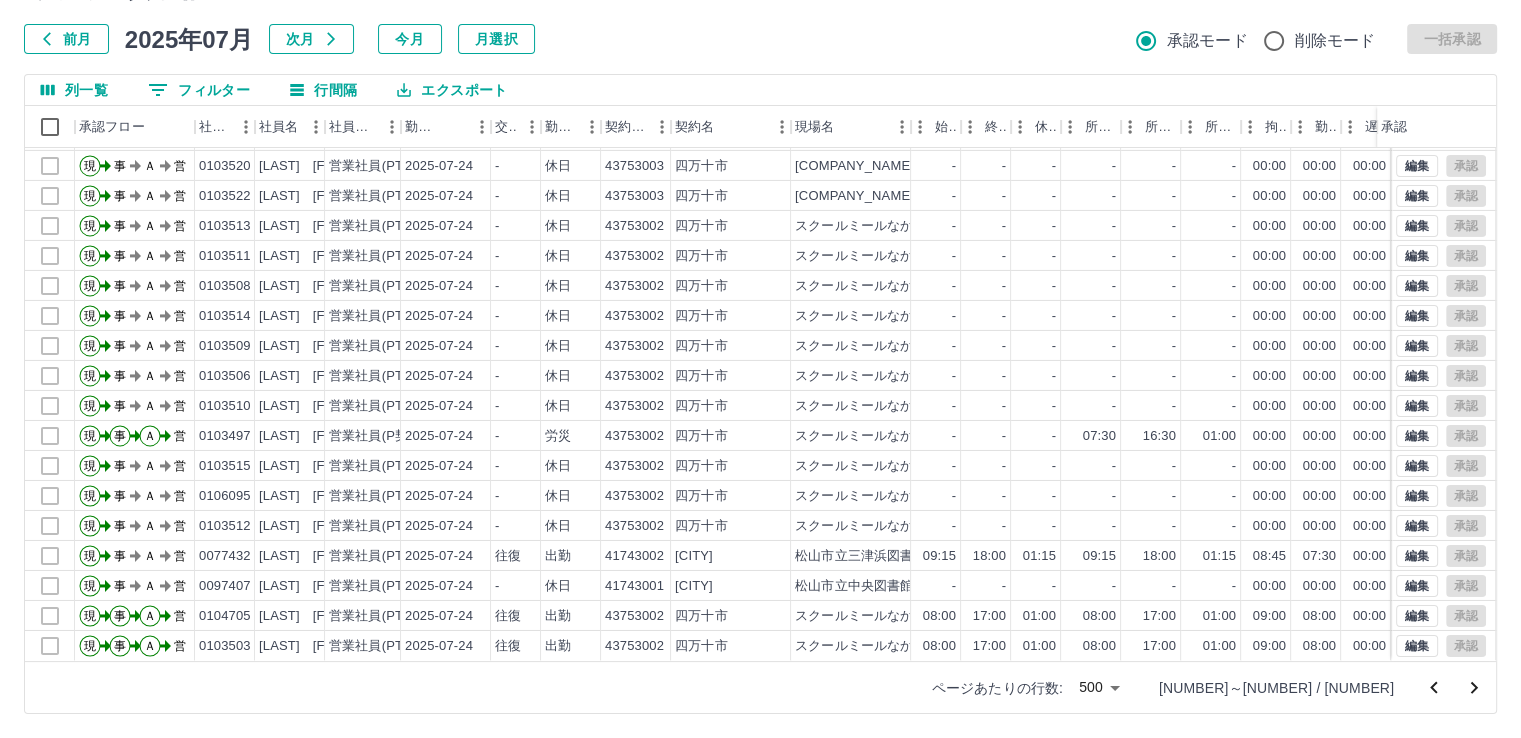 click on "SDH勤怠 新山　芳徳 承認権限がありません 勤務実績承認 前月 2025年07月 次月 今月 月選択 承認モード 削除モード 一括承認 列一覧 0 フィルター 行間隔 エクスポート 承認フロー 社員番号 社員名 社員区分 勤務日 交通費 勤務区分 契約コード 契約名 現場名 始業 終業 休憩 所定開始 所定終業 所定休憩 拘束 勤務 遅刻等 コメント ステータス 承認 現 事 Ａ 営 0103524 安光　さおり 営業社員(PT契約) 2025-07-24  -  休日 43753003 四万十市 スクールミールぐどう - - - - - - 00:00 00:00 00:00 事務担当者承認待 現 事 Ａ 営 0103517 井手　七彩 営業社員(P契約) 2025-07-24  -  休業 43753003 四万十市 スクールミールぐどう - - - 07:30 16:30 01:00 00:00 00:00 00:00 営業所長承認待 現 事 Ａ 営 0103520 佐竹　真未 営業社員(PT契約) 2025-07-24  -  休日 43753003 四万十市 スクールミールぐどう - - - - - - 00:00 00:00 -" at bounding box center [760, 315] 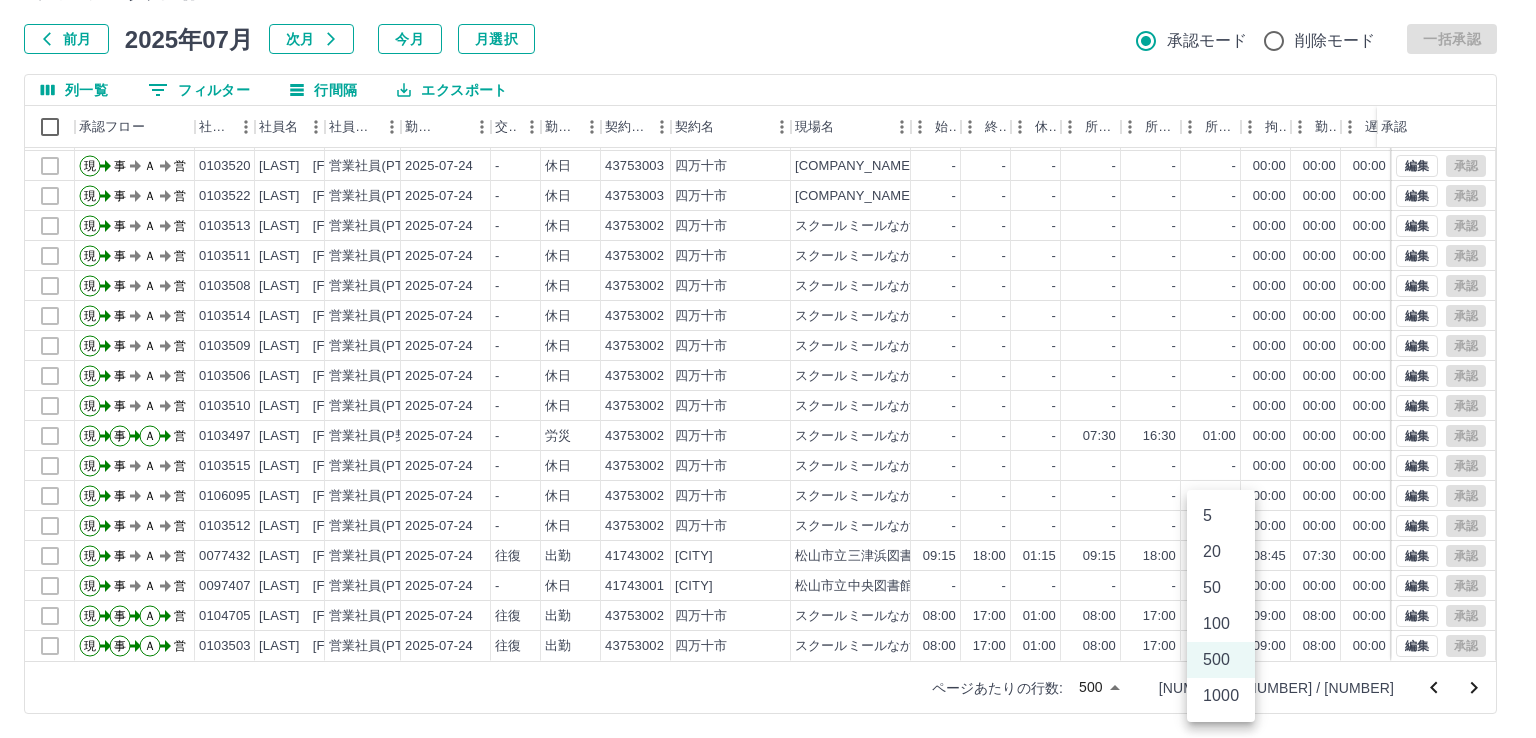 click on "1000" at bounding box center (1221, 696) 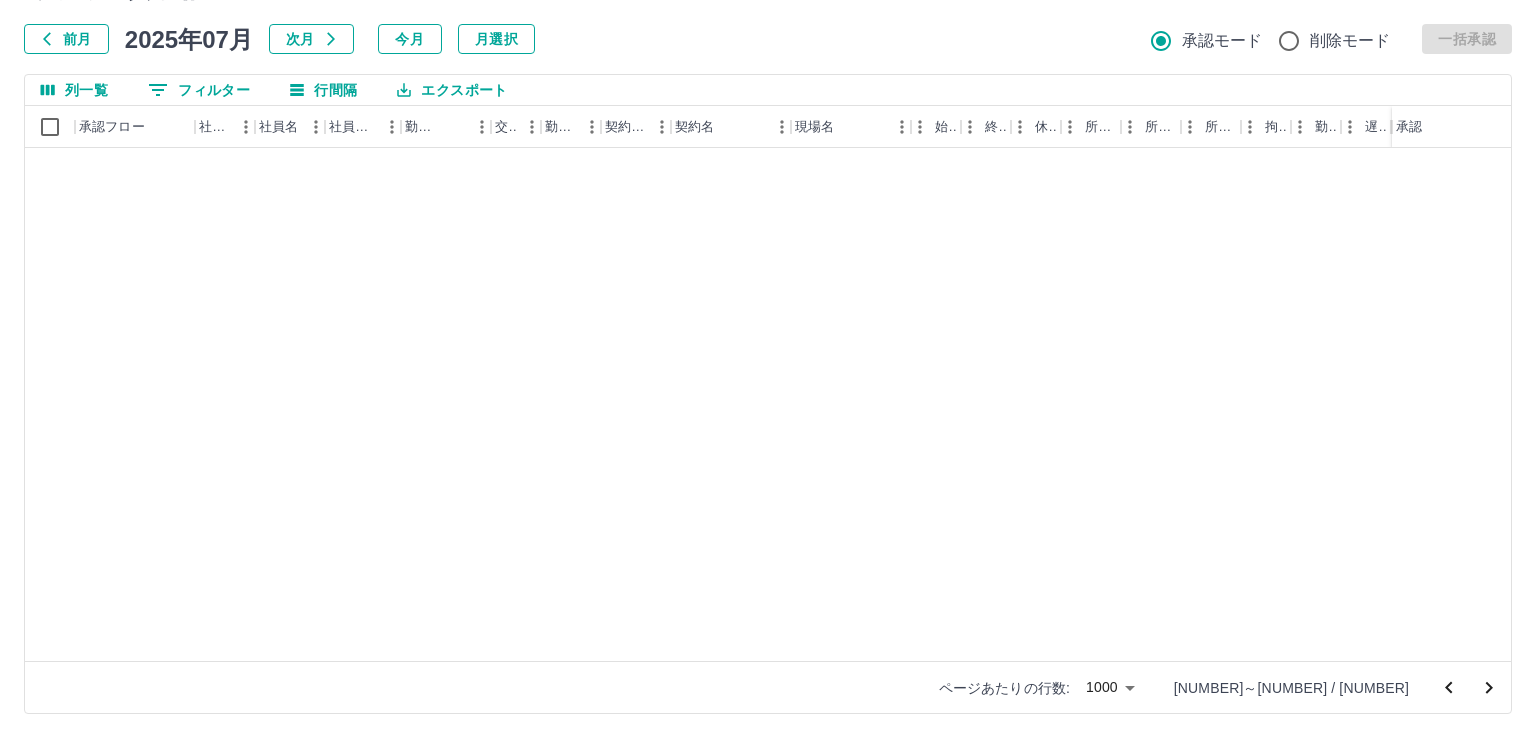 type on "****" 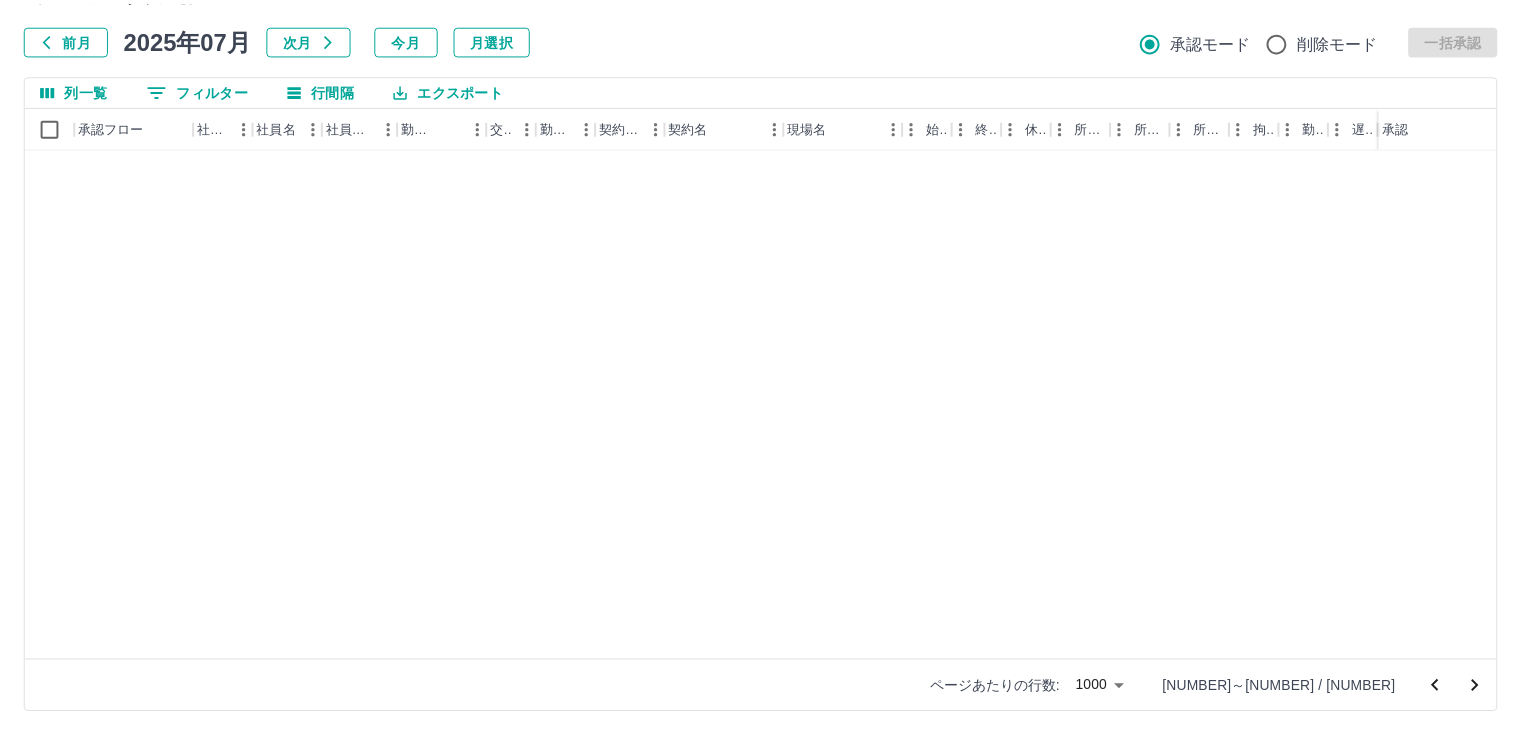scroll, scrollTop: 0, scrollLeft: 0, axis: both 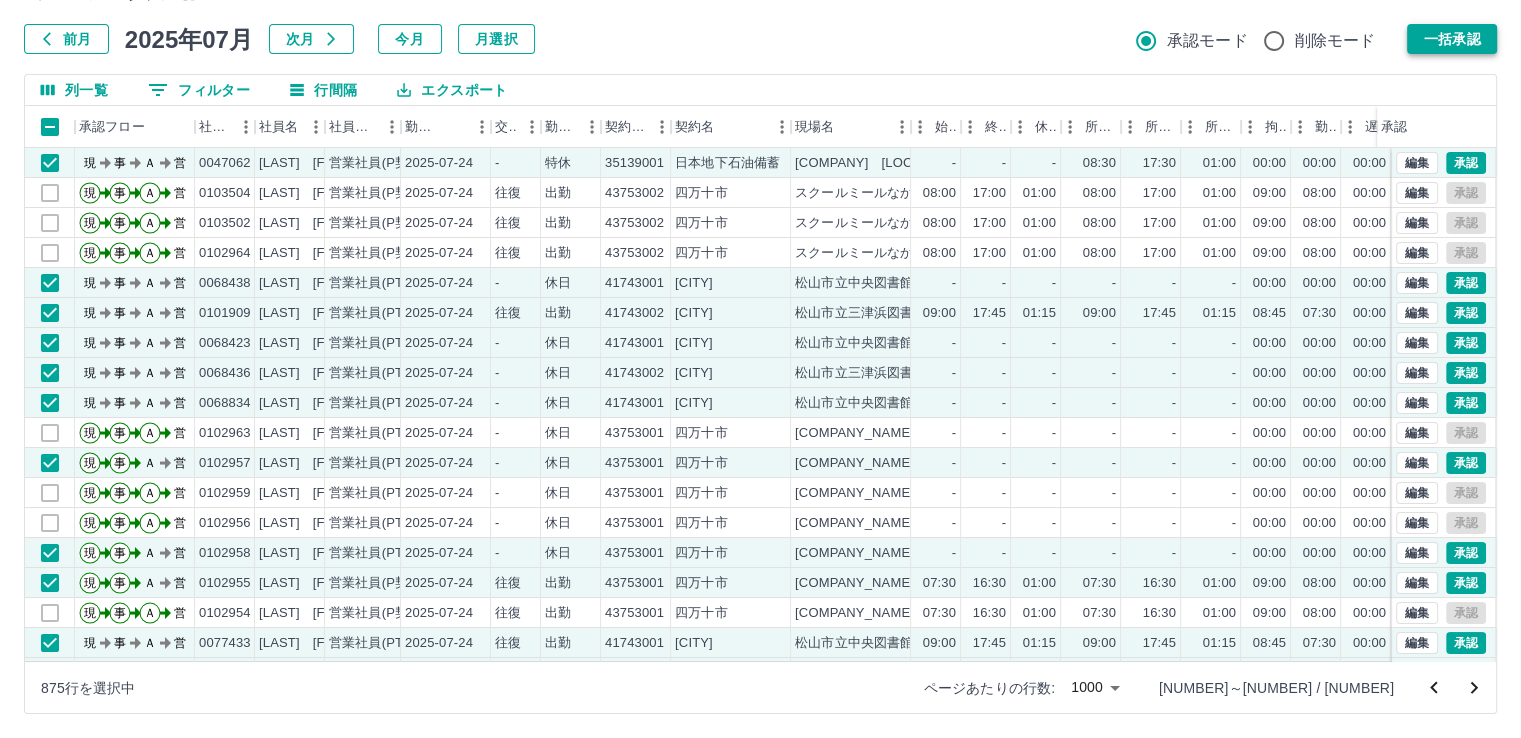 click on "一括承認" at bounding box center (1452, 39) 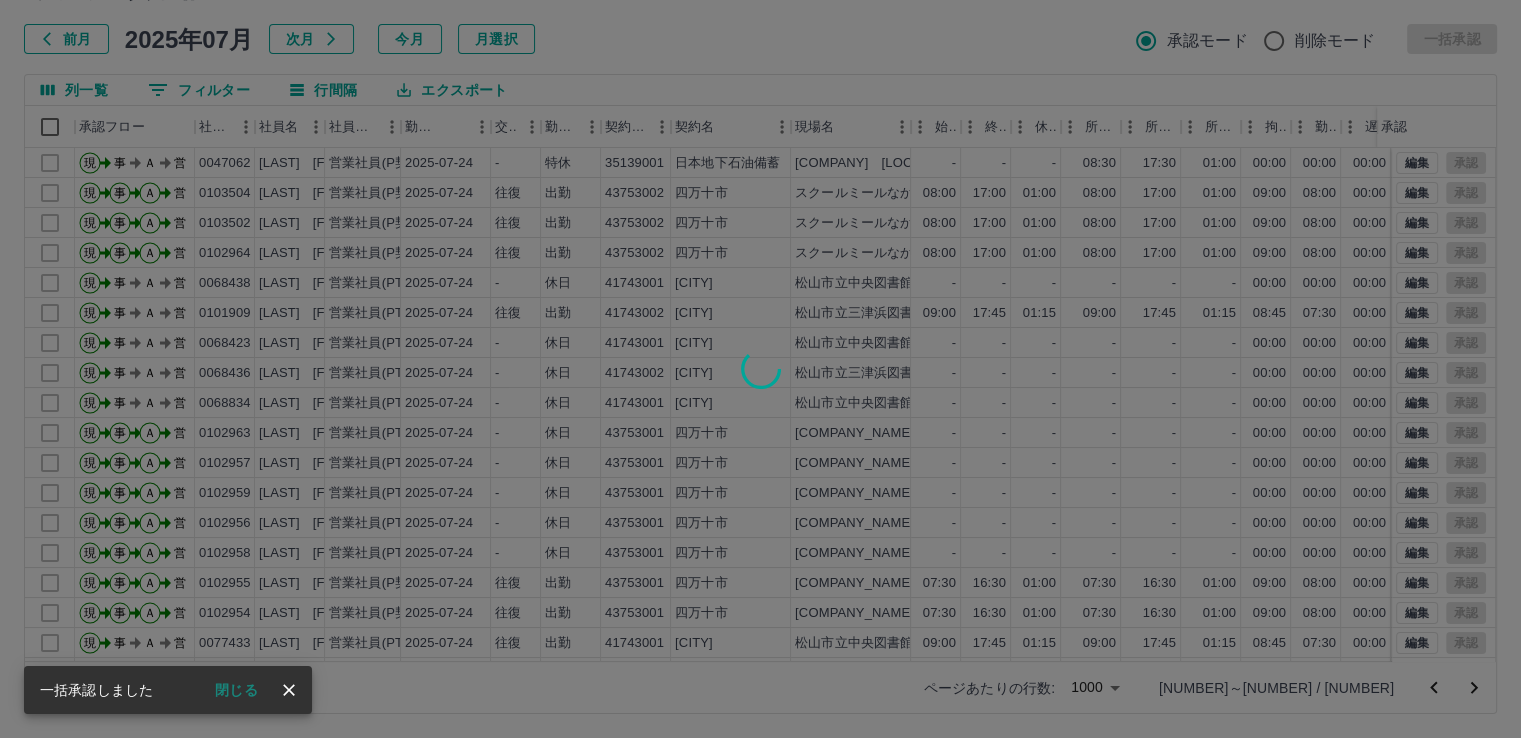 click at bounding box center [760, 369] 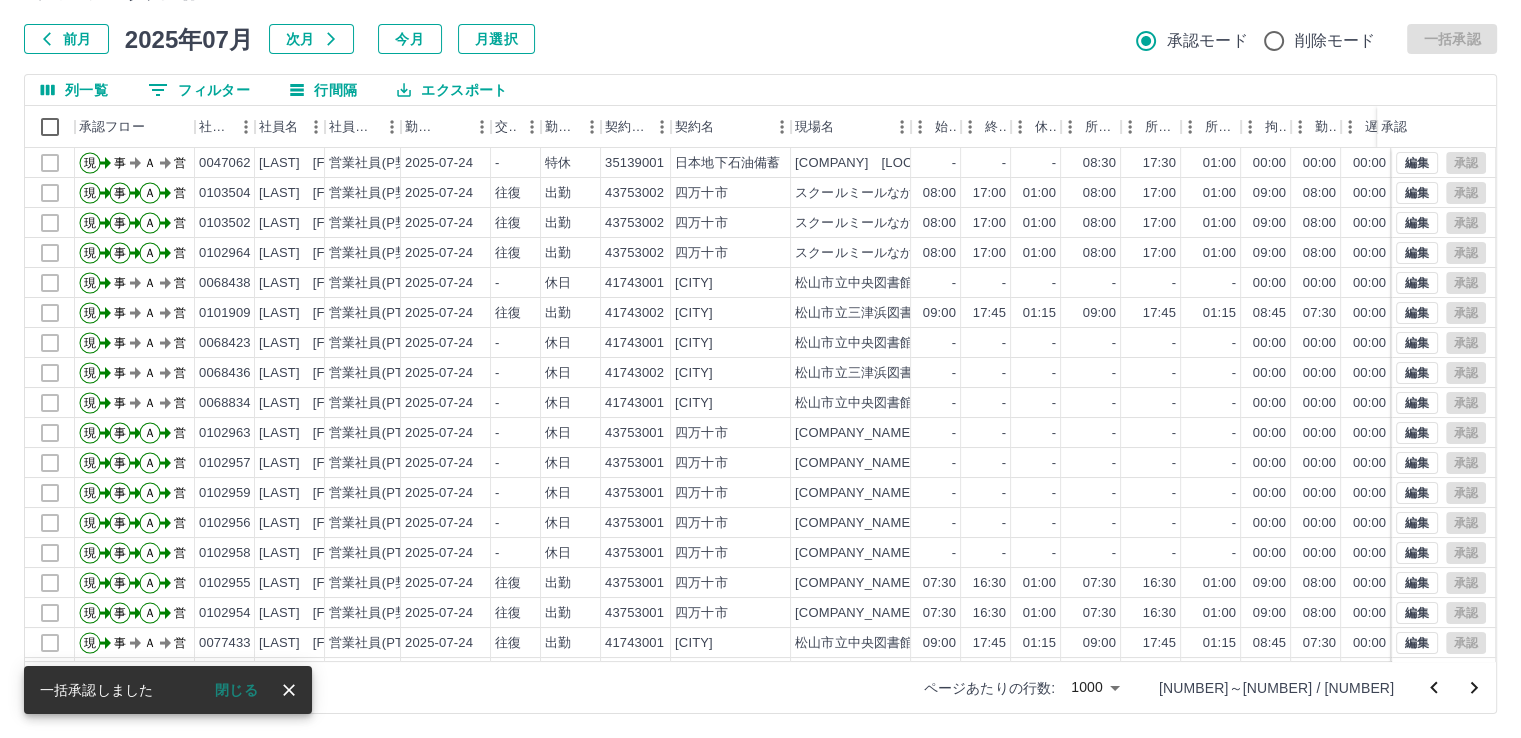 click at bounding box center (760, 369) 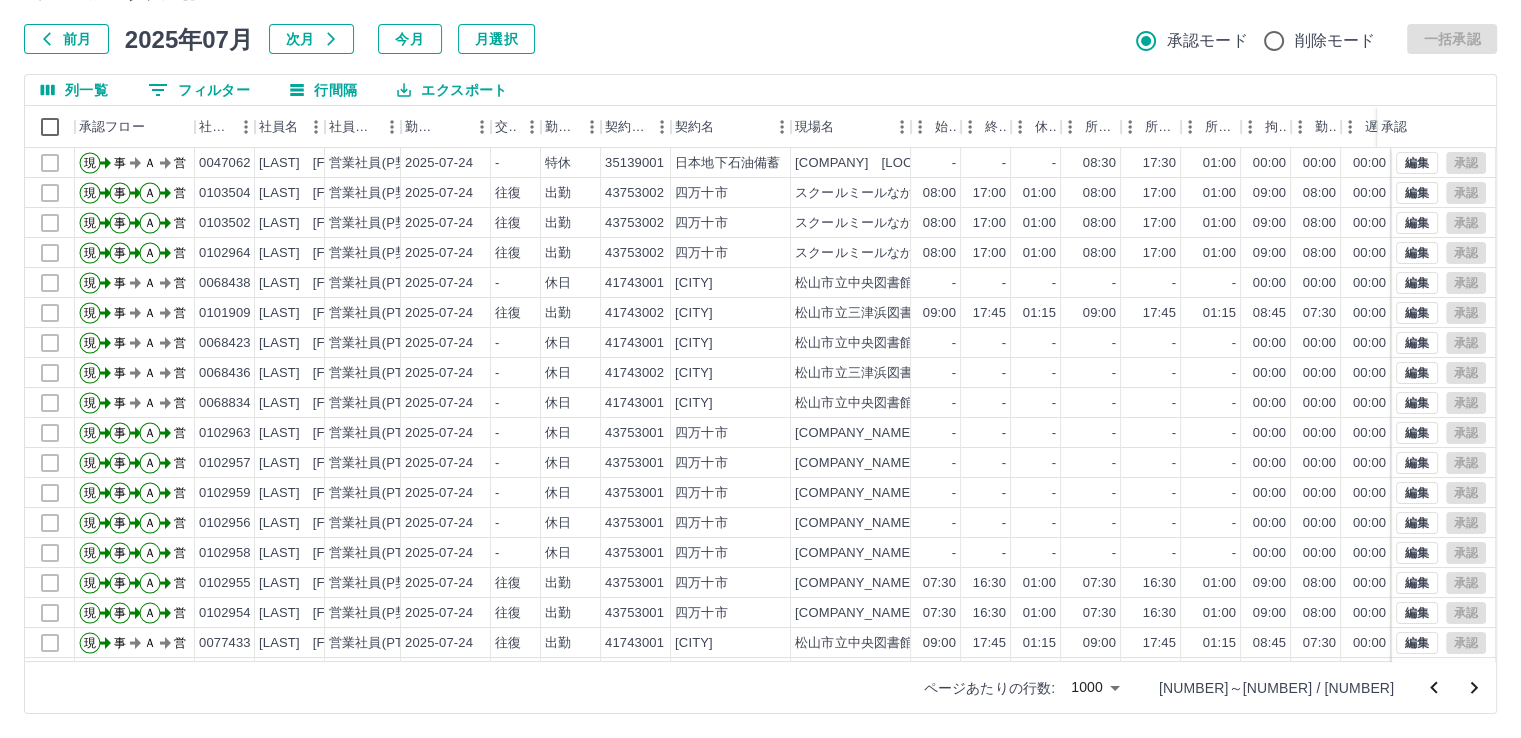 scroll, scrollTop: 26, scrollLeft: 0, axis: vertical 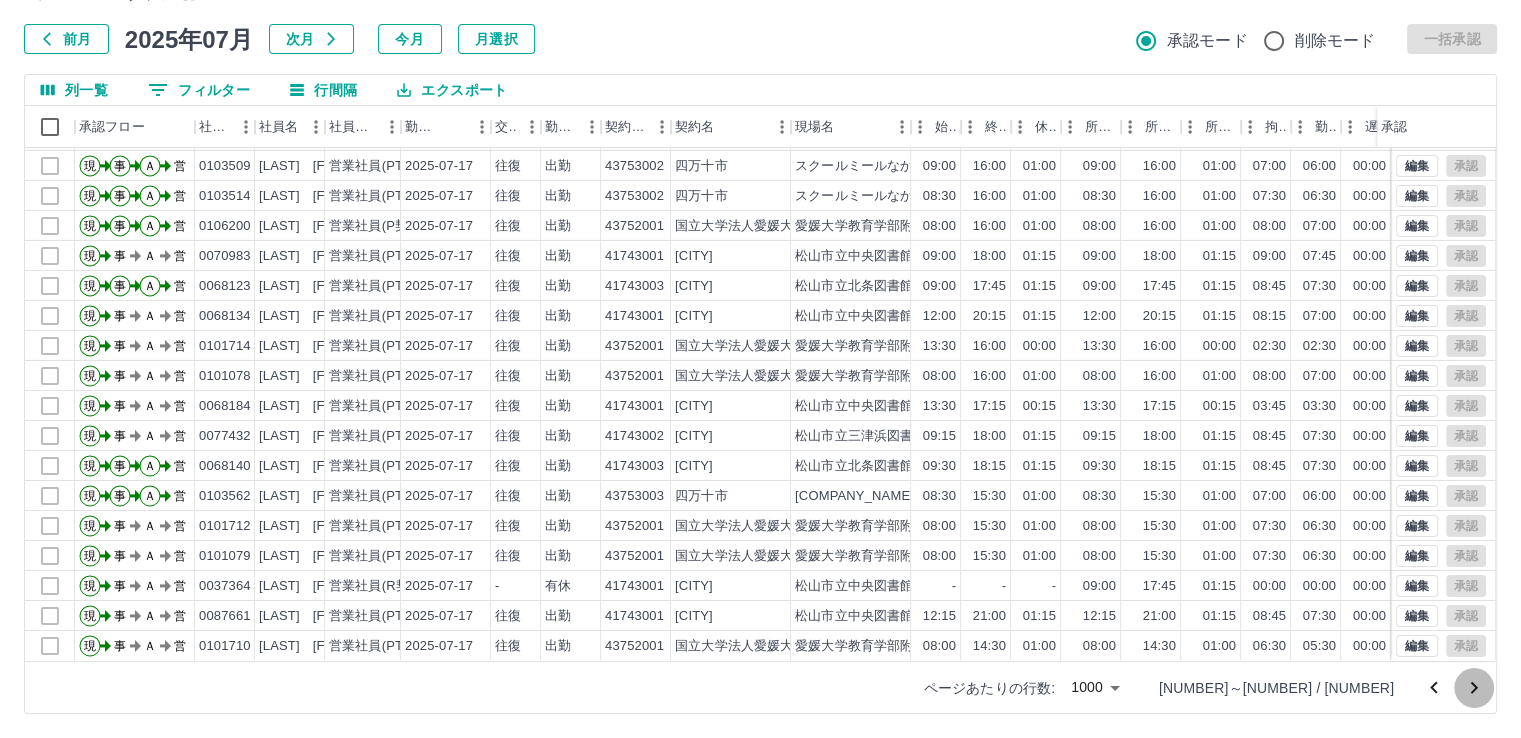 click 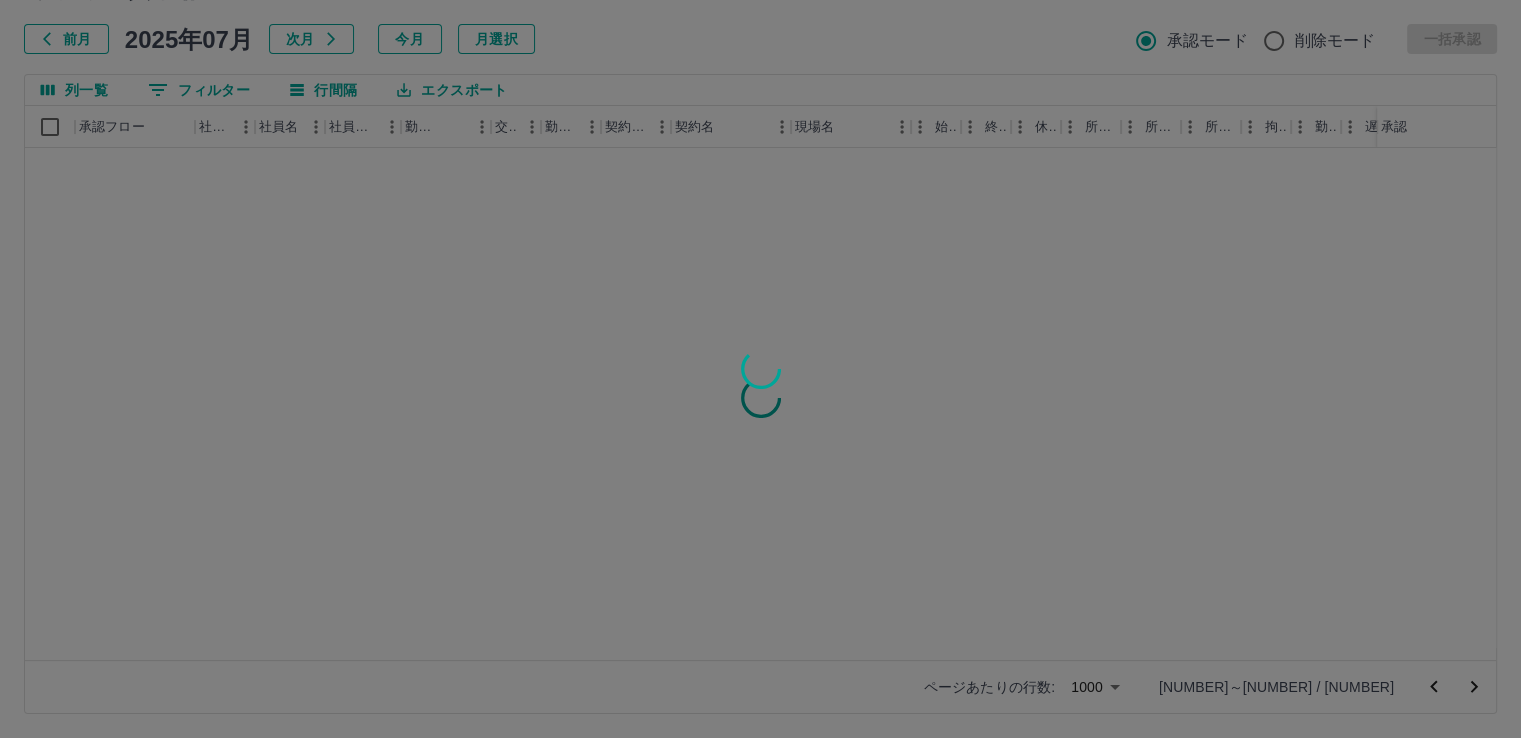 scroll, scrollTop: 0, scrollLeft: 0, axis: both 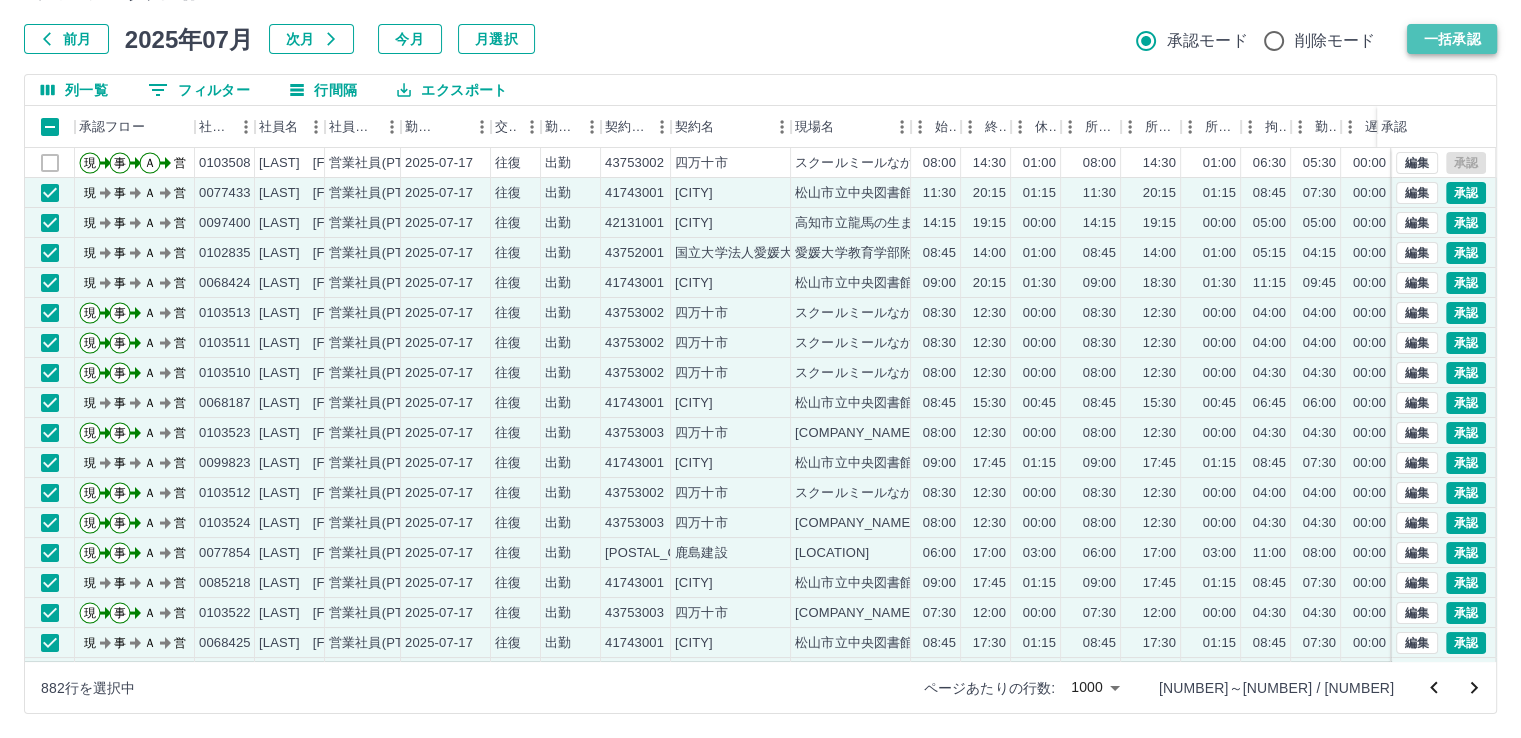 click on "一括承認" at bounding box center (1452, 39) 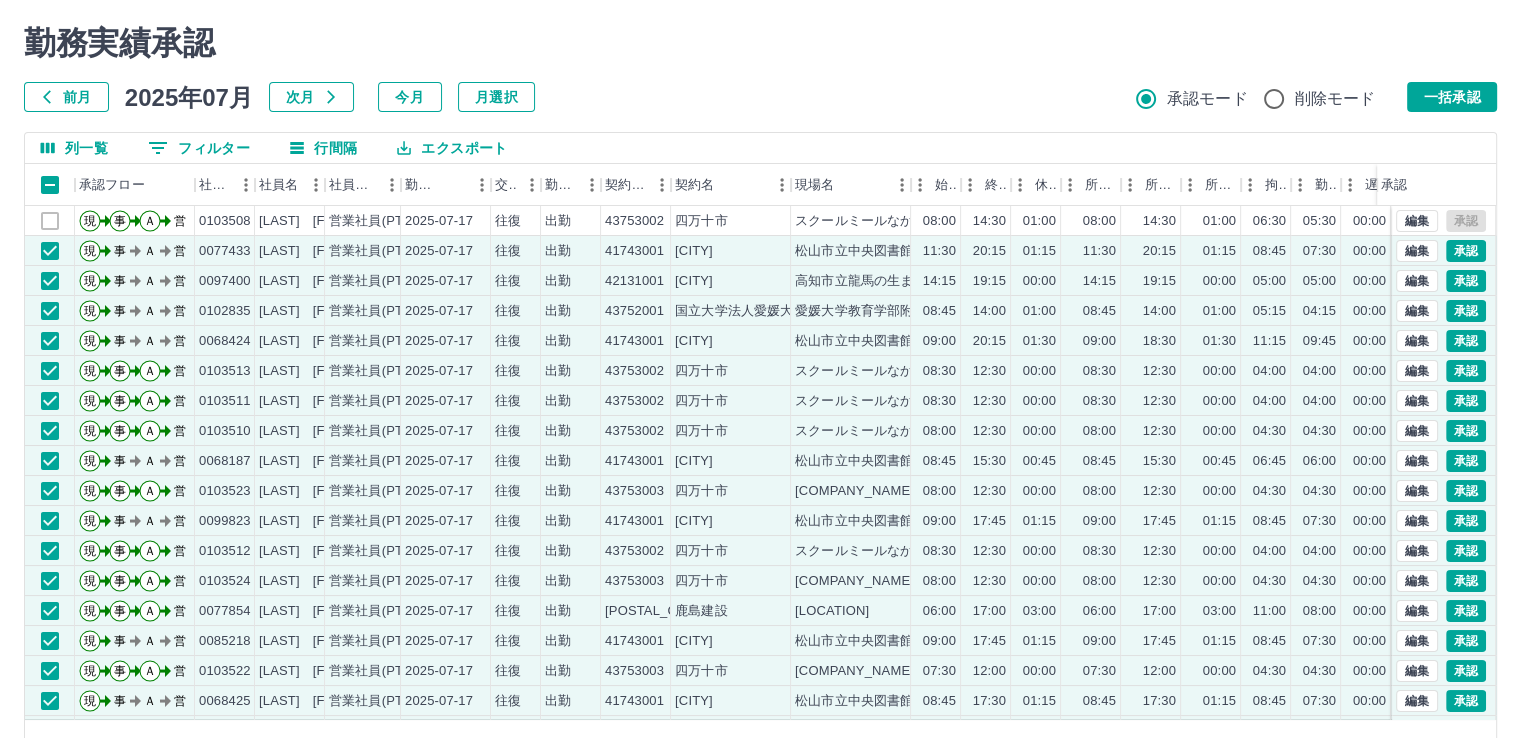 scroll, scrollTop: 0, scrollLeft: 0, axis: both 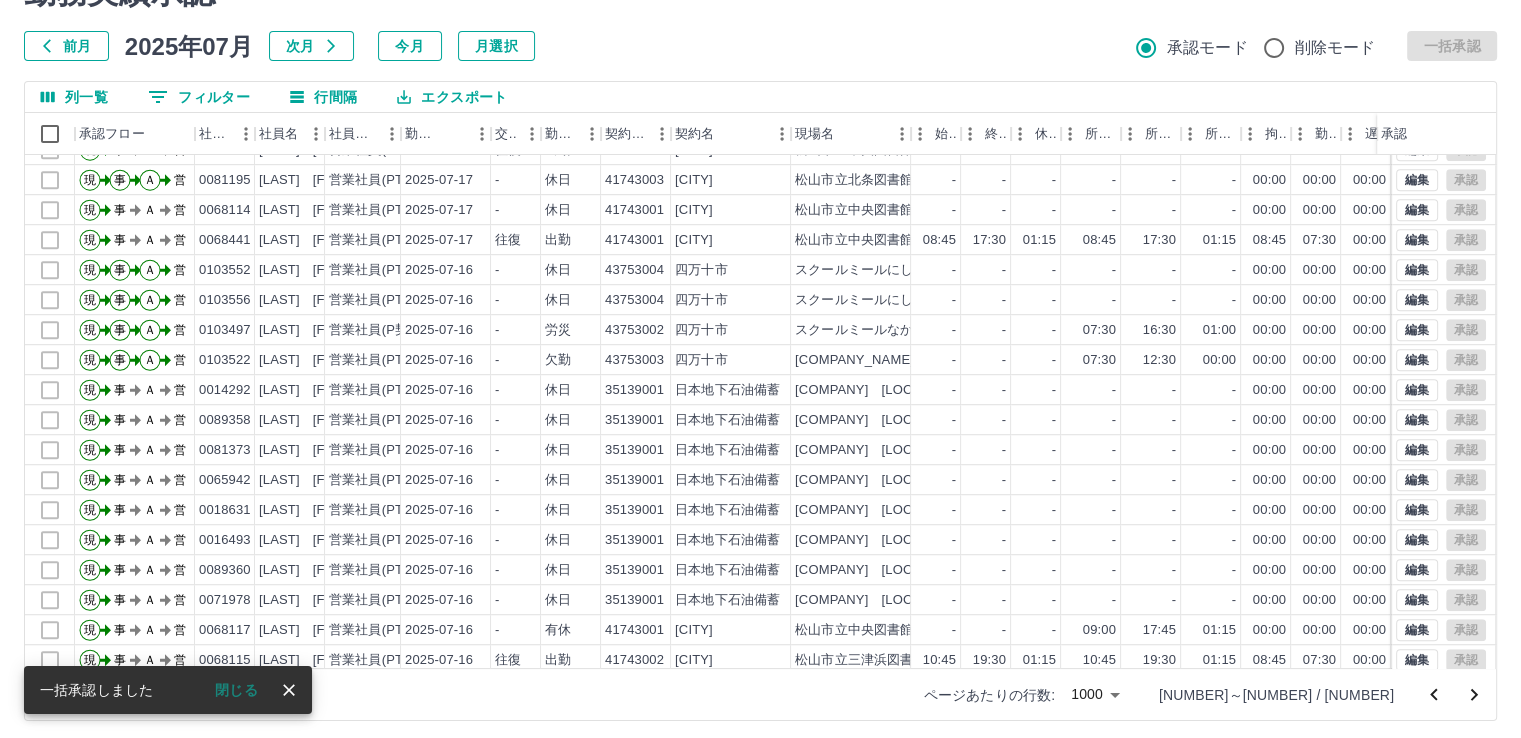 click on "現 事 Ａ 営 0068423 西原　陽子 営業社員(PT契約) 2025-07-17  -  休日 41743001 松山市 松山市立中央図書館 - - - - - - 00:00 00:00 00:00 事務担当者承認待 現 事 Ａ 営 0092010 近澤　由紀子 営業社員(PT契約) 2025-07-17 往復 出勤 43343001 高知市 高知市立自由民権記念館 08:30 17:30 01:00 08:30 17:30 01:00 09:00 08:00 00:00 事務担当者承認待 現 事 Ａ 営 0098344 黒岩　亜希 営業社員(PT契約) 2025-07-17 往復 出勤 41743001 松山市 松山市立中央図書館 09:00 17:45 01:15 09:00 17:45 01:15 08:45 07:30 00:00 事務担当者承認待 現 事 Ａ 営 0081195 三浦　由紀 営業社員(PT契約) 2025-07-17  -  休日 41743003 松山市 松山市立北条図書館 - - - - - - 00:00 00:00 00:00 営業所長承認待 現 事 Ａ 営 0068114 弓削　朱美 営業社員(PT契約) 2025-07-17  -  休日 41743001 松山市 松山市立中央図書館 - - - - - - 00:00 00:00 00:00 事務担当者承認待 現 事 Ａ 営 0068441 08:45" at bounding box center (898, 13755) 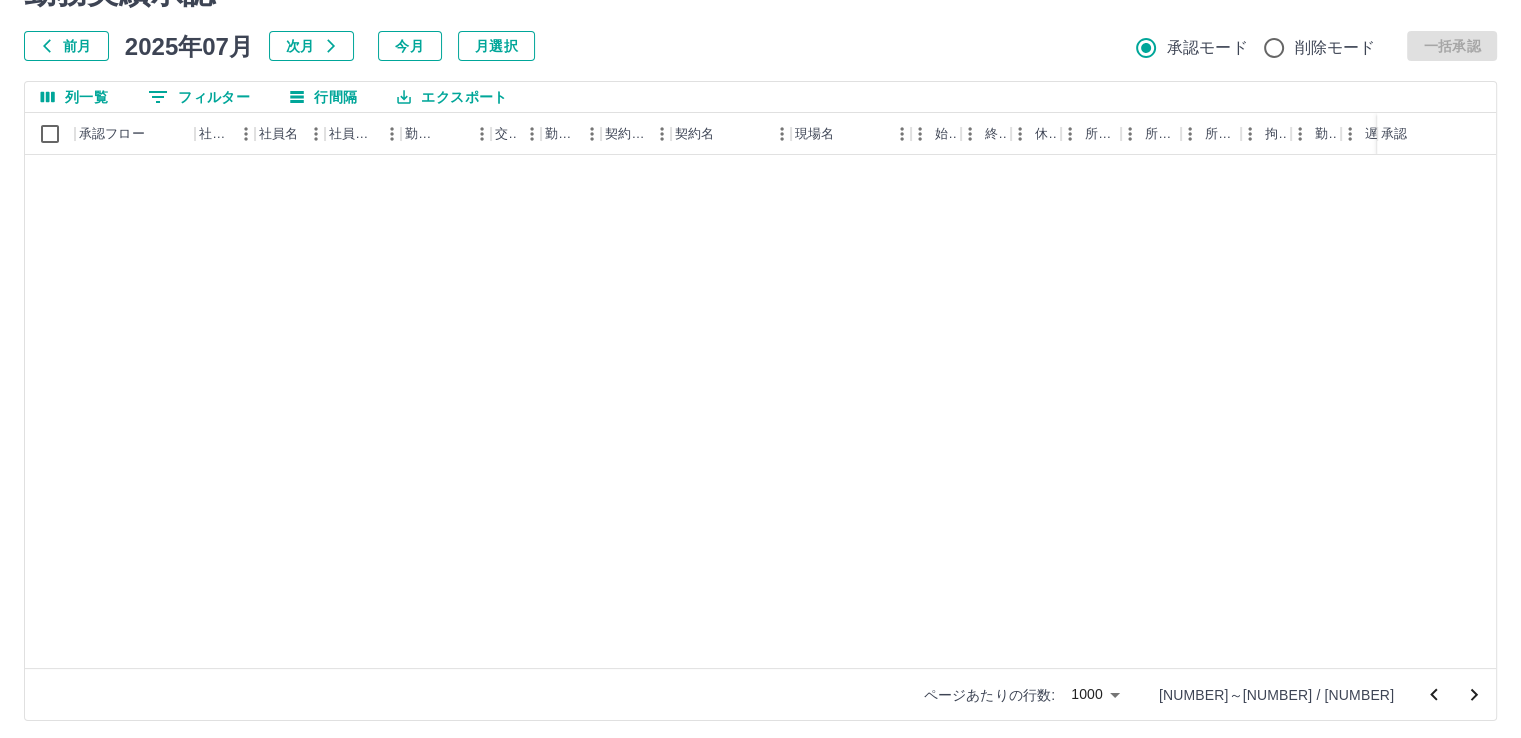scroll, scrollTop: 25692, scrollLeft: 0, axis: vertical 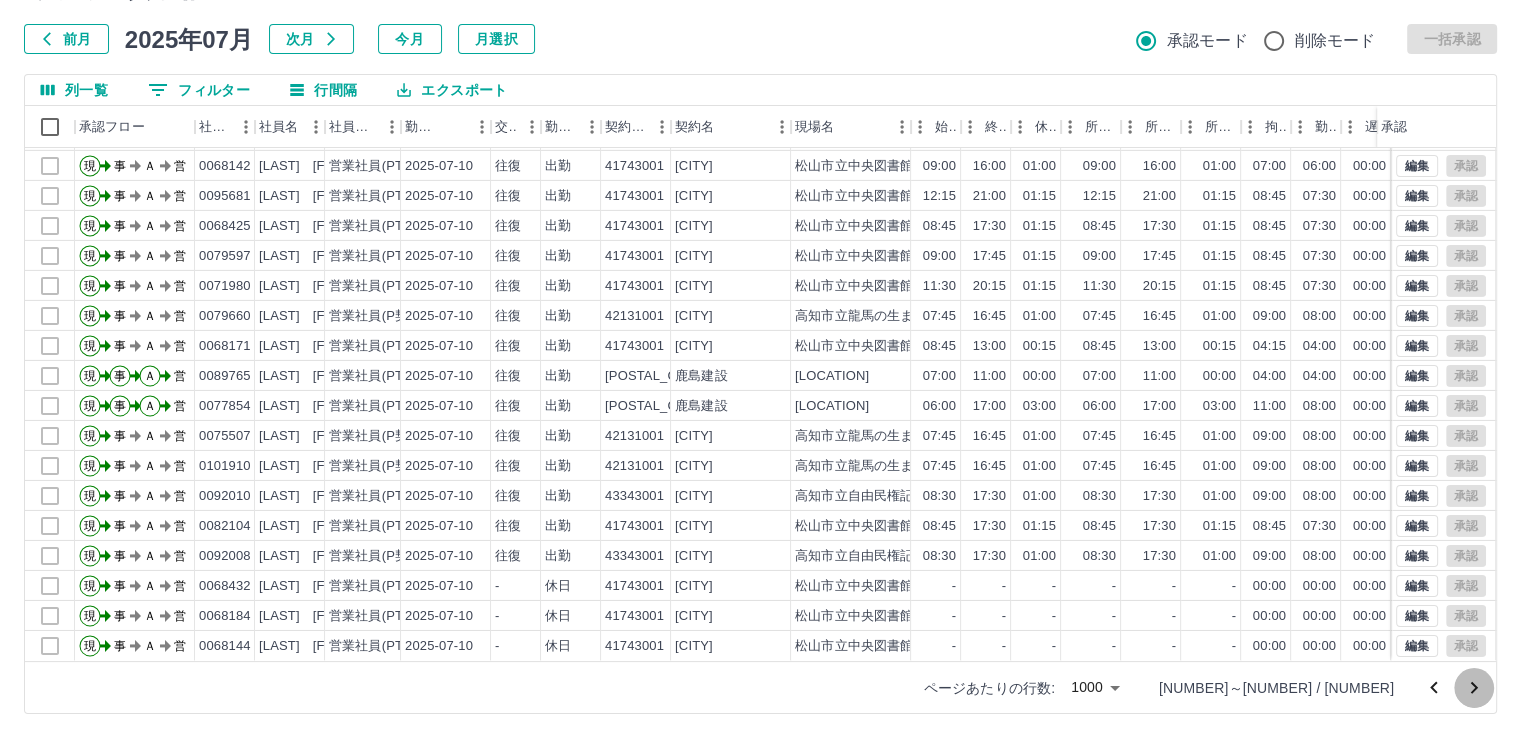 click 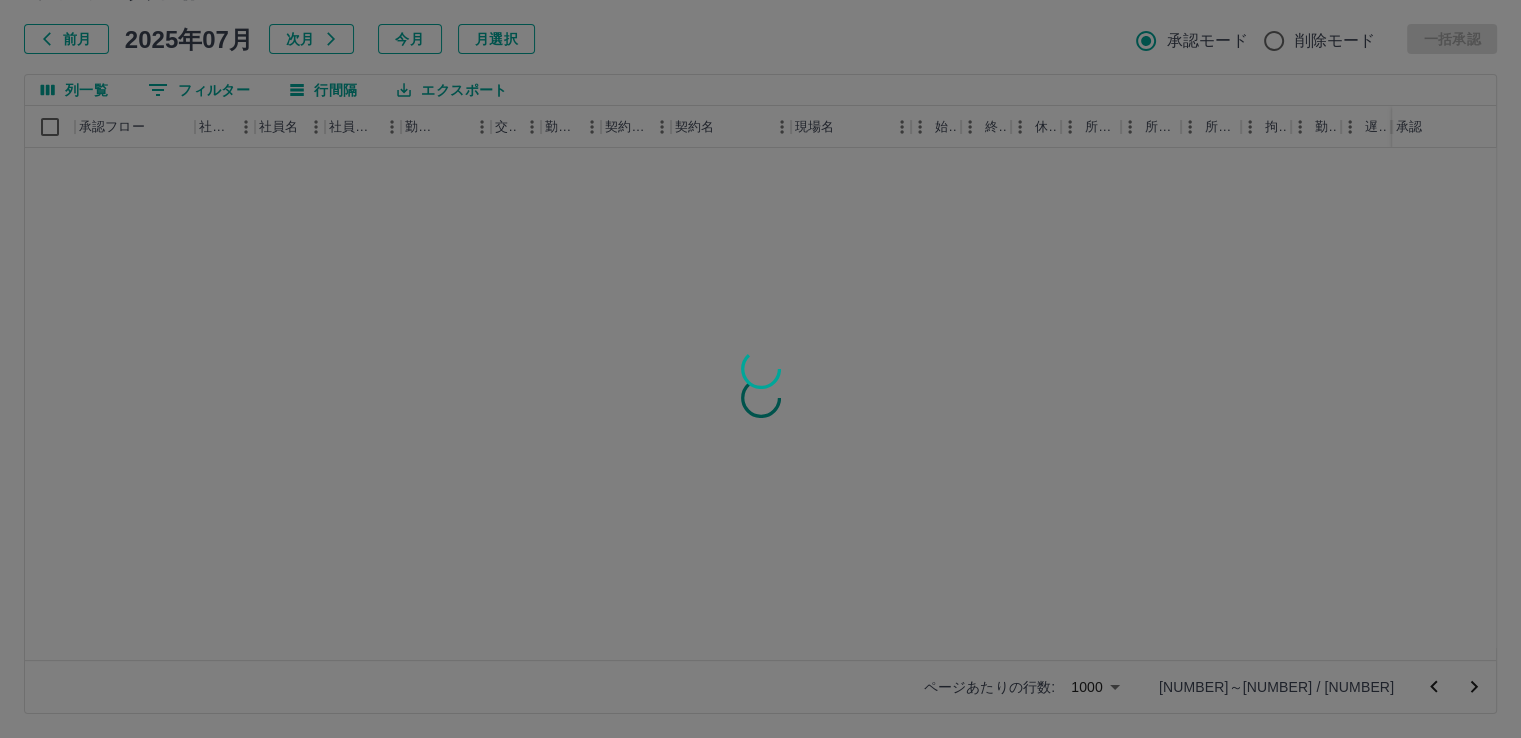 scroll, scrollTop: 0, scrollLeft: 0, axis: both 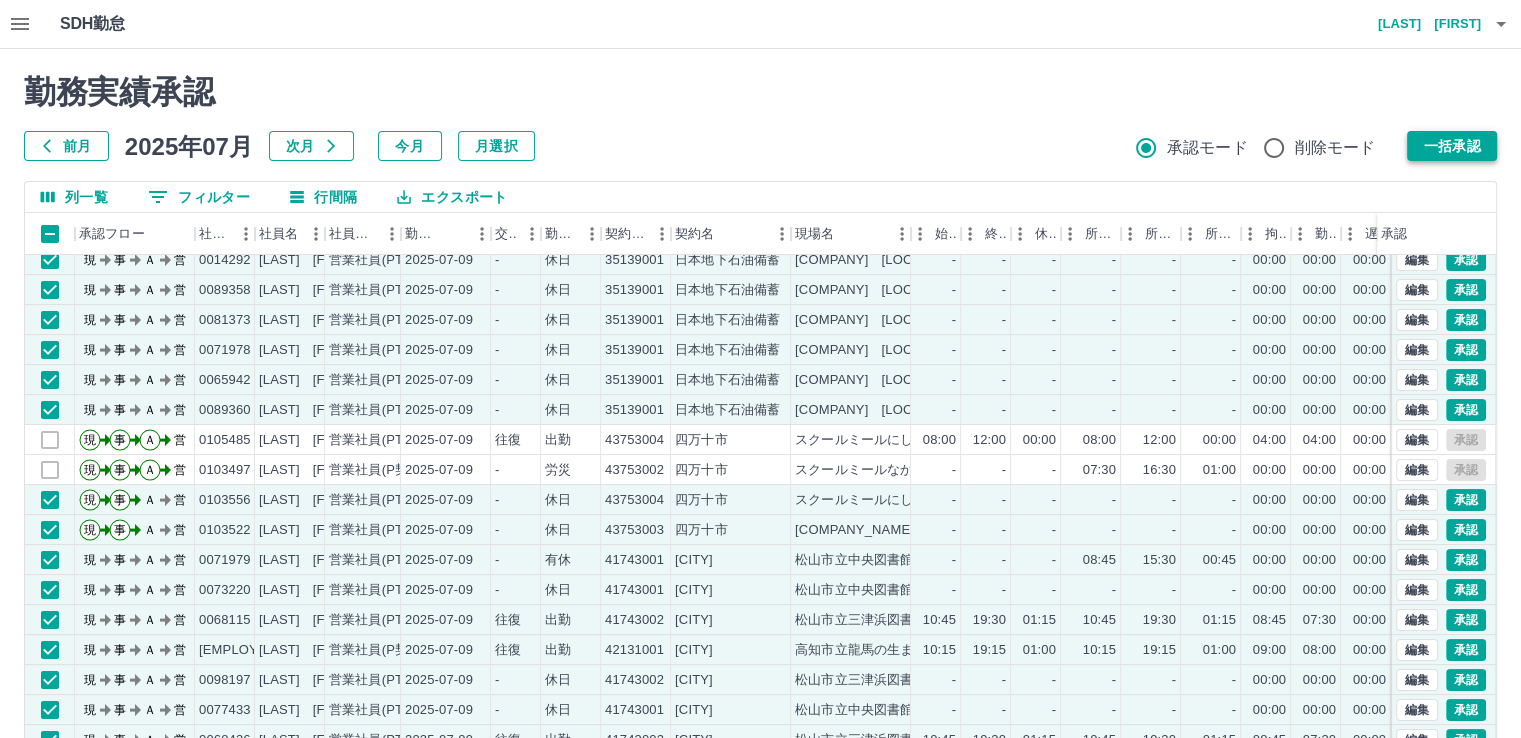 click on "一括承認" at bounding box center (1452, 146) 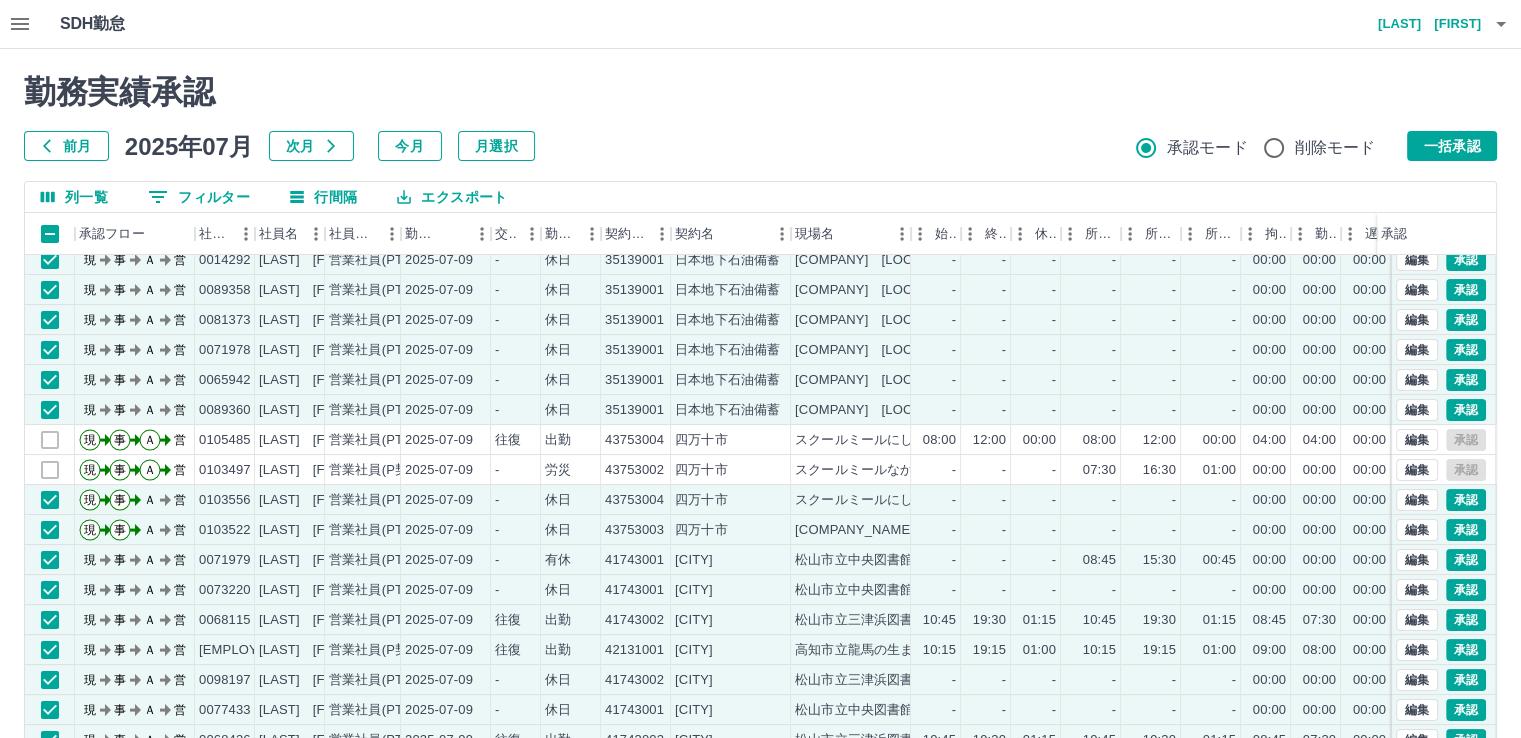 click at bounding box center [760, 369] 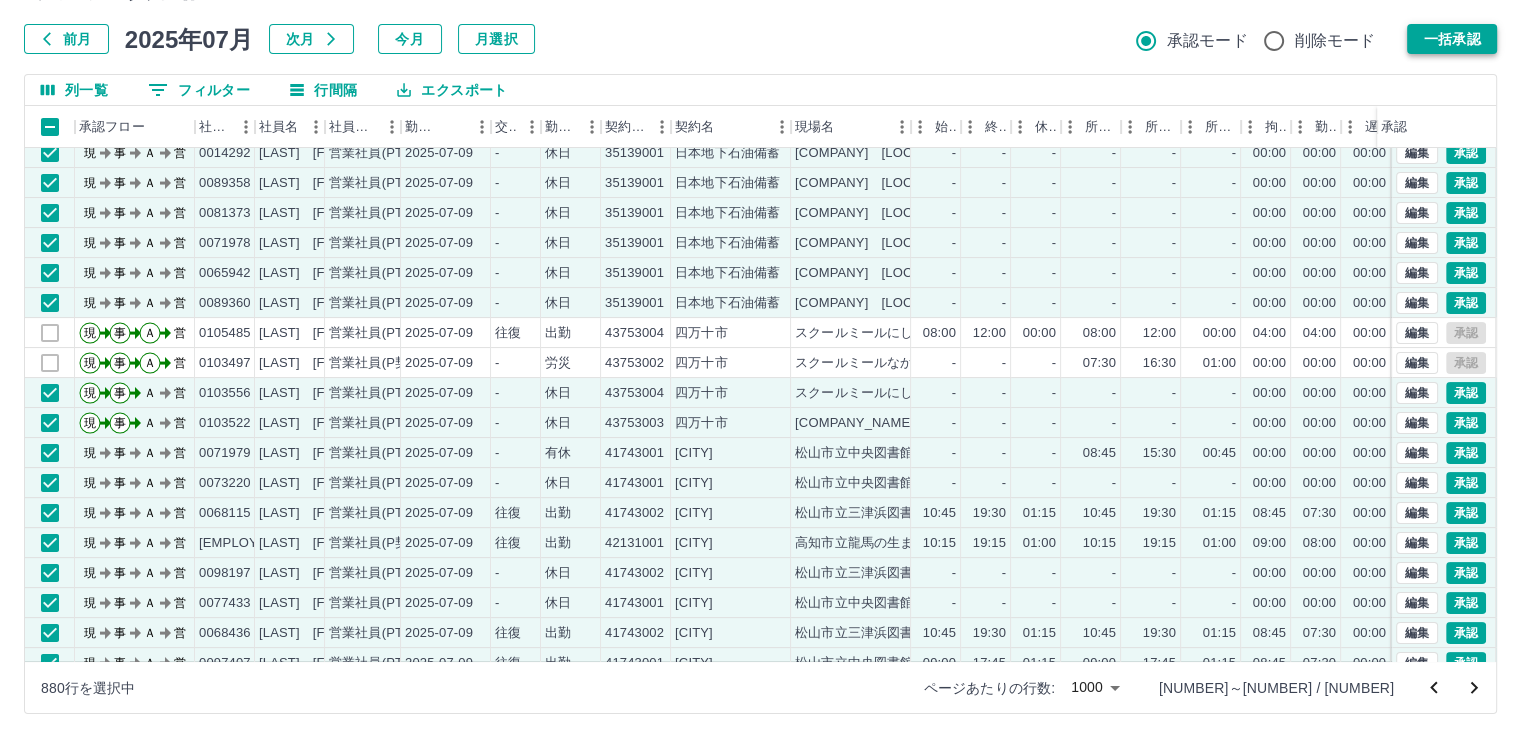 click on "一括承認" at bounding box center (1452, 39) 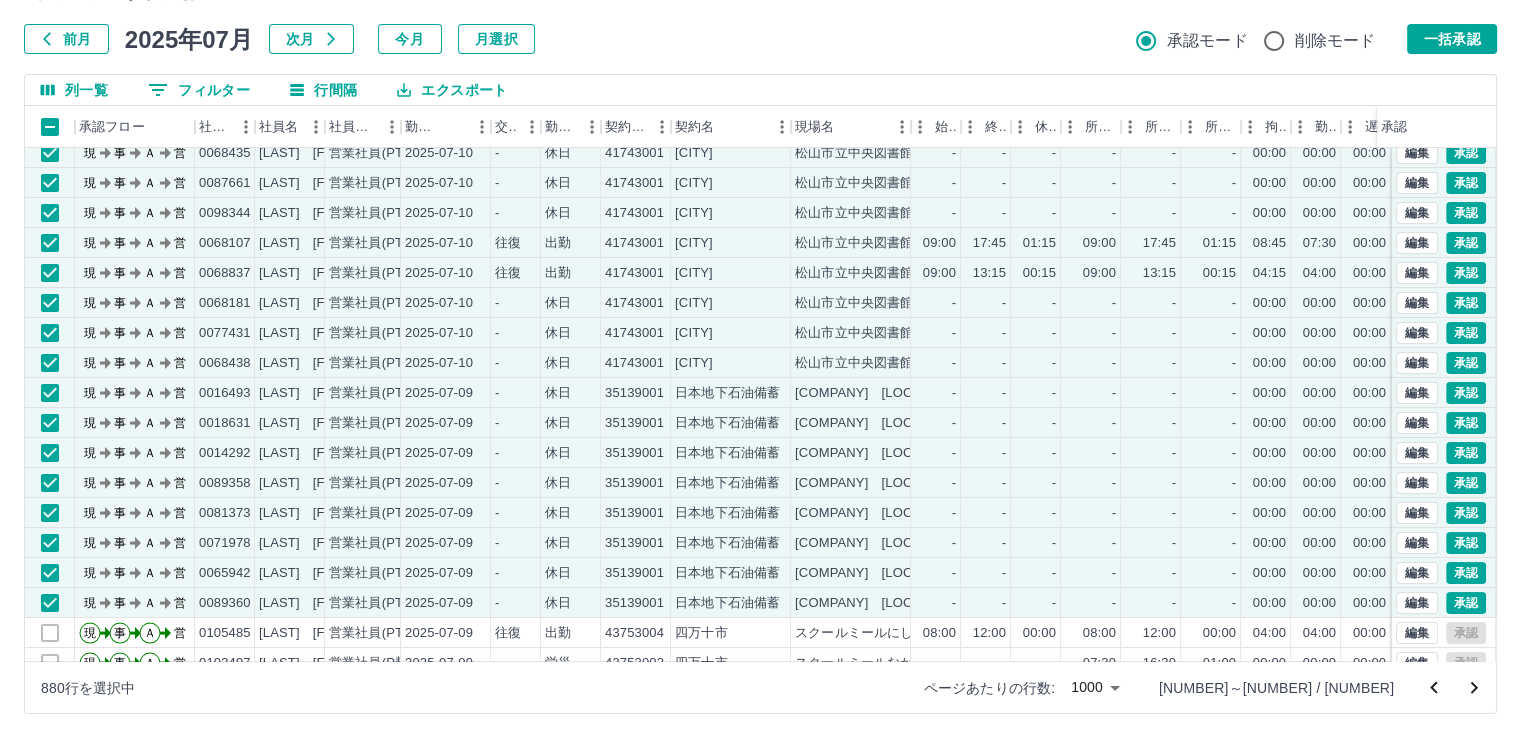 scroll, scrollTop: 0, scrollLeft: 0, axis: both 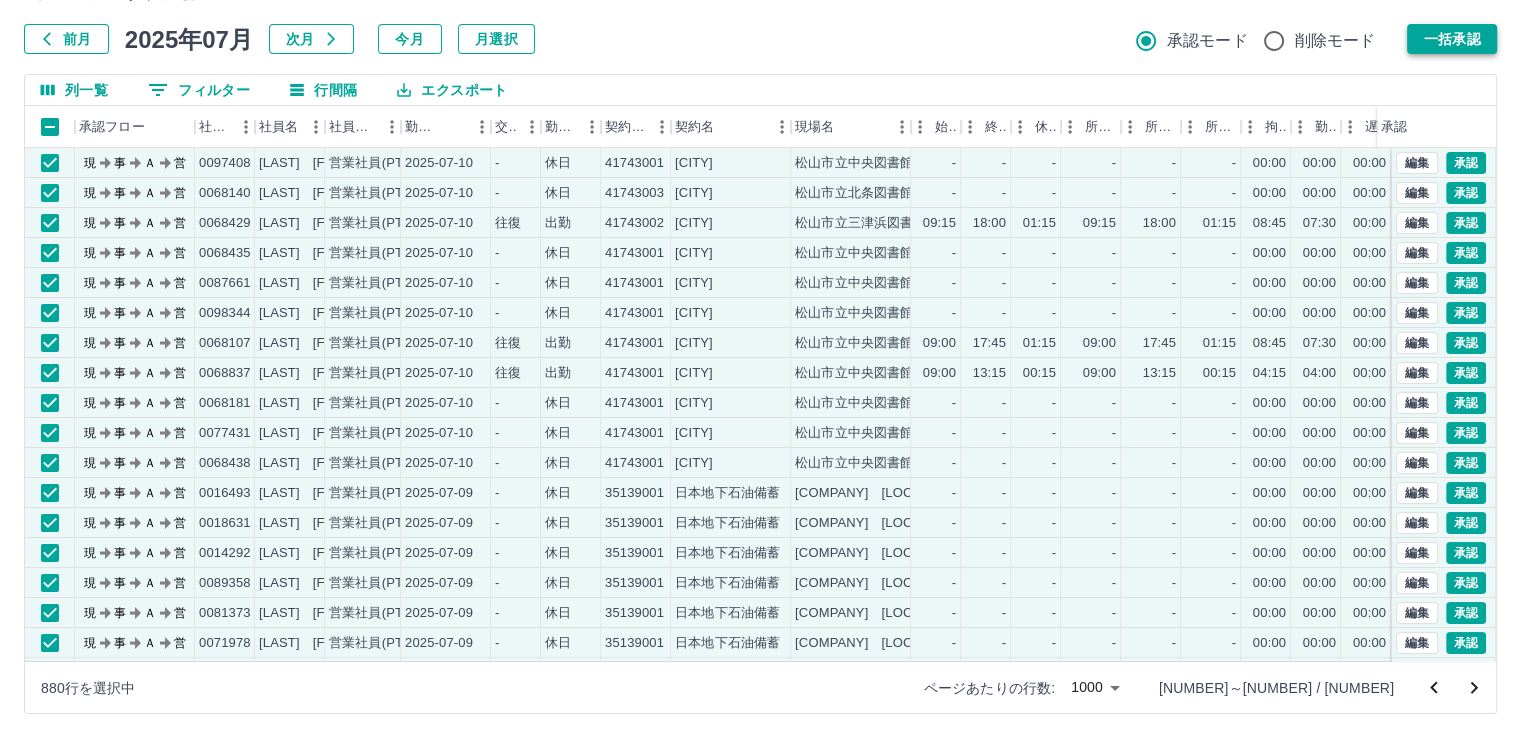 click on "一括承認" at bounding box center (1452, 39) 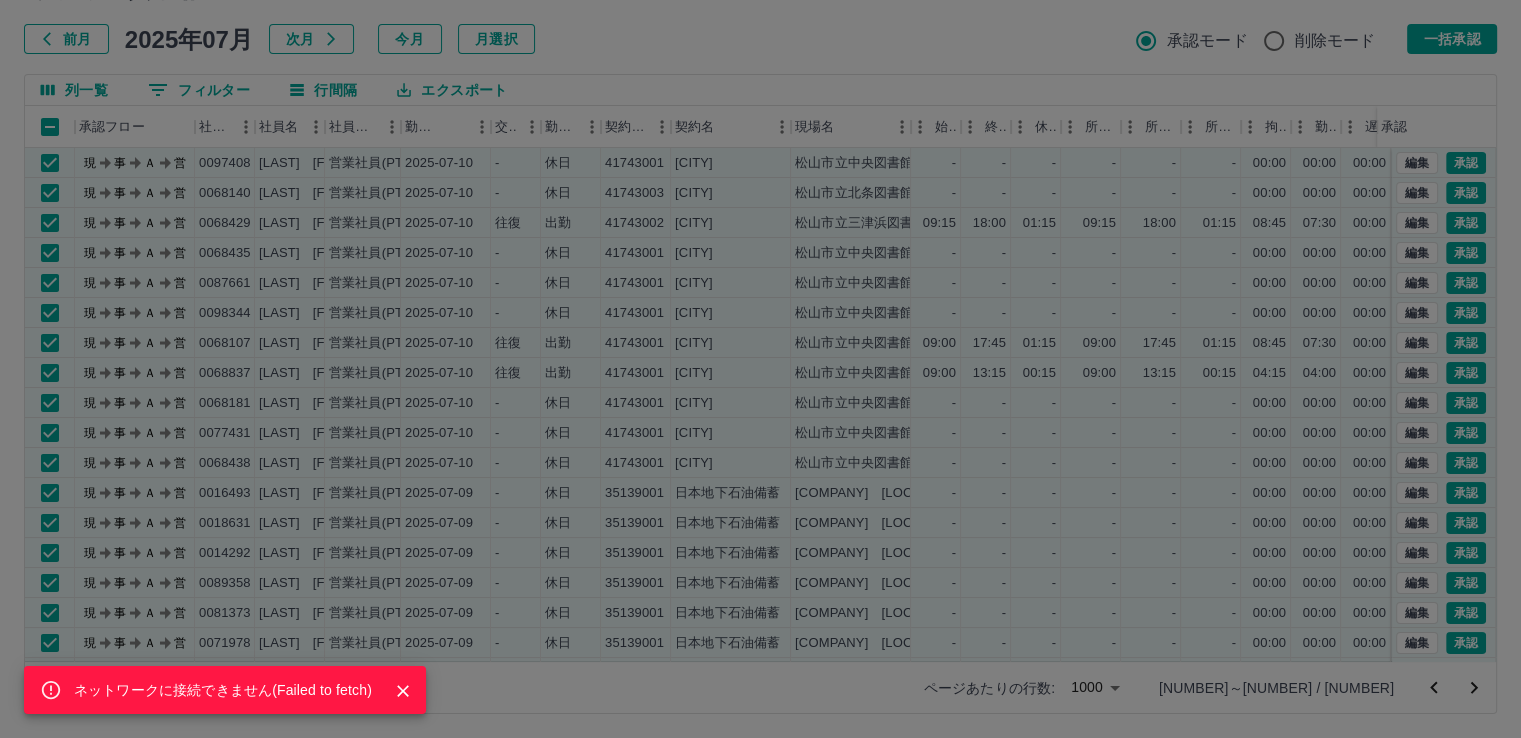 click on "ネットワークに接続できません( Failed to fetch )" at bounding box center (225, 690) 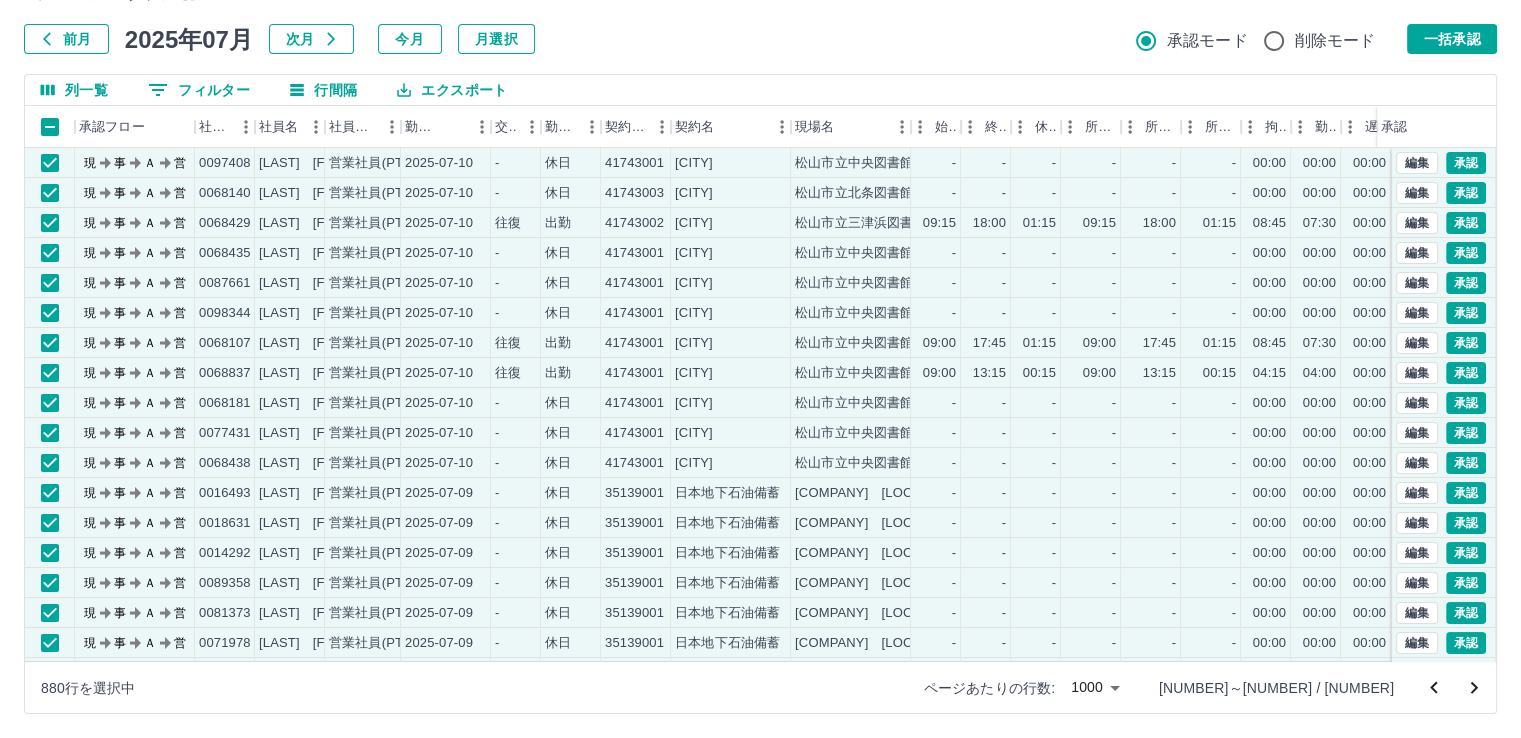 scroll, scrollTop: 0, scrollLeft: 0, axis: both 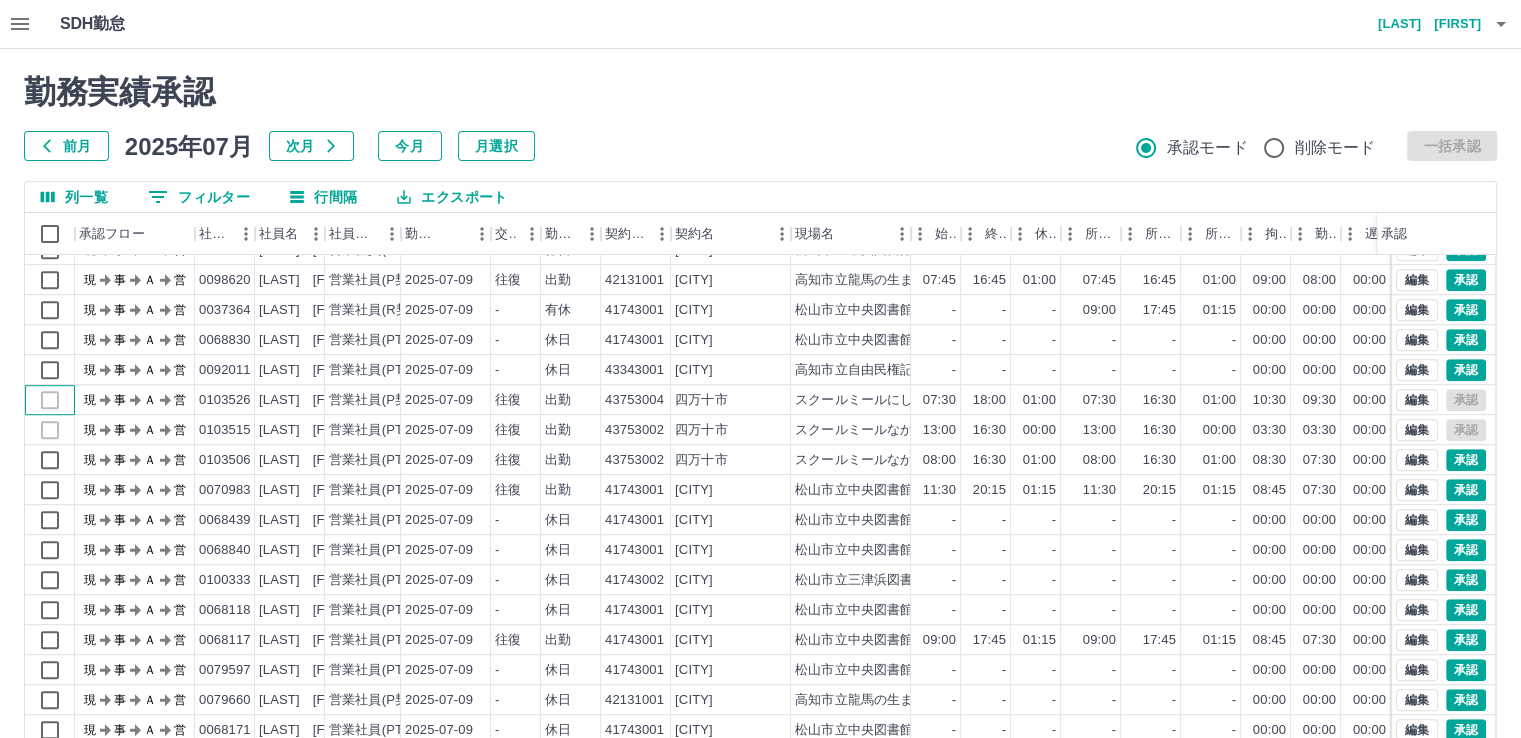 click at bounding box center [50, 400] 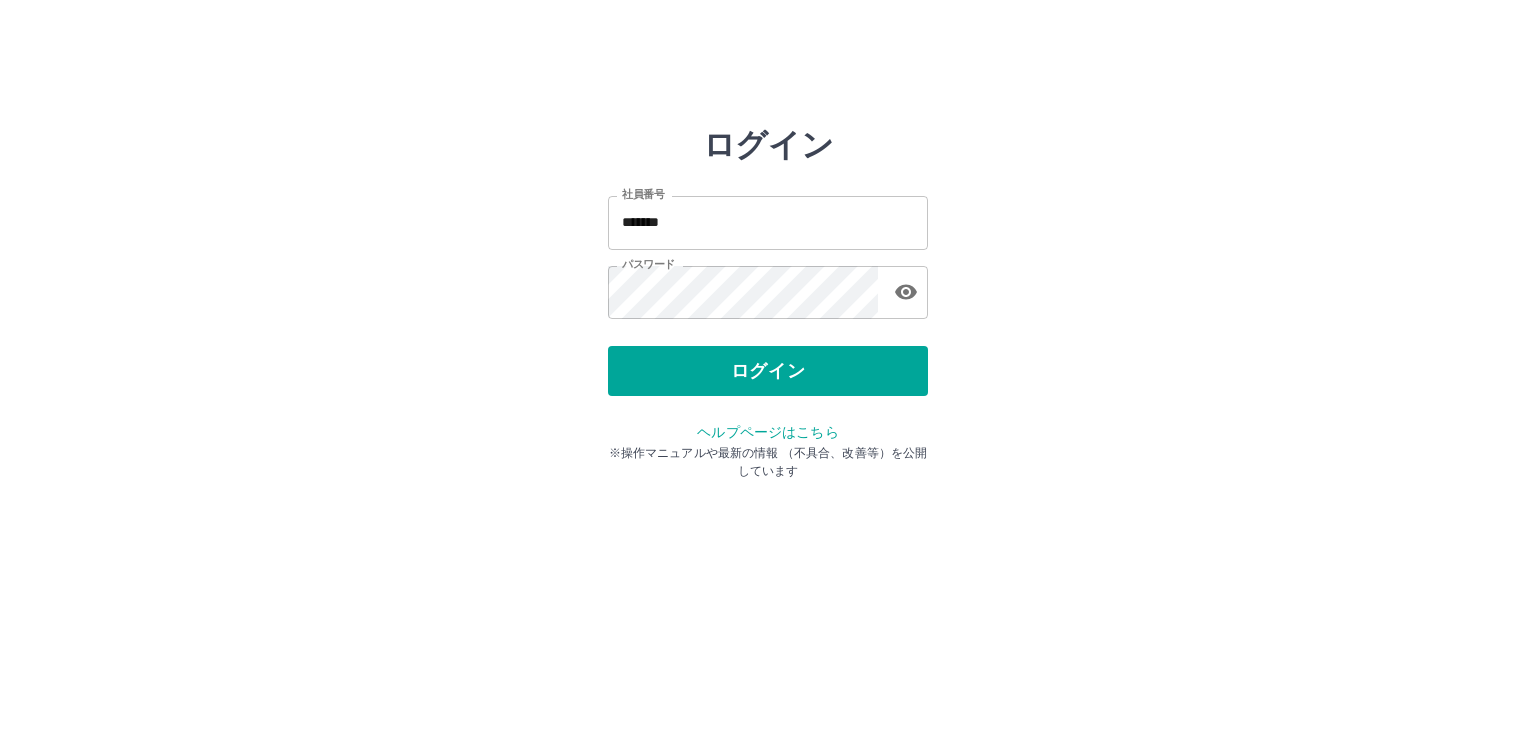 scroll, scrollTop: 0, scrollLeft: 0, axis: both 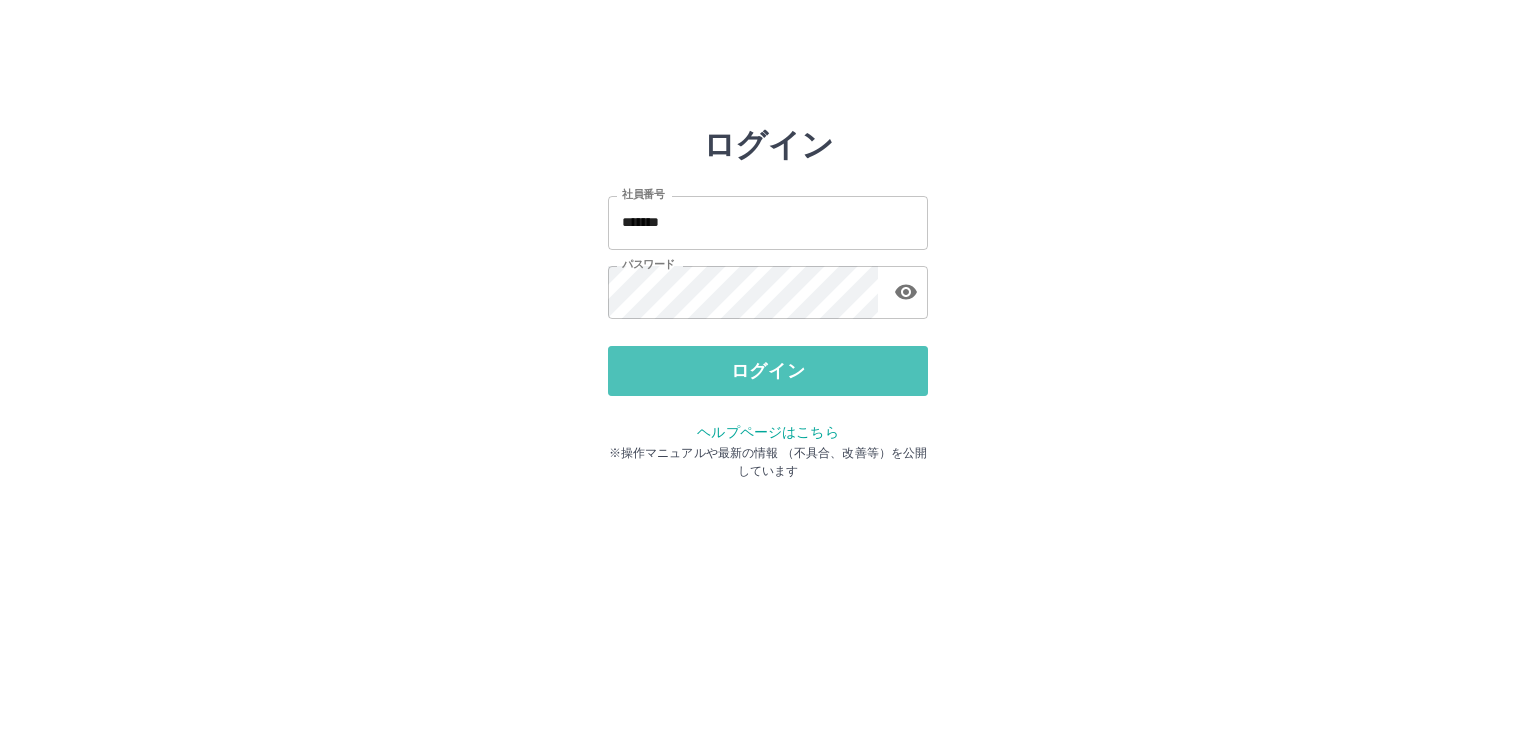 drag, startPoint x: 834, startPoint y: 380, endPoint x: 868, endPoint y: 374, distance: 34.525352 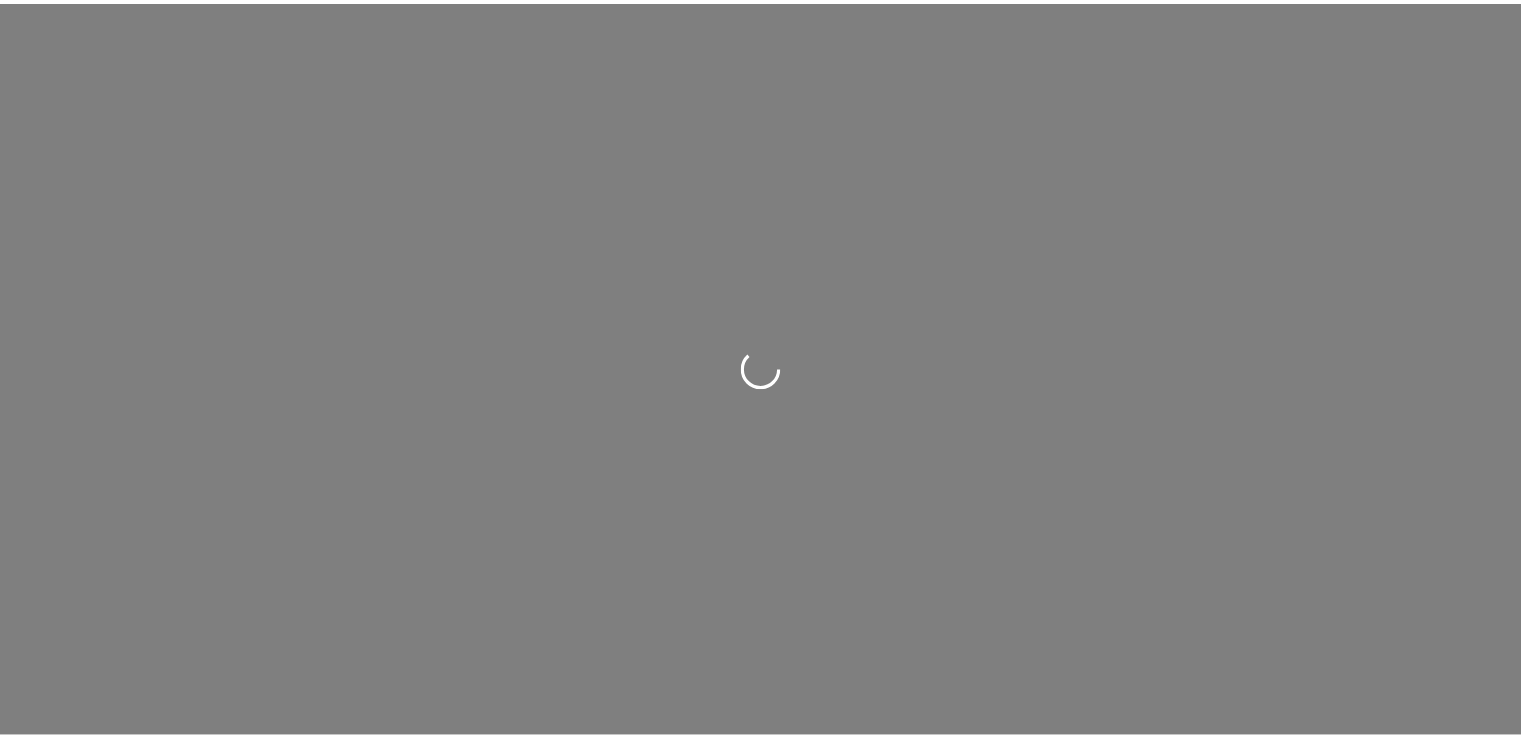 scroll, scrollTop: 0, scrollLeft: 0, axis: both 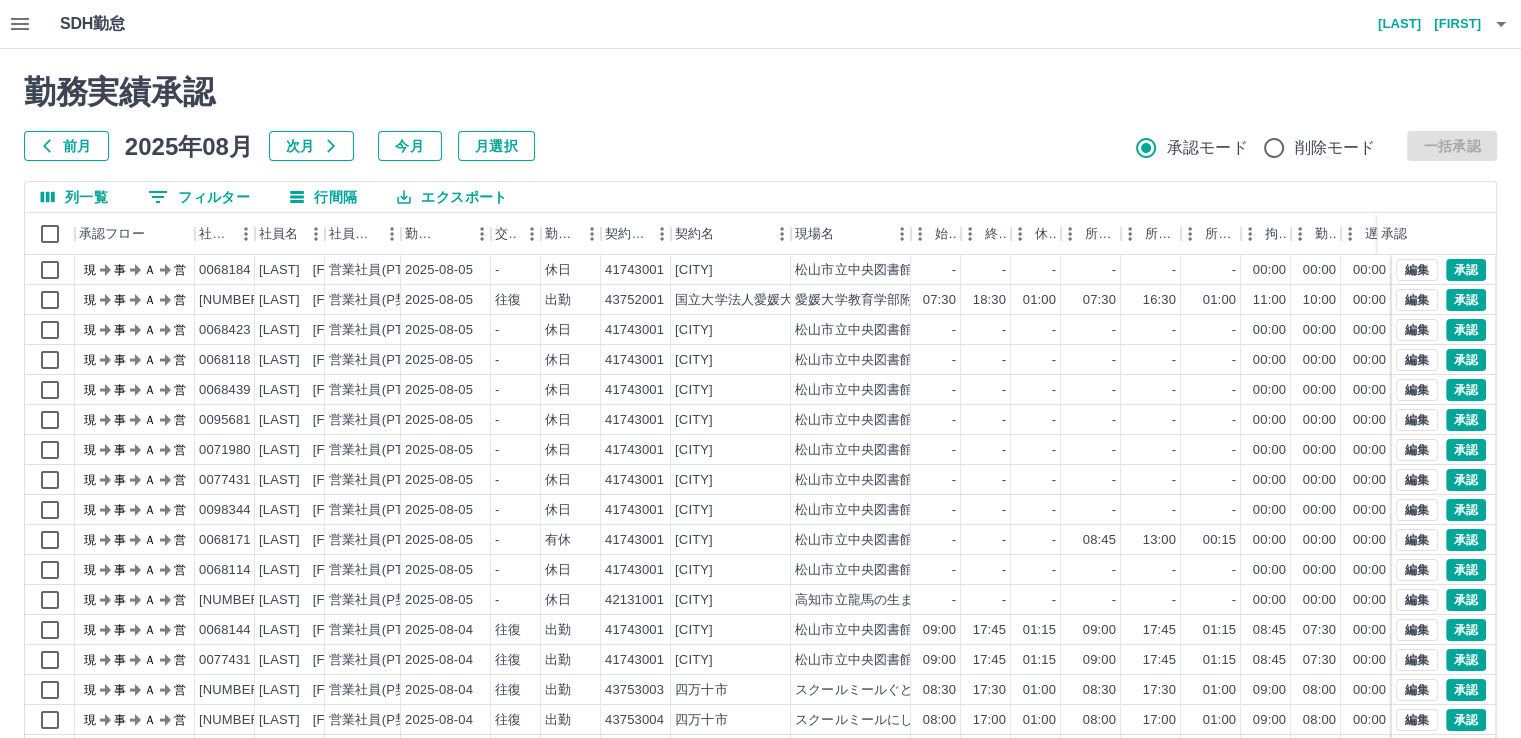 click on "前月" at bounding box center (66, 146) 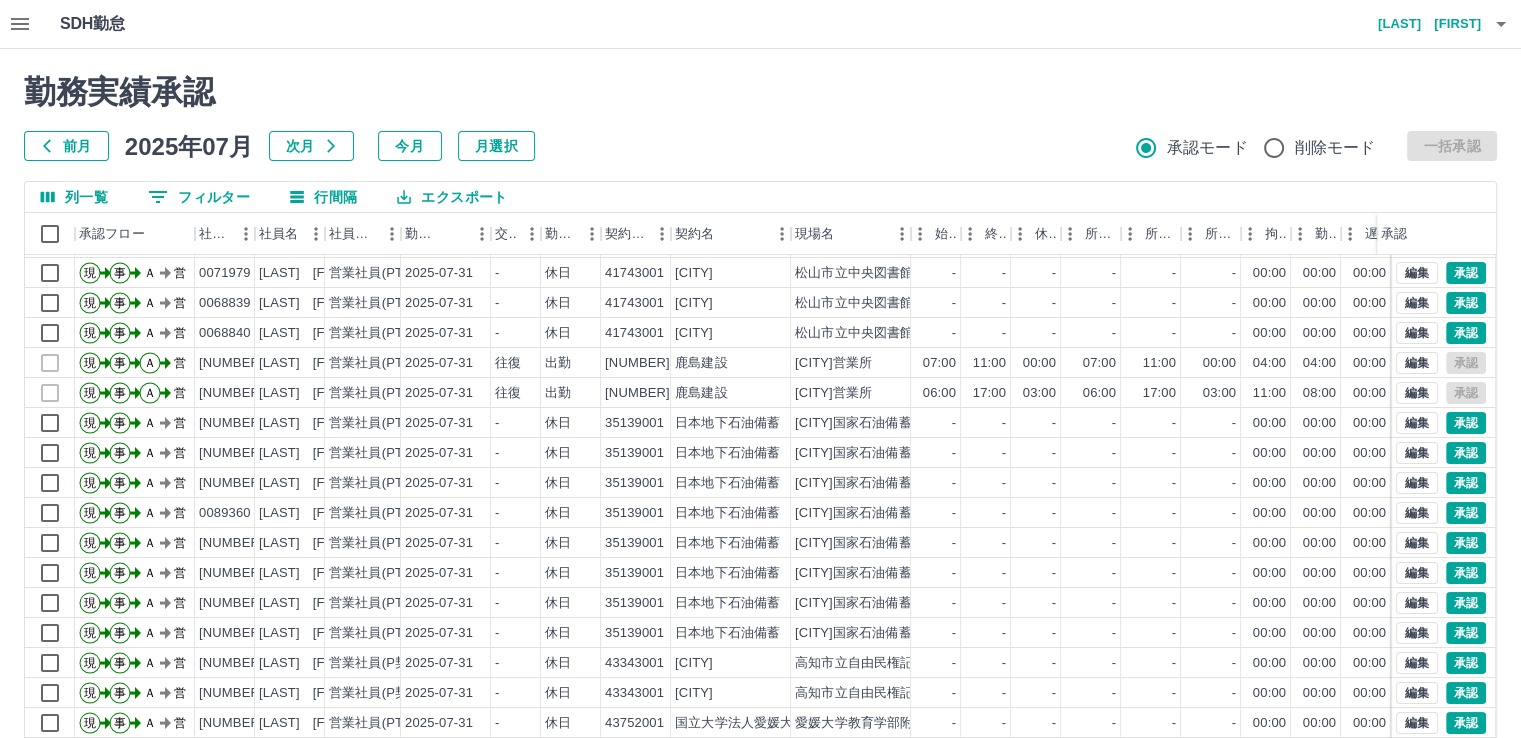 scroll, scrollTop: 101, scrollLeft: 0, axis: vertical 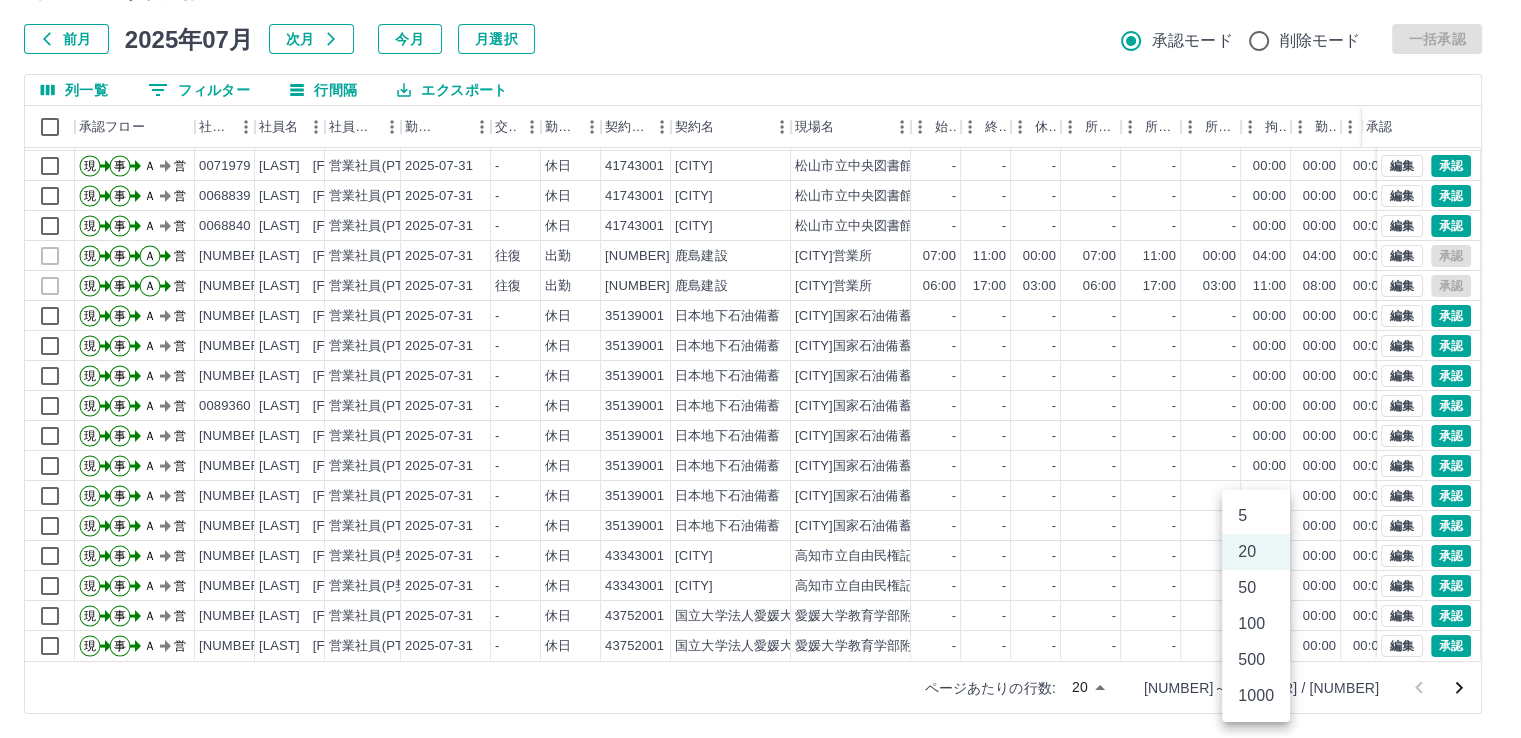 click on "SDH勤怠 [LAST]　[FIRST] 勤務実績承認 前月 2025年07月 次月 今月 月選択 承認モード 削除モード 一括承認 列一覧 0 フィルター 行間隔 エクスポート 承認フロー 社員番号 社員名 社員区分 勤務日 交通費 勤務区分 契約コード 契約名 現場名 始業 終業 休憩 所定開始 所定終業 所定休憩 拘束 勤務 遅刻等 コメント ステータス 承認 現 事 Ａ 営 [NUMBER] [LAST]　[FIRST] 営業社員(PT契約) 2025-07-31  -  休日 [NUMBER] [CITY] [CITY] - - - - - - 00:00 00:00 00:00 AM承認待 現 事 Ａ 営 [NUMBER] [LAST]　[FIRST] 営業社員(PT契約) 2025-07-31  -  休日 [NUMBER] [CITY] [CITY] - - - - - - 00:00 00:00 00:00 AM承認待 現 事 Ａ 営 [NUMBER] [LAST]　[FIRST] 営業社員(PT契約) 2025-07-31  -  休日 [NUMBER] [CITY] [CITY] - - - - - - 00:00 00:00 00:00 AM承認待 現 事 Ａ 営 [NUMBER] [LAST]　[FIRST] 営業社員(PT契約) -" at bounding box center (760, 315) 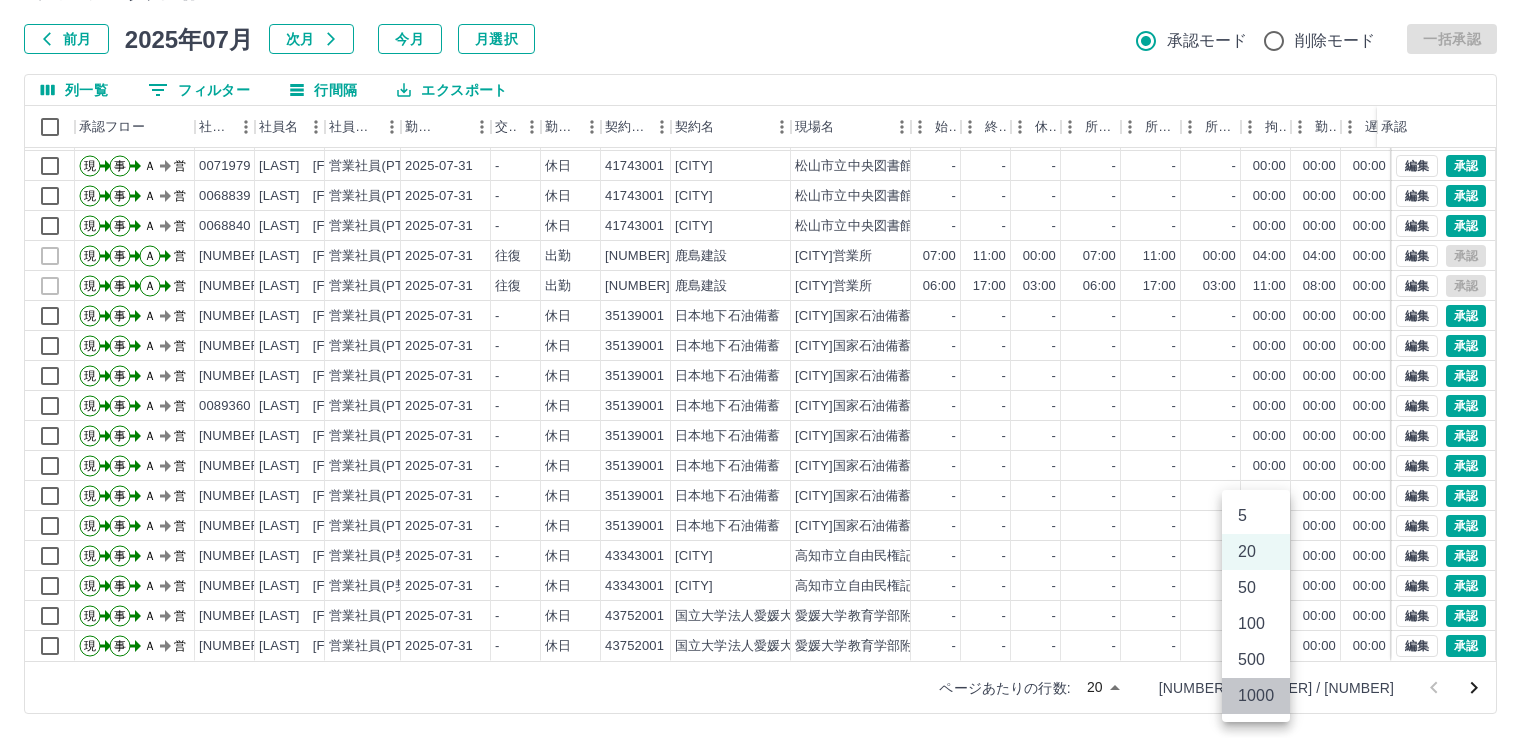 click on "1000" at bounding box center [1256, 696] 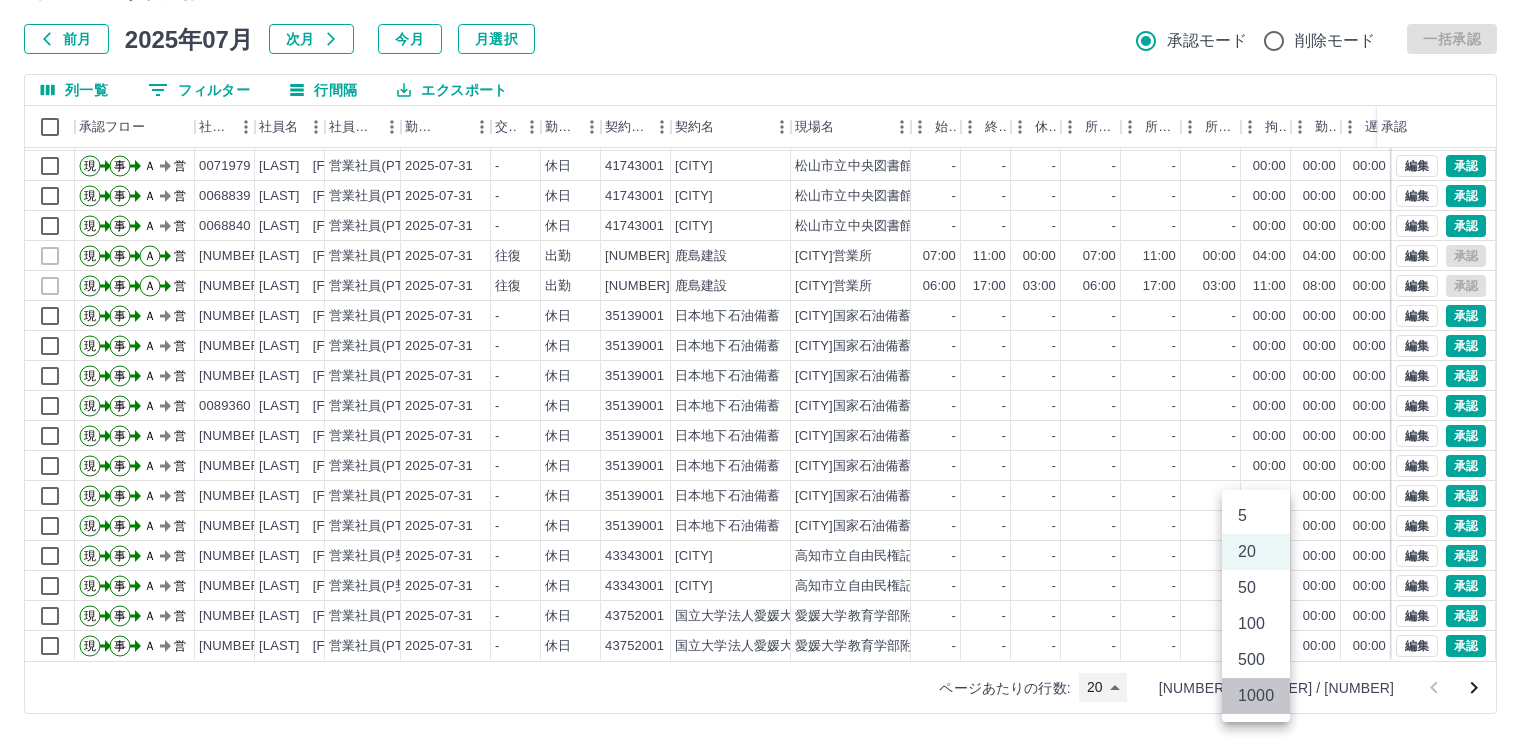 type on "****" 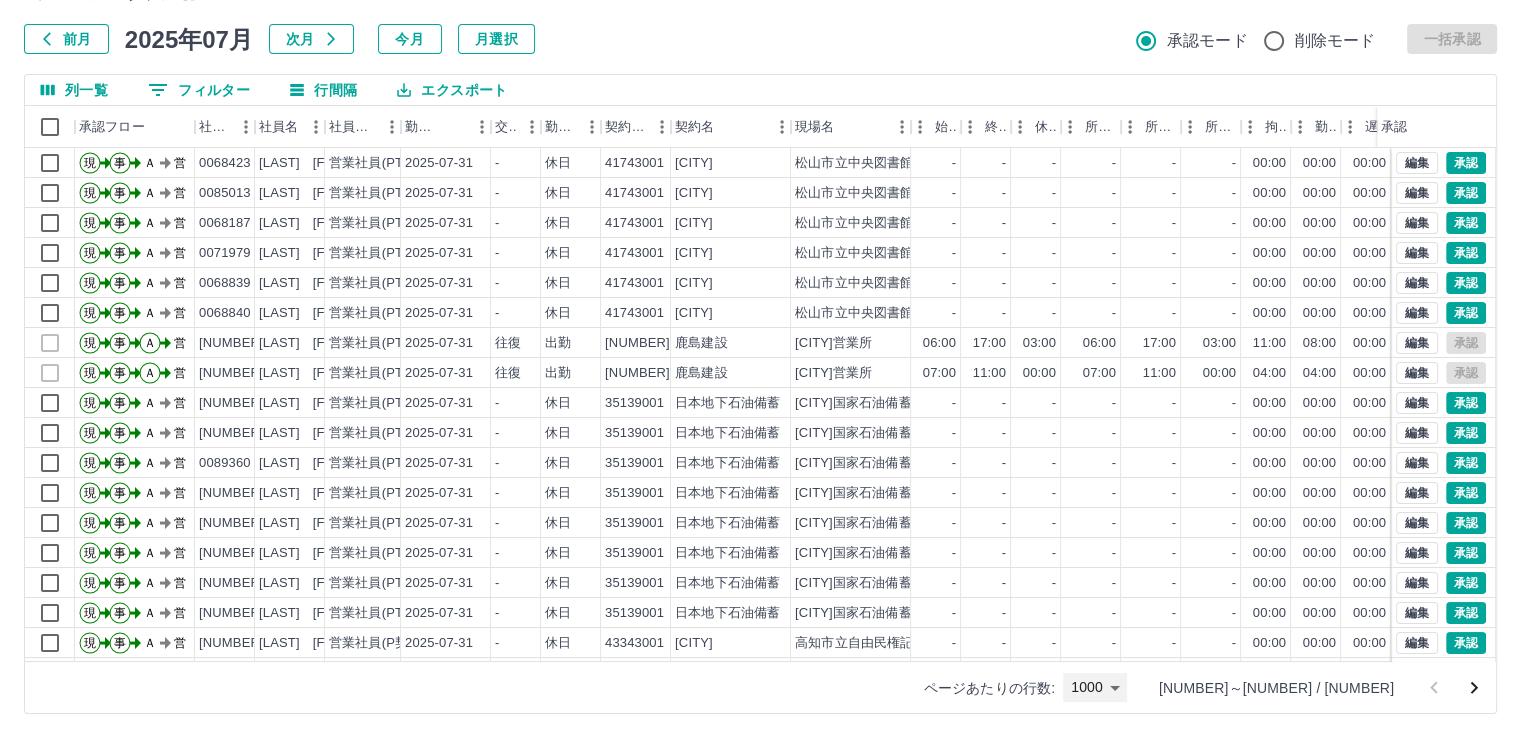 scroll, scrollTop: 300, scrollLeft: 0, axis: vertical 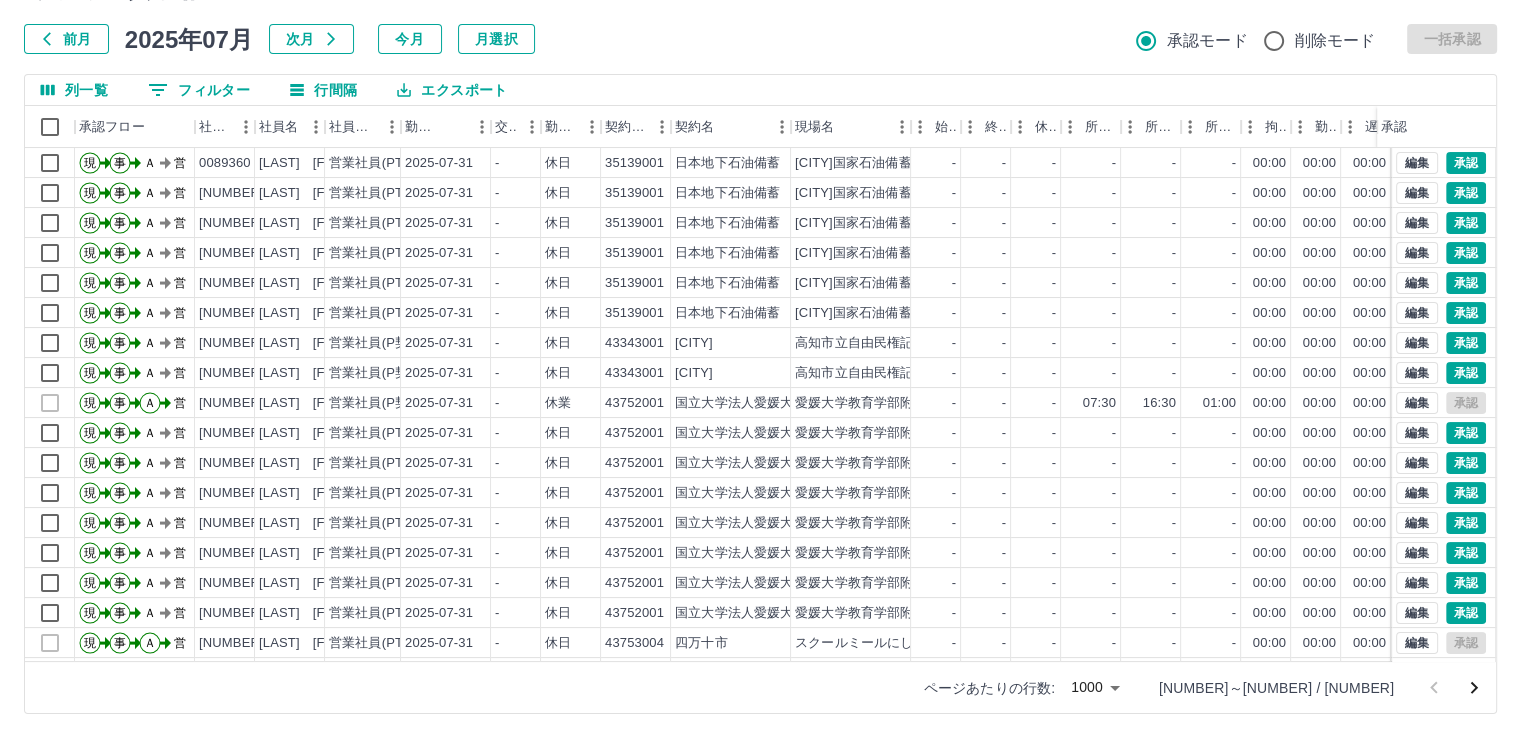 click on "SDH勤怠 新山　芳徳 勤務実績承認 前月 2025年07月 次月 今月 月選択 承認モード 削除モード 一括承認 列一覧 0 フィルター 行間隔 エクスポート 承認フロー 社員番号 社員名 社員区分 勤務日 交通費 勤務区分 契約コード 契約名 現場名 始業 終業 休憩 所定開始 所定終業 所定休憩 拘束 勤務 遅刻等 コメント ステータス 承認 現 事 Ａ 営 0089765 髙橋　奈美子 営業社員(PT契約) 2025-07-31 往復 出勤 39630001 鹿島建設 新居浜営業所 07:00 11:00 00:00 07:00 11:00 00:00 04:00 04:00 00:00 営業所長承認待 現 事 Ａ 営 0016493 谷川　桂子 営業社員(PT契約) 2025-07-31  -  休日 35139001 日本地下石油備蓄 菊間国家石油備蓄基地　長坂住宅 - - - - - - 00:00 00:00 00:00 AM承認待 現 事 Ａ 営 0089358 古島　佐代子 営業社員(PT契約) 2025-07-31  -  休日 35139001 日本地下石油備蓄 菊間国家石油備蓄基地　長坂住宅 - - - - -" at bounding box center (760, 315) 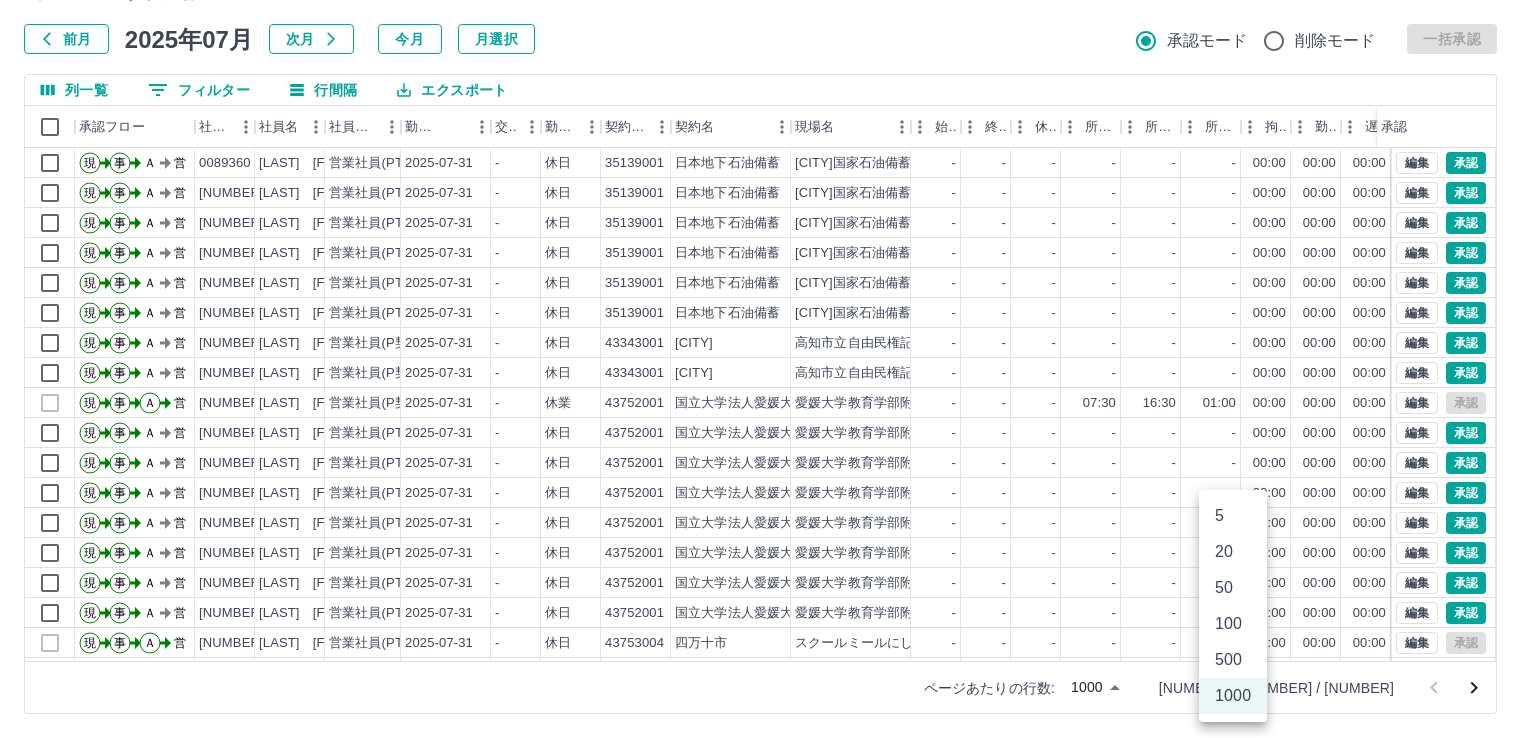 click at bounding box center [768, 369] 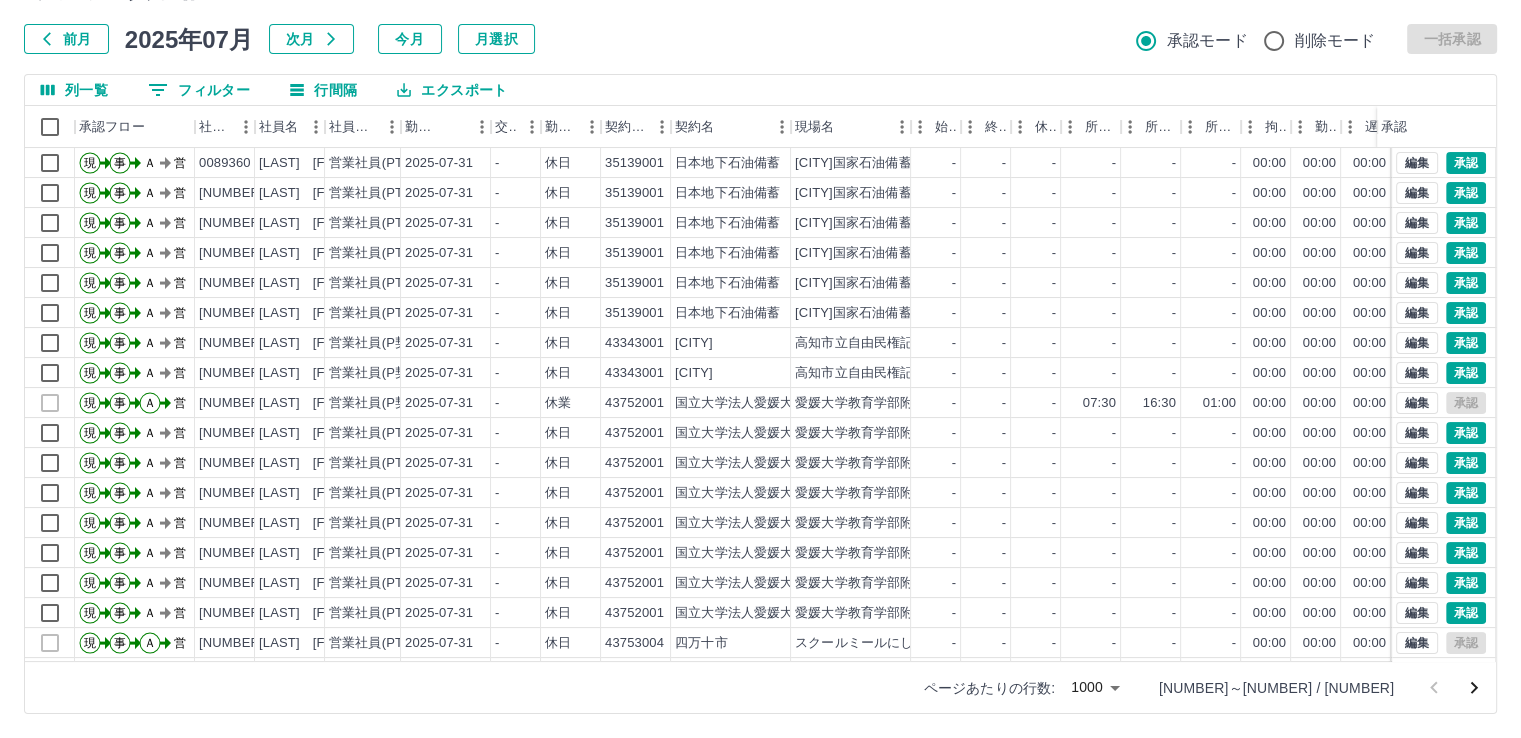 click 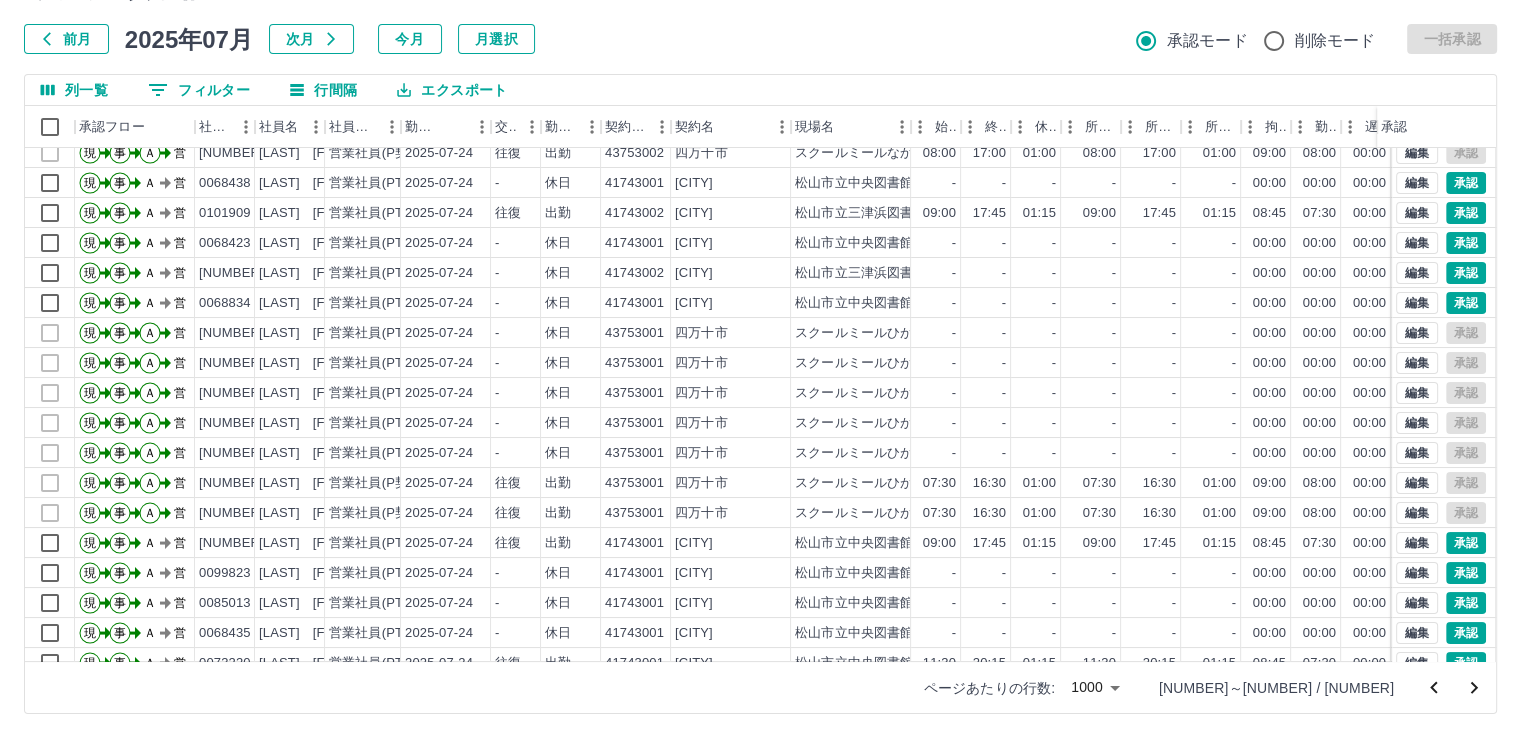 scroll, scrollTop: 0, scrollLeft: 0, axis: both 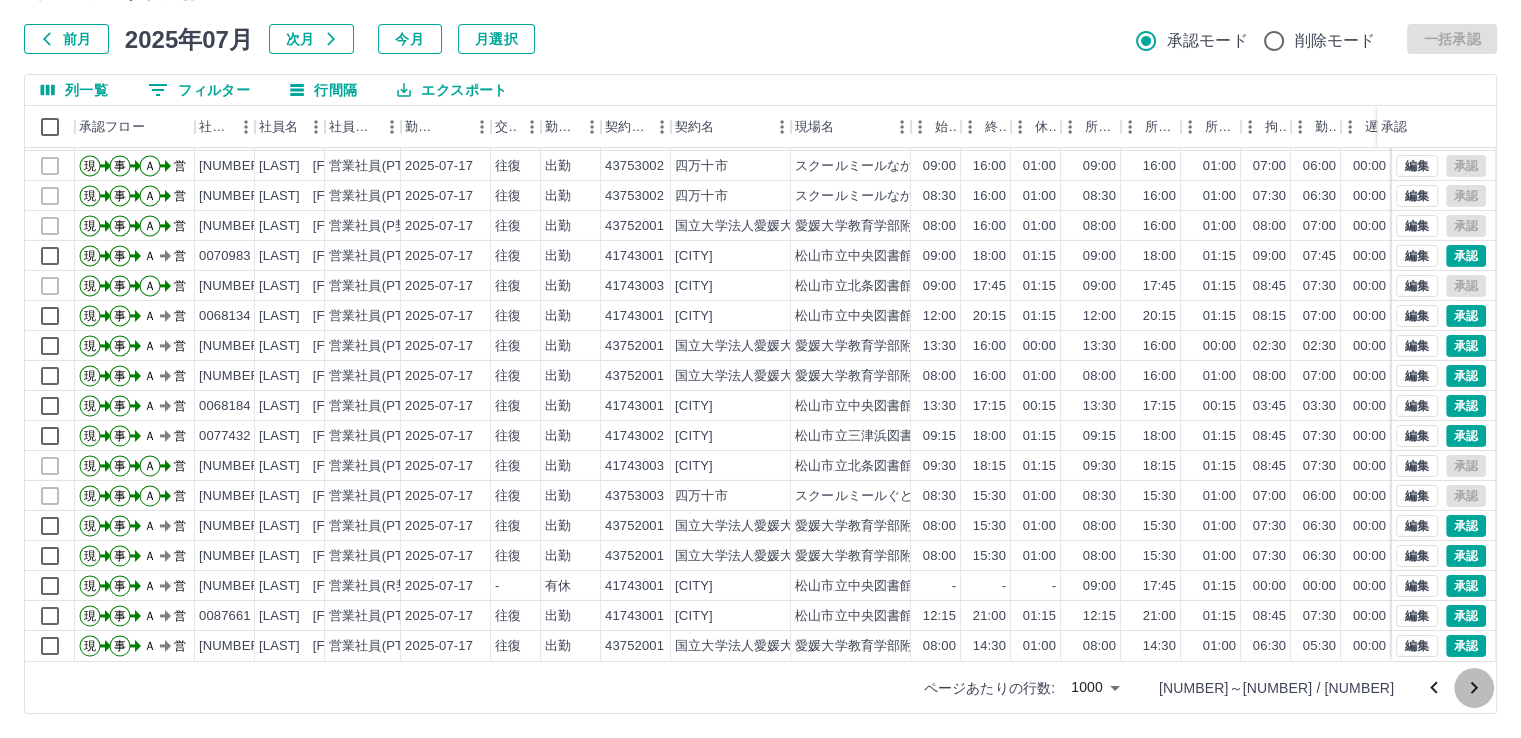 click 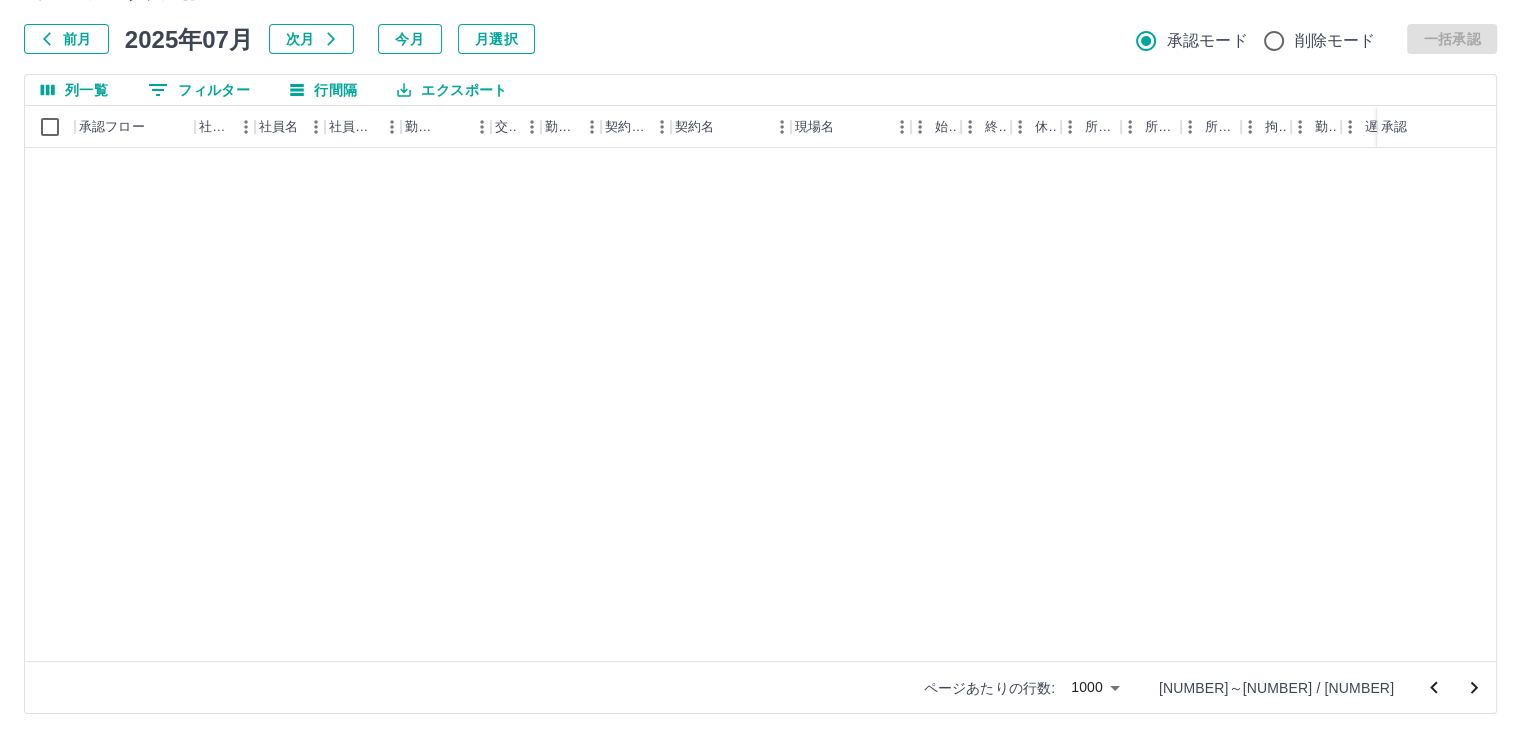 scroll, scrollTop: 15440, scrollLeft: 0, axis: vertical 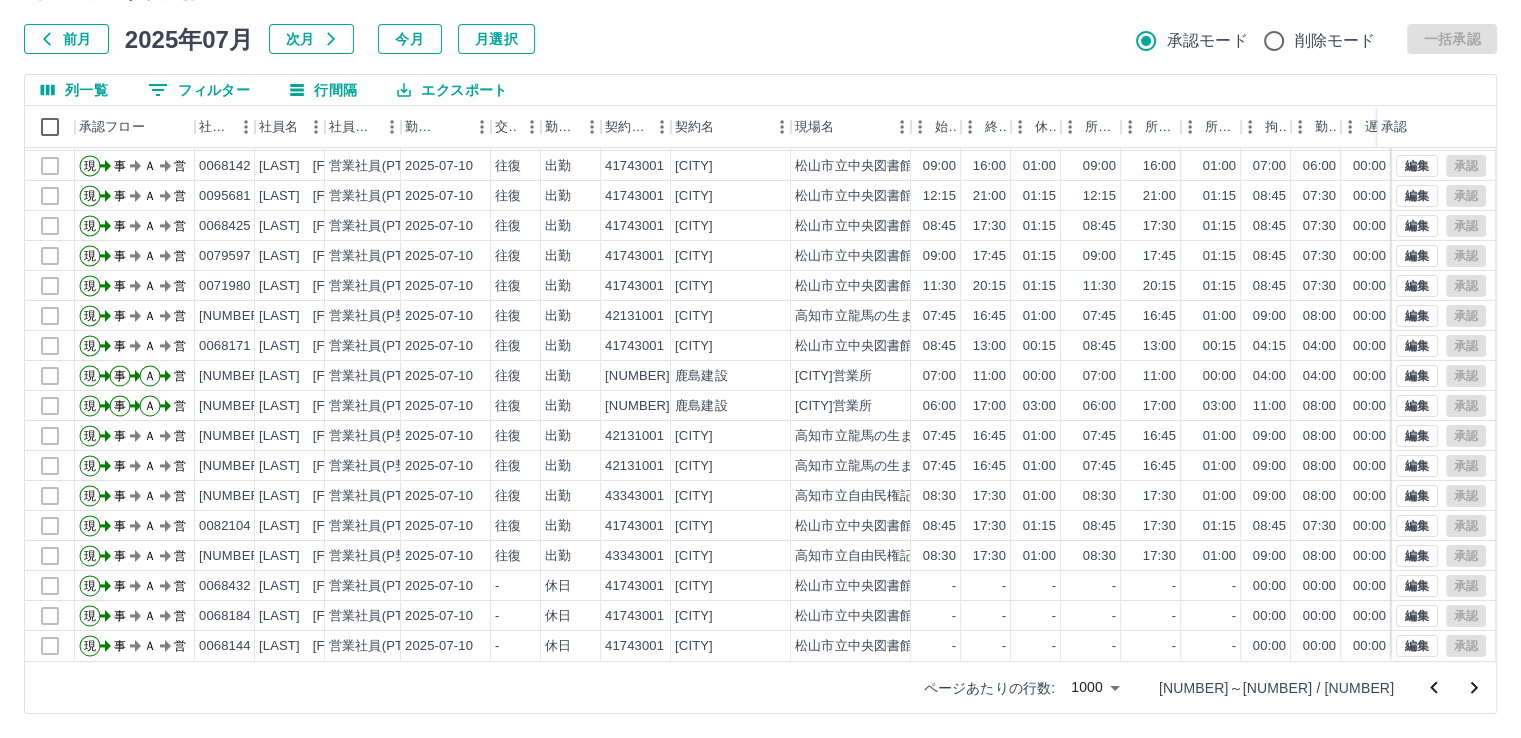 click 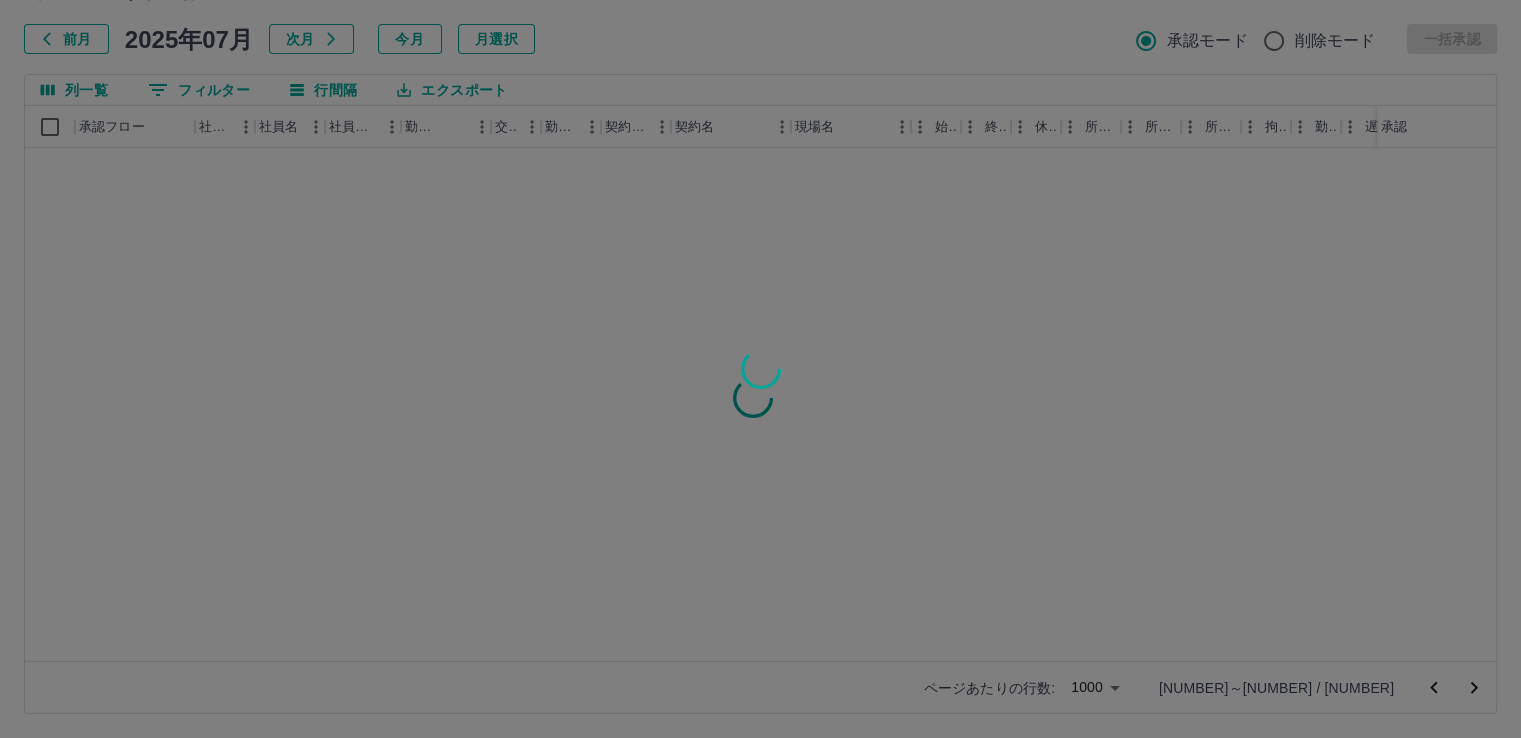scroll, scrollTop: 0, scrollLeft: 0, axis: both 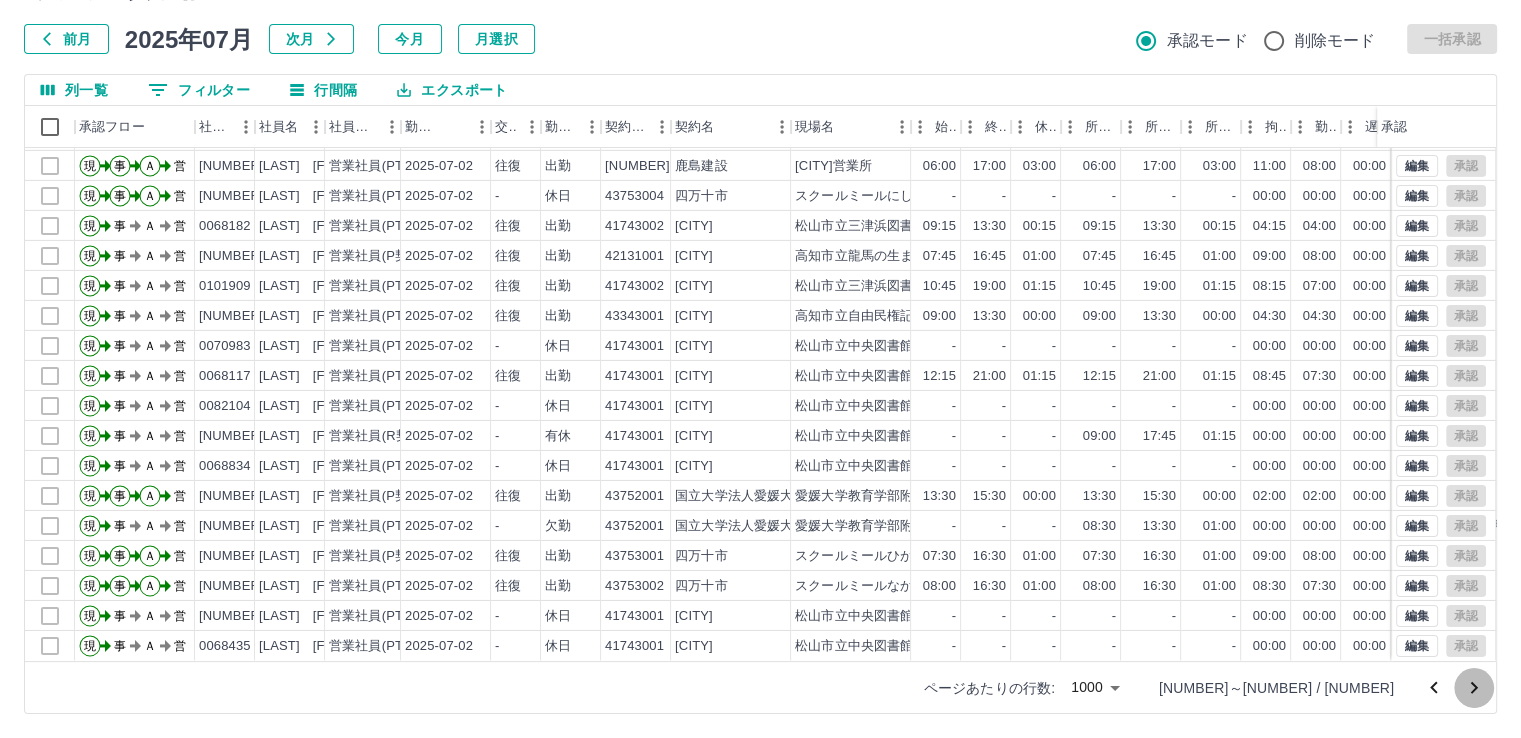 click 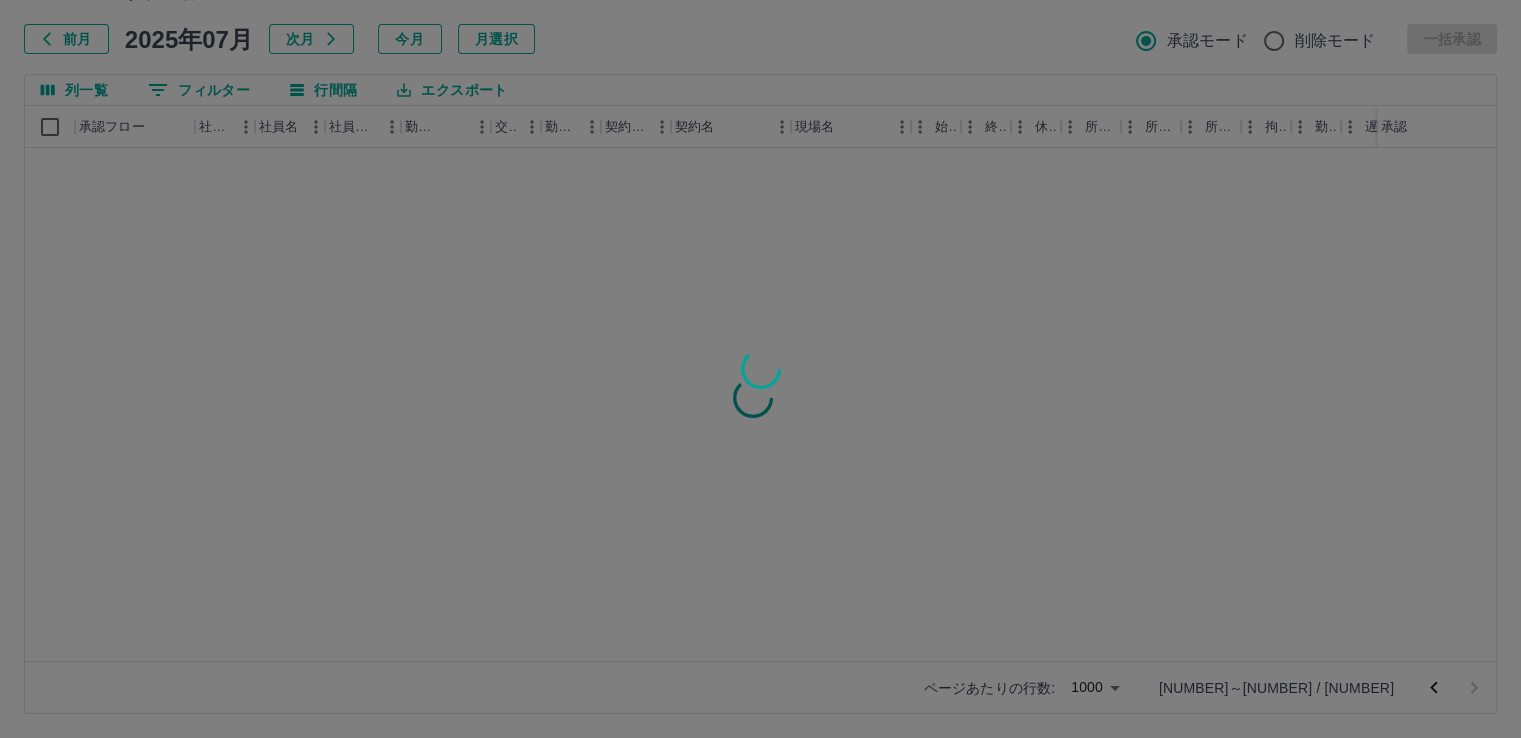 scroll, scrollTop: 0, scrollLeft: 0, axis: both 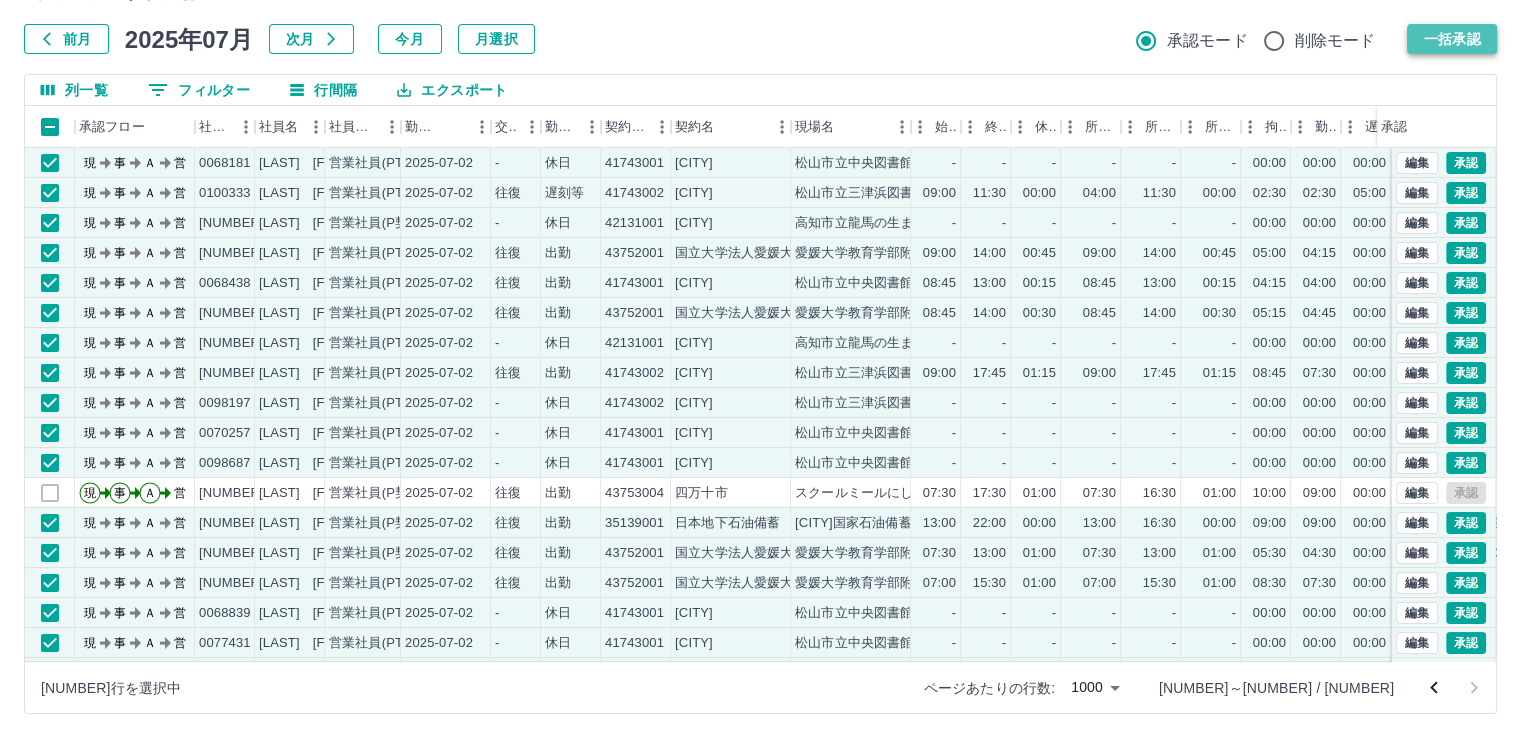 click on "一括承認" at bounding box center (1452, 39) 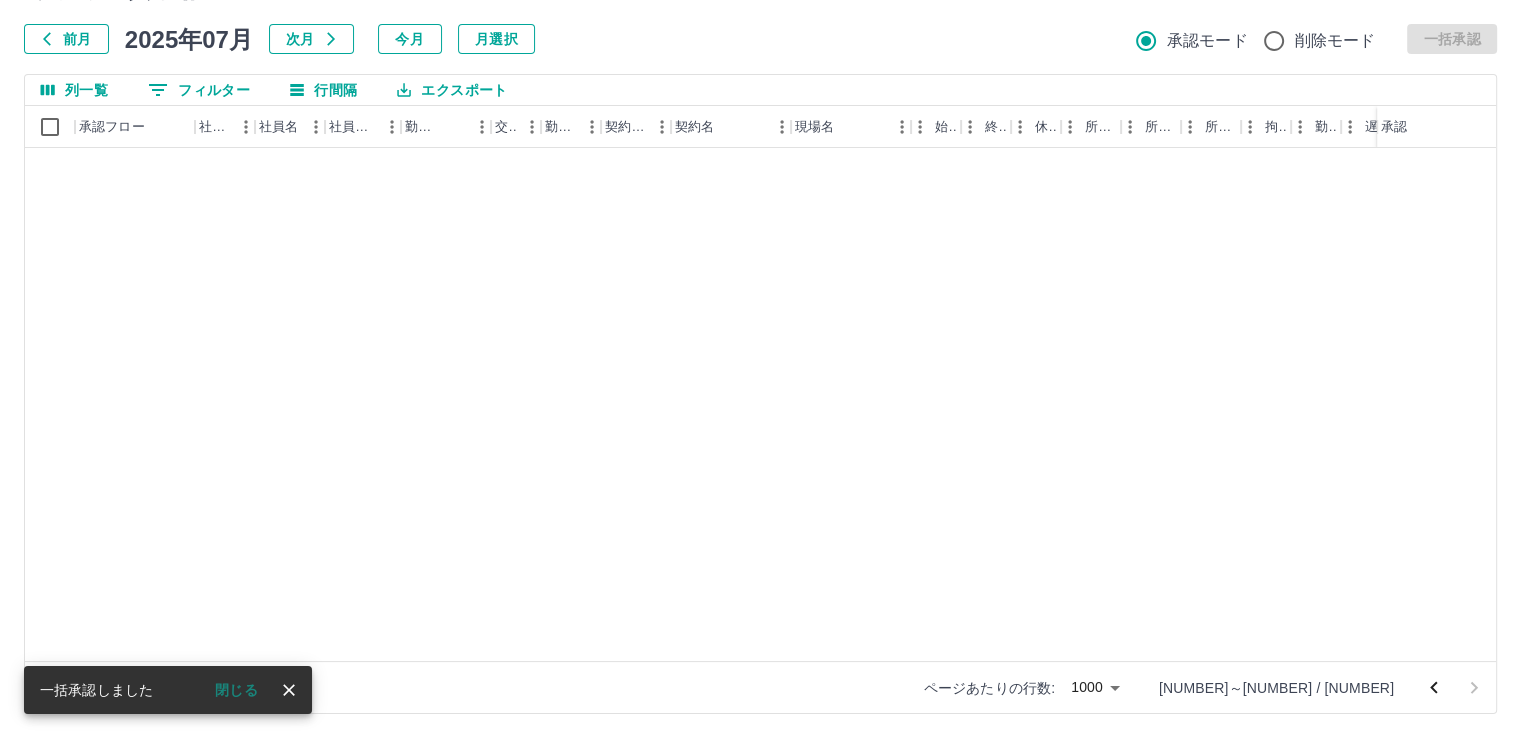 scroll, scrollTop: 2812, scrollLeft: 0, axis: vertical 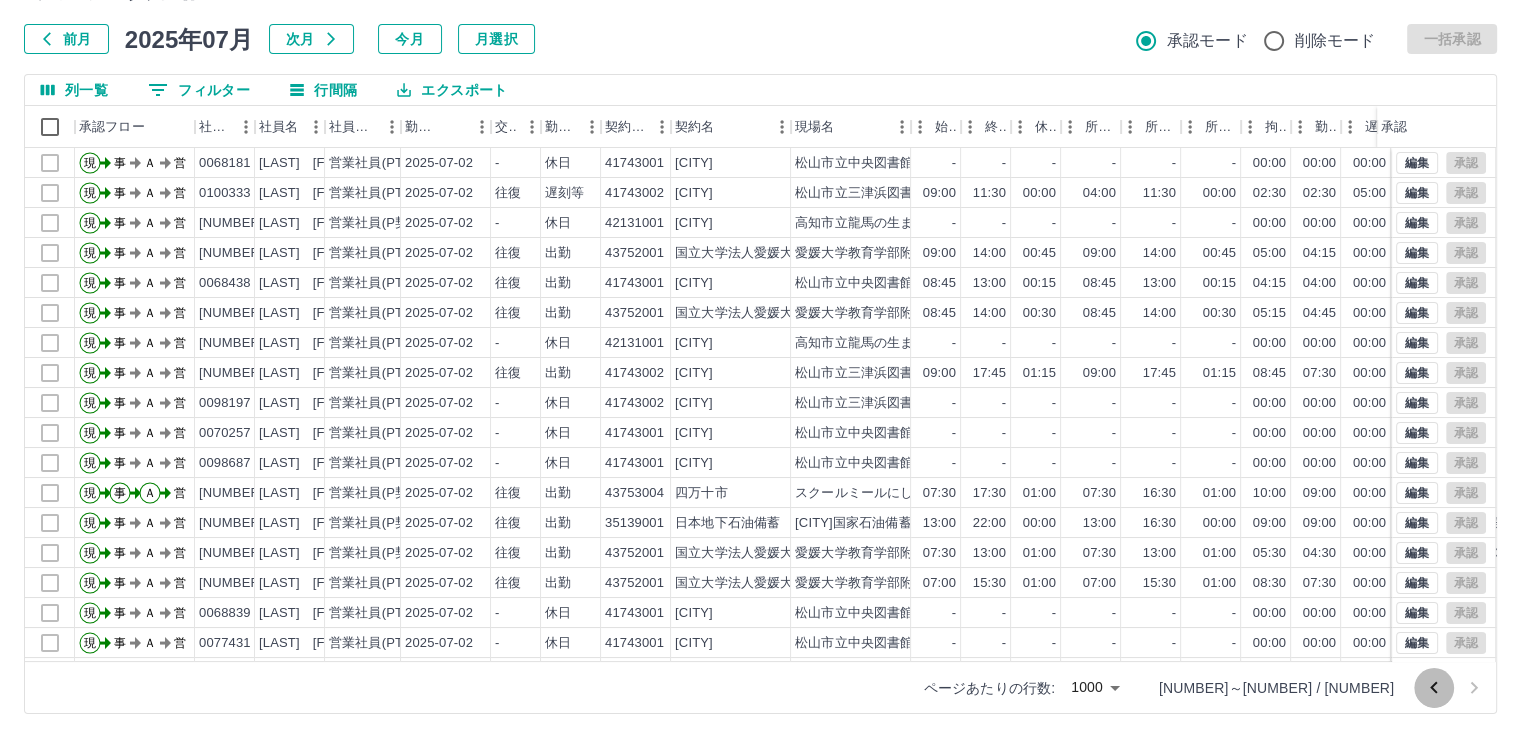 click 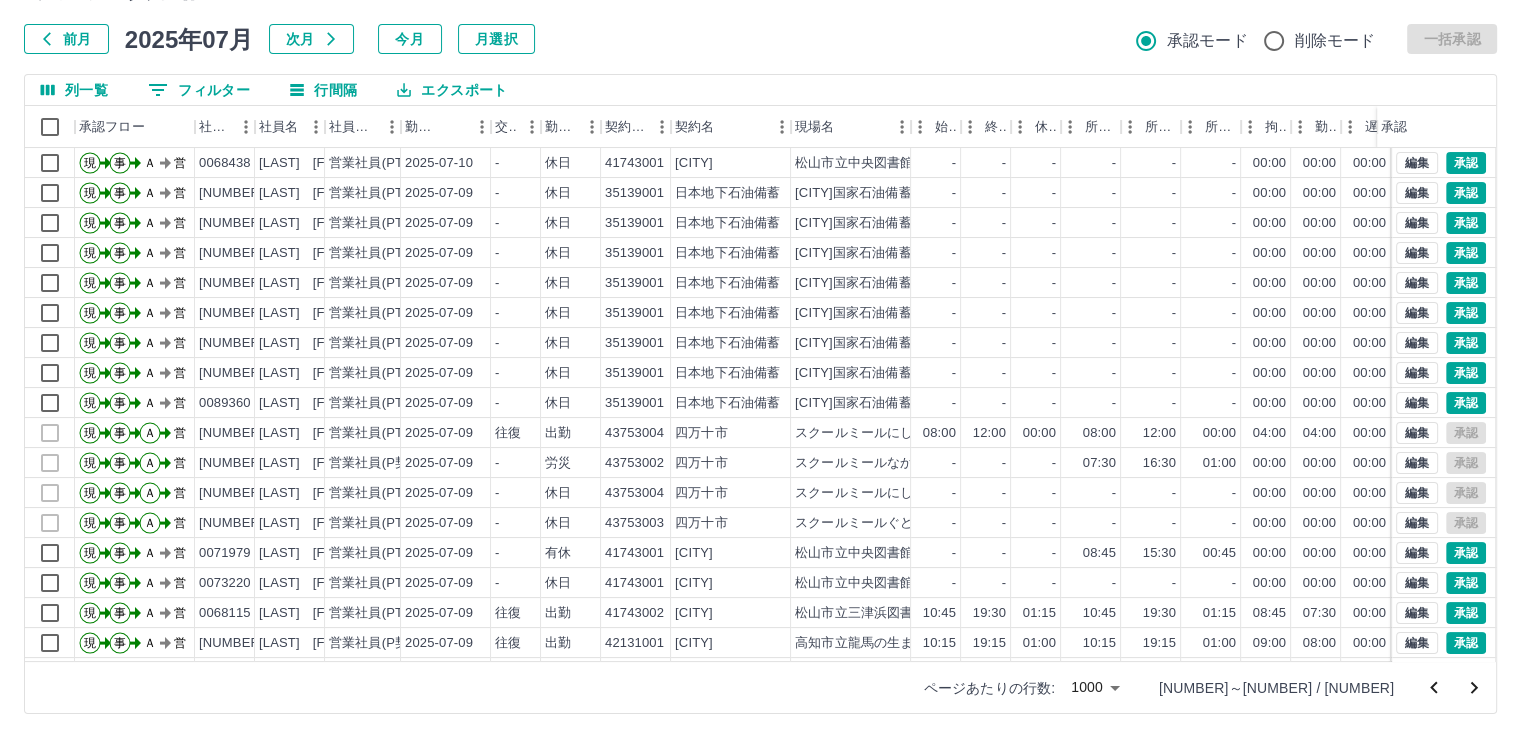 scroll, scrollTop: 0, scrollLeft: 0, axis: both 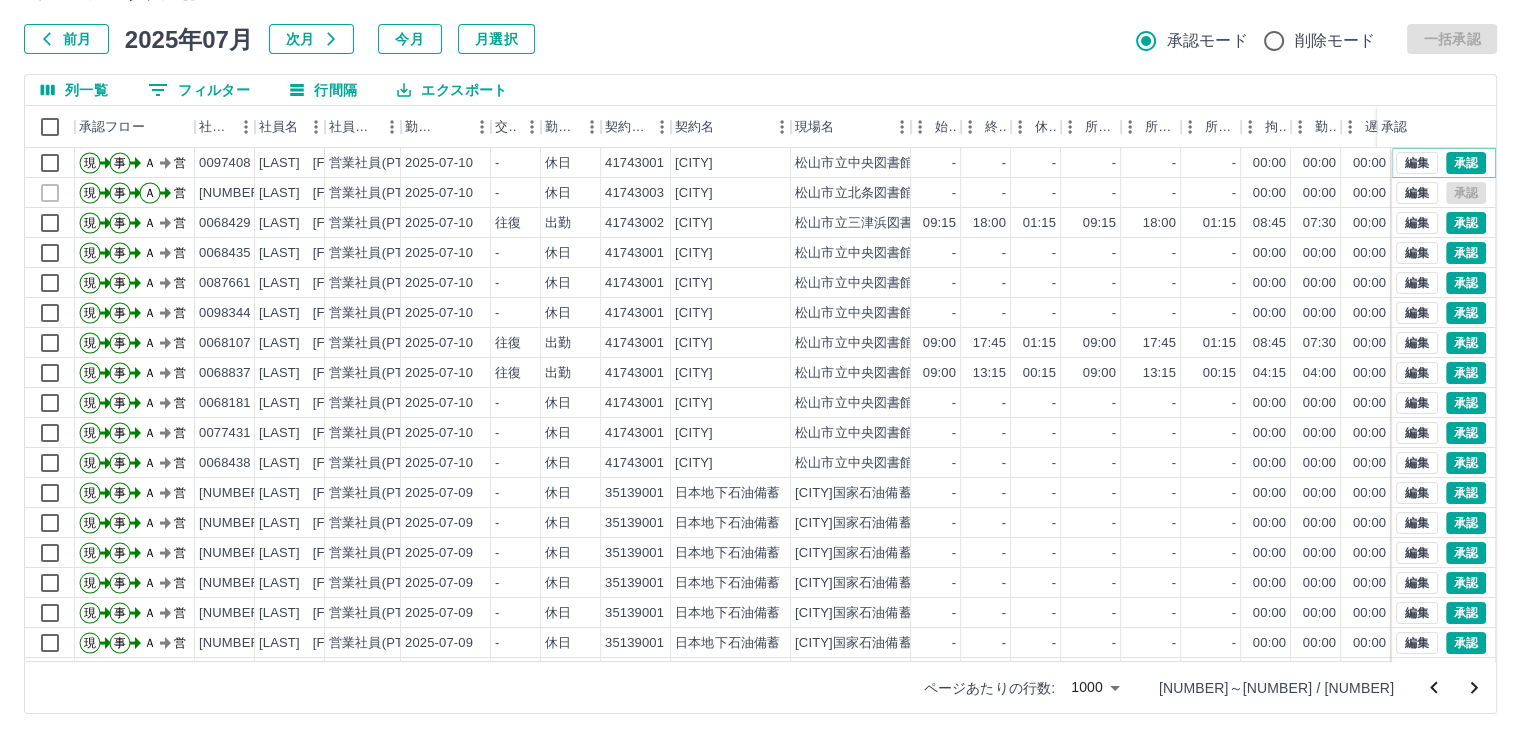 click on "承認" at bounding box center [1466, 163] 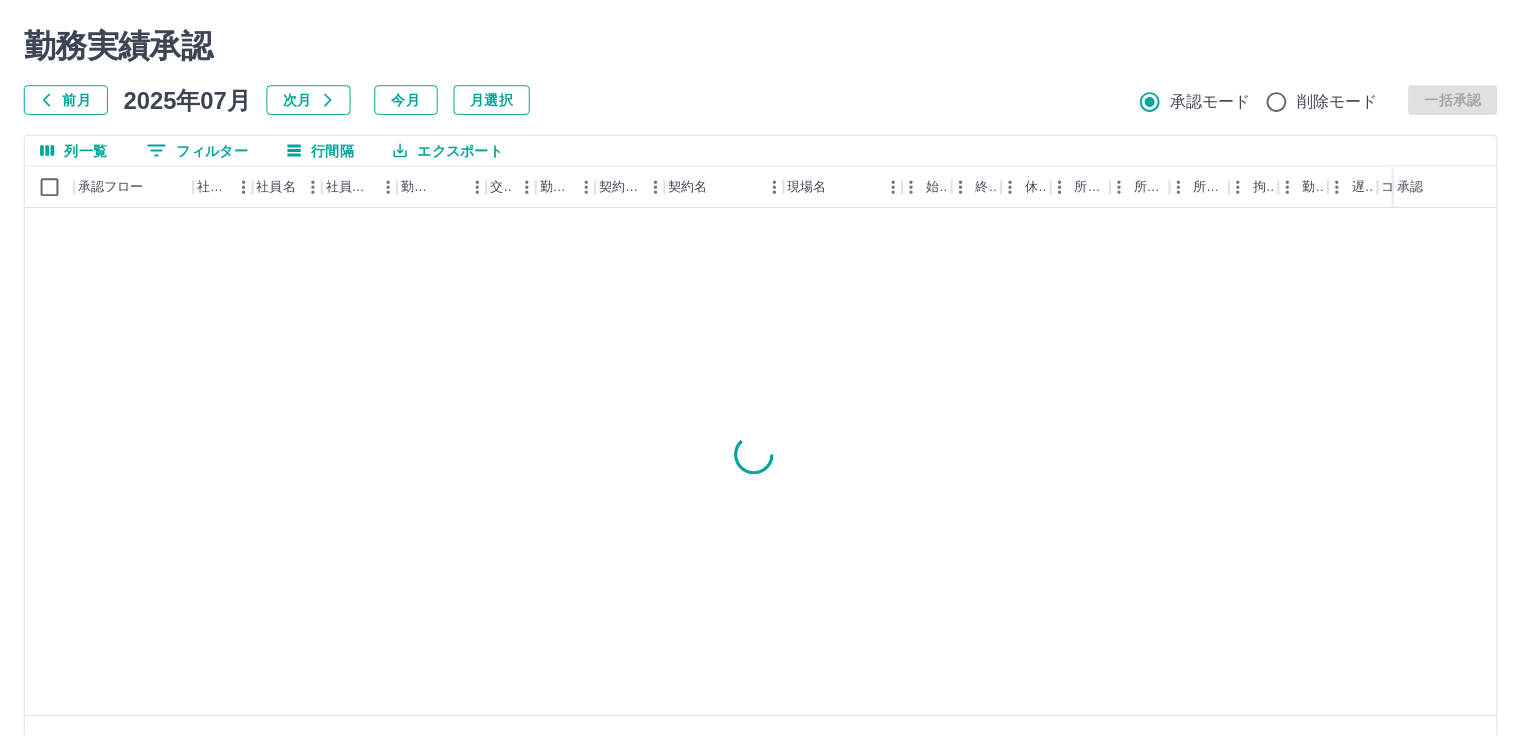 scroll, scrollTop: 0, scrollLeft: 0, axis: both 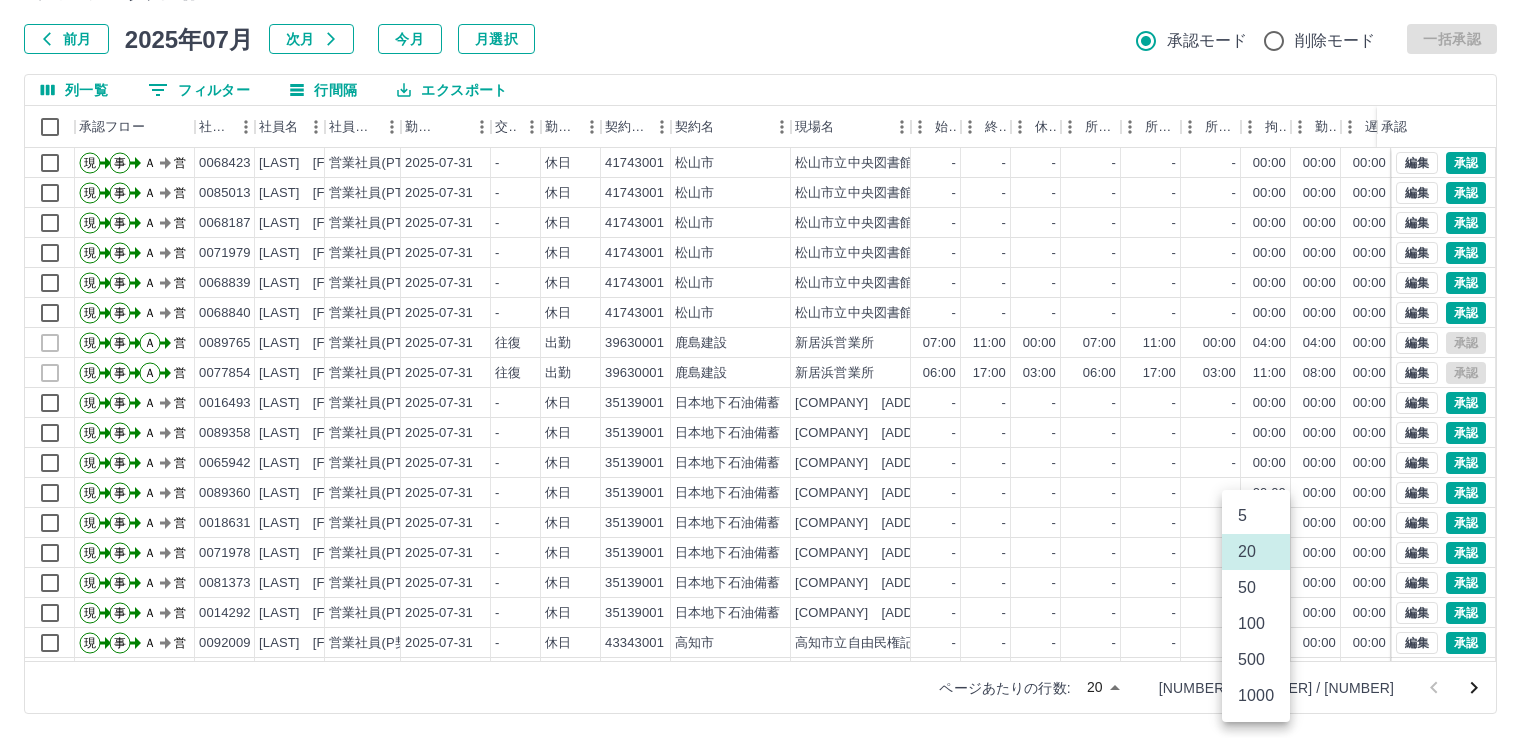 click on "SDH勤怠 新山　芳徳 勤務実績承認 前月 [DATE] [DATE] 次月 今月 月選択 承認モード 削除モード 一括承認 列一覧 0 フィルター 行間隔 エクスポート 承認フロー 社員番号 社員名 社員区分 勤務日 交通費 勤務区分 契約コード 契約名 現場名 始業 終業 休憩 所定開始 所定終業 所定休憩 拘束 勤務 遅刻等 コメント ステータス 承認 現 事 Ａ 営 0068423 西原　陽子 営業社員(PT契約) [DATE]  -  休日 41743001 [CITY] [CITY]立中央図書館 - - - - - - 00:00 00:00 00:00 AM承認待 現 事 Ａ 営 0085013 清家　綾子 営業社員(PT契約) [DATE]  -  休日 41743001 [CITY] [CITY]立中央図書館 - - - - - - 00:00 00:00 00:00 AM承認待 現 事 Ａ 営 0068187 西野　将士 営業社員(PT契約) [DATE]  -  休日 41743001 [CITY] [CITY]立中央図書館 - - - - - - 00:00 00:00 00:00 AM承認待 現 事 Ａ 営 0071979 岡田　惠美子 営業社員(PT契約)  -" at bounding box center (768, 315) 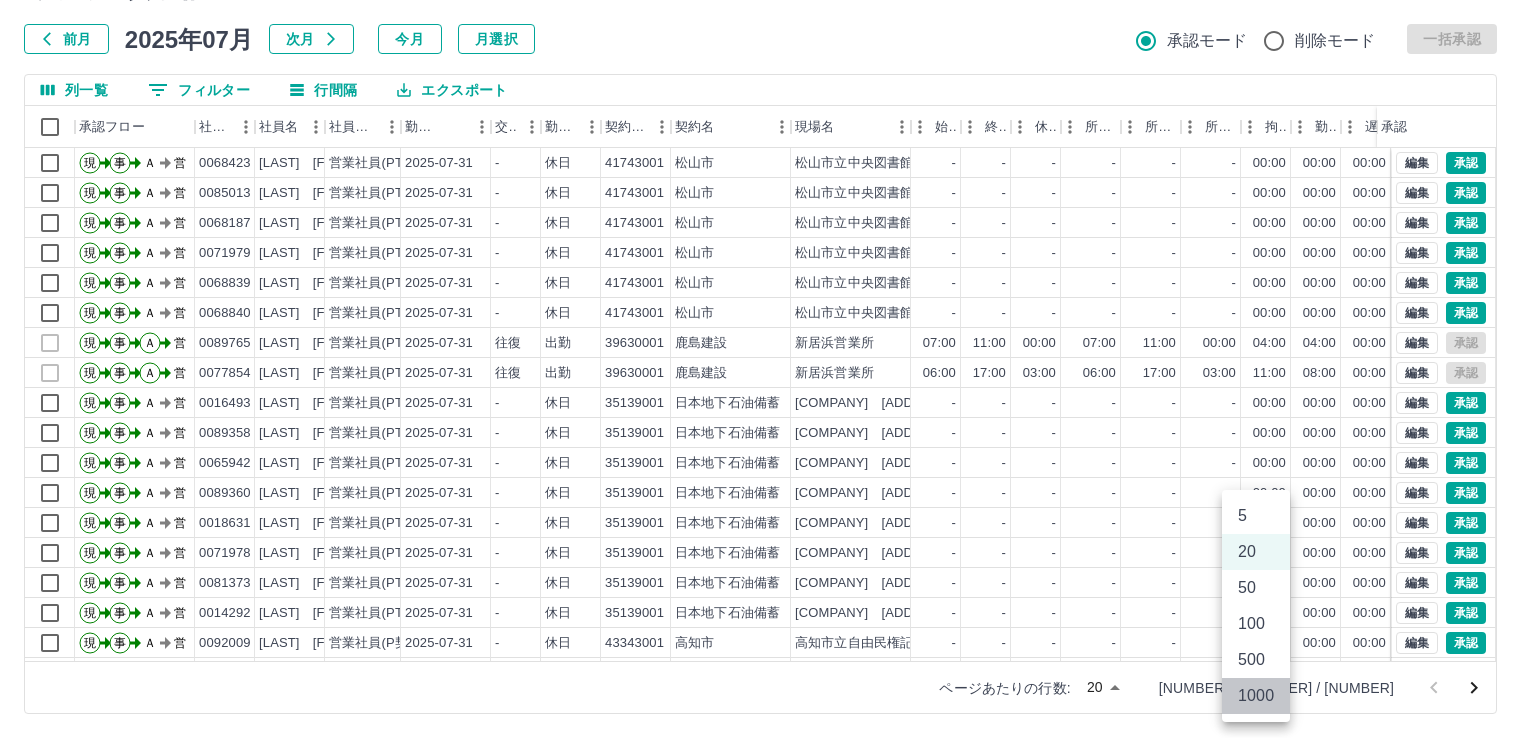 click on "1000" at bounding box center (1256, 696) 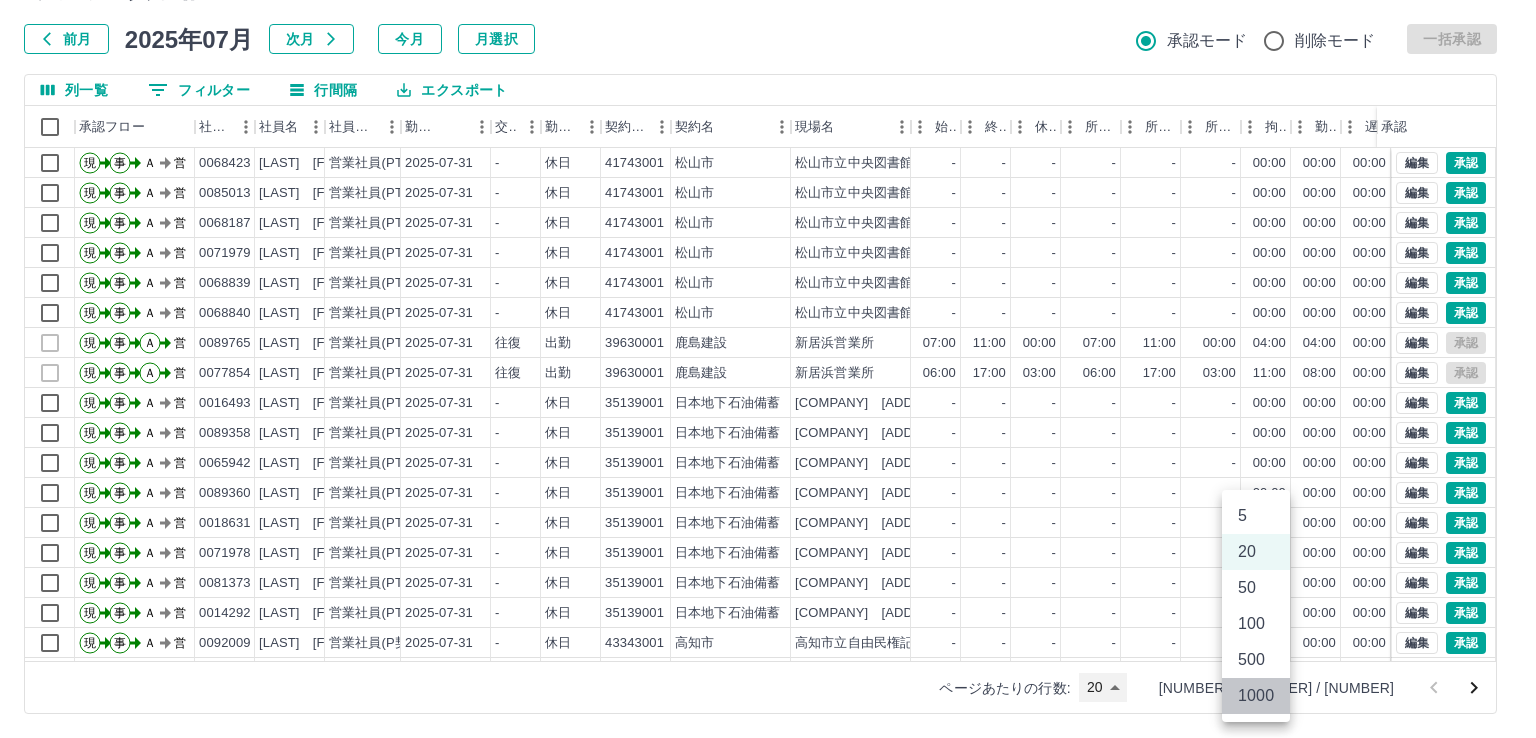 type on "****" 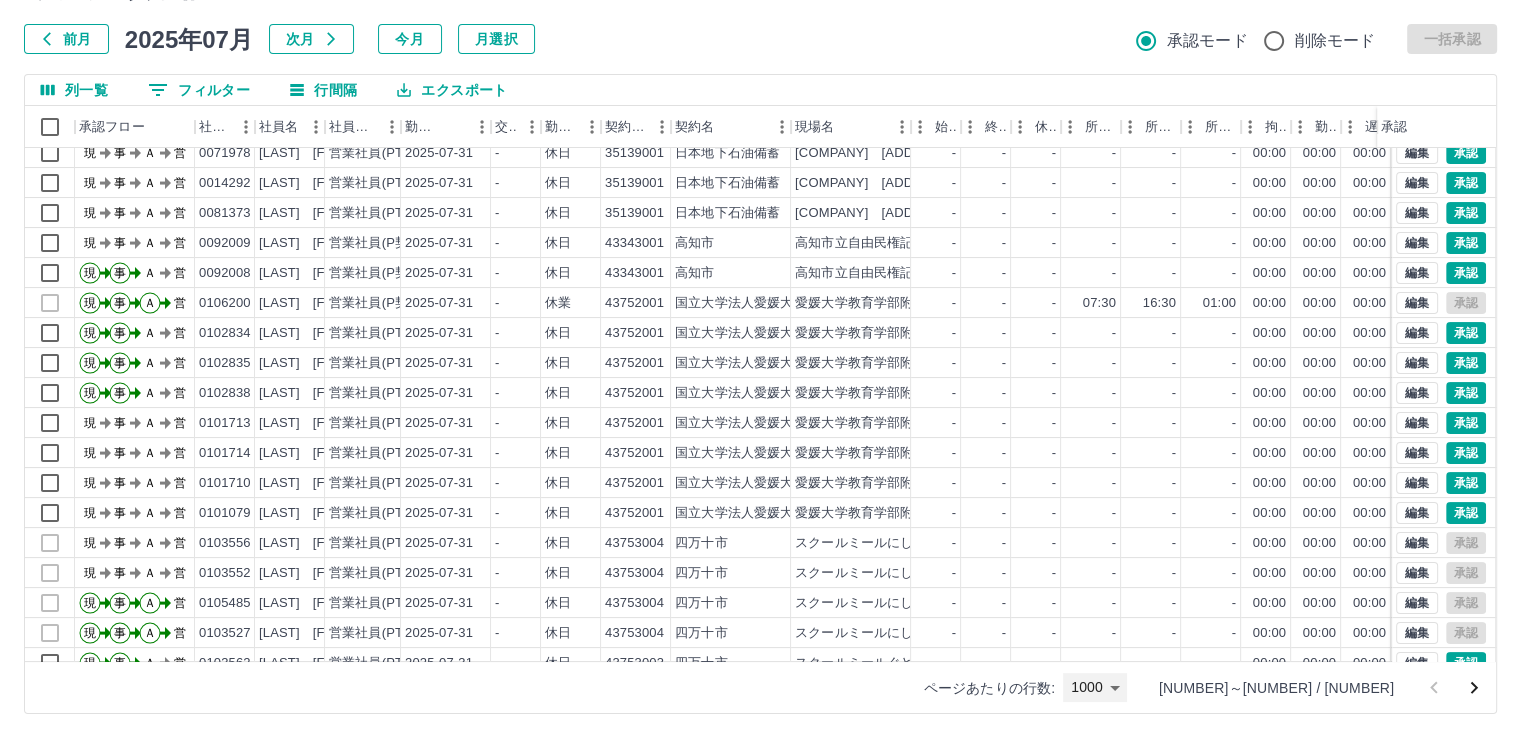 scroll, scrollTop: 0, scrollLeft: 0, axis: both 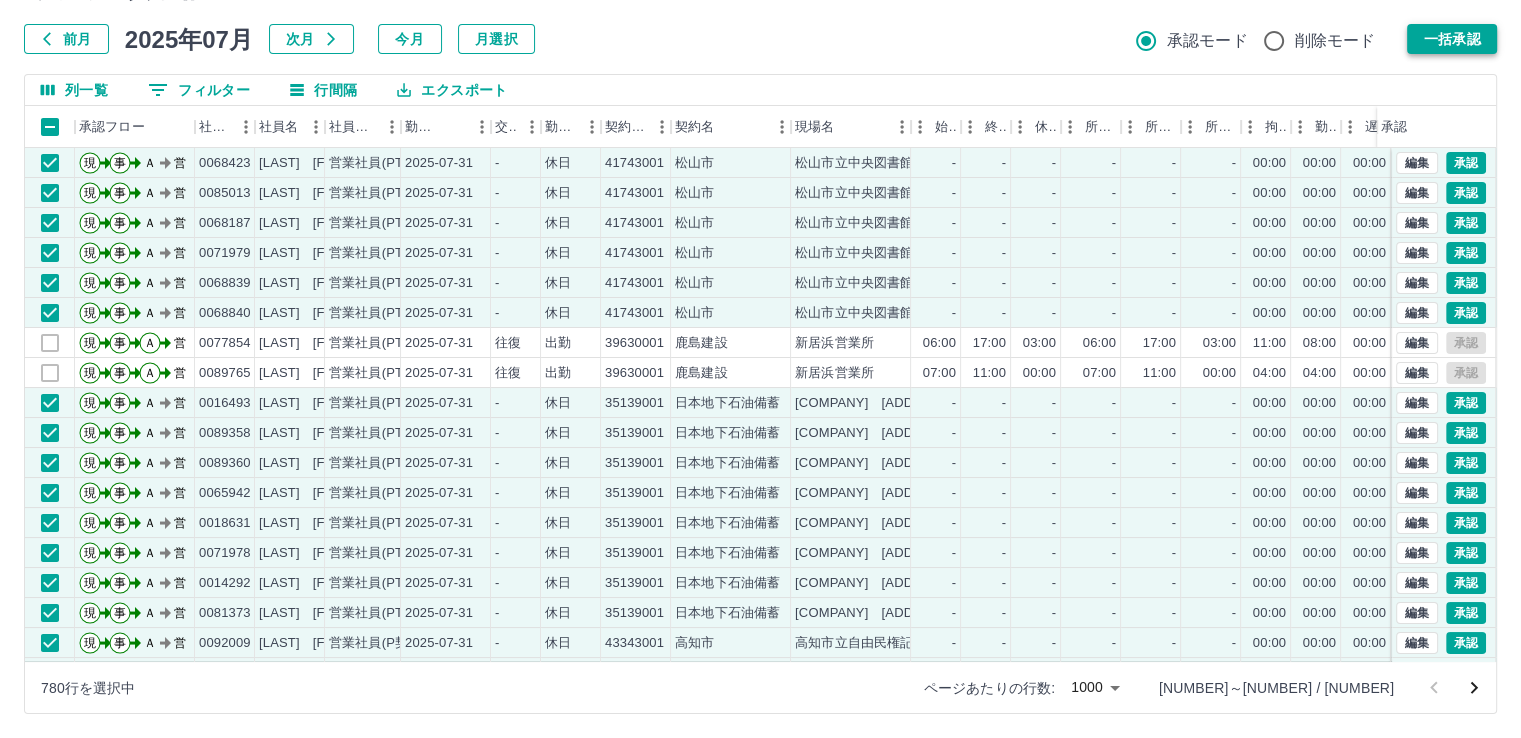 click on "一括承認" at bounding box center [1452, 39] 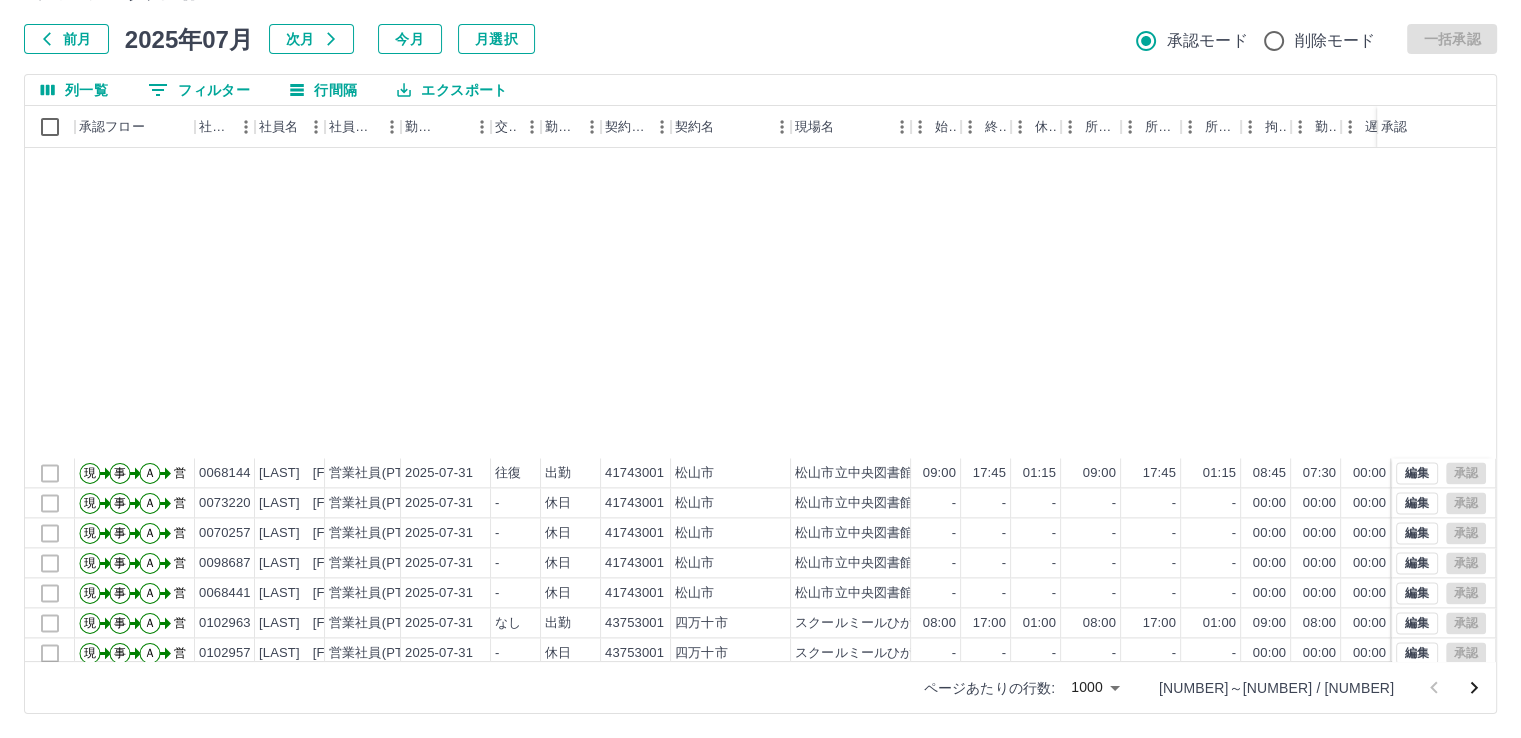 scroll, scrollTop: 3000, scrollLeft: 0, axis: vertical 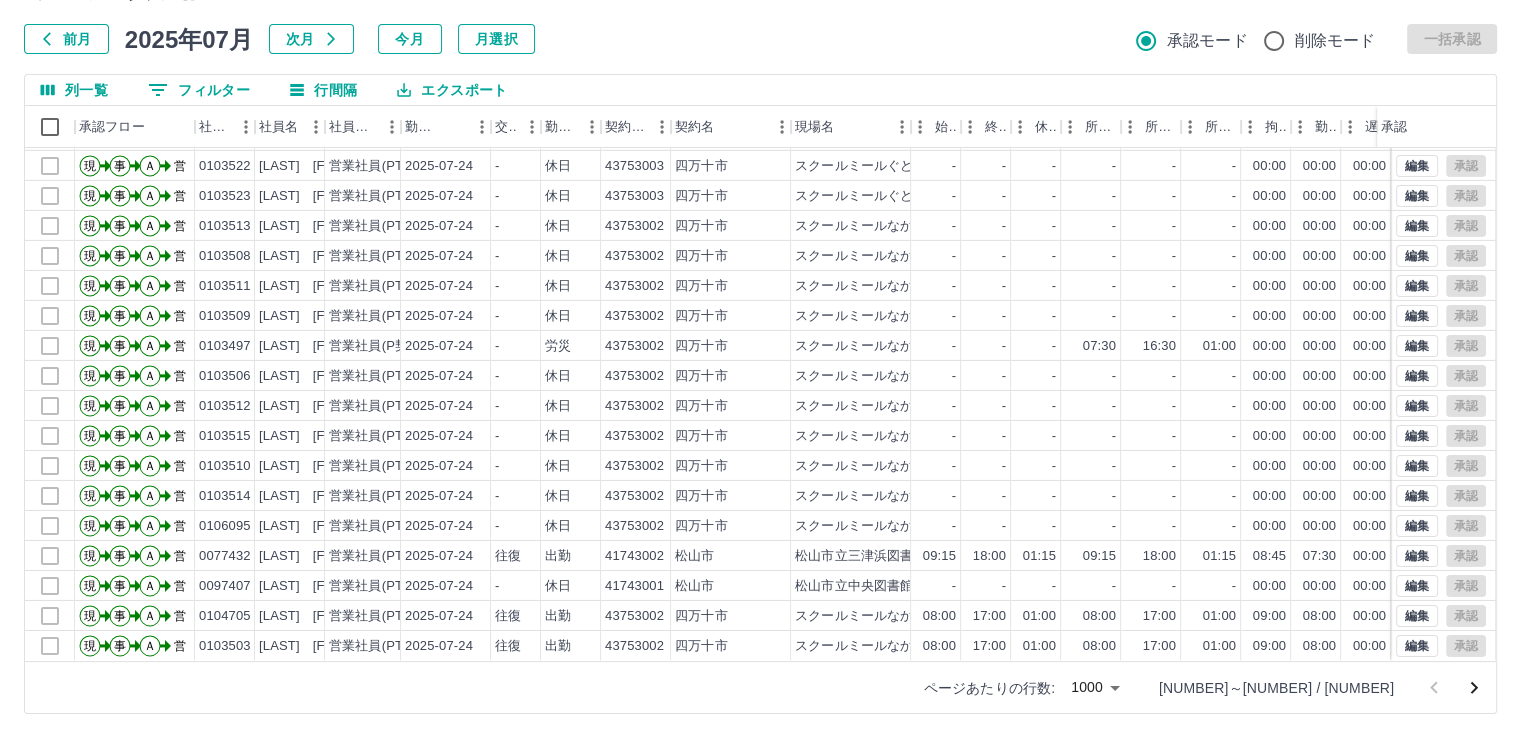 click 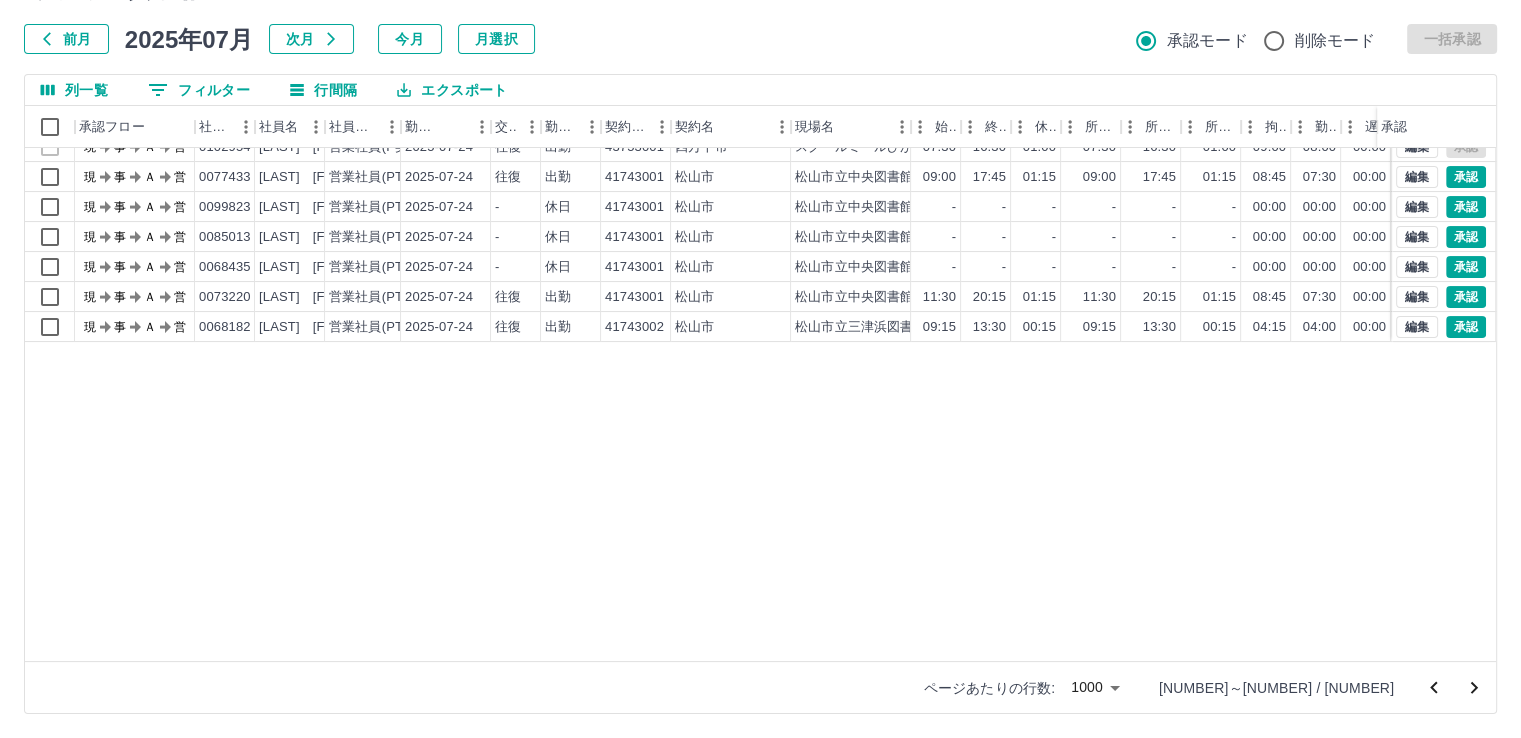 scroll, scrollTop: 0, scrollLeft: 0, axis: both 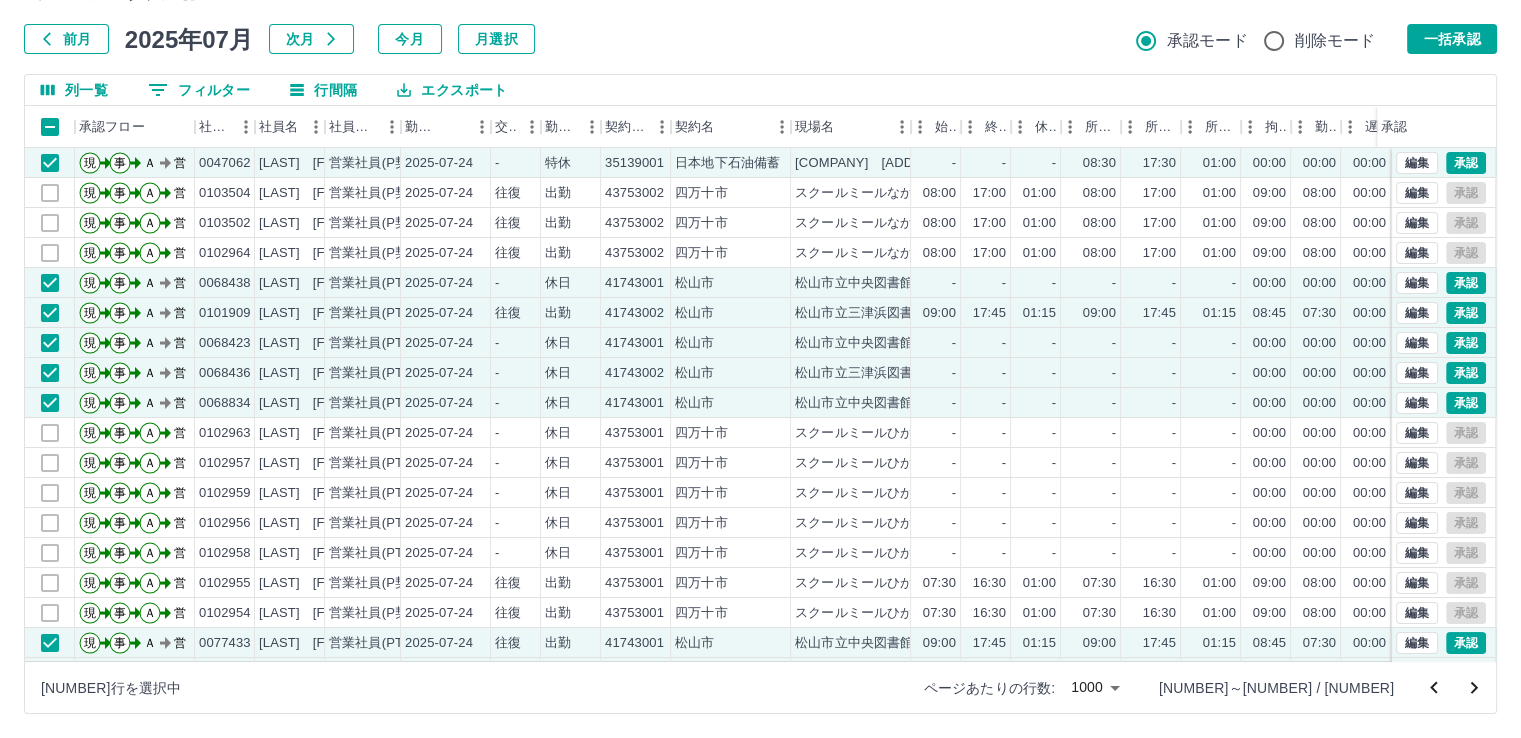 click on "勤務実績承認 前月 [DATE] [DATE] 次月 今月 月選択 承認モード 削除モード 一括承認 列一覧 0 フィルター 行間隔 エクスポート 承認フロー 社員番号 社員名 社員区分 勤務日 交通費 勤務区分 契約コード 契約名 現場名 始業 終業 休憩 所定開始 所定終業 所定休憩 拘束 勤務 遅刻等 コメント ステータス 承認 現 事 Ａ 営 0047062 延田　久美 営業社員(P契約) [DATE]  -  特休 35139001 [COMPANY] [ADDRESS] - - - 08:30 17:30 01:00 00:00 00:00 00:00 忌引き③ AM承認待 現 事 Ａ 営 0103504 齊藤　涼太 営業社員(P契約) [DATE] 往復 出勤 43753002 [CITY] [COMPANY] 08:00 17:00 01:00 08:00 17:00 01:00 09:00 08:00 00:00 営業所長承認待 現 事 Ａ 営 0103502 小谷　栞 営業社員(P契約) [DATE] 往復 出勤 43753002 [CITY] [COMPANY] 08:00 現" at bounding box center [760, 340] 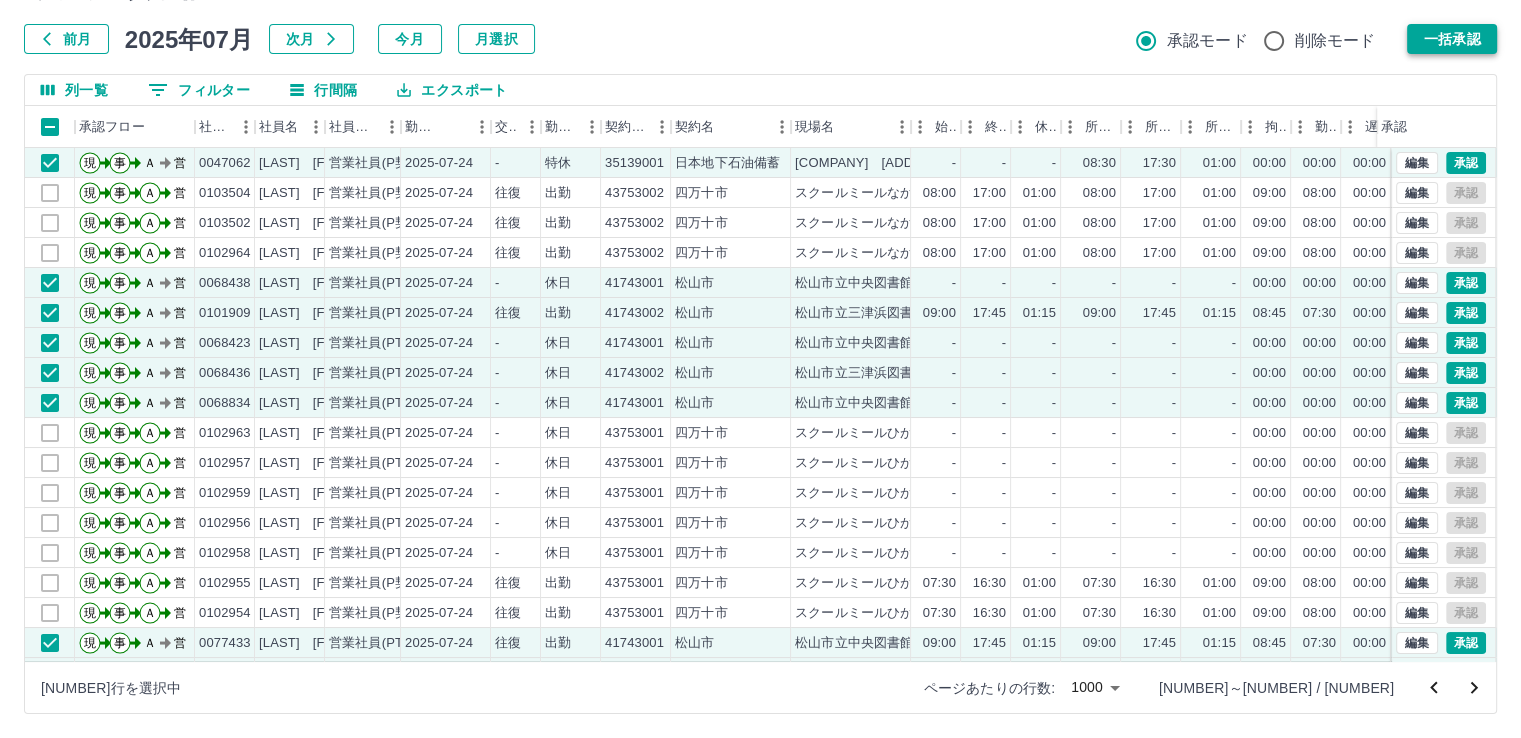 click on "一括承認" at bounding box center [1452, 39] 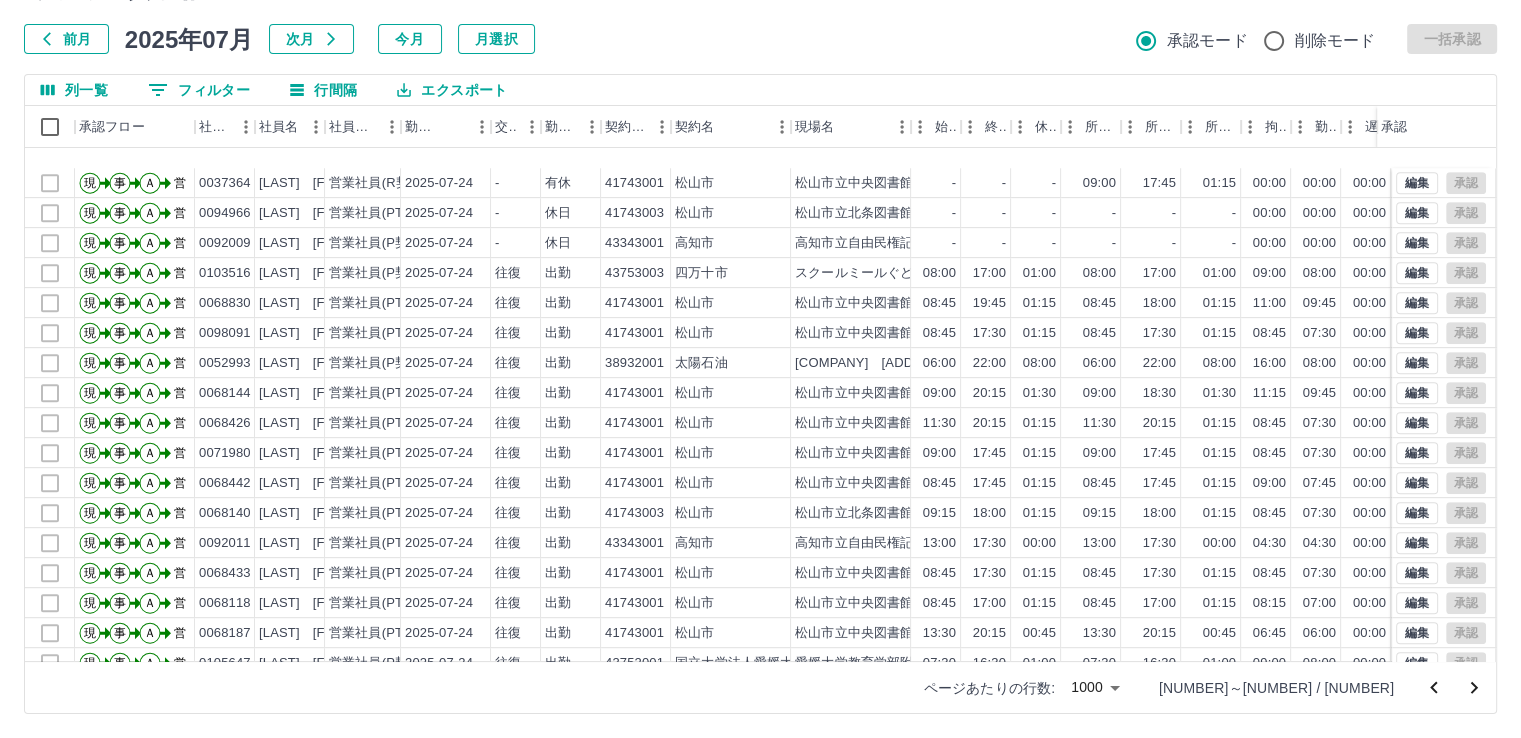 scroll, scrollTop: 1400, scrollLeft: 0, axis: vertical 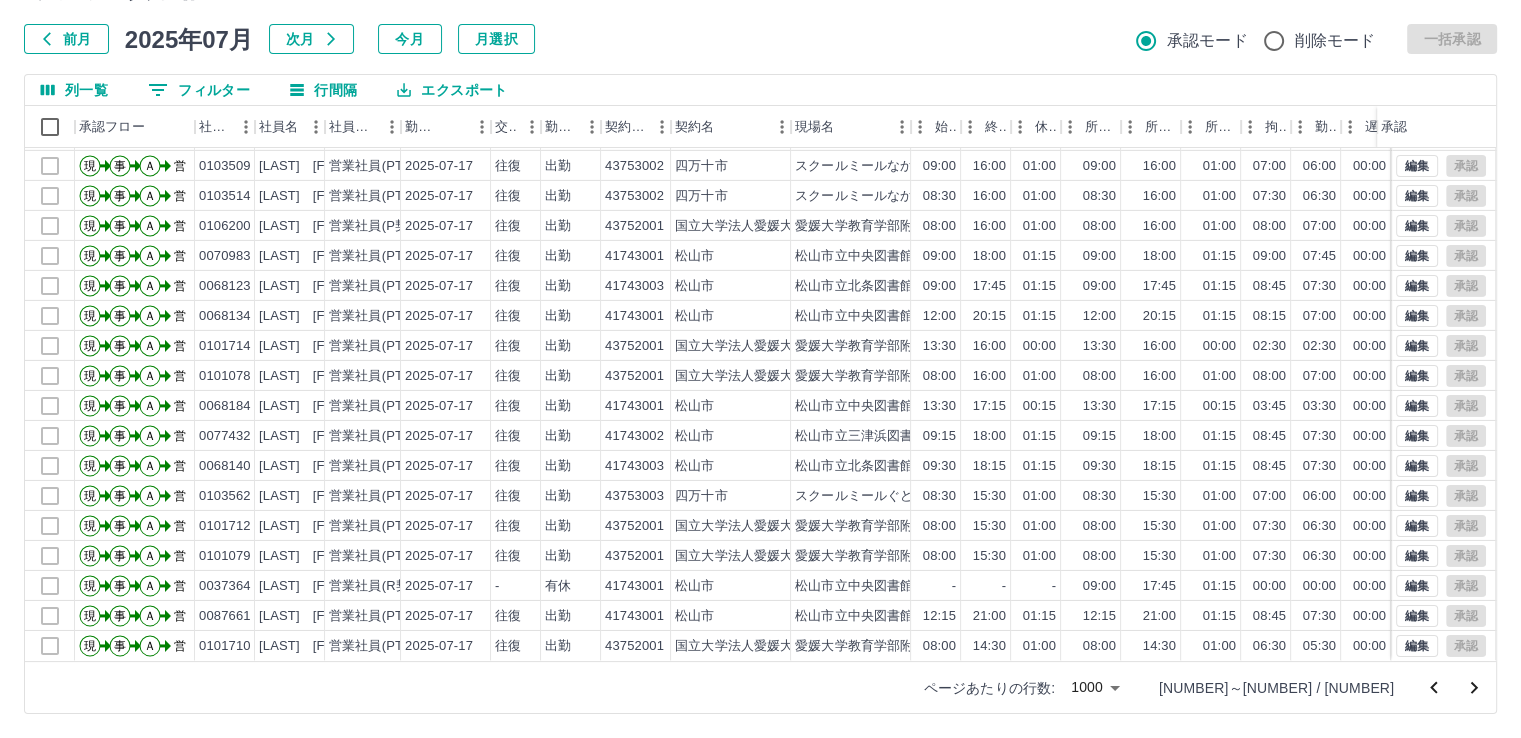 click 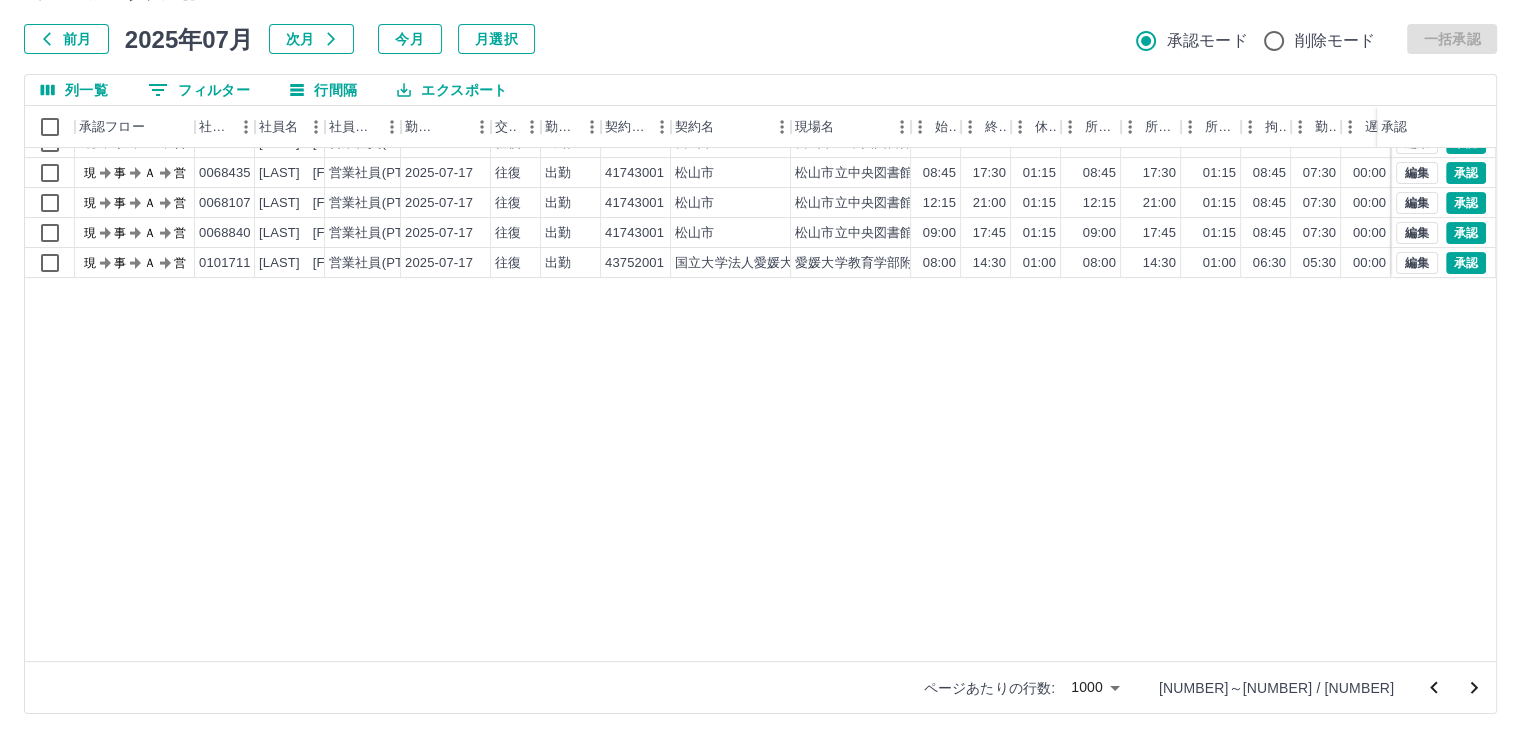 scroll, scrollTop: 0, scrollLeft: 0, axis: both 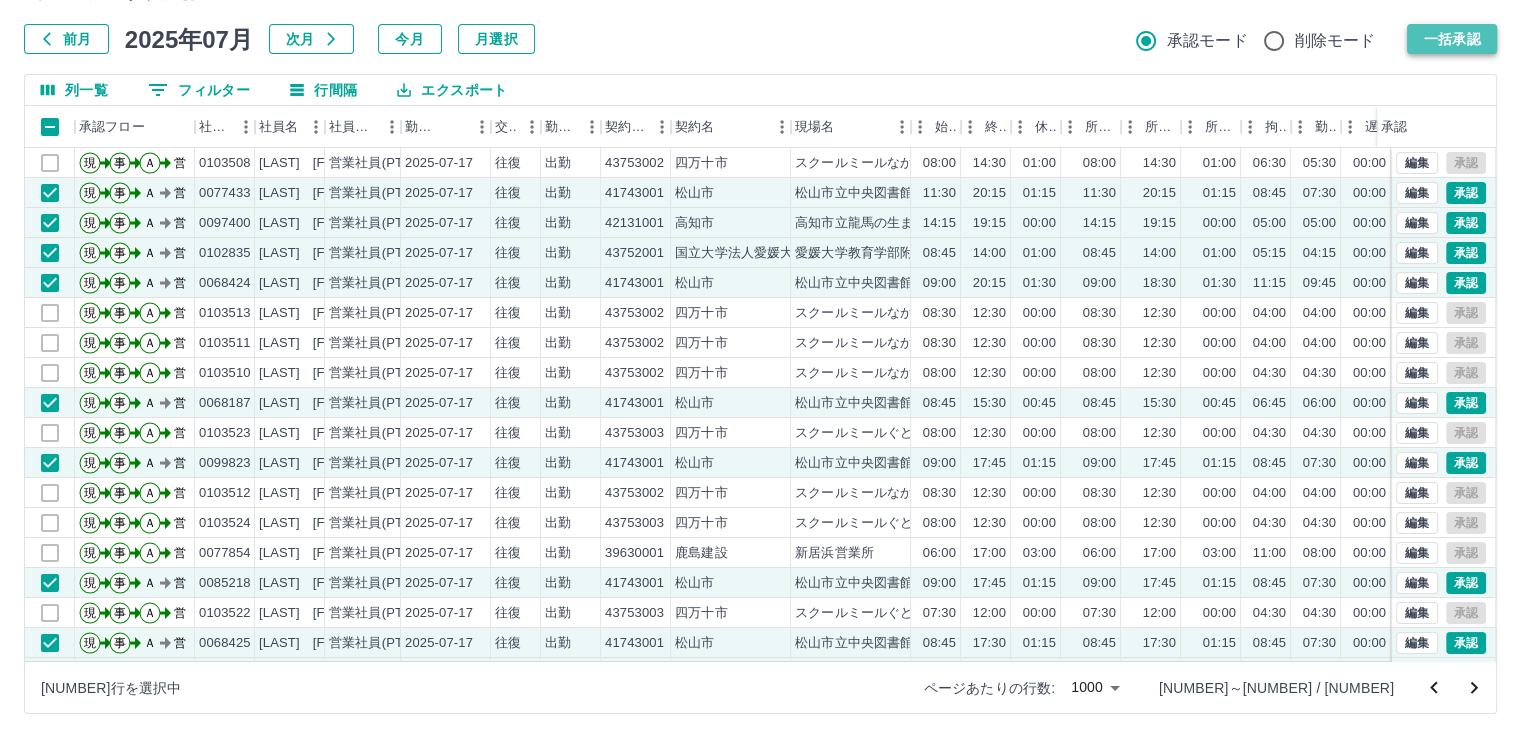 click on "一括承認" at bounding box center [1452, 39] 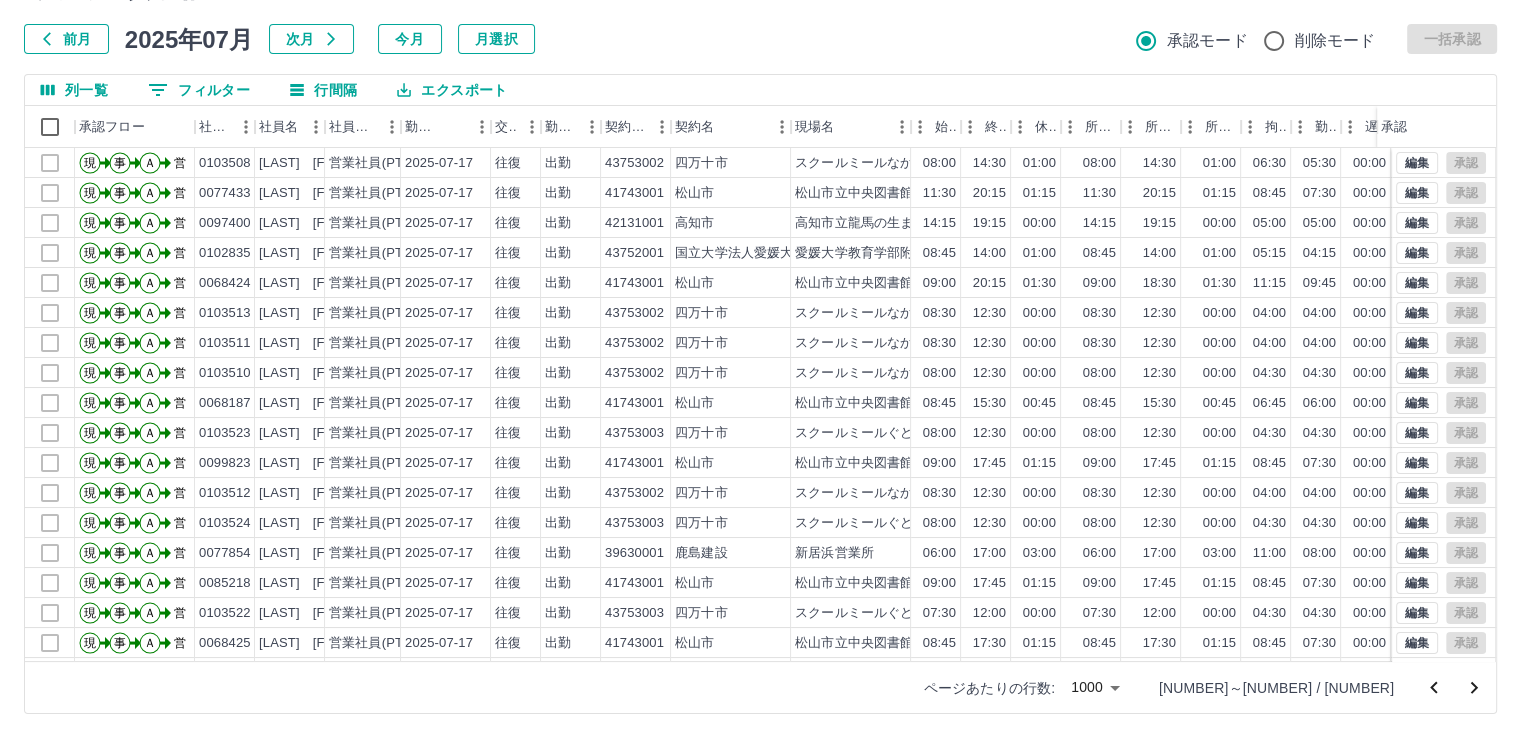 click at bounding box center (760, 369) 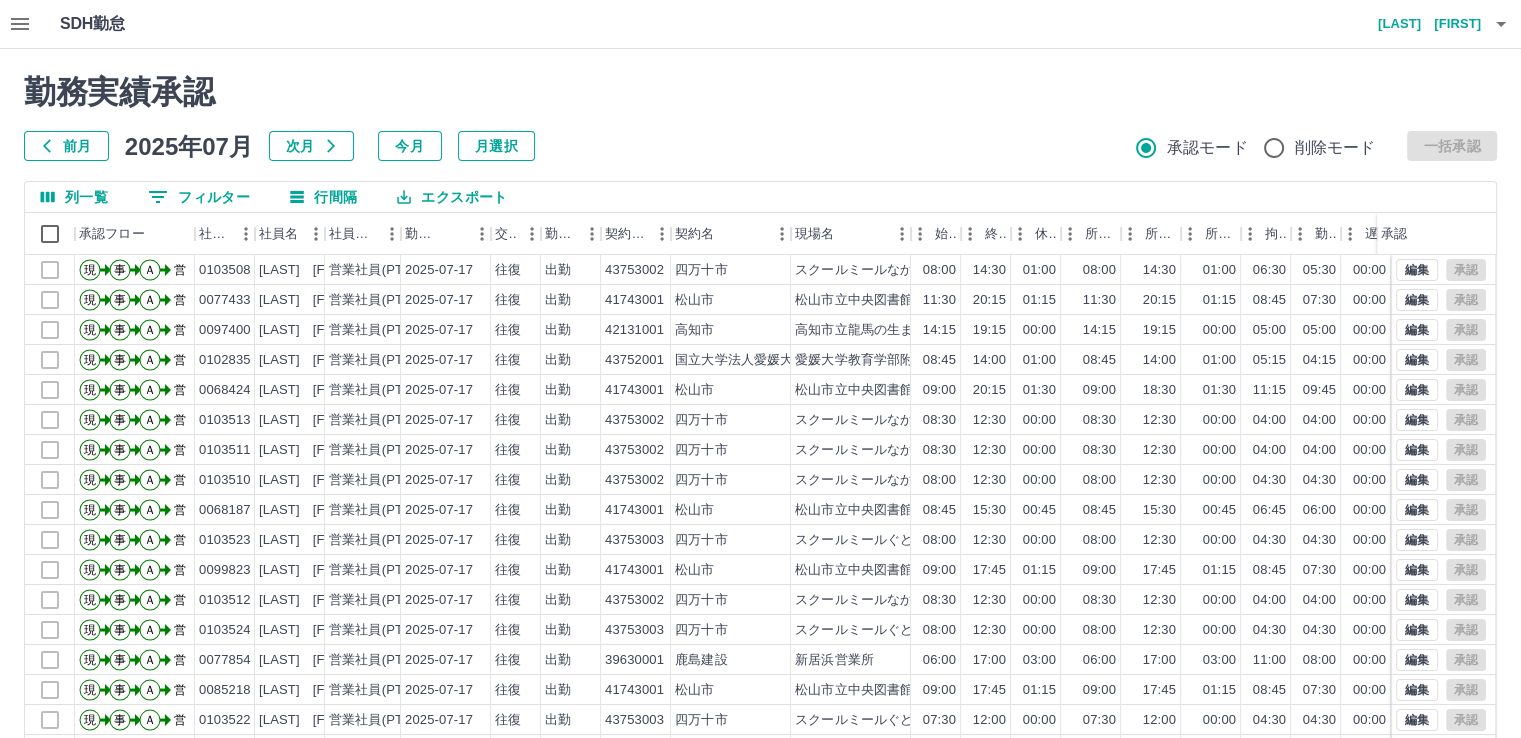 scroll, scrollTop: 436, scrollLeft: 0, axis: vertical 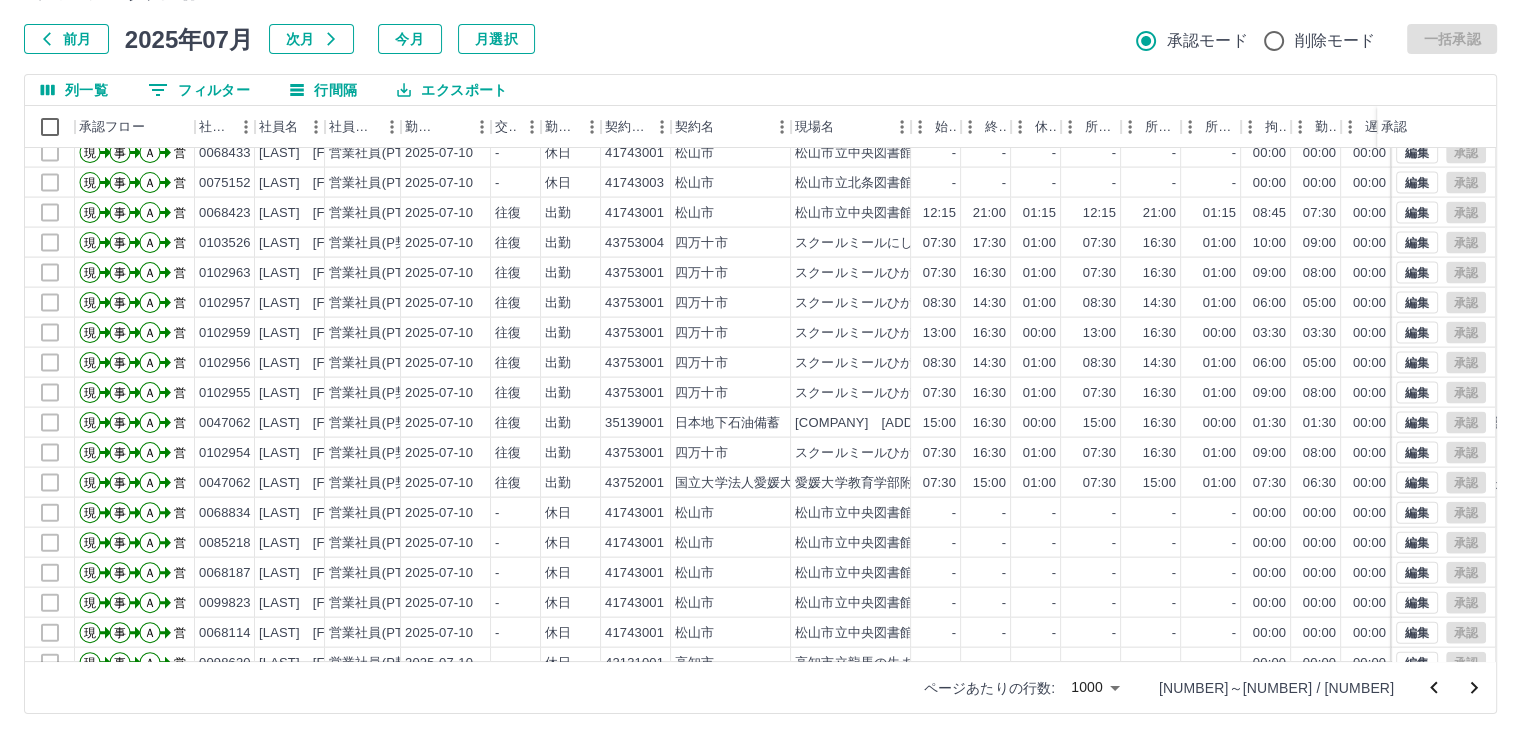 click 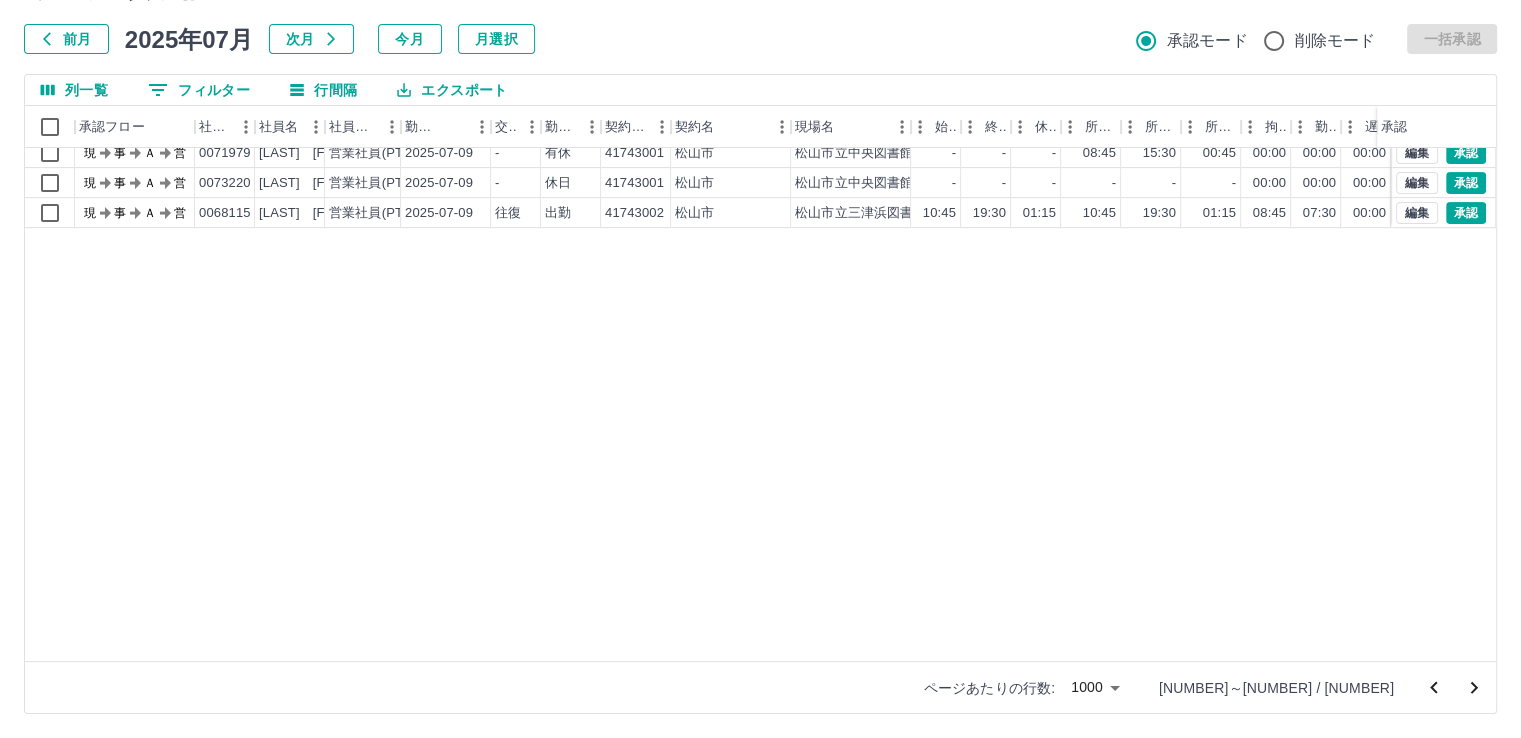 scroll, scrollTop: 0, scrollLeft: 0, axis: both 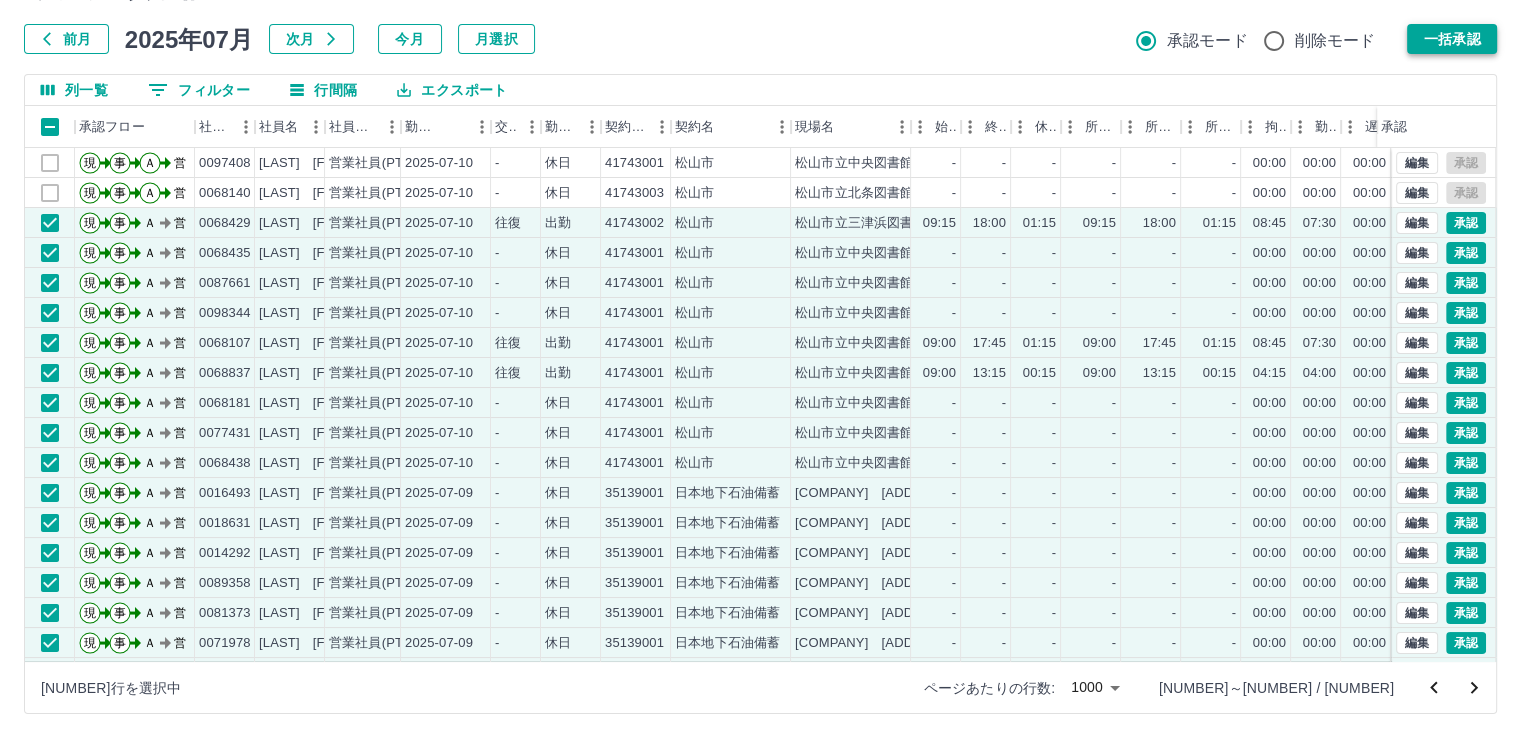 click on "一括承認" at bounding box center [1452, 39] 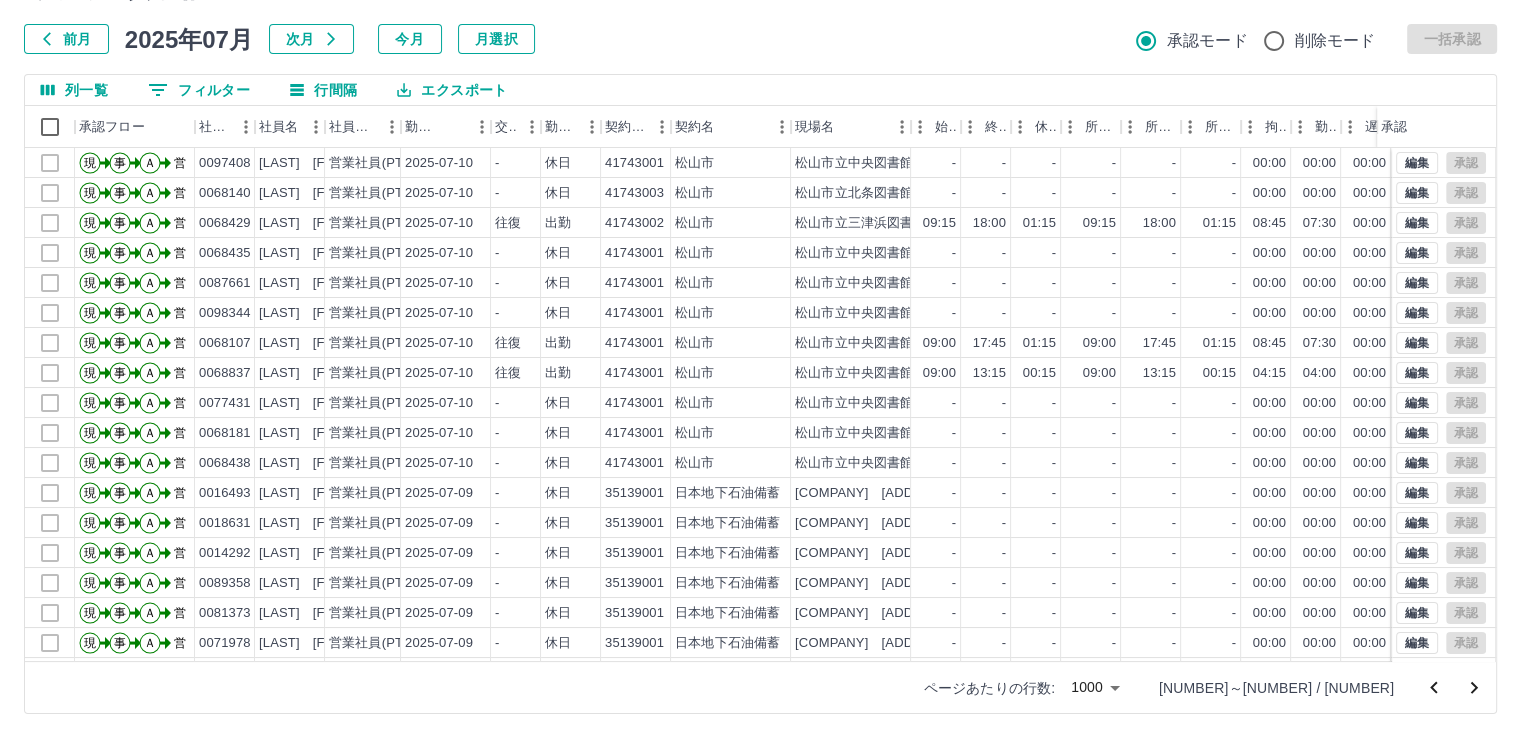 click at bounding box center [760, 369] 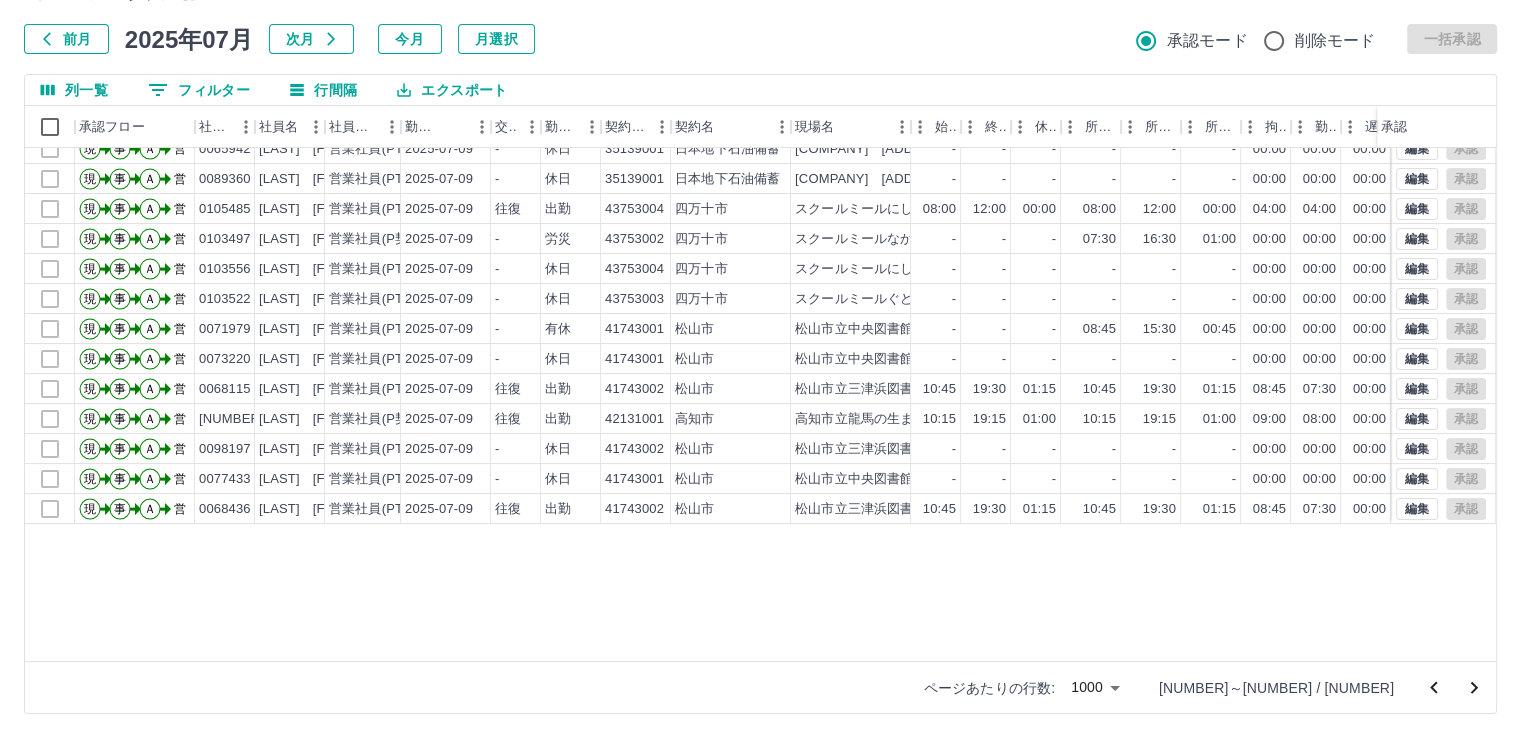 scroll, scrollTop: 300, scrollLeft: 0, axis: vertical 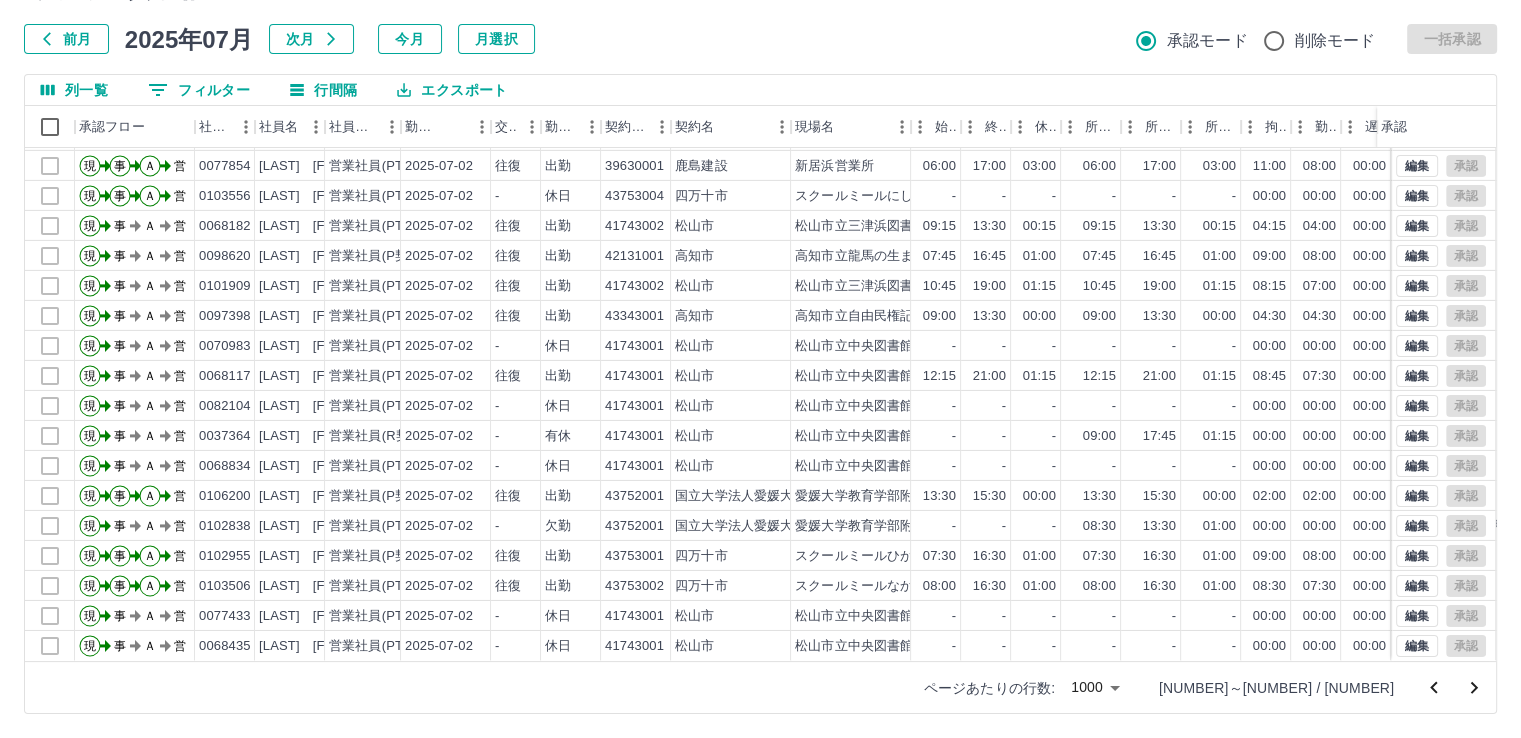 click 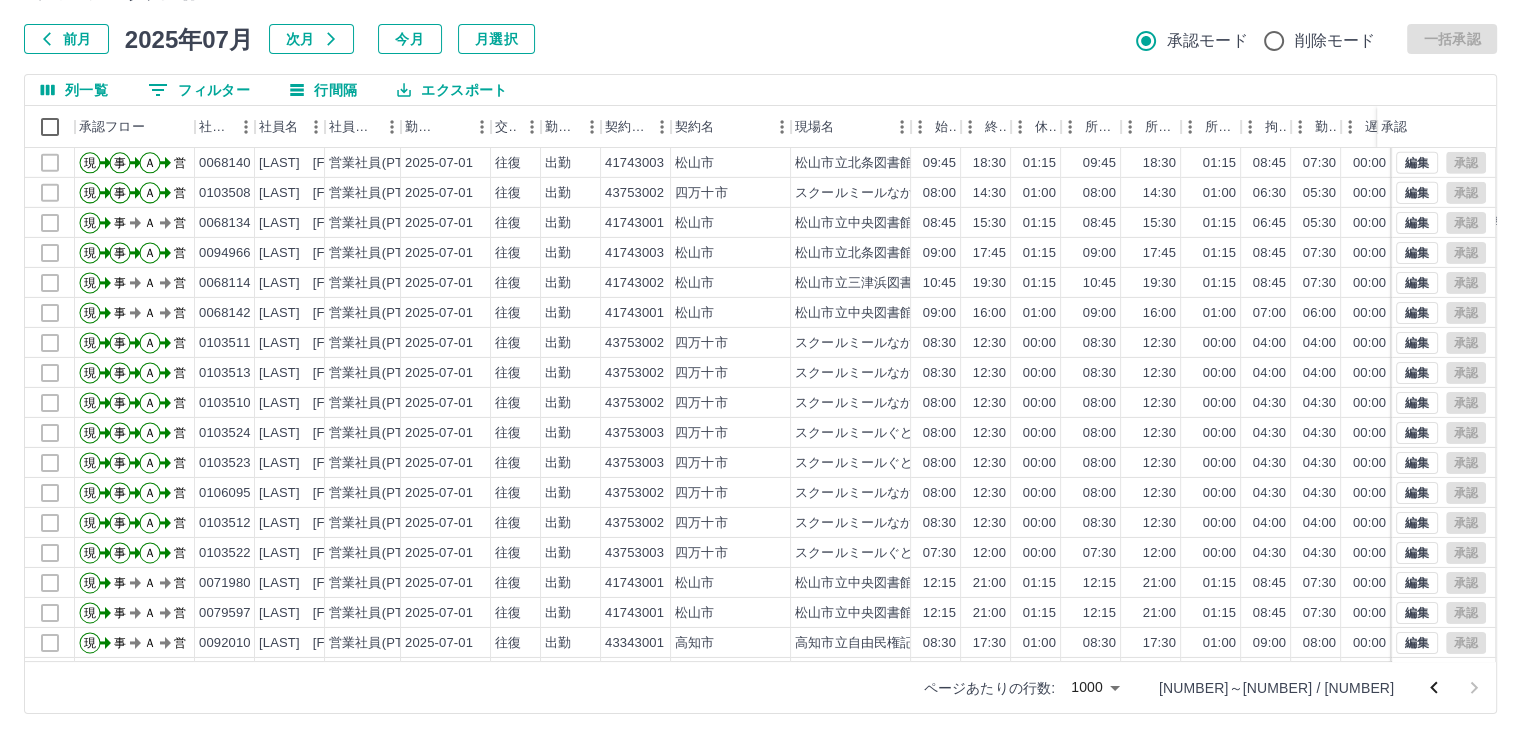 scroll, scrollTop: 6911, scrollLeft: 0, axis: vertical 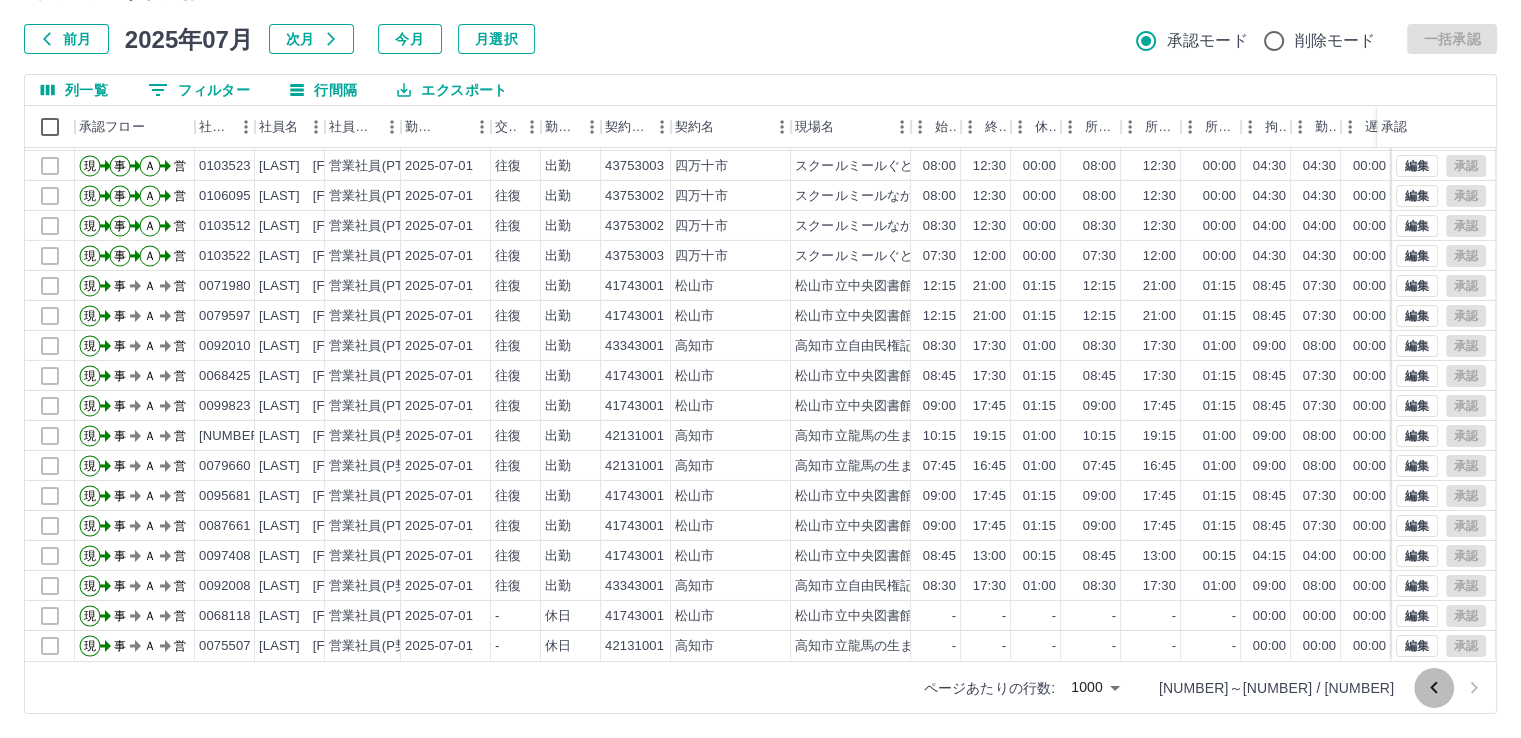 click 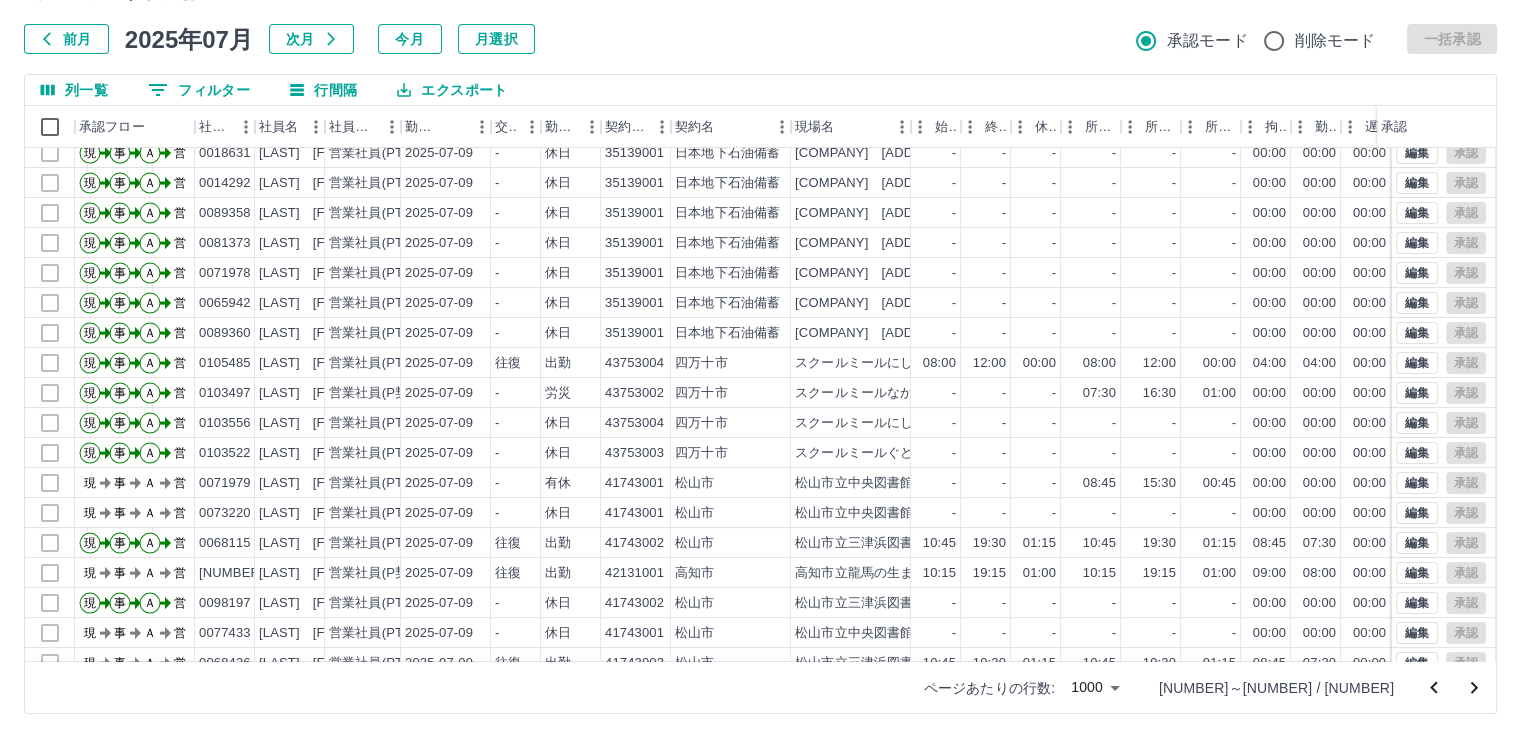 scroll, scrollTop: 400, scrollLeft: 0, axis: vertical 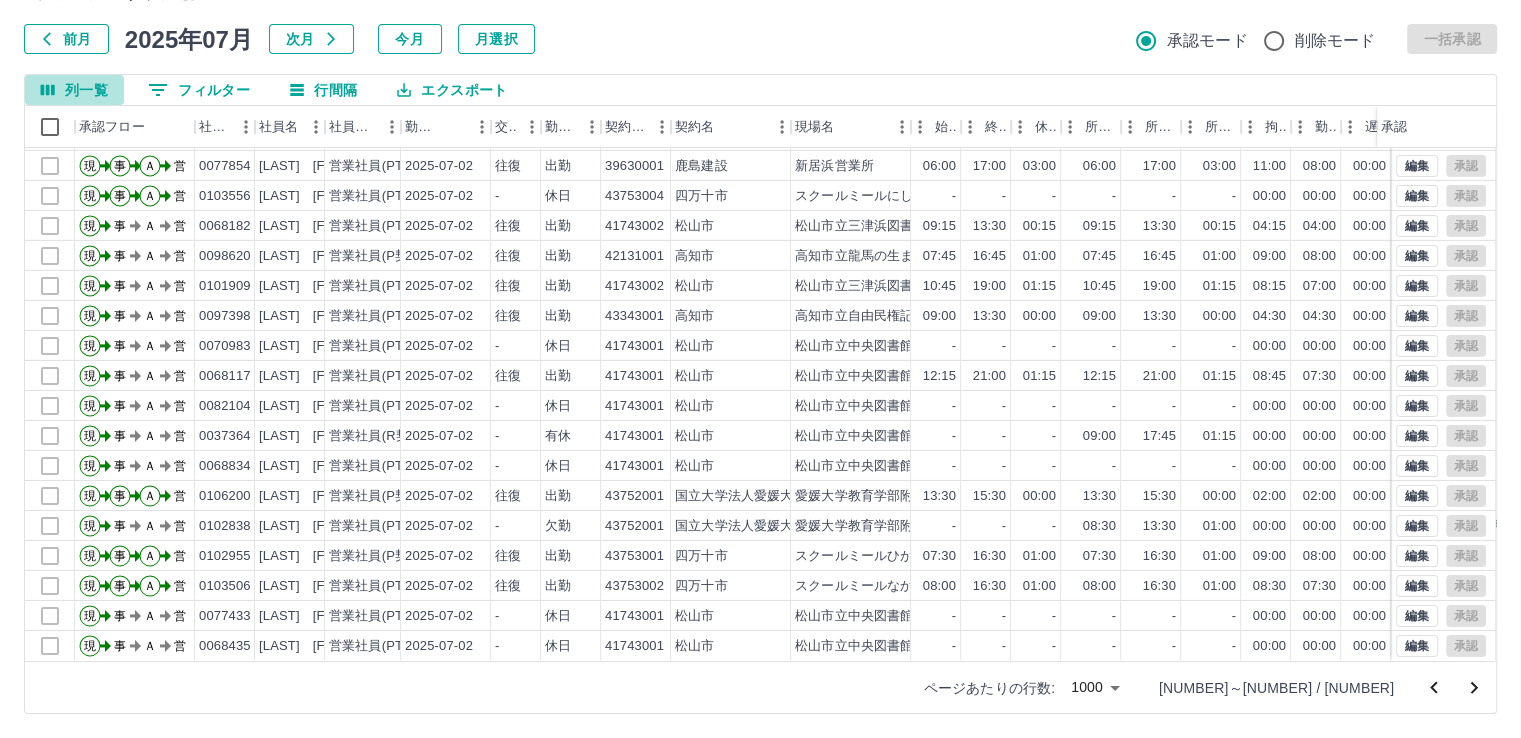 click on "列一覧" at bounding box center (74, 90) 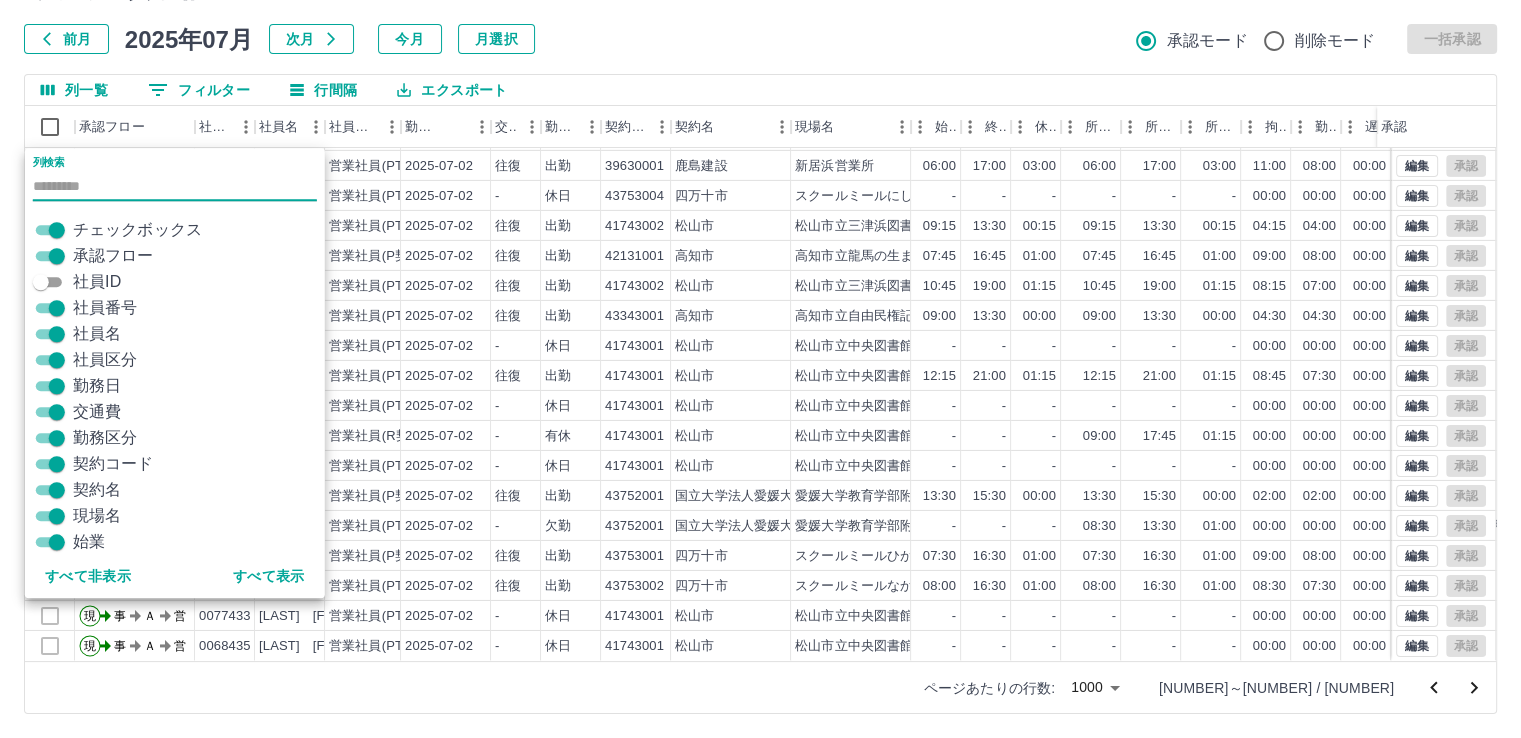 click on "列一覧" at bounding box center [74, 90] 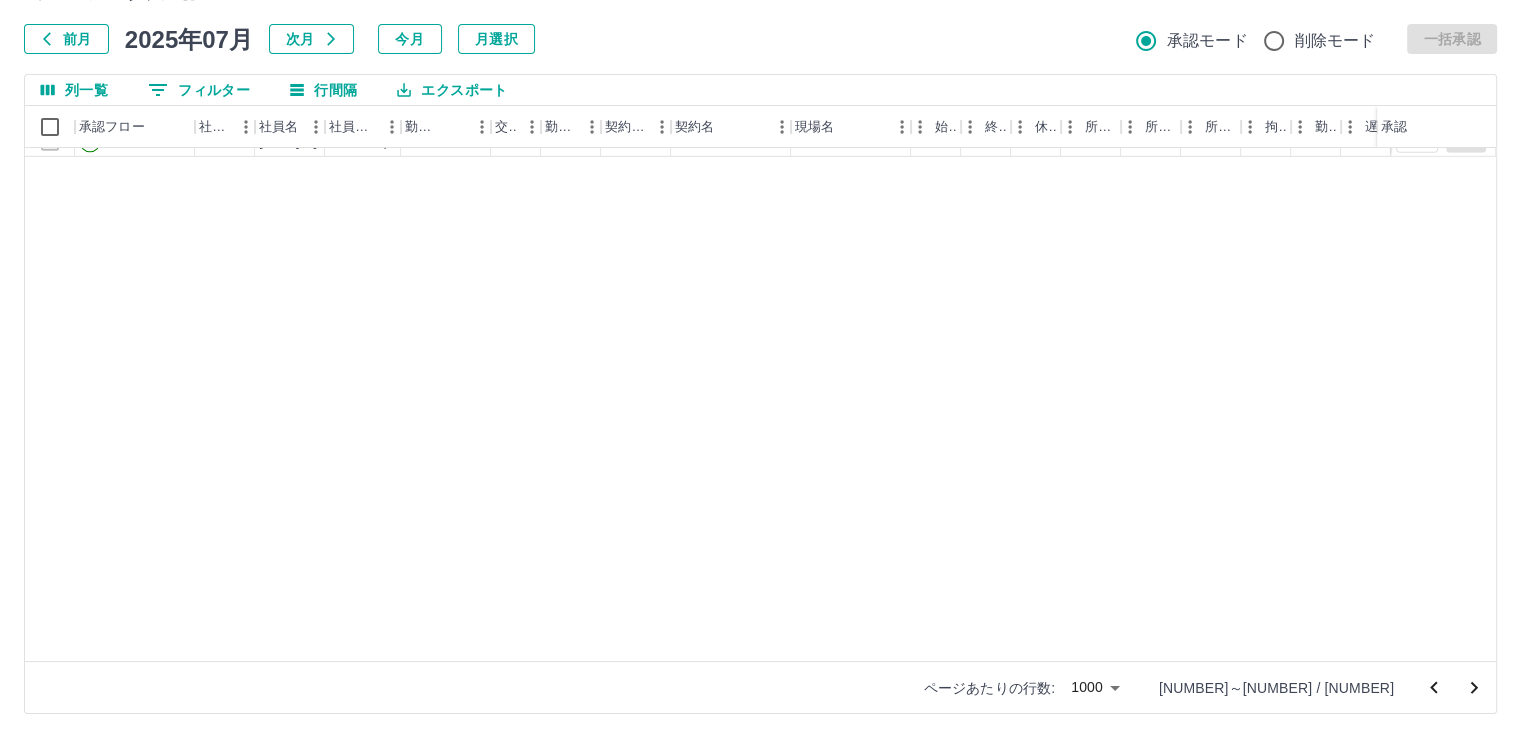 scroll, scrollTop: 28401, scrollLeft: 0, axis: vertical 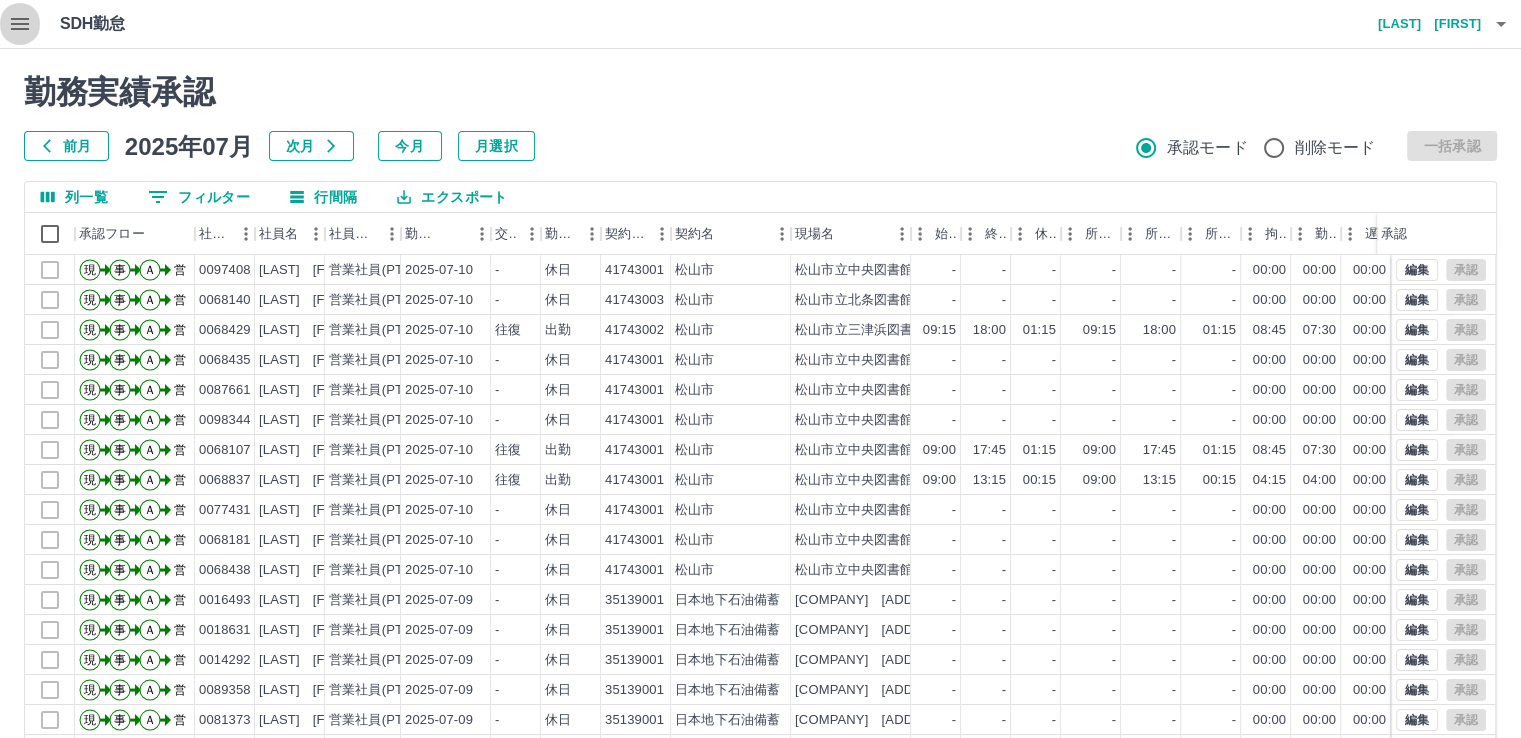 click 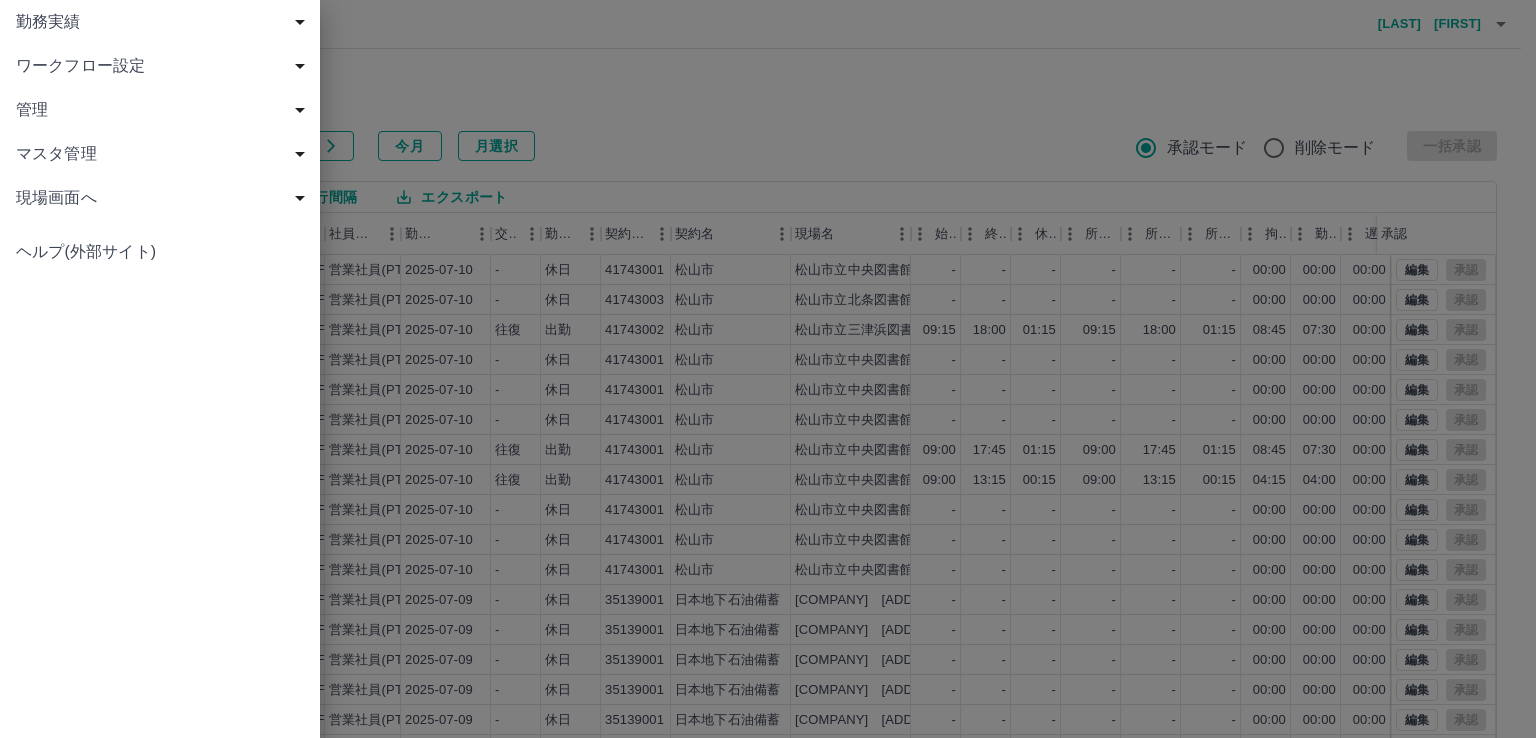 click on "勤務実績" at bounding box center (164, 22) 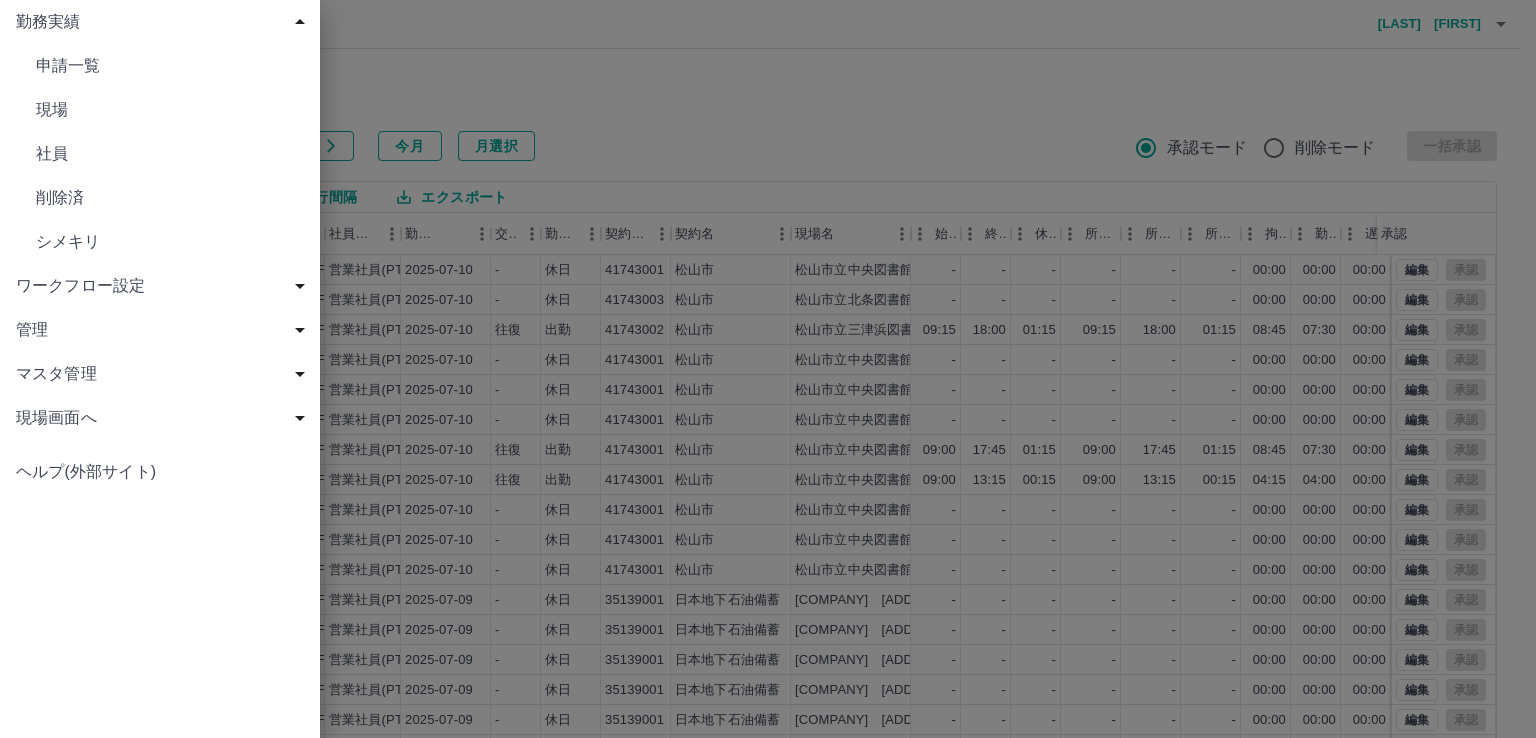 click on "ワークフロー設定" at bounding box center (164, 286) 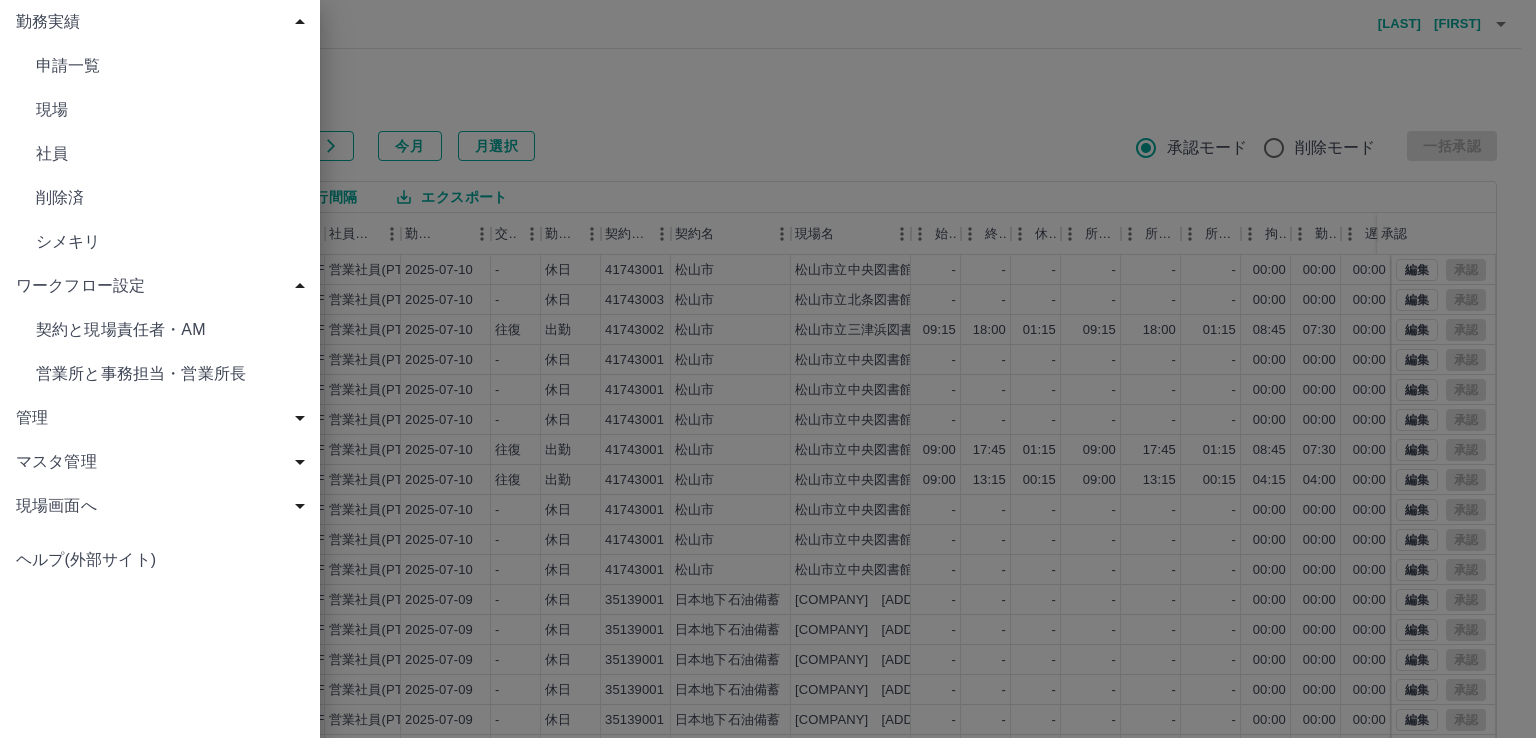 click on "ワークフロー設定" at bounding box center [164, 286] 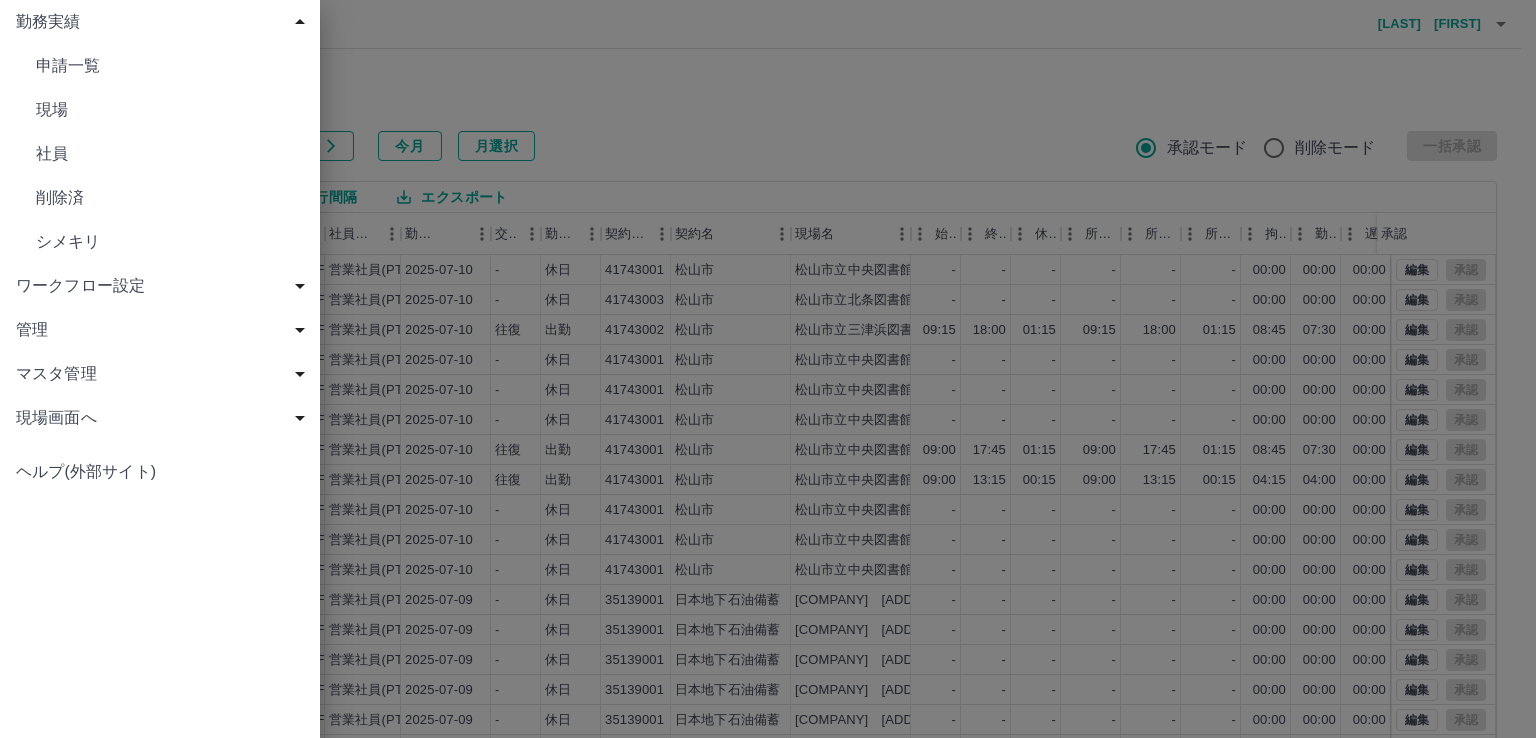 click on "管理" at bounding box center (164, 330) 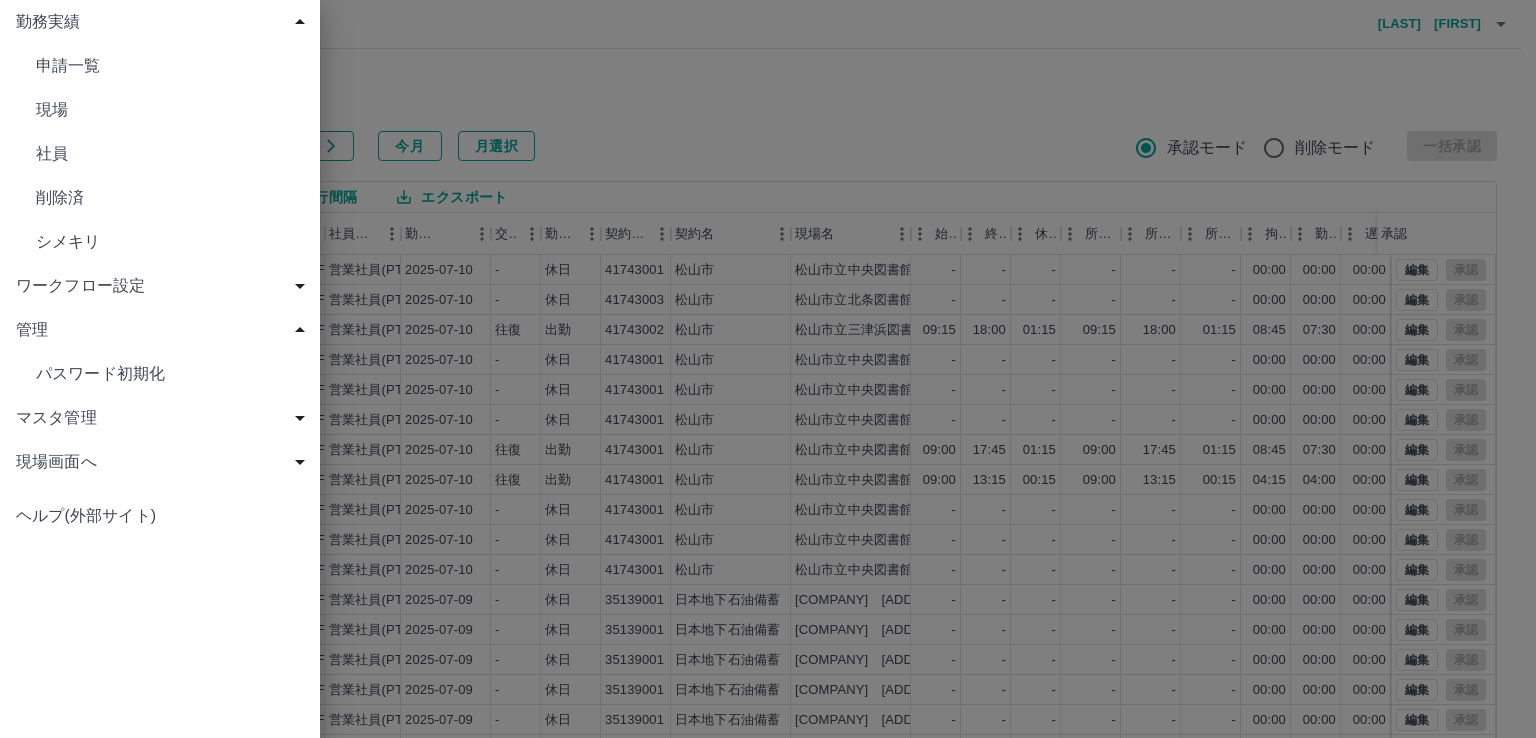 click on "管理" at bounding box center [164, 330] 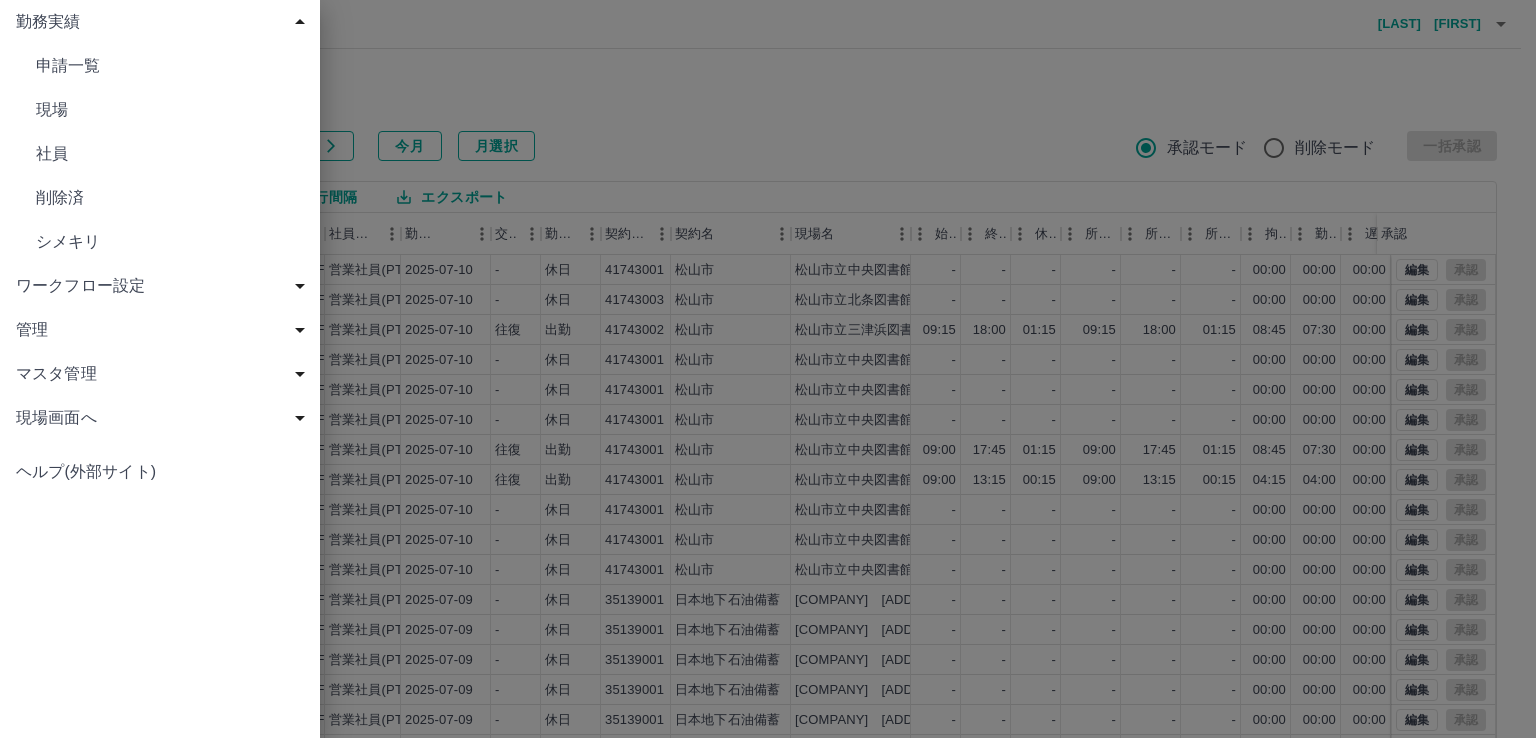 click on "マスタ管理" at bounding box center [164, 374] 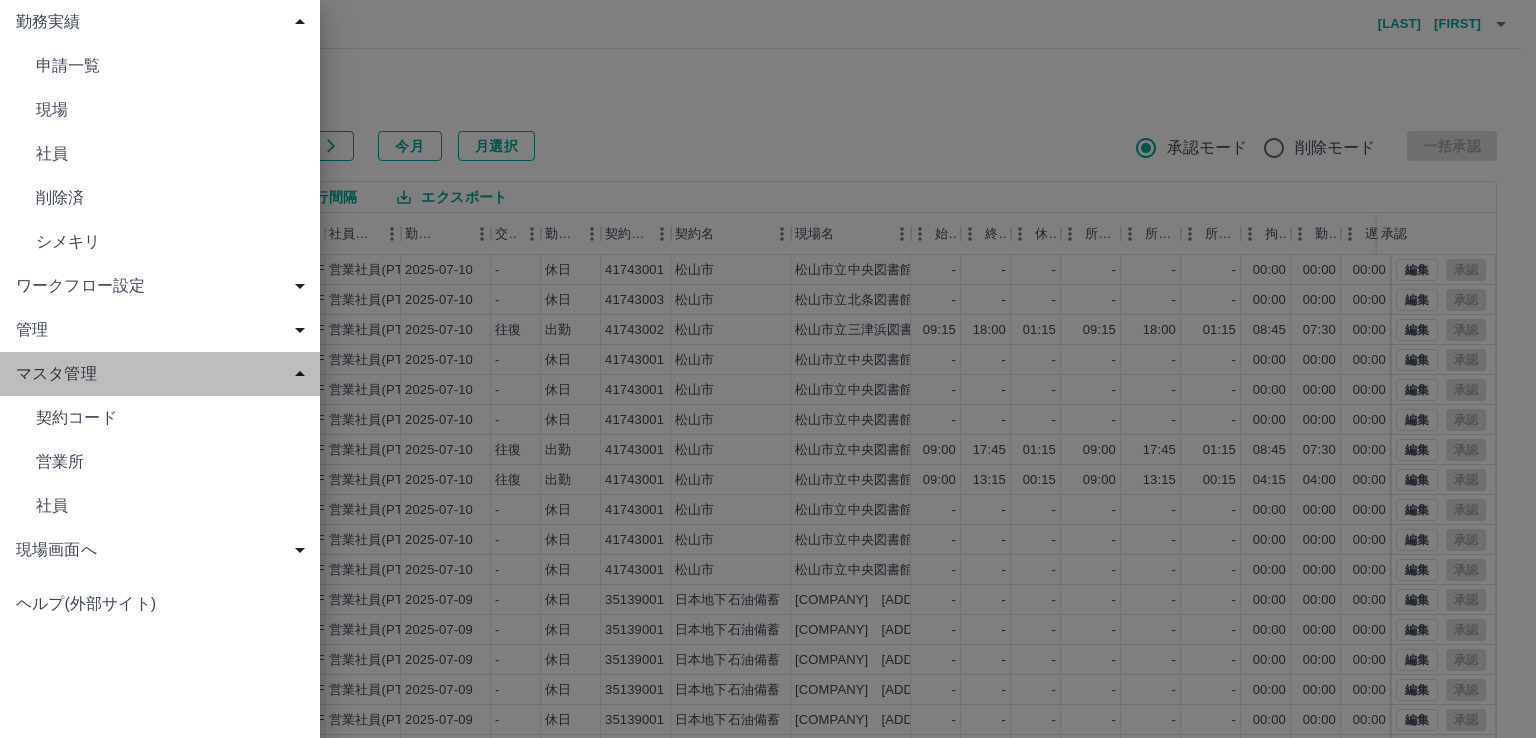 click on "マスタ管理" at bounding box center (164, 374) 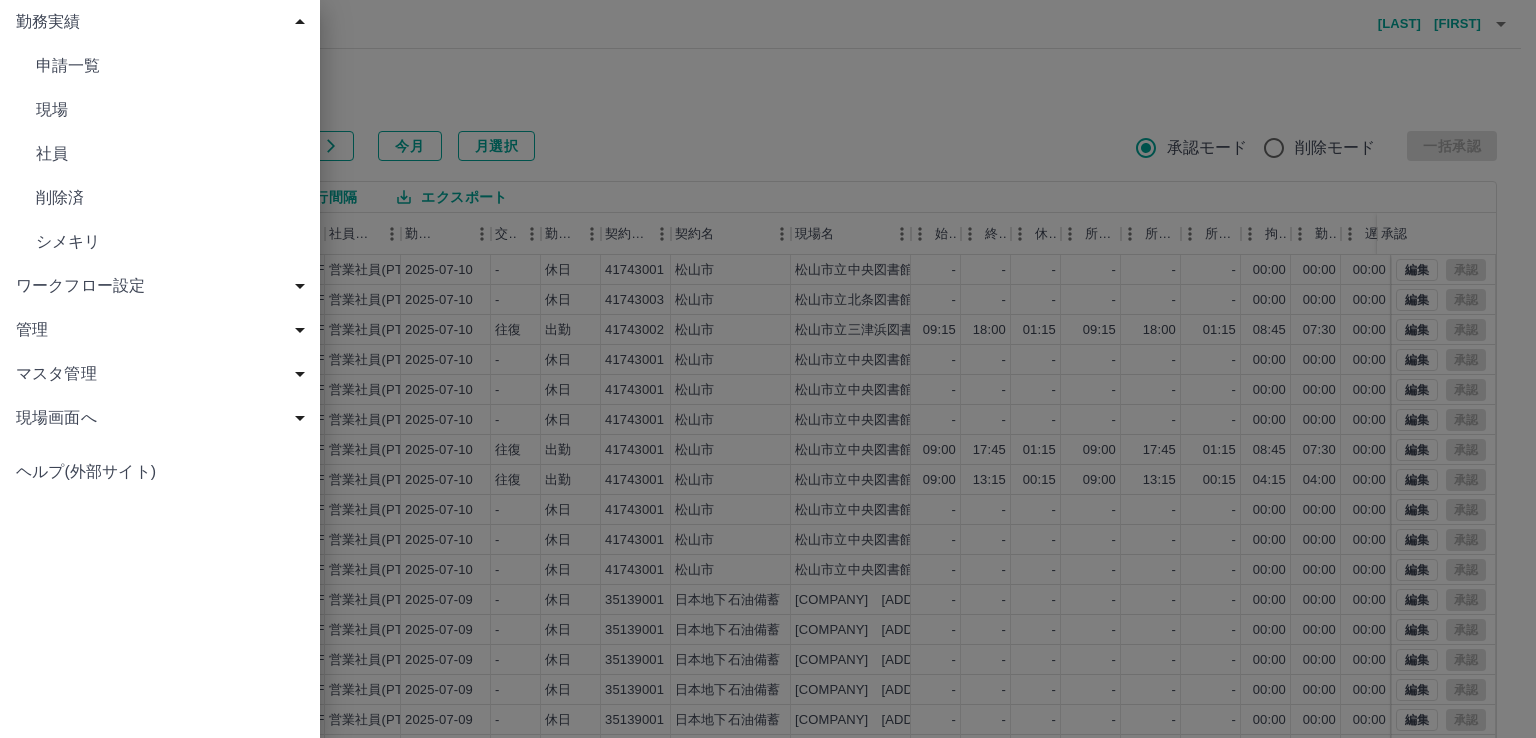 click on "現場画面へ" at bounding box center [164, 418] 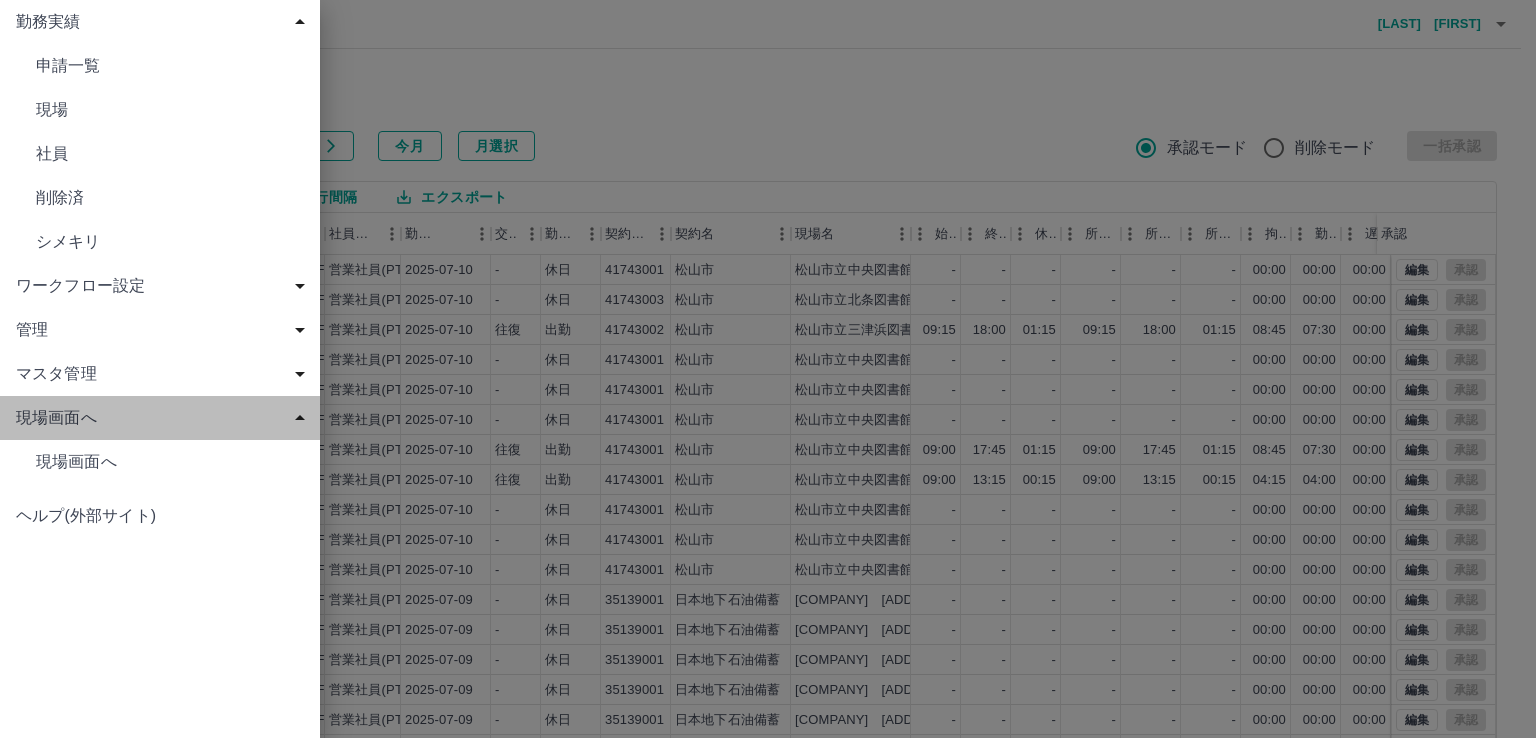 click on "現場画面へ" at bounding box center [164, 418] 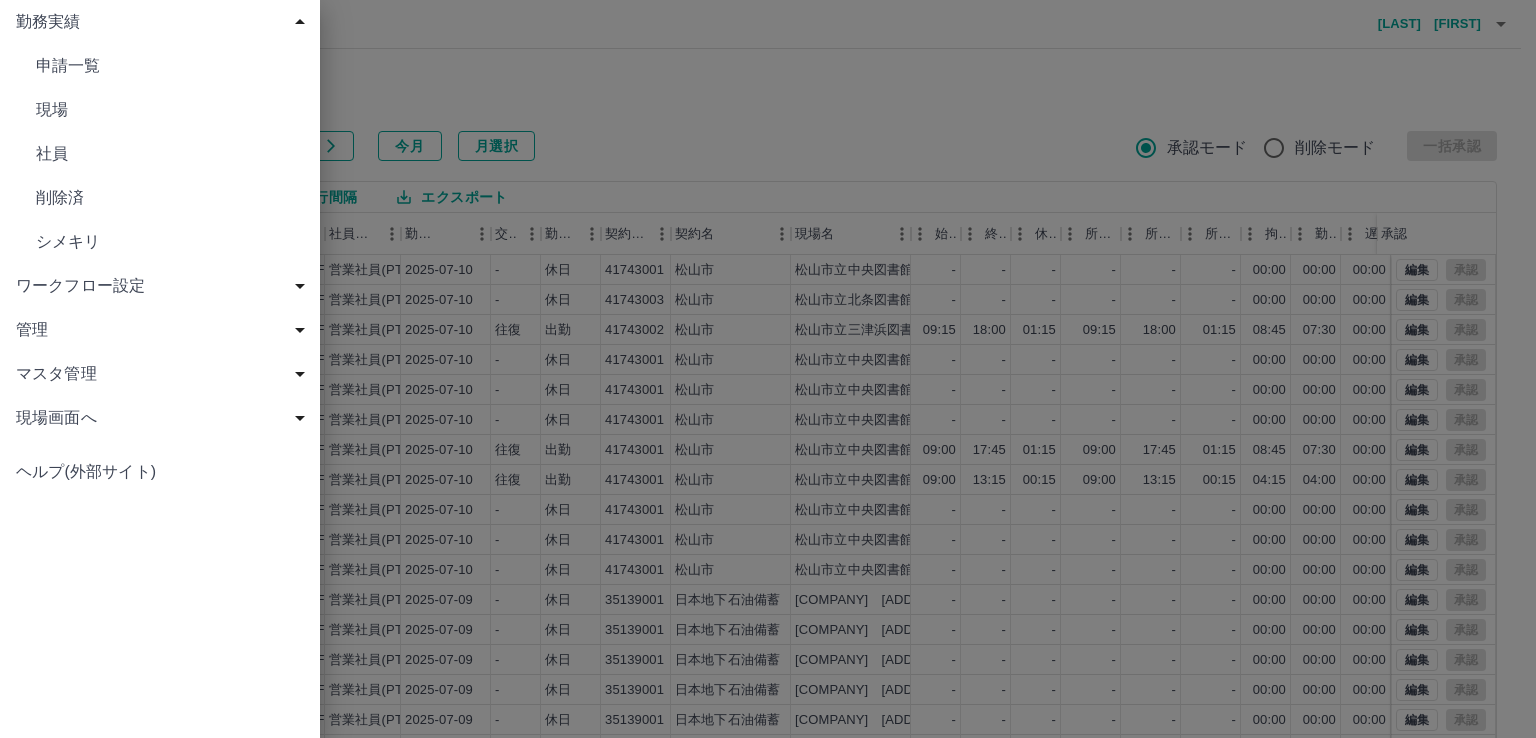 click on "現場画面へ" at bounding box center (164, 418) 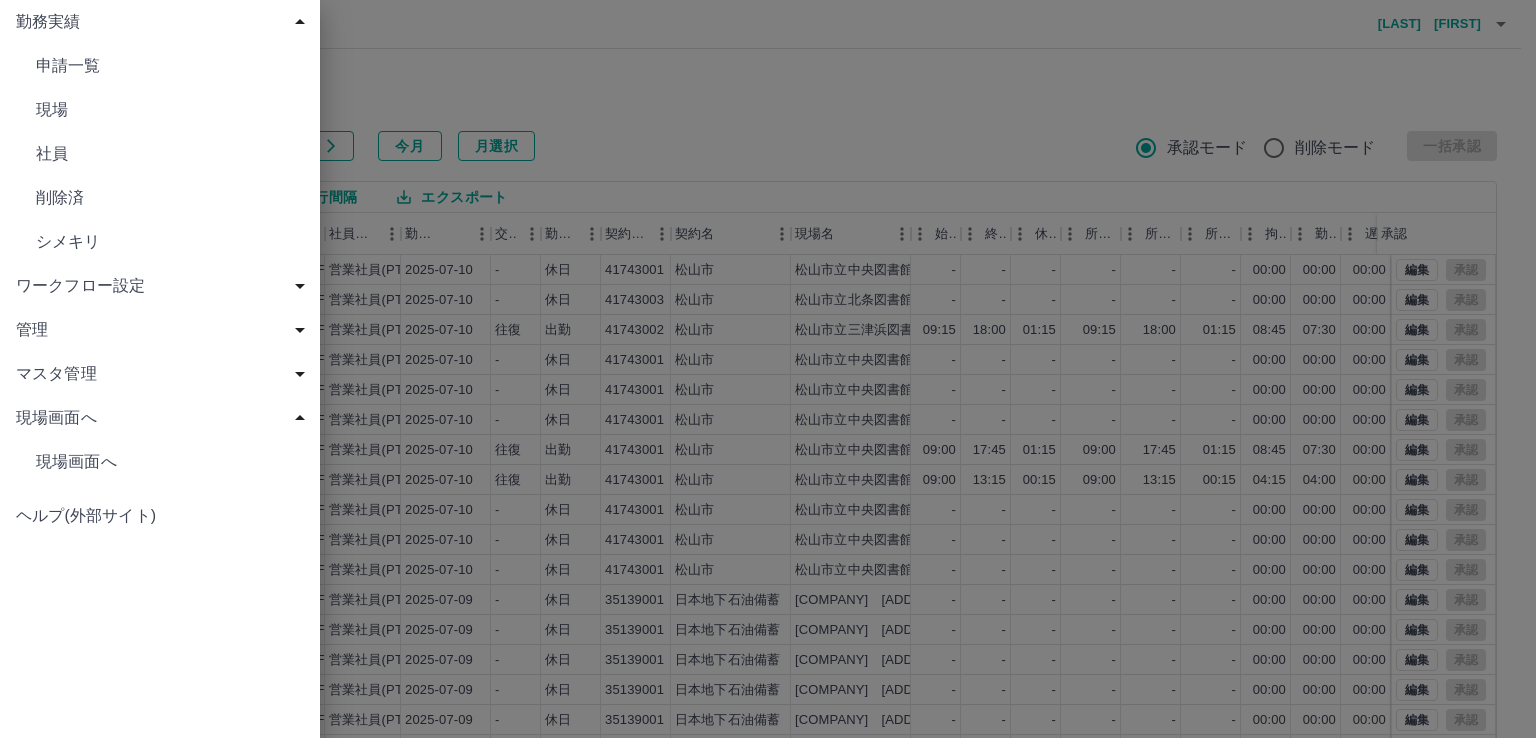 click on "現場画面へ" at bounding box center [170, 66] 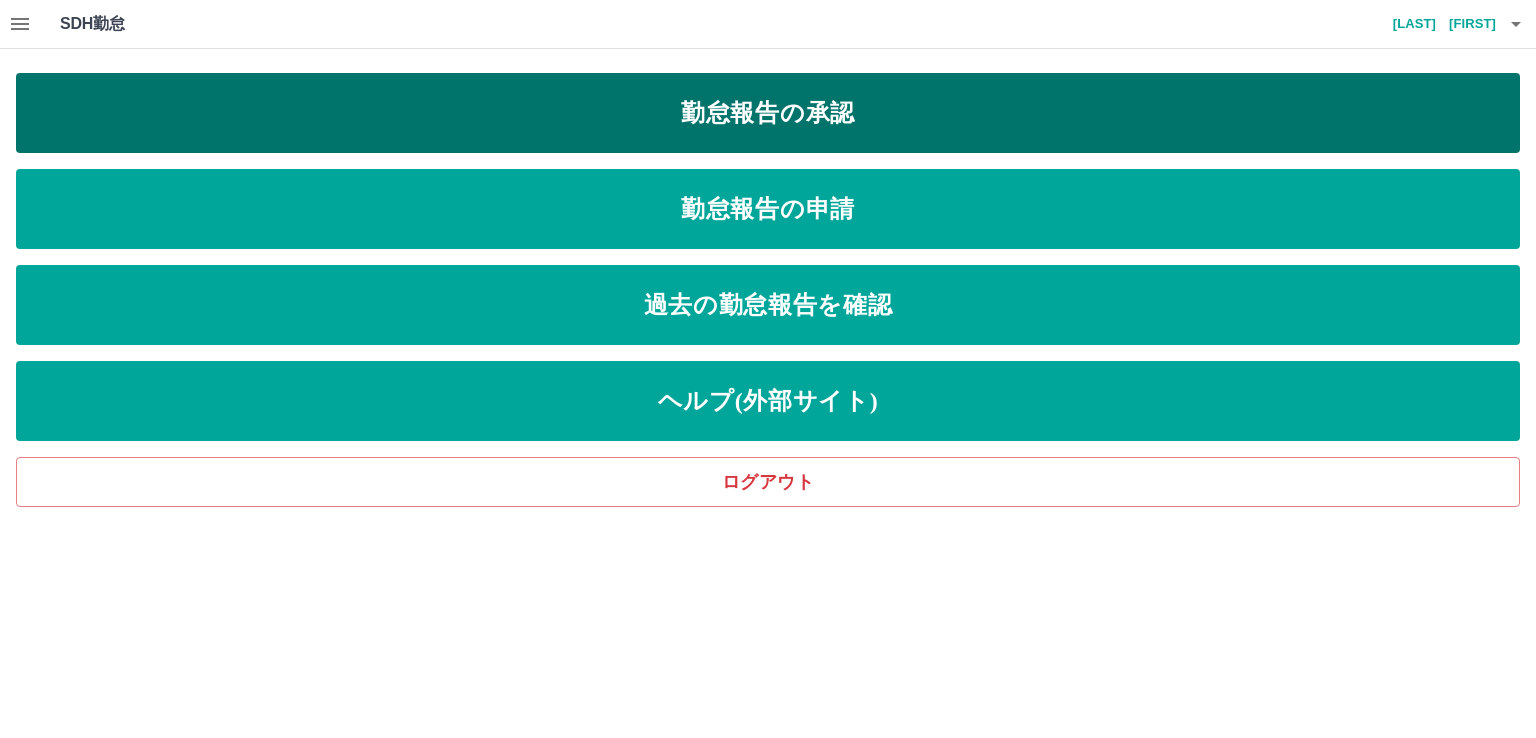 click on "勤怠報告の承認" at bounding box center (768, 113) 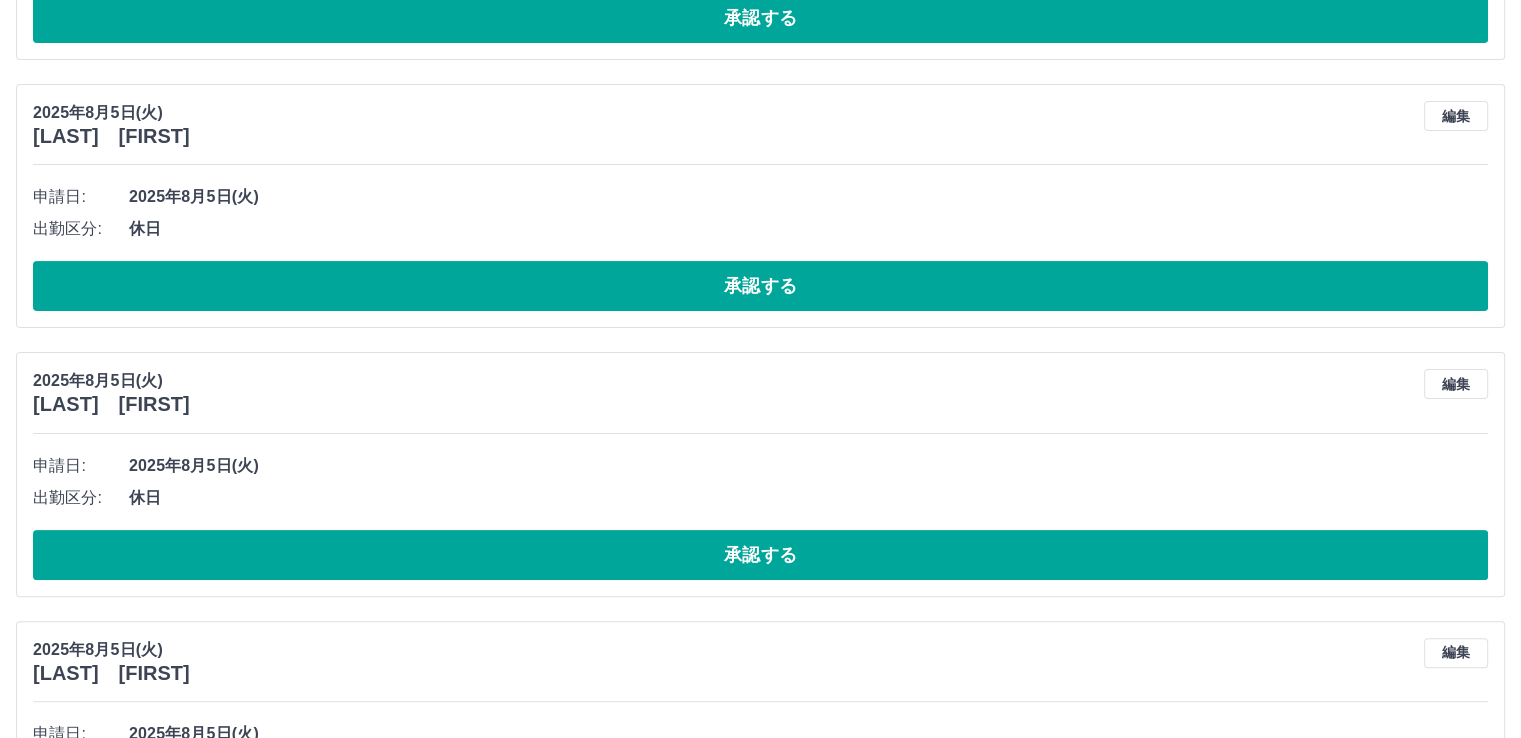 scroll, scrollTop: 0, scrollLeft: 0, axis: both 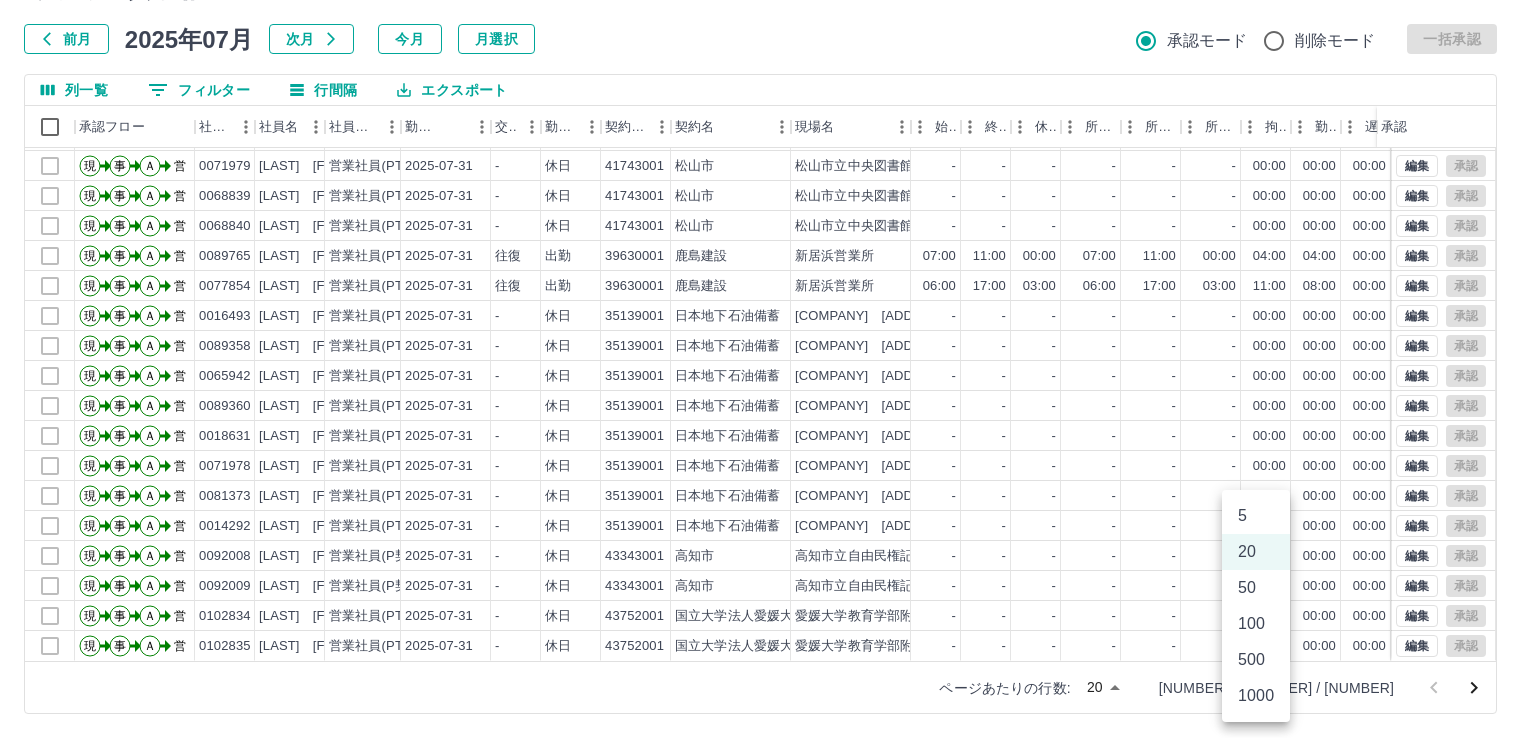 click on "SDH勤怠 新山　芳徳 勤務実績承認 前月 [DATE] [DATE] 次月 今月 月選択 承認モード 削除モード 一括承認 列一覧 0 フィルター 行間隔 エクスポート 承認フロー 社員番号 社員名 社員区分 勤務日 交通費 勤務区分 契約コード 契約名 現場名 始業 終業 休憩 所定開始 所定終業 所定休憩 拘束 勤務 遅刻等 コメント ステータス 承認 現 事 Ａ 営 0085013 清家　綾子 営業社員(PT契約) [DATE]  -  休日 41743001 [CITY] [CITY]立中央図書館 - - - - - - 00:00 00:00 00:00 営業所長承認待 現 事 Ａ 営 0068187 西野　将士 営業社員(PT契約) [DATE]  -  休日 41743001 [CITY] [CITY]立中央図書館 - - - - - - 00:00 00:00 00:00 営業所長承認待 現 事 Ａ 営 0071979 岡田　惠美子 営業社員(PT契約) [DATE]  -  休日 41743001 [CITY] [CITY]立中央図書館 - - - - - - 00:00 00:00 00:00 営業所長承認待 現 事 Ａ 営 0068839 [DATE] -" at bounding box center [768, 315] 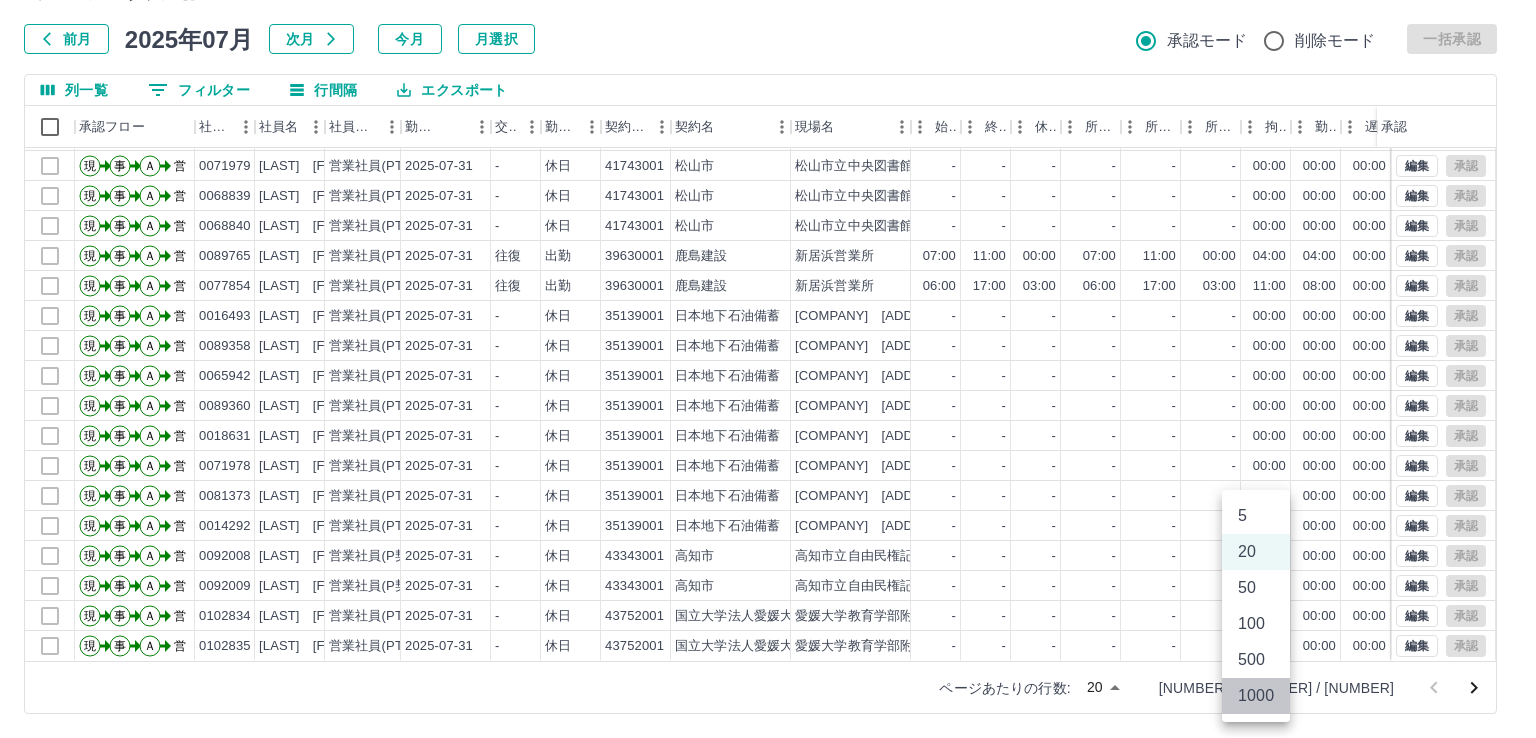 click on "1000" at bounding box center (1256, 696) 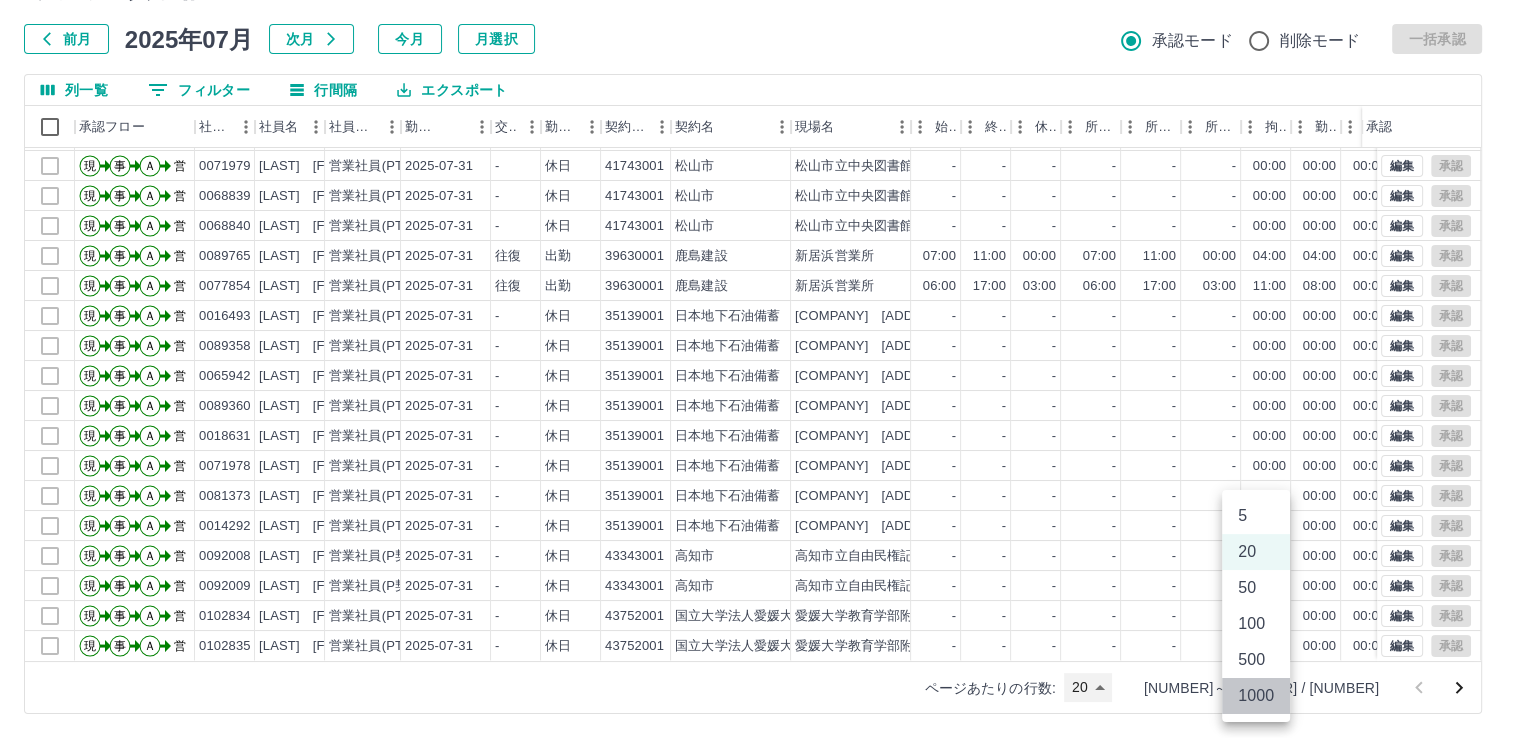 type on "****" 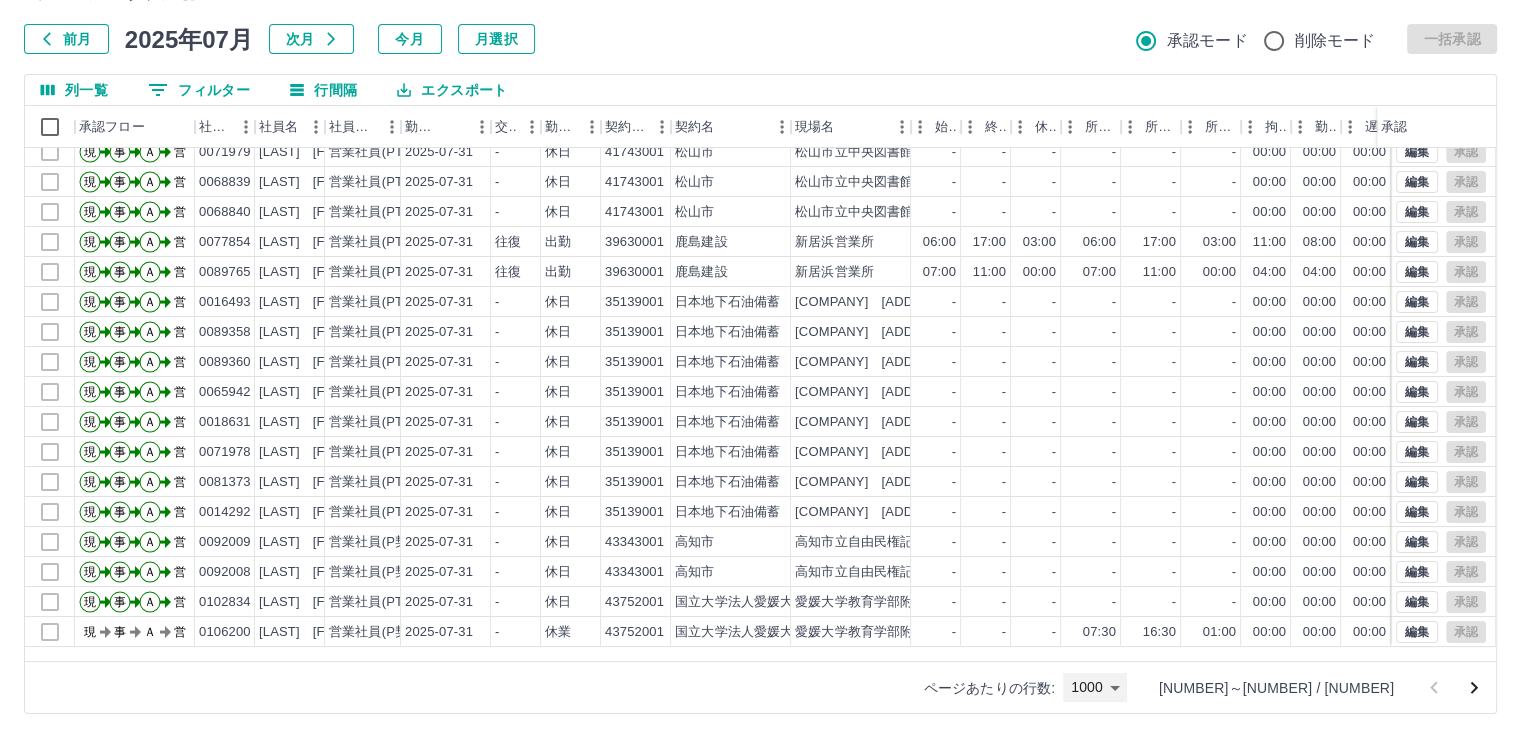 scroll, scrollTop: 0, scrollLeft: 0, axis: both 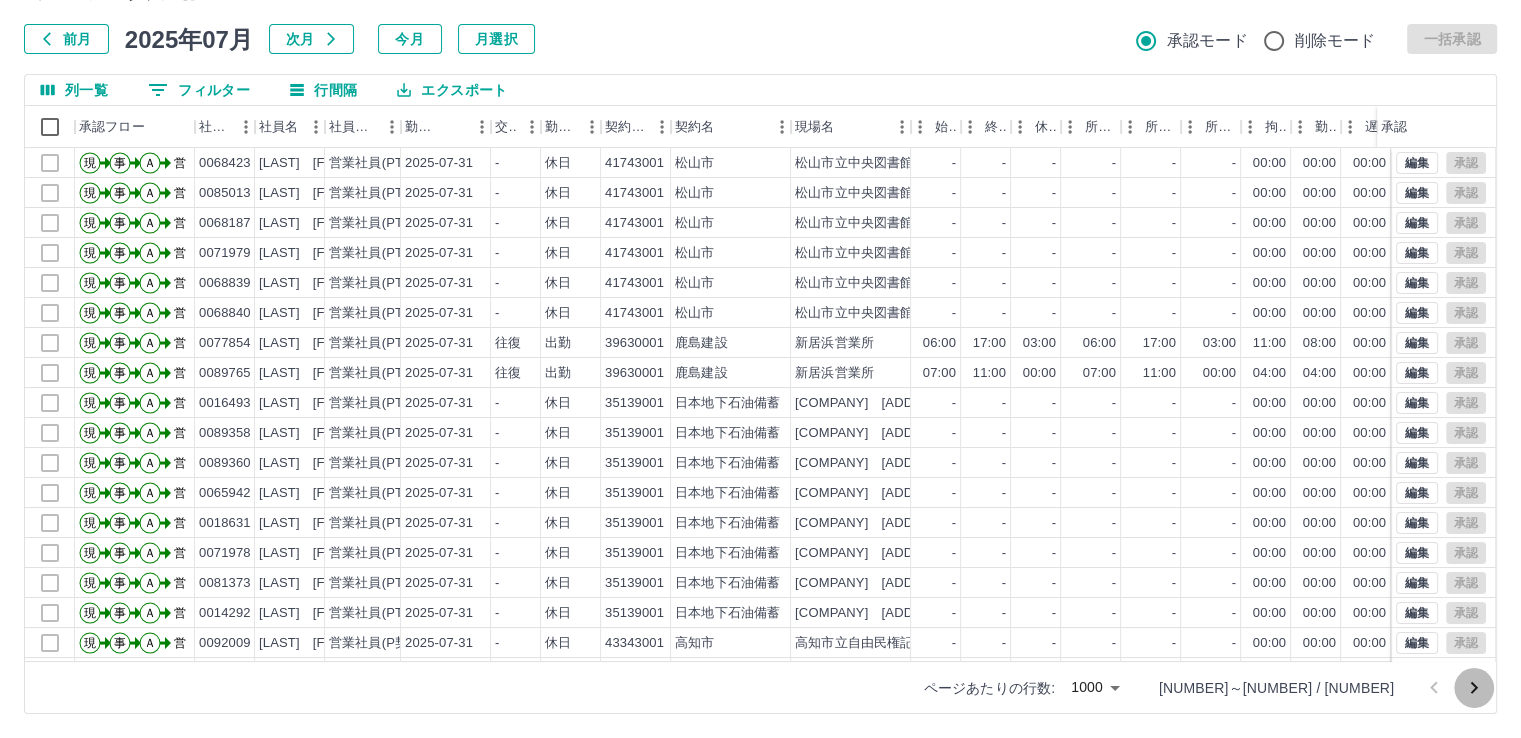 click 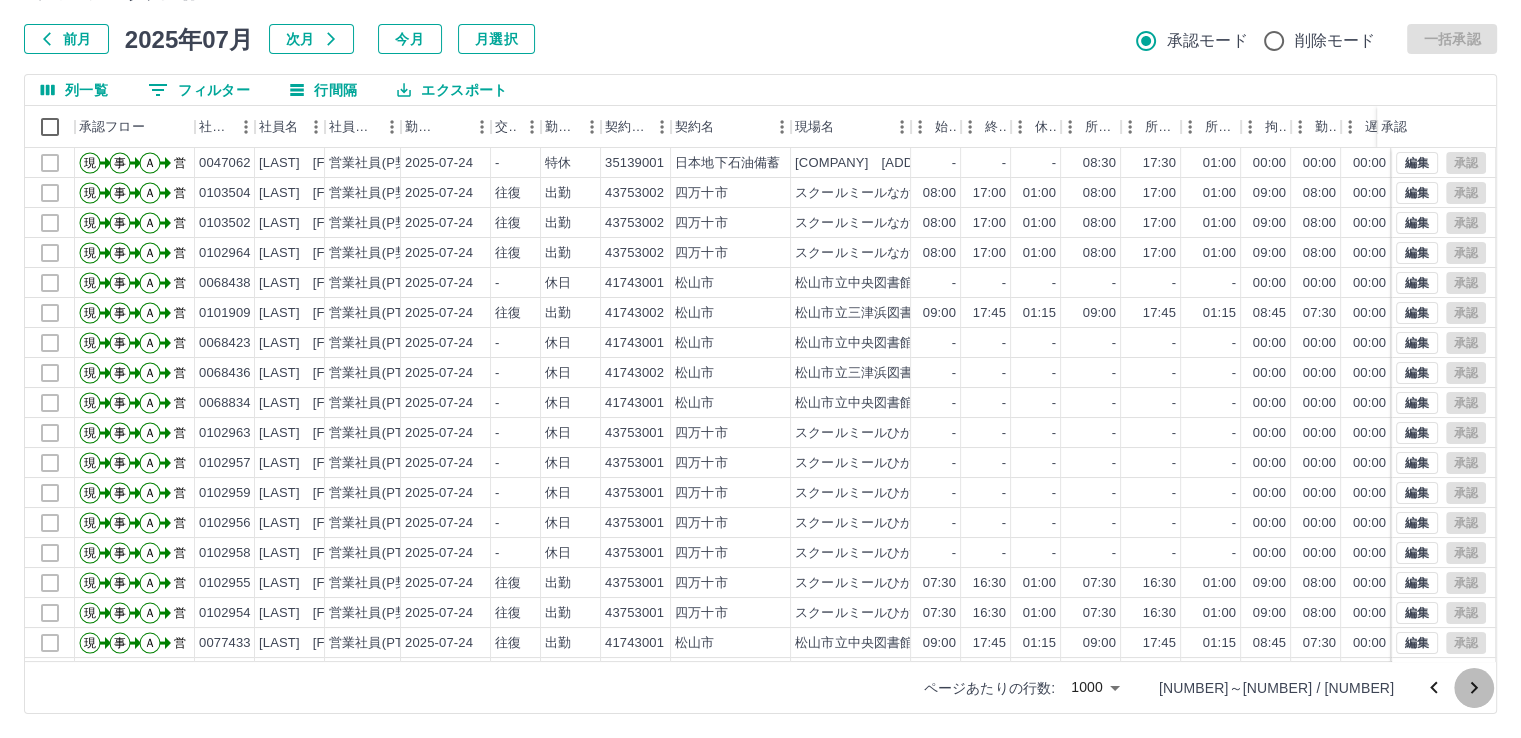 click 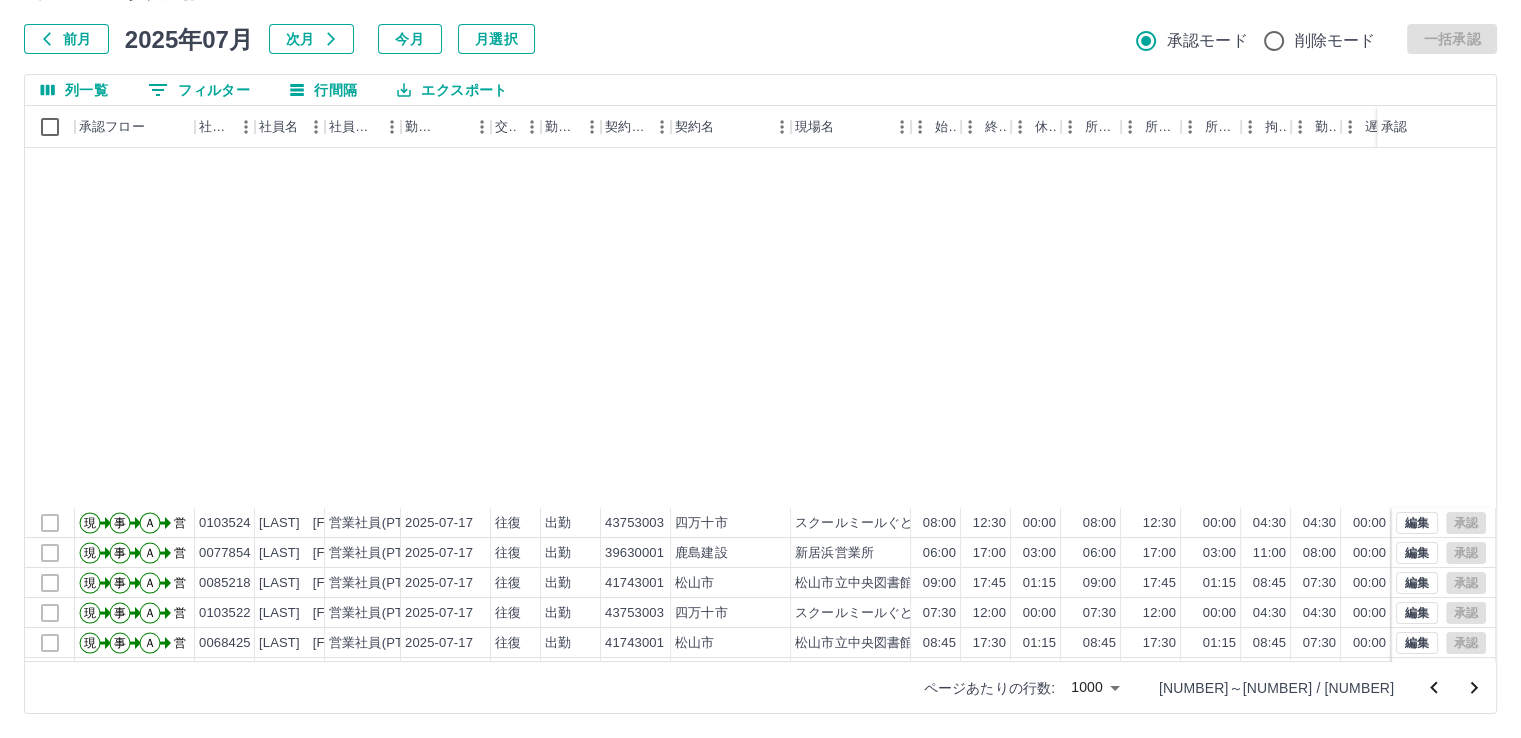 scroll, scrollTop: 436, scrollLeft: 0, axis: vertical 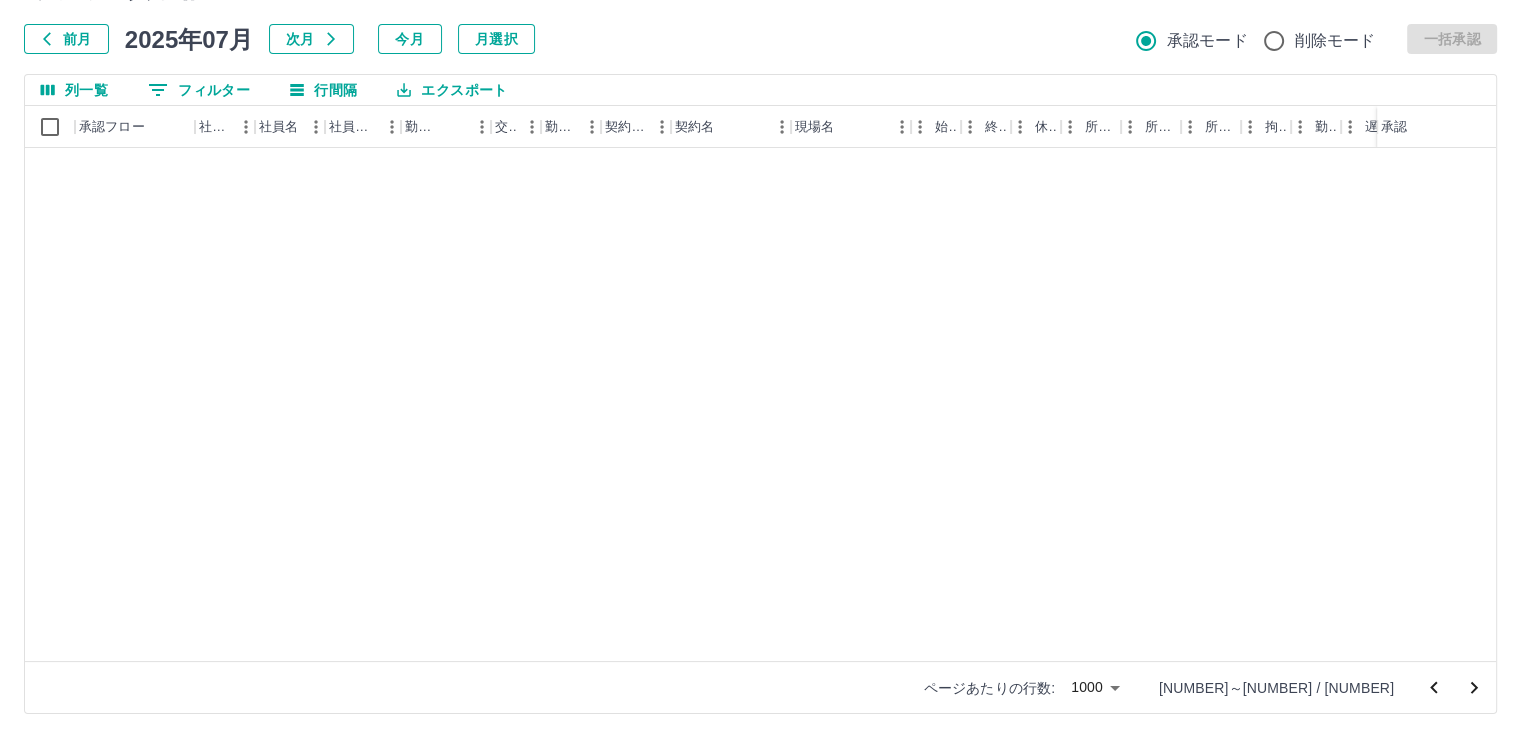 click at bounding box center (760, 369) 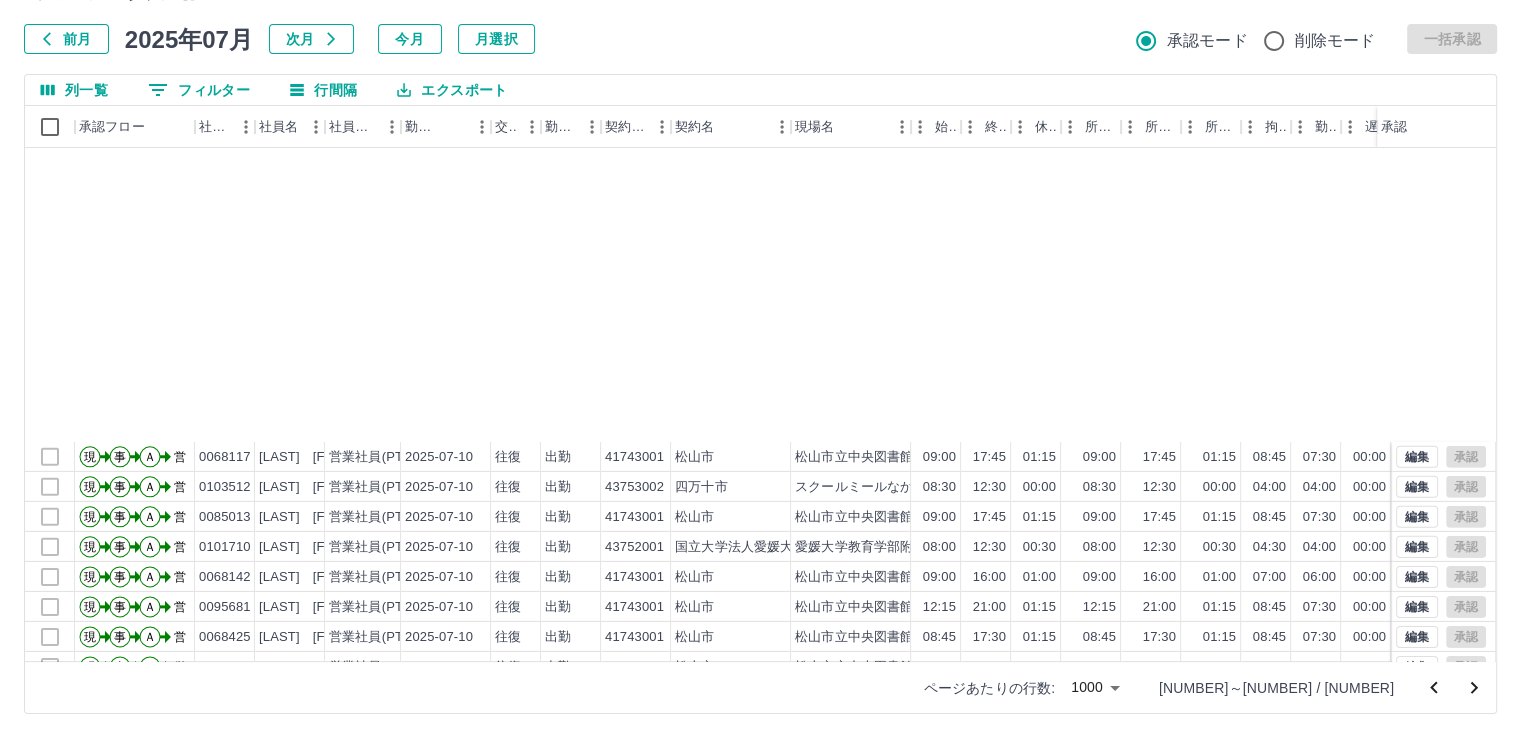 scroll, scrollTop: 29501, scrollLeft: 0, axis: vertical 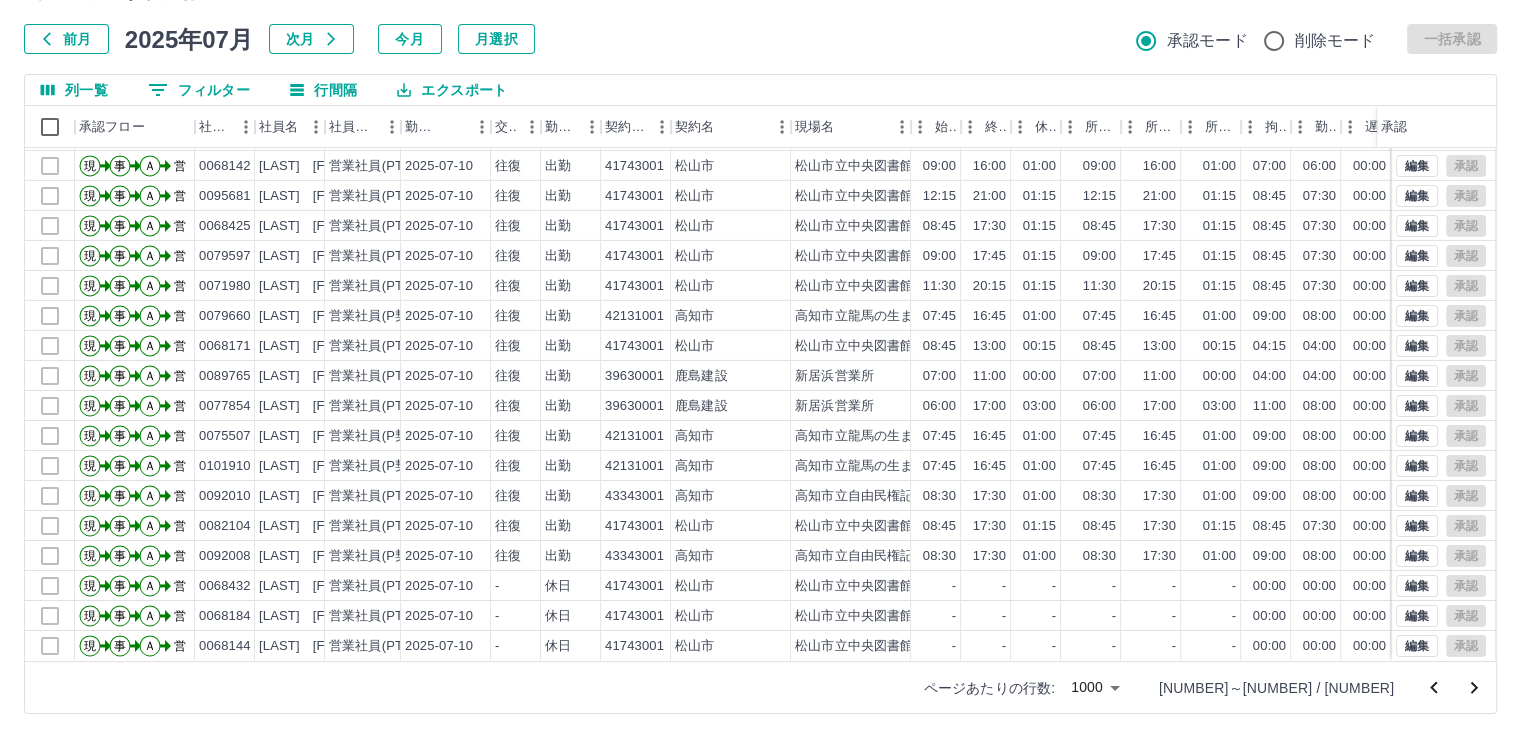click 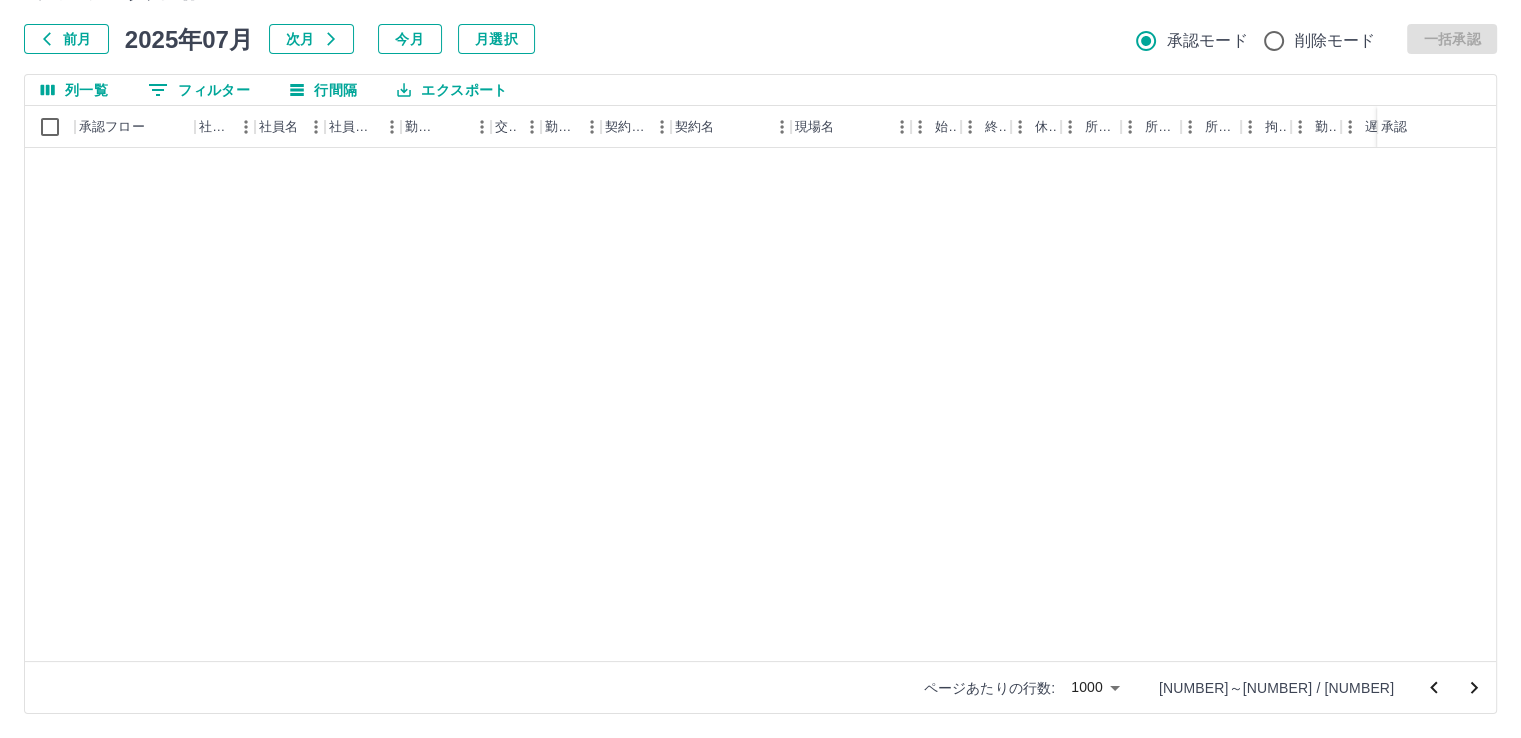 scroll, scrollTop: 0, scrollLeft: 0, axis: both 